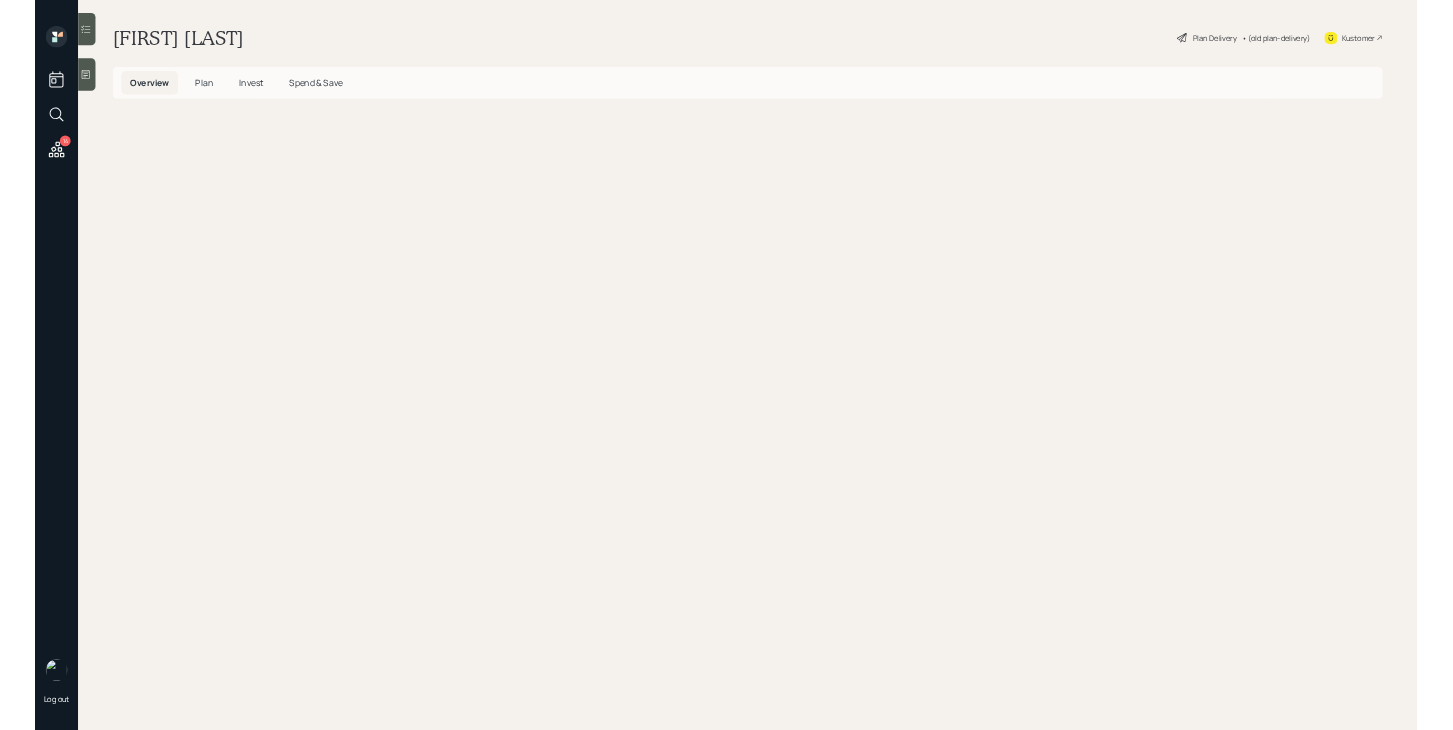 scroll, scrollTop: 0, scrollLeft: 0, axis: both 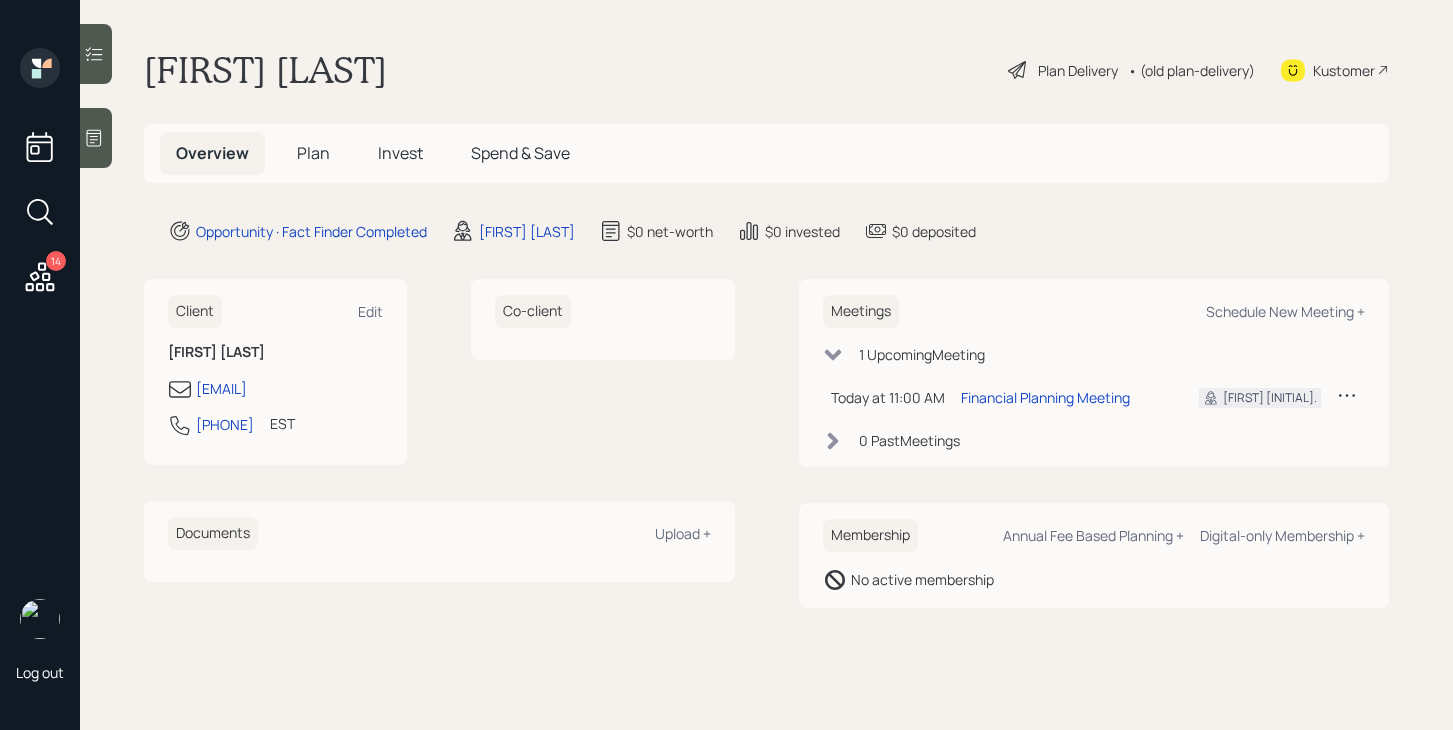 click on "Plan" at bounding box center (313, 153) 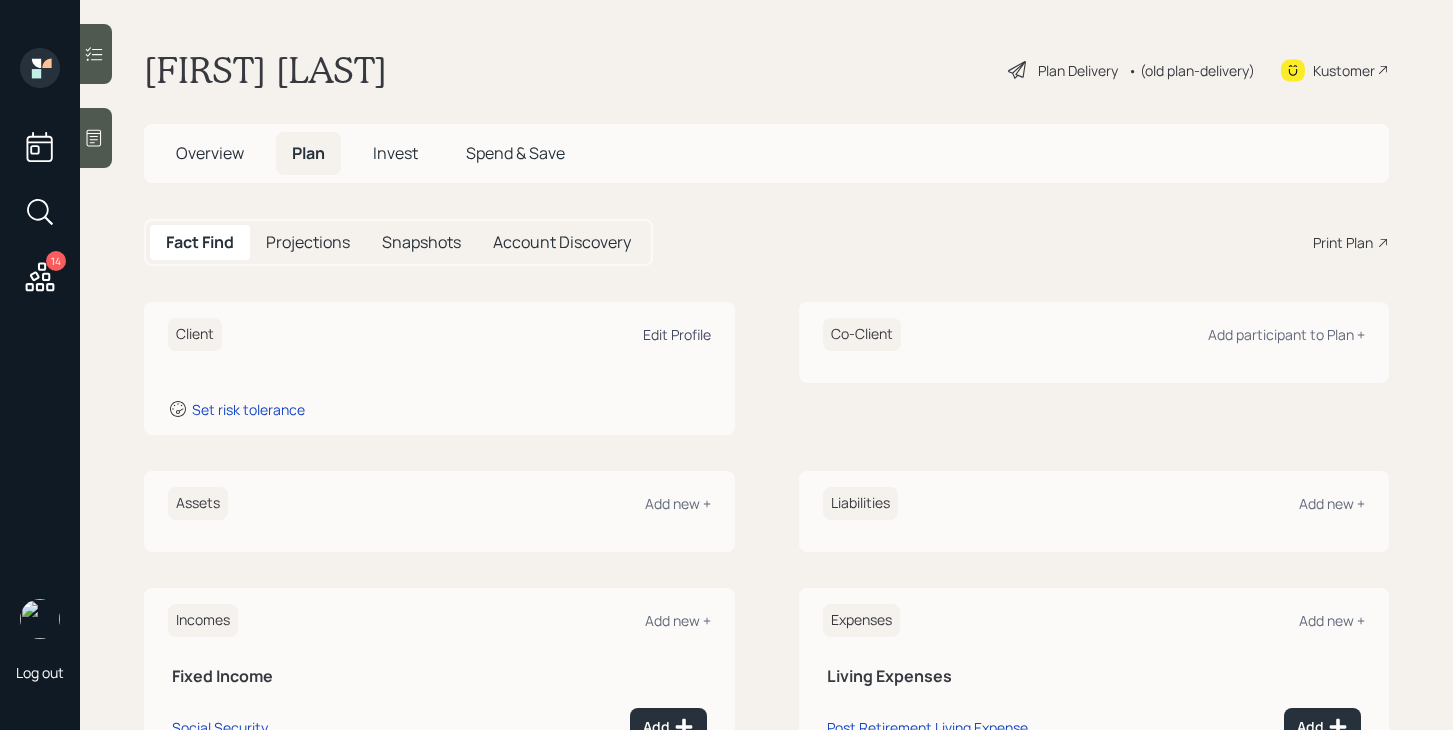 click on "Edit Profile" at bounding box center (677, 334) 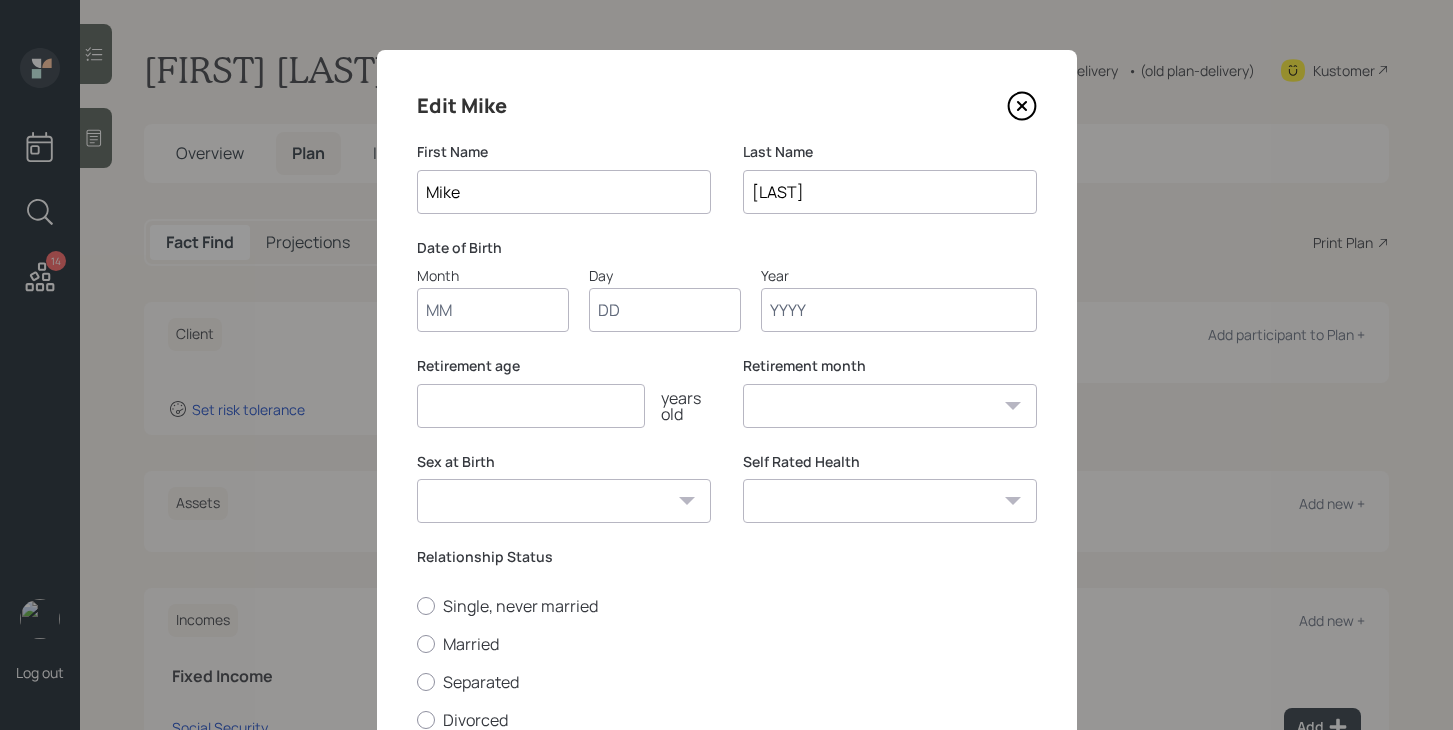 click on "Month" at bounding box center [493, 310] 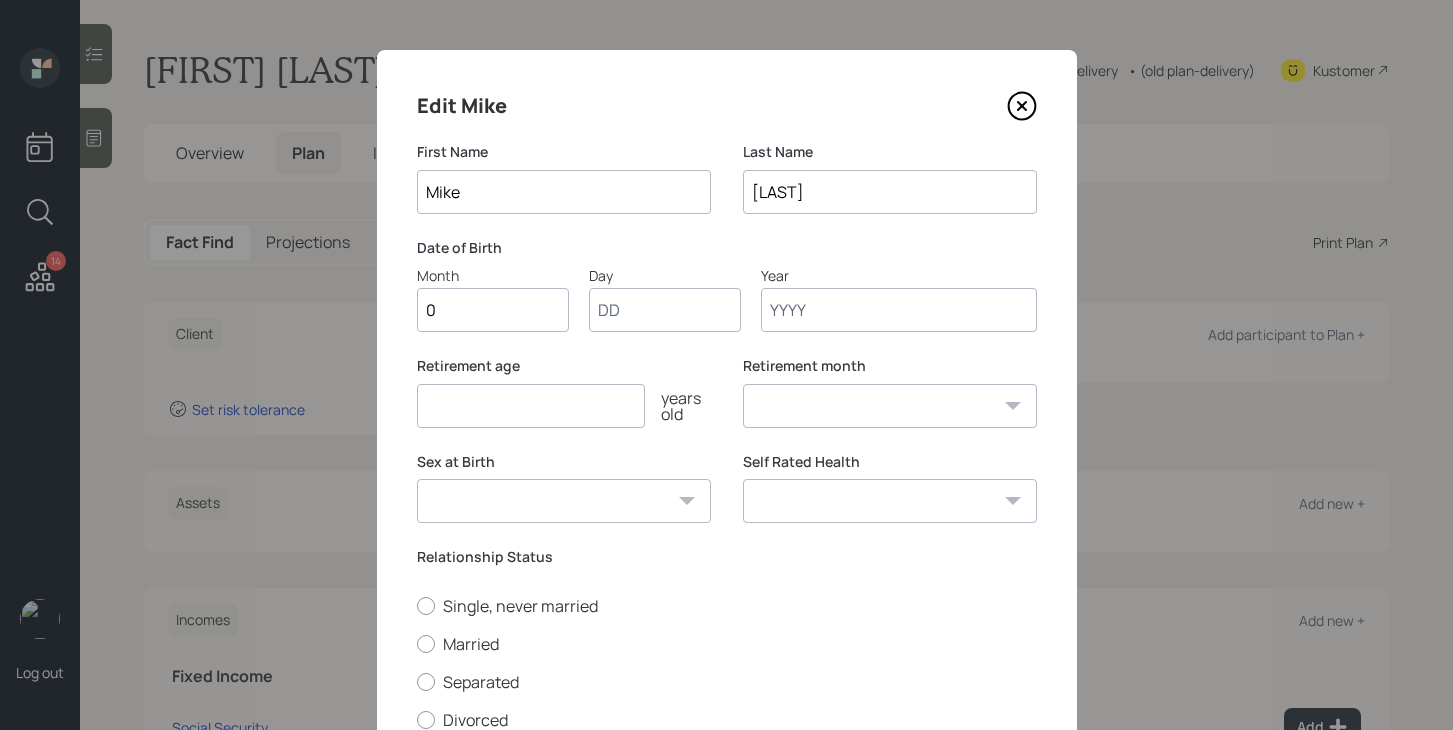 type on "02" 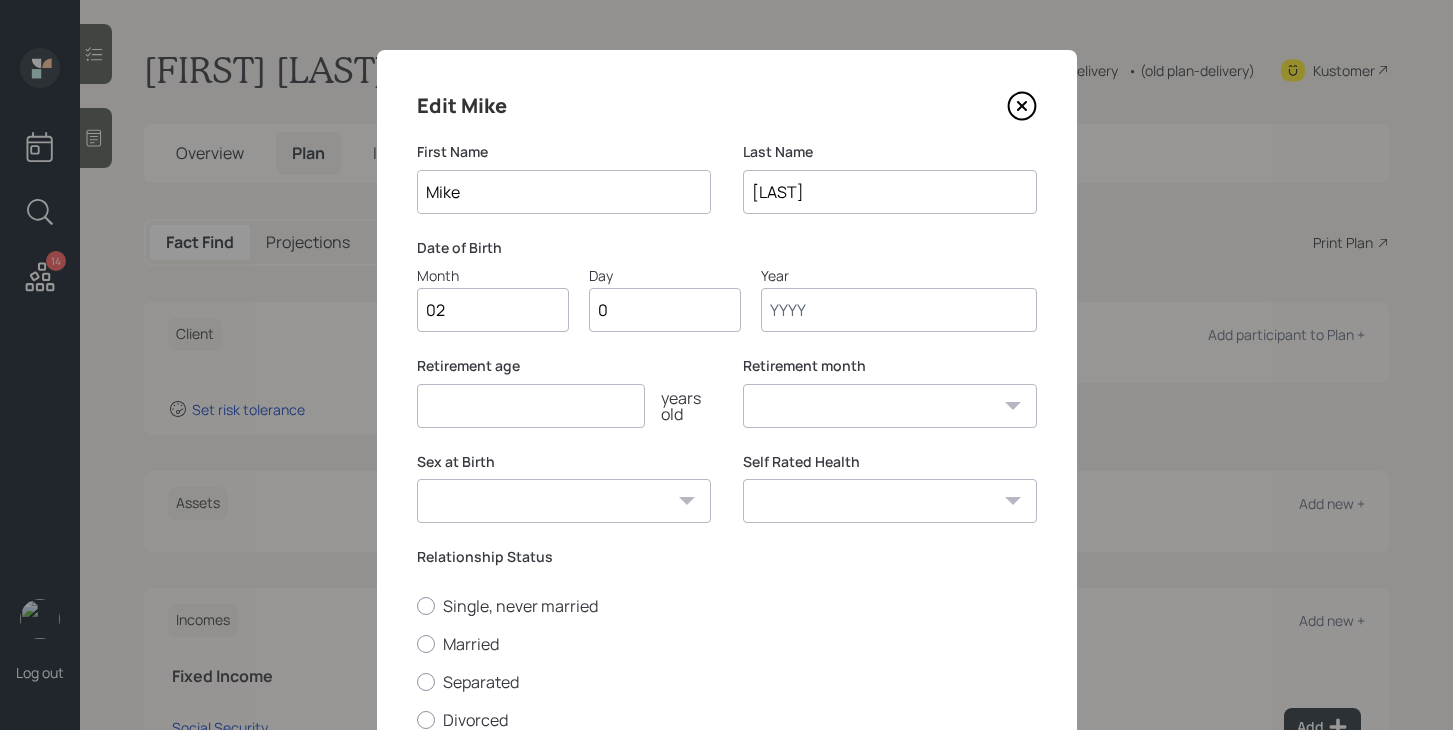 type on "09" 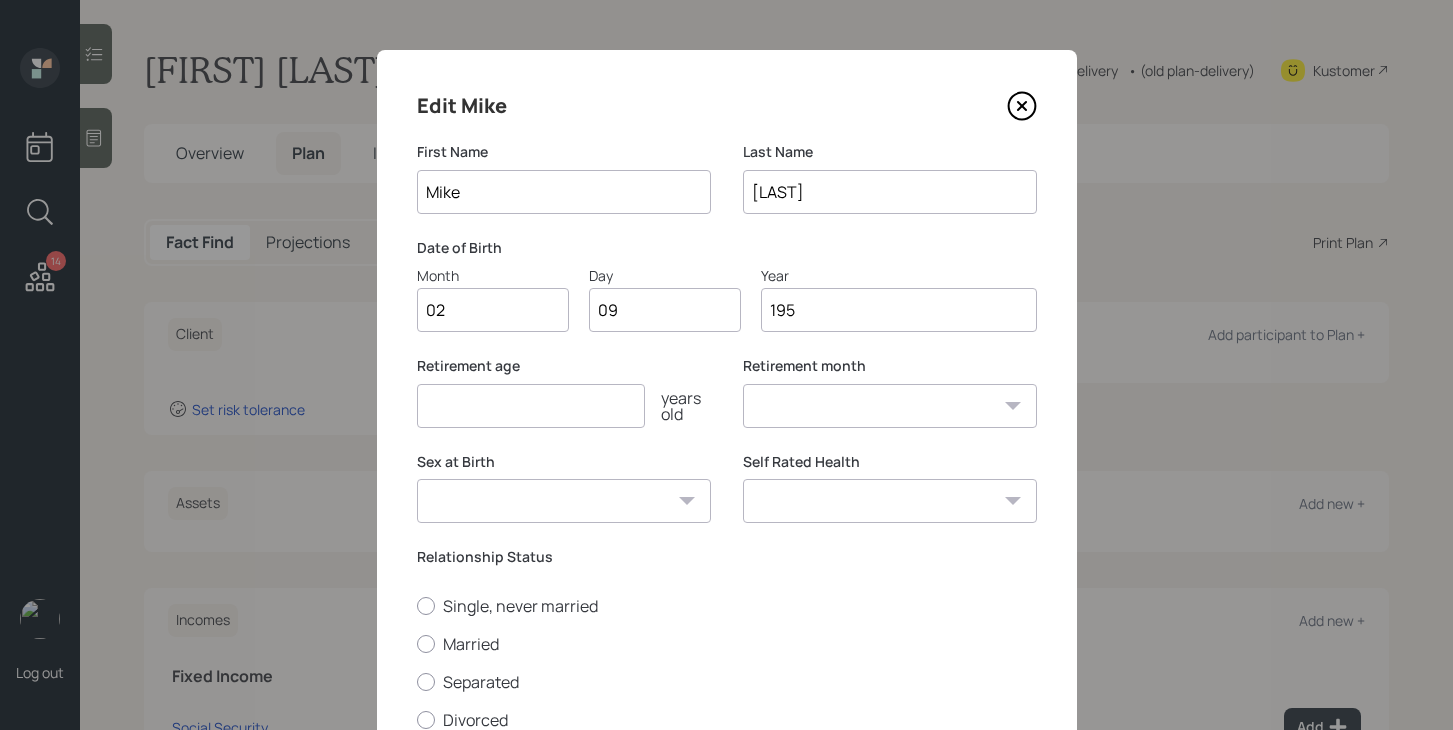 type on "1959" 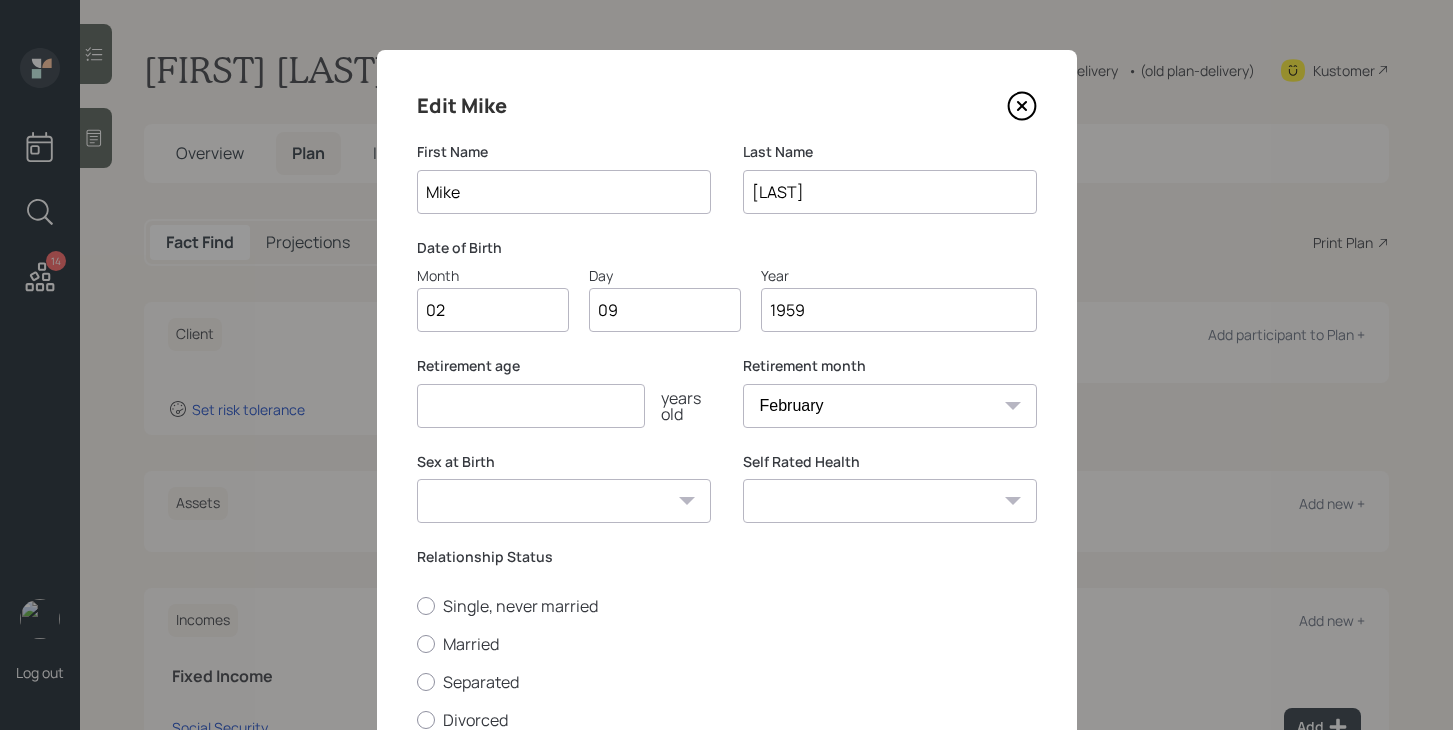 type on "1959" 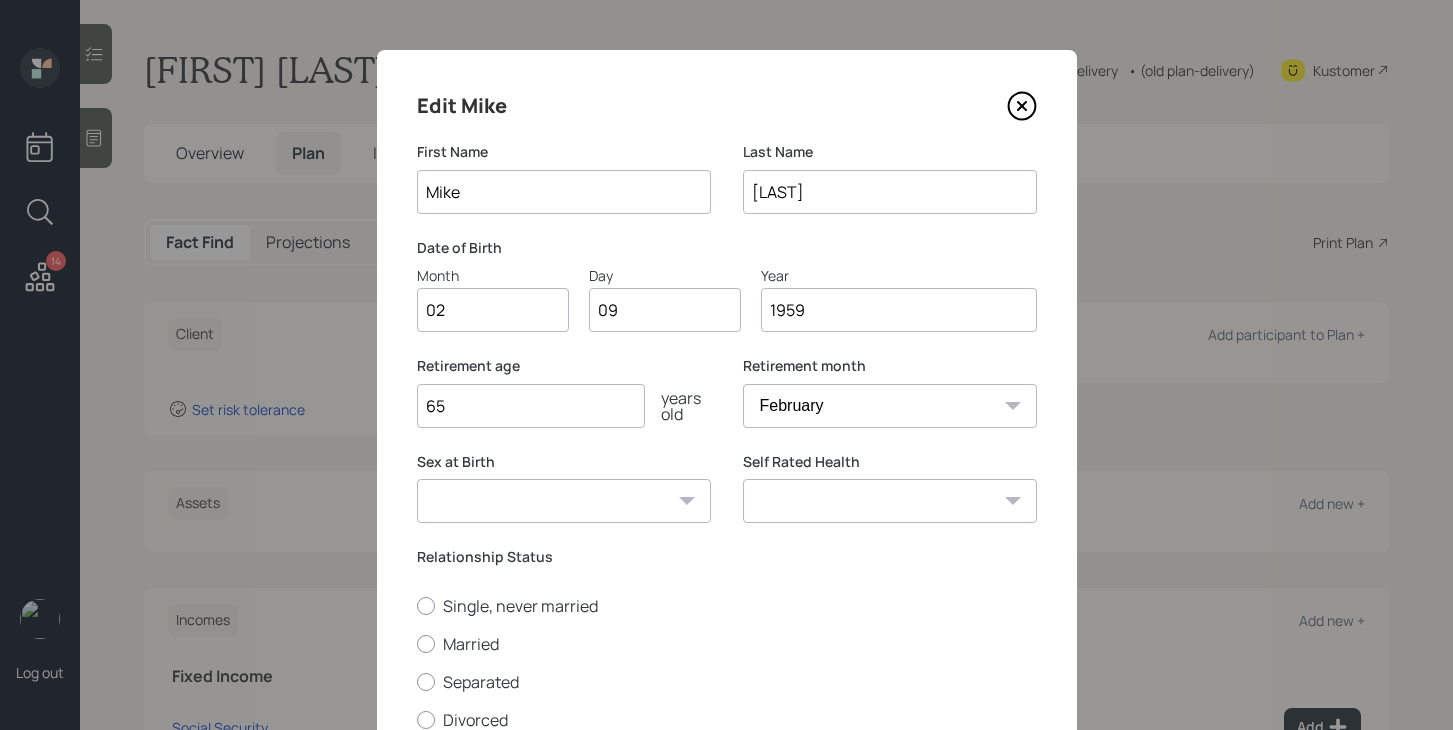 type on "65" 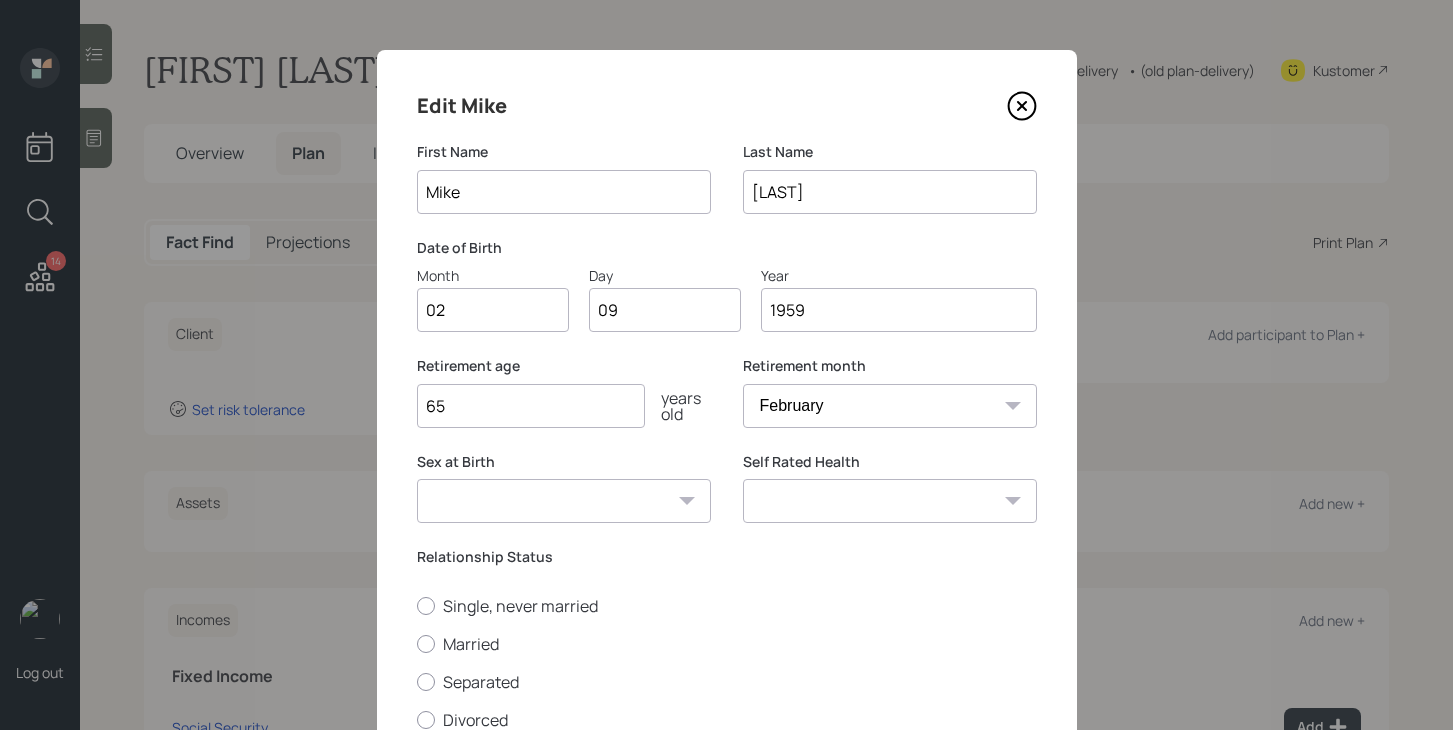 click on "[GENDER] [GENDER] [GENDER]" at bounding box center [564, 501] 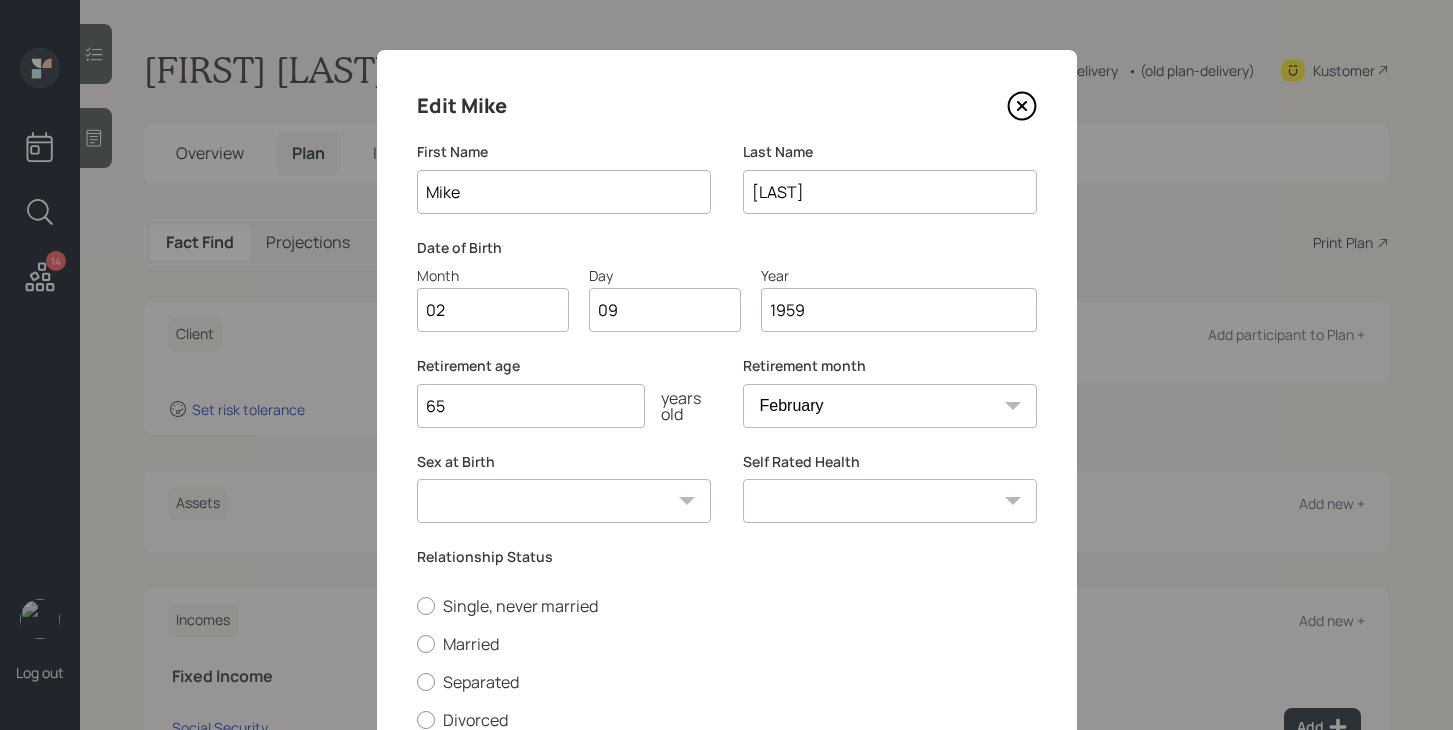 select on "male" 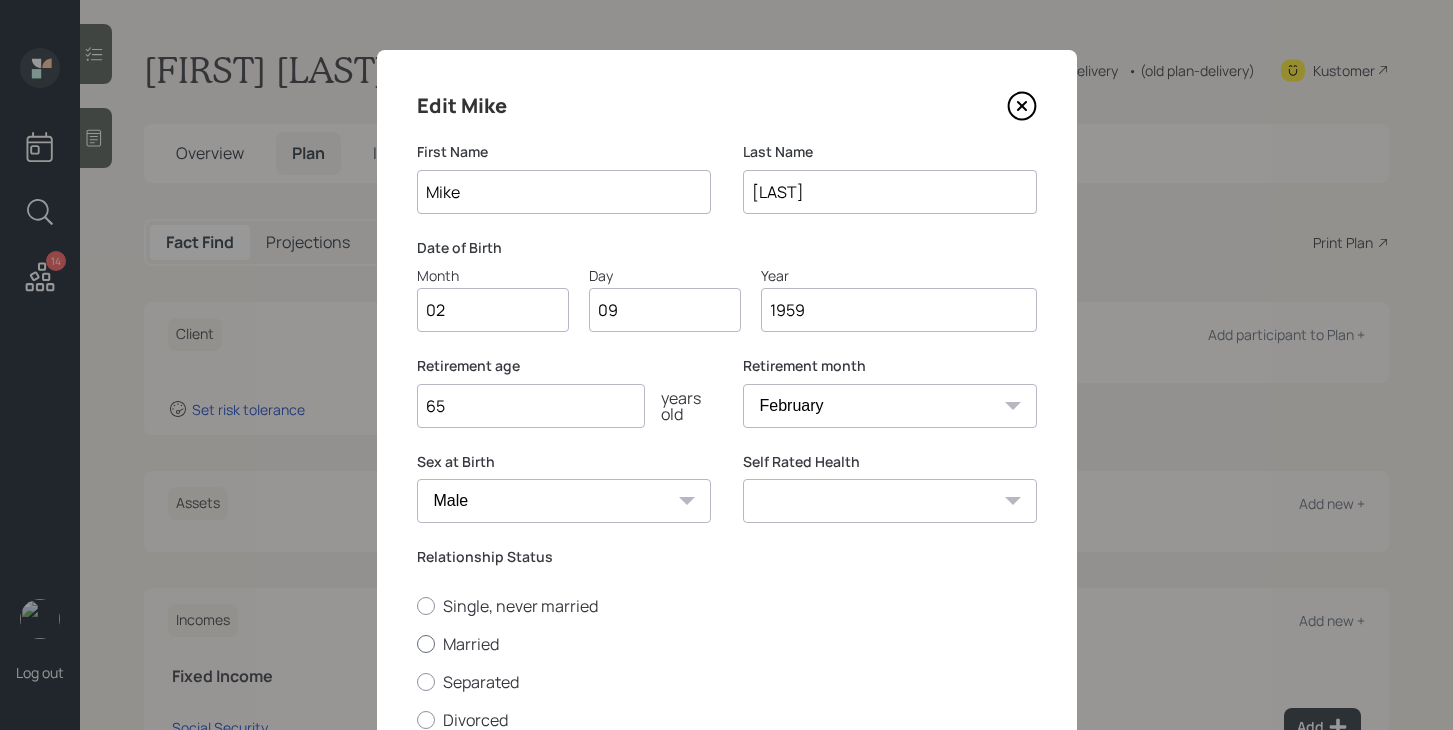 click on "Married" at bounding box center (727, 644) 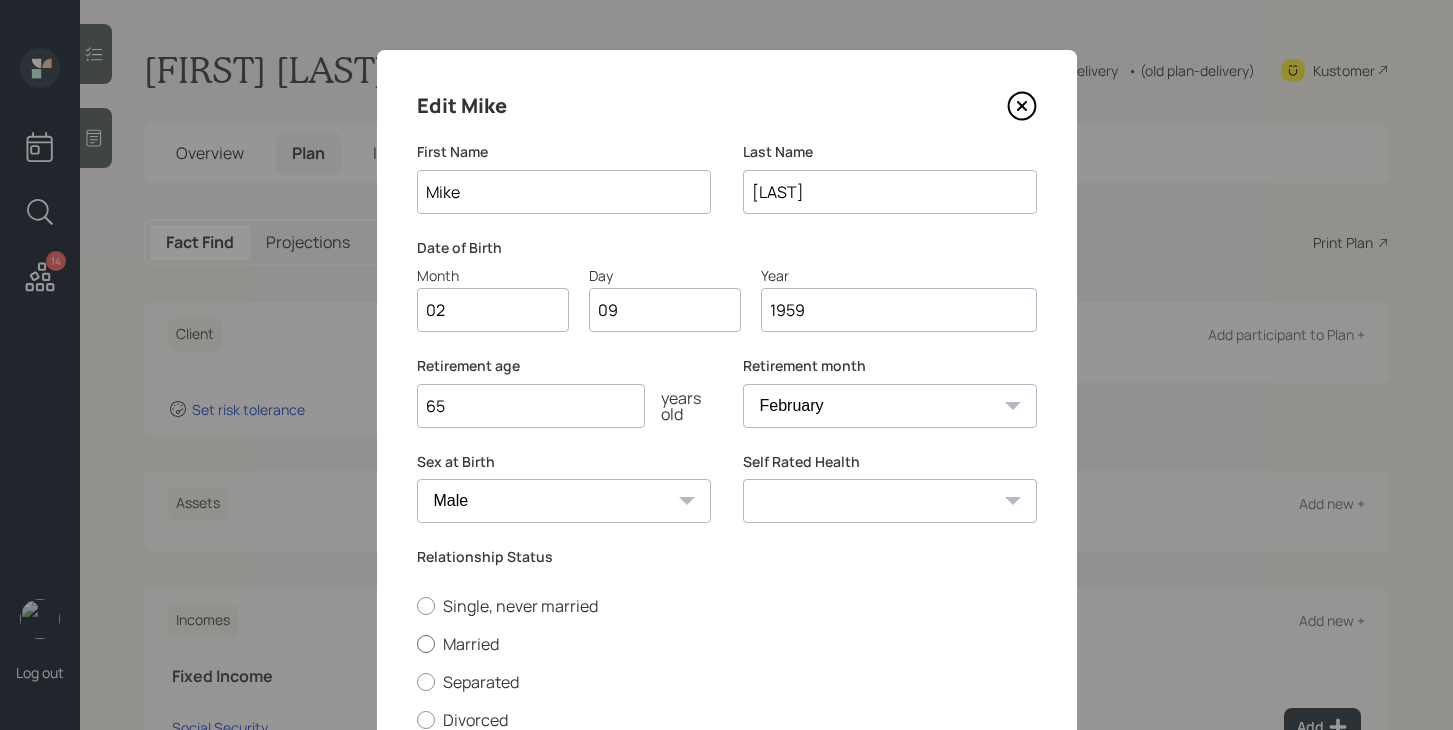 radio on "true" 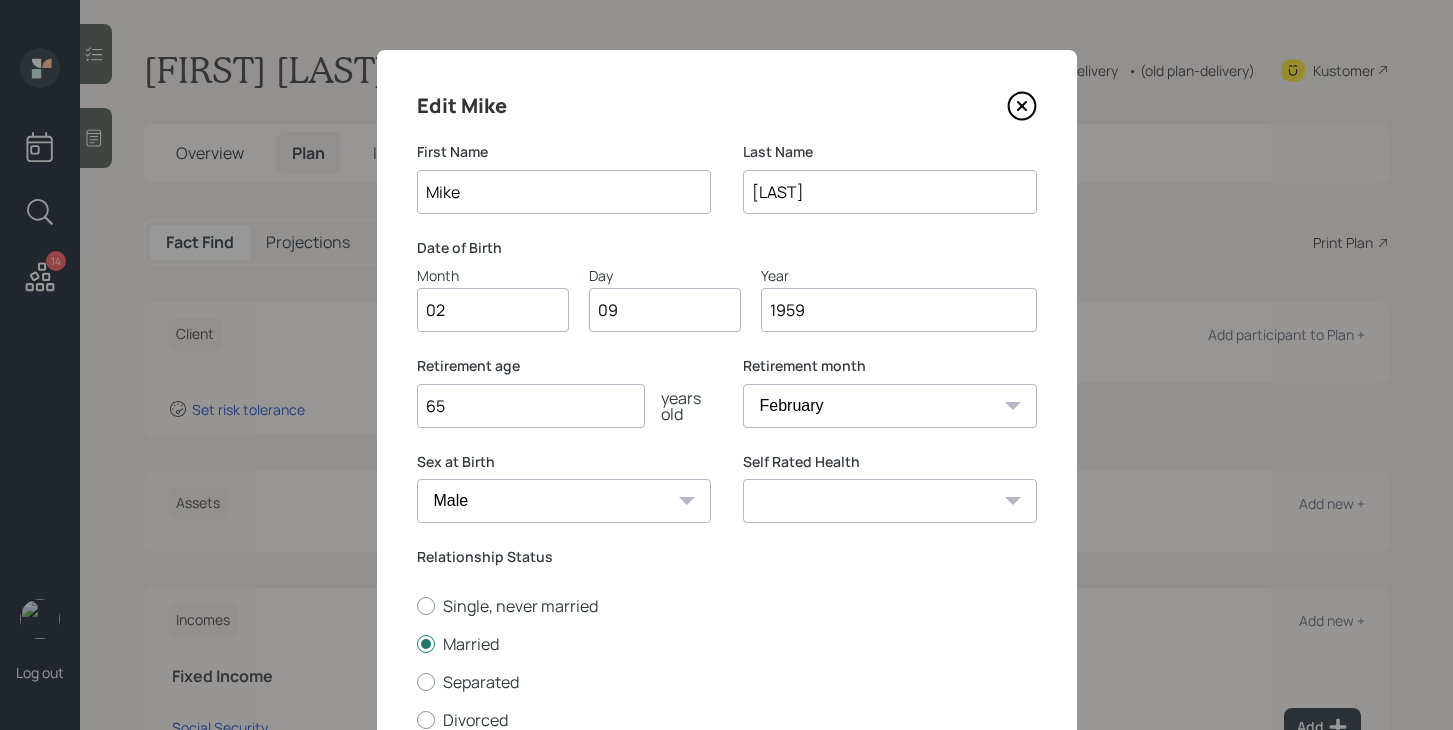 scroll, scrollTop: 197, scrollLeft: 0, axis: vertical 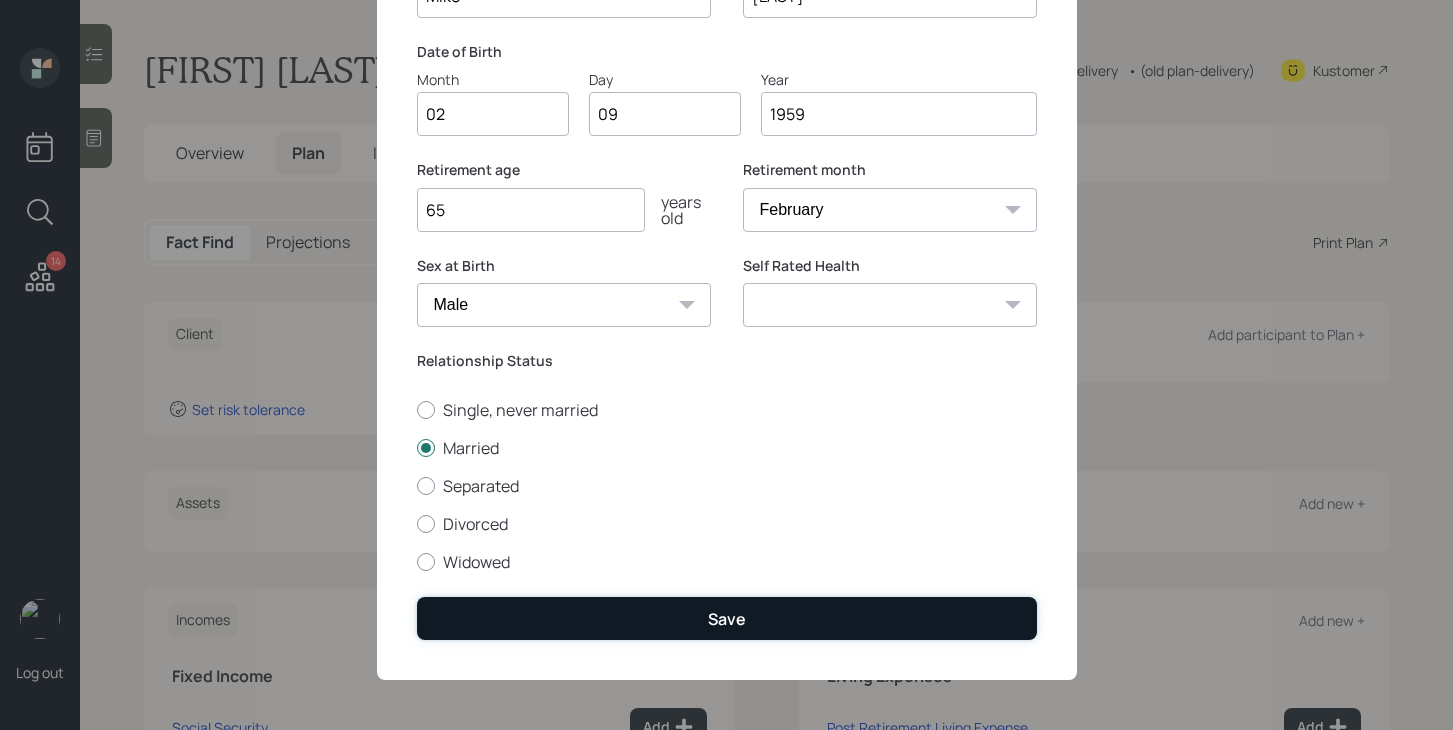 click on "Save" at bounding box center (727, 619) 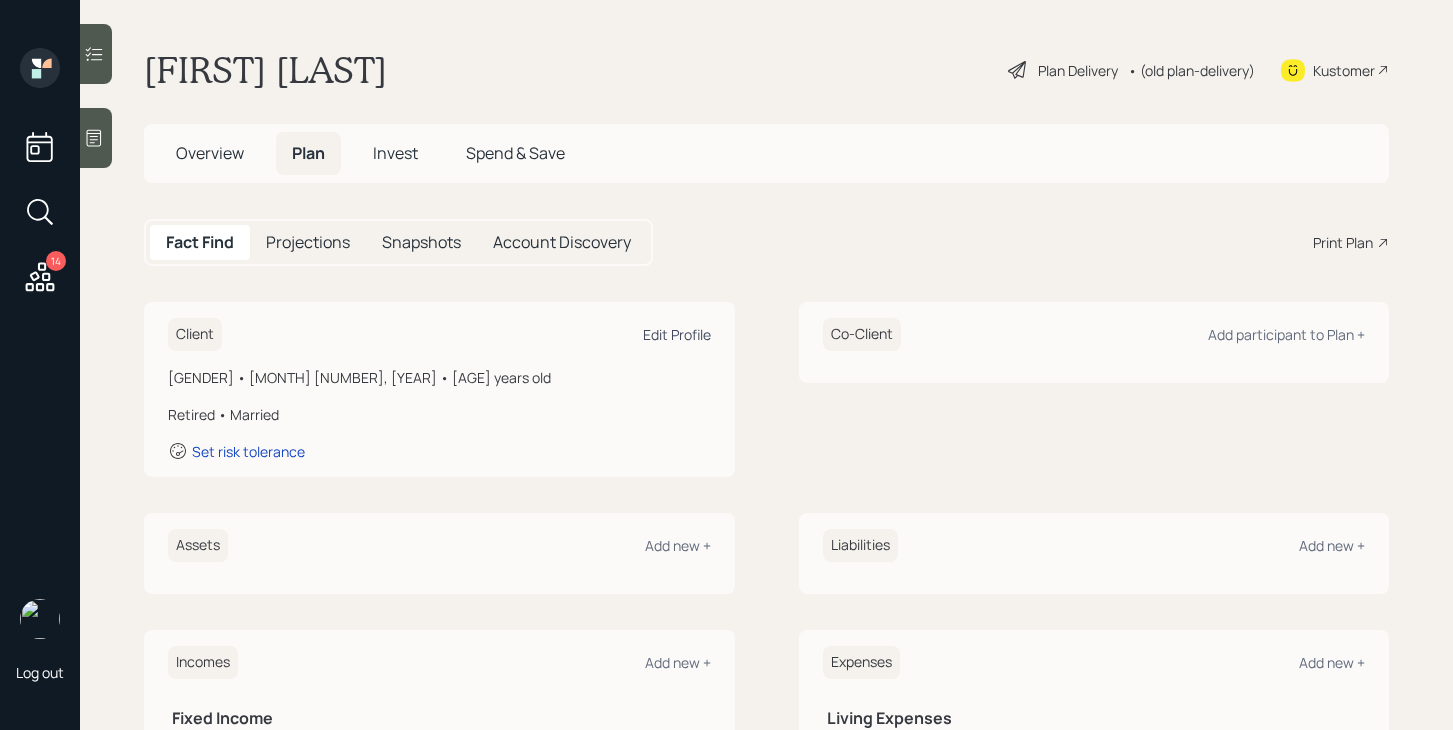 click on "Edit Profile" at bounding box center (677, 334) 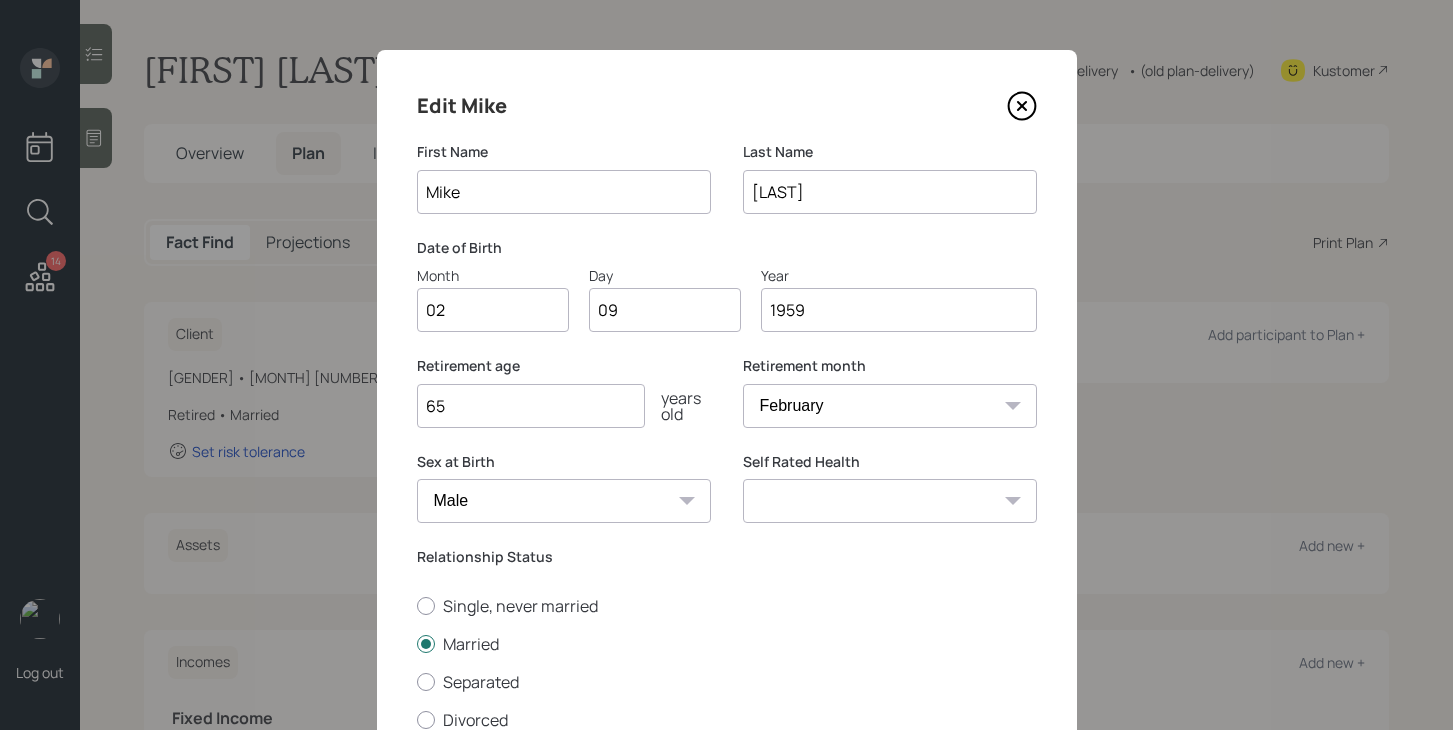 click on "Excellent Very Good Good Fair Poor" at bounding box center (890, 501) 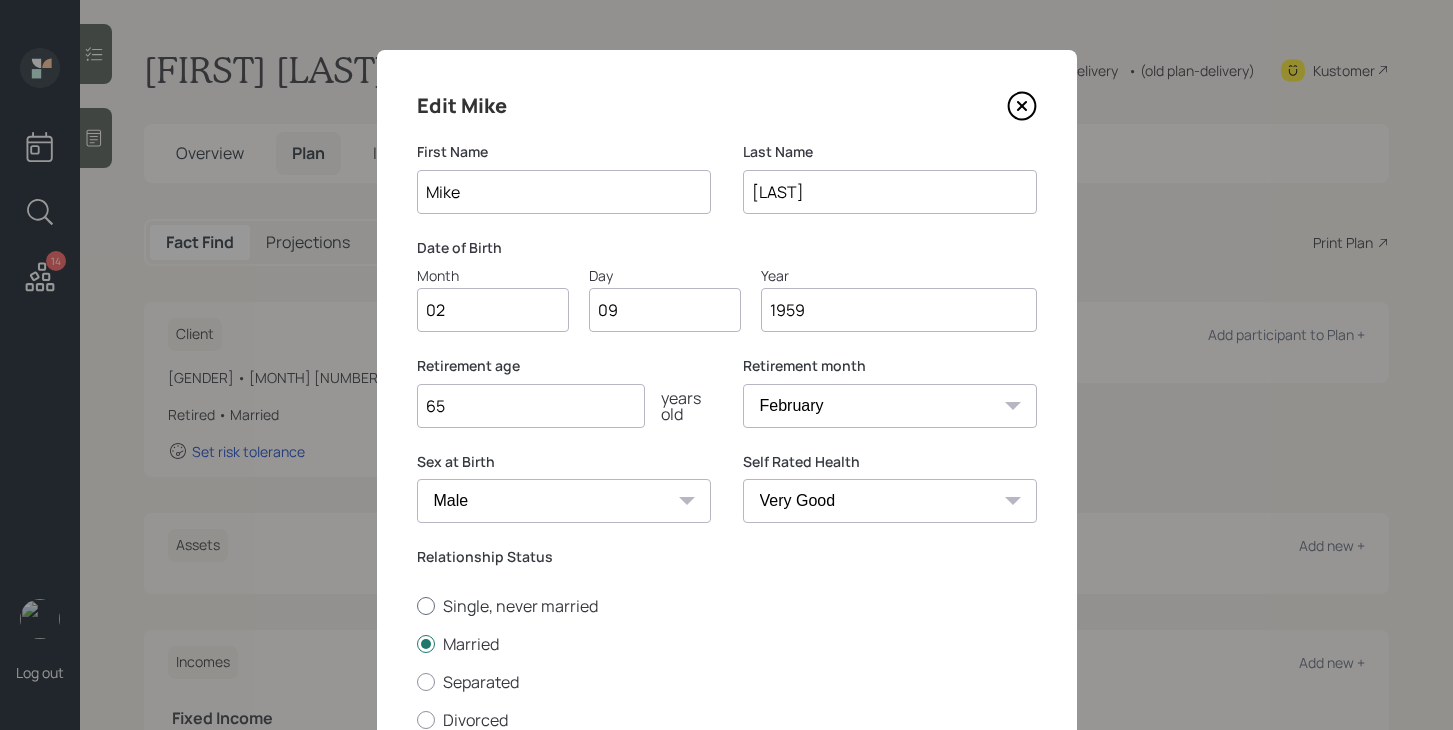 scroll, scrollTop: 197, scrollLeft: 0, axis: vertical 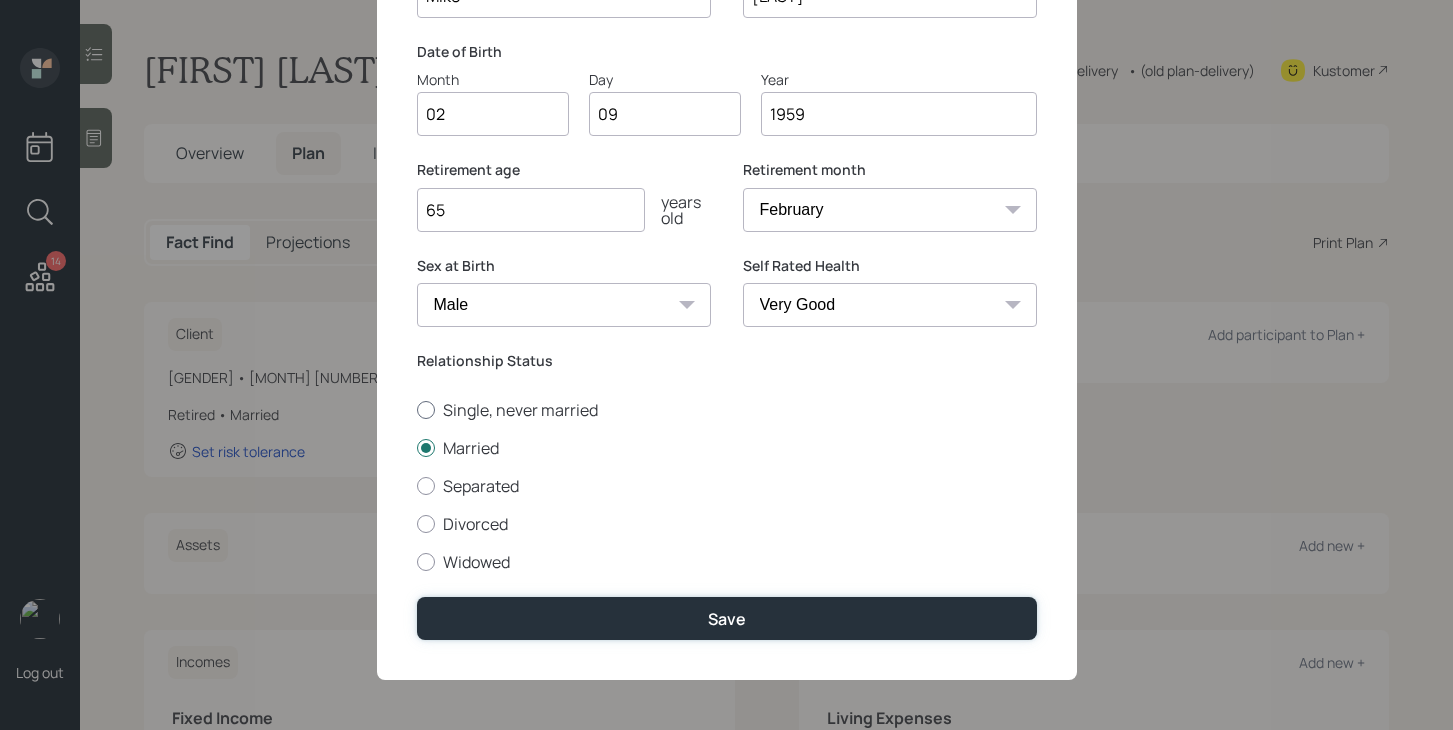 click on "Save" at bounding box center [727, 618] 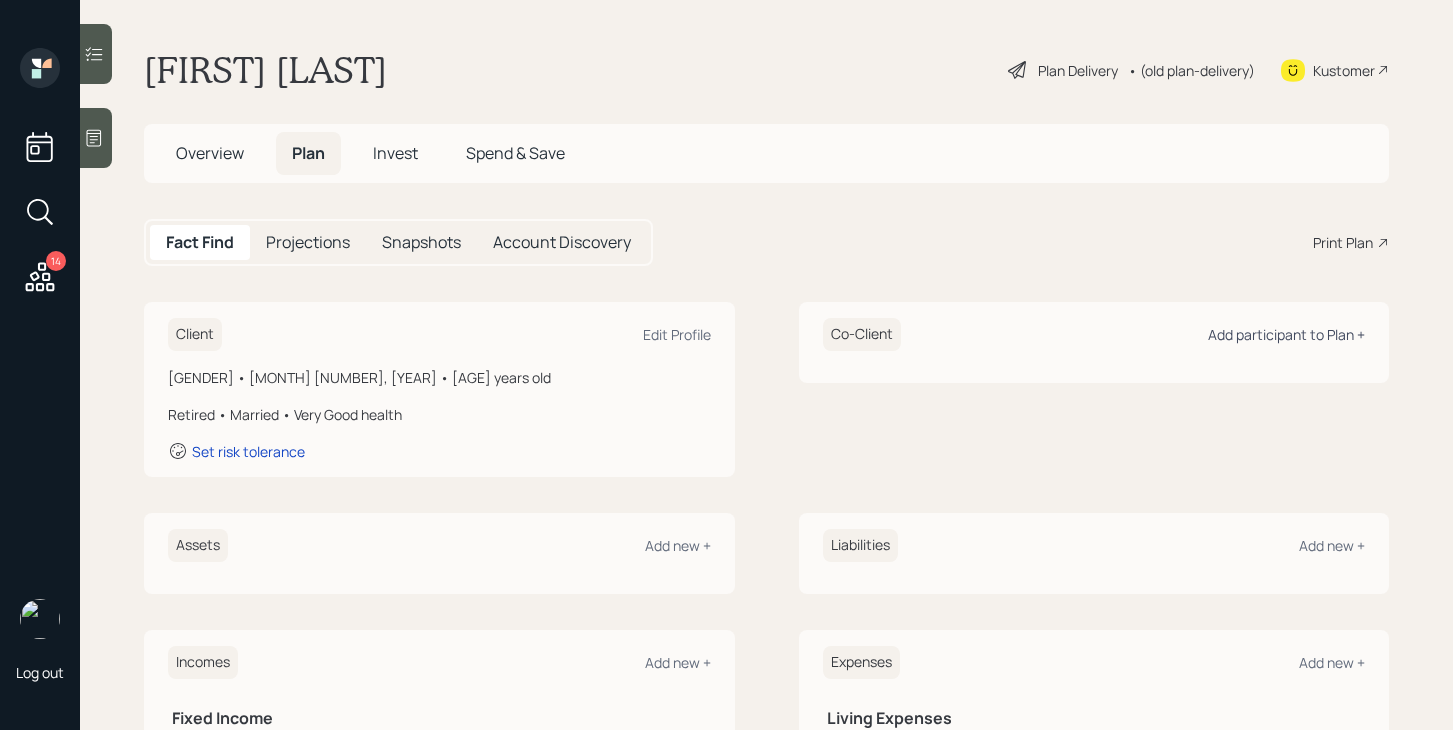 click on "Add participant to Plan +" at bounding box center [1286, 334] 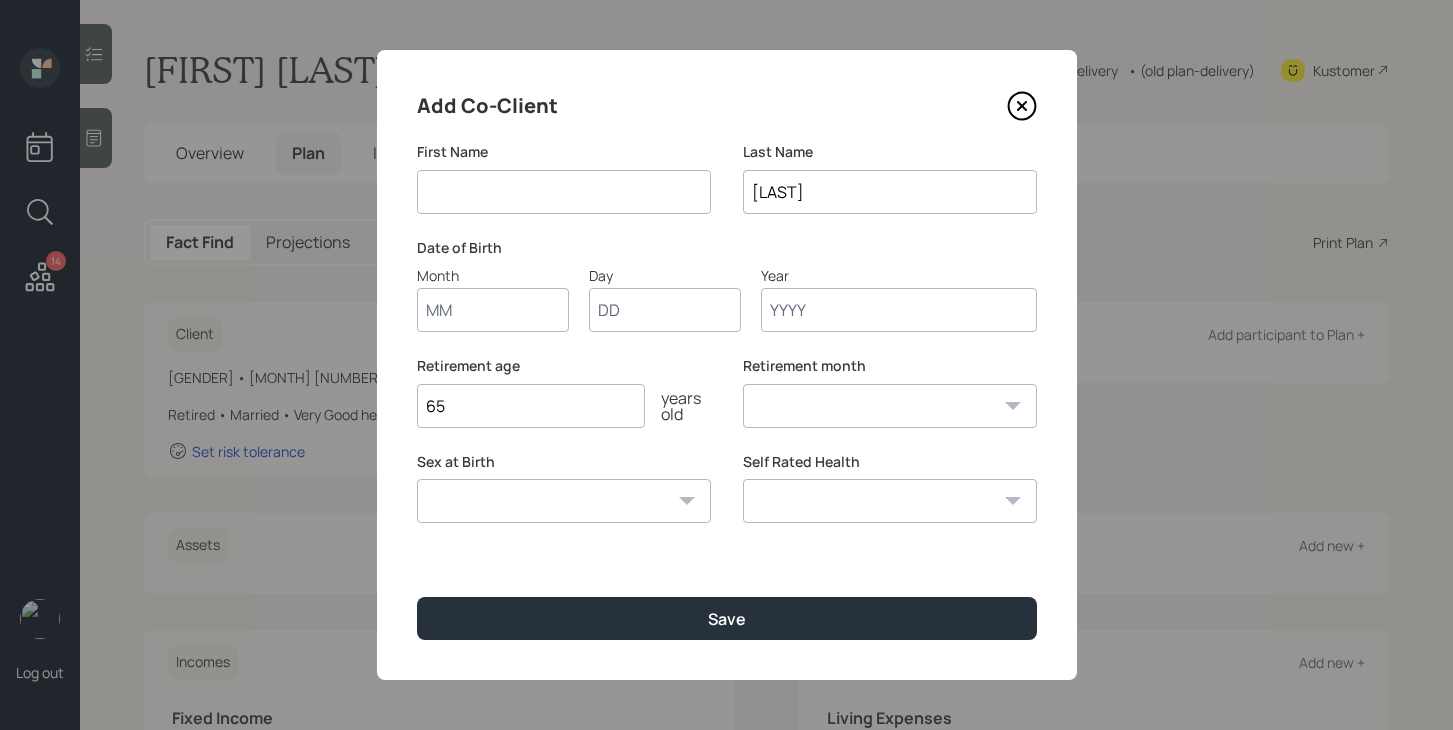 click at bounding box center (564, 192) 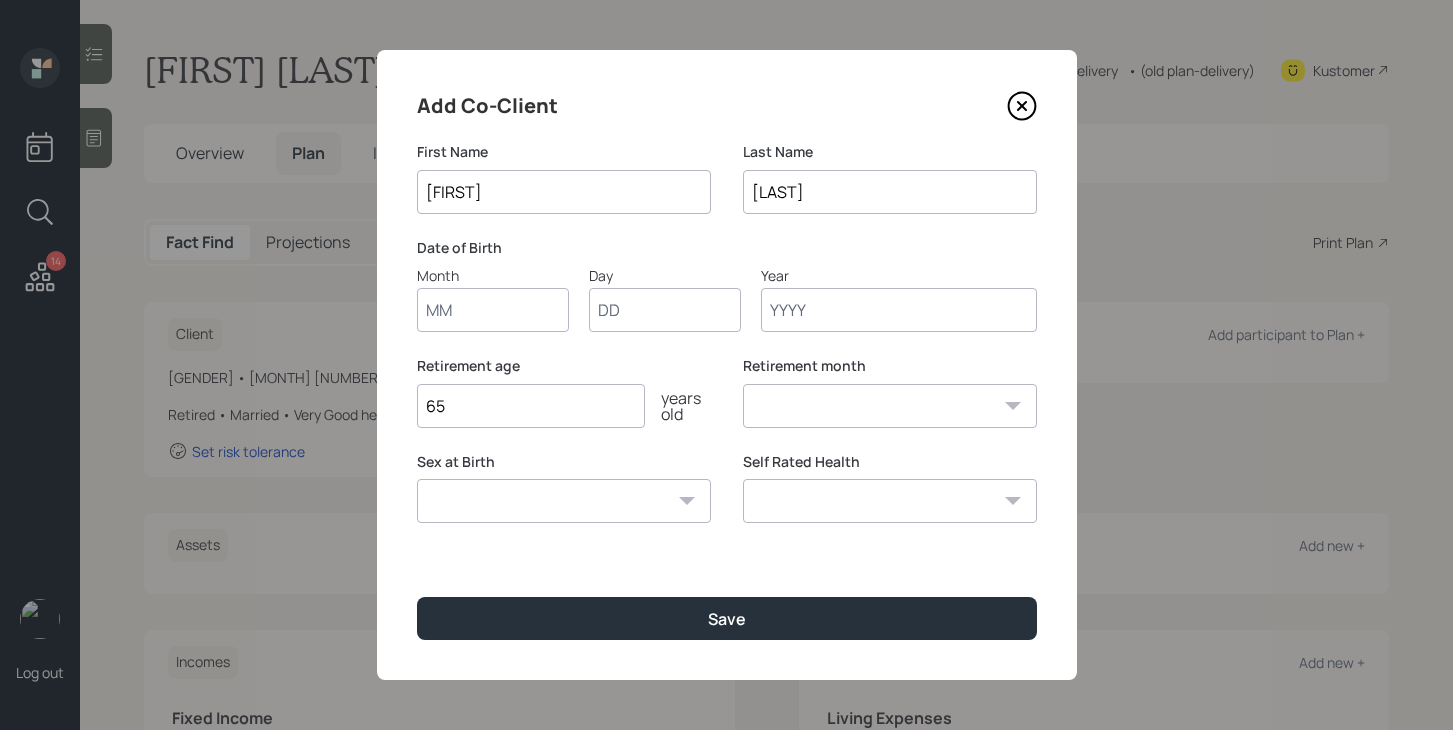type on "[FIRST]" 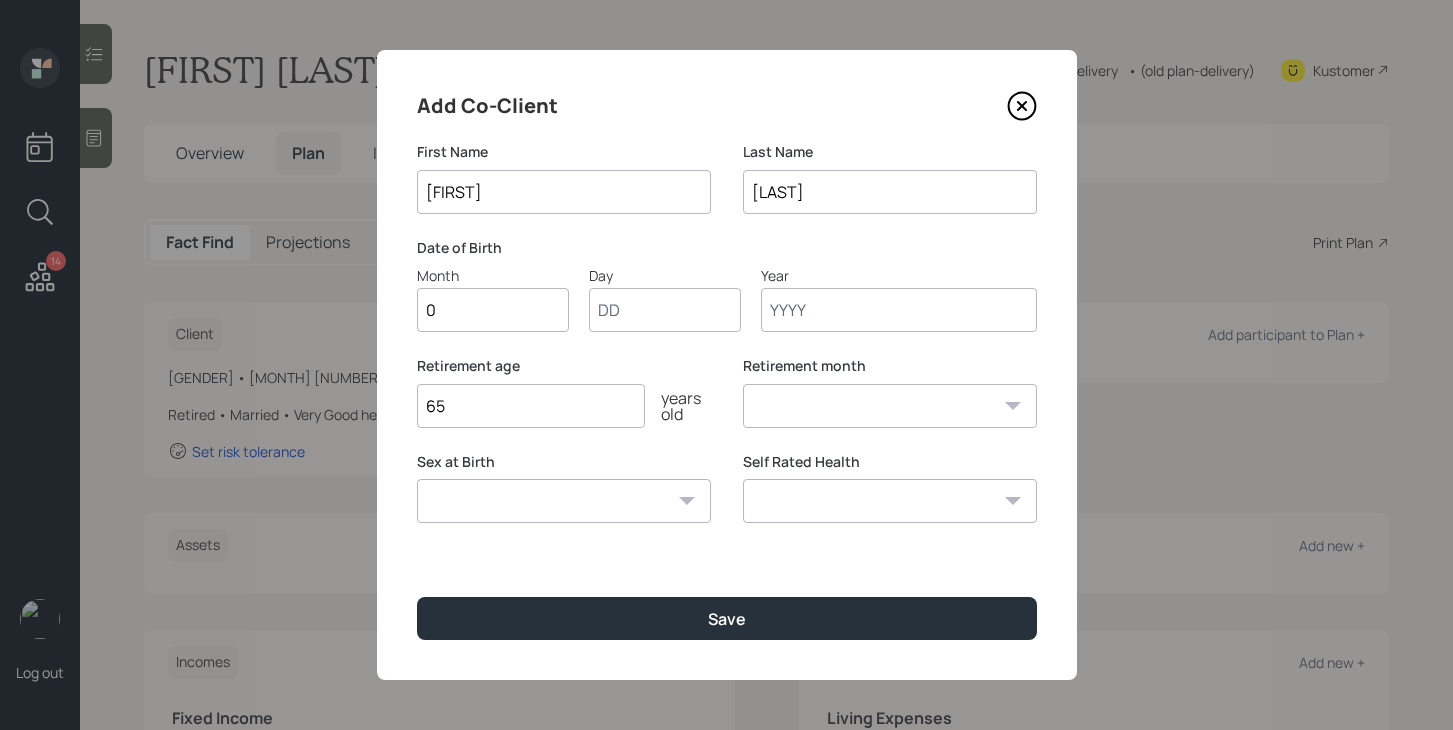 type on "[NUMBER]" 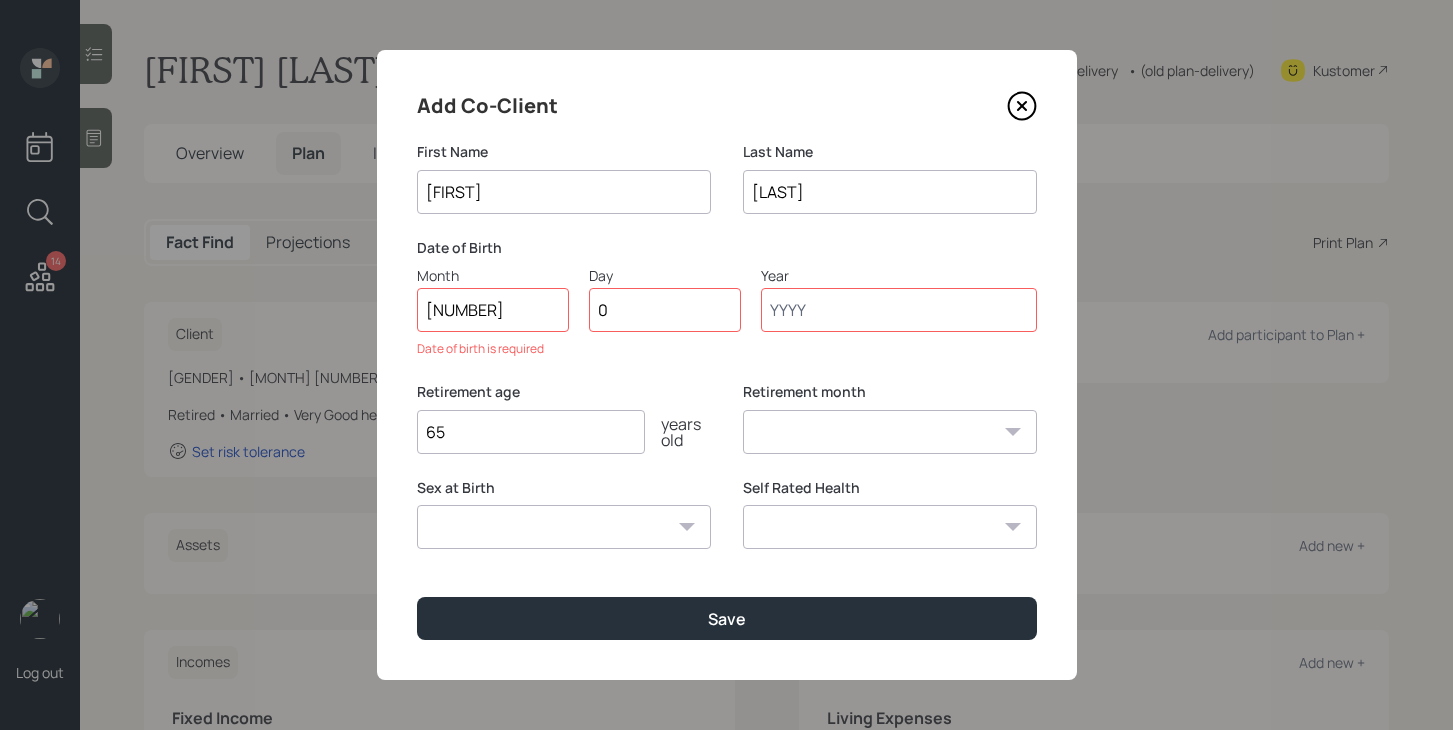 type on "08" 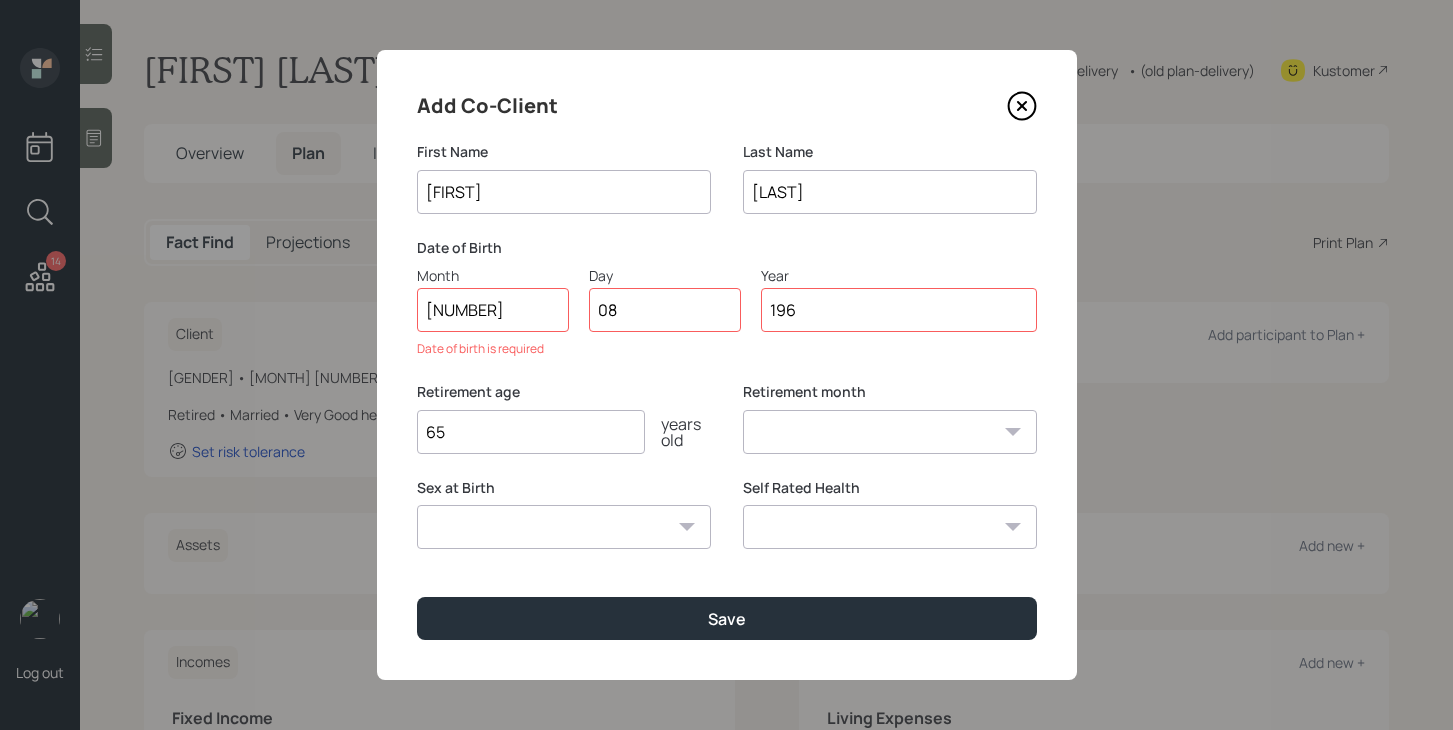 type on "1968" 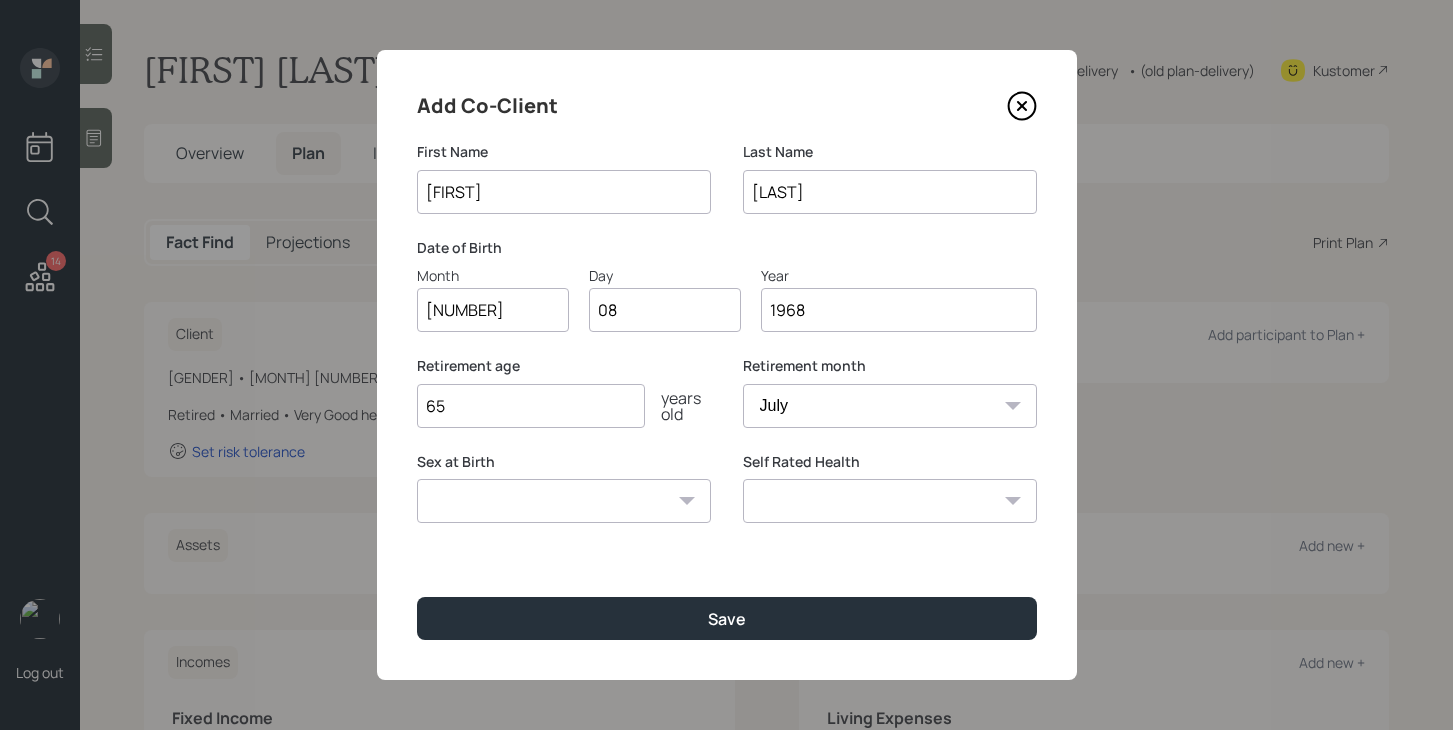 type on "1968" 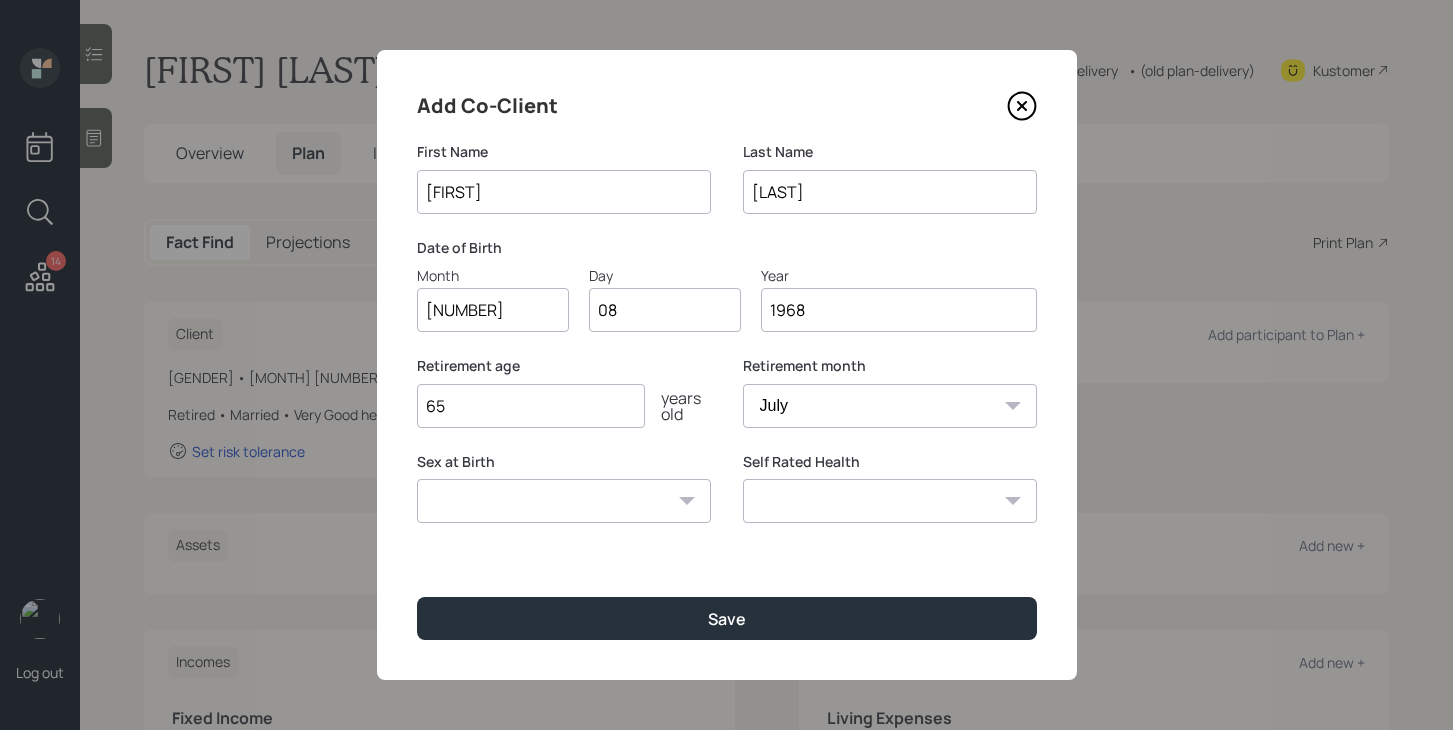 click on "[GENDER] [GENDER] [GENDER]" at bounding box center (564, 501) 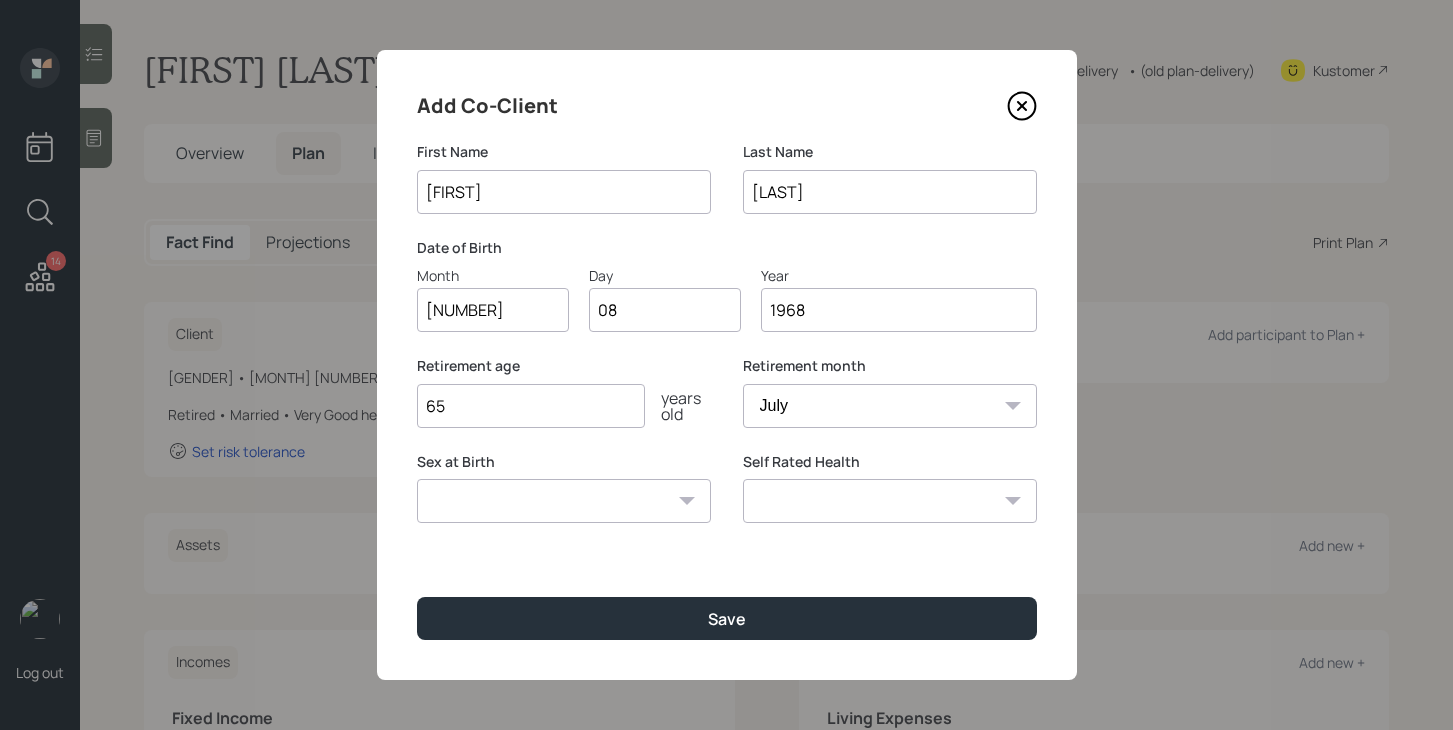 select on "[GENDER]" 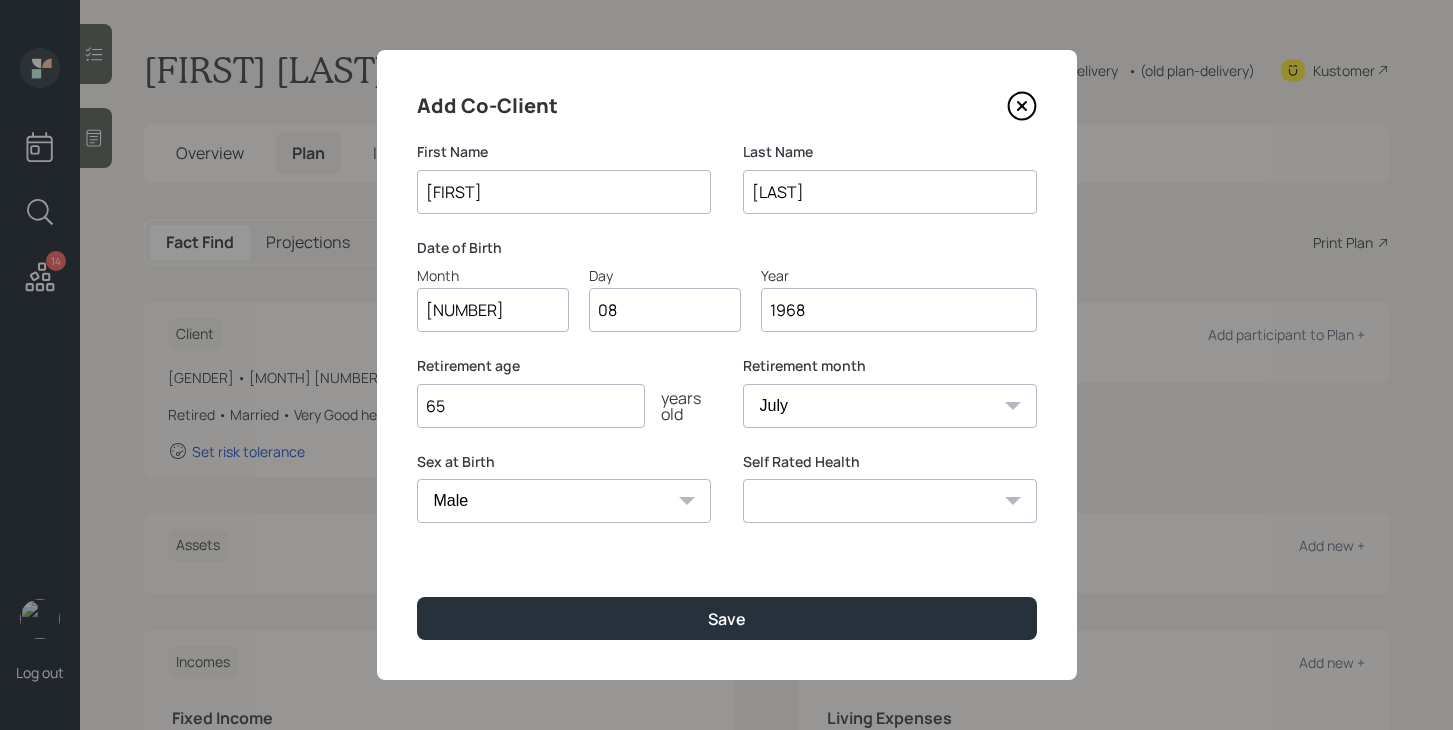click on "Excellent Very Good Good Fair Poor" at bounding box center [890, 501] 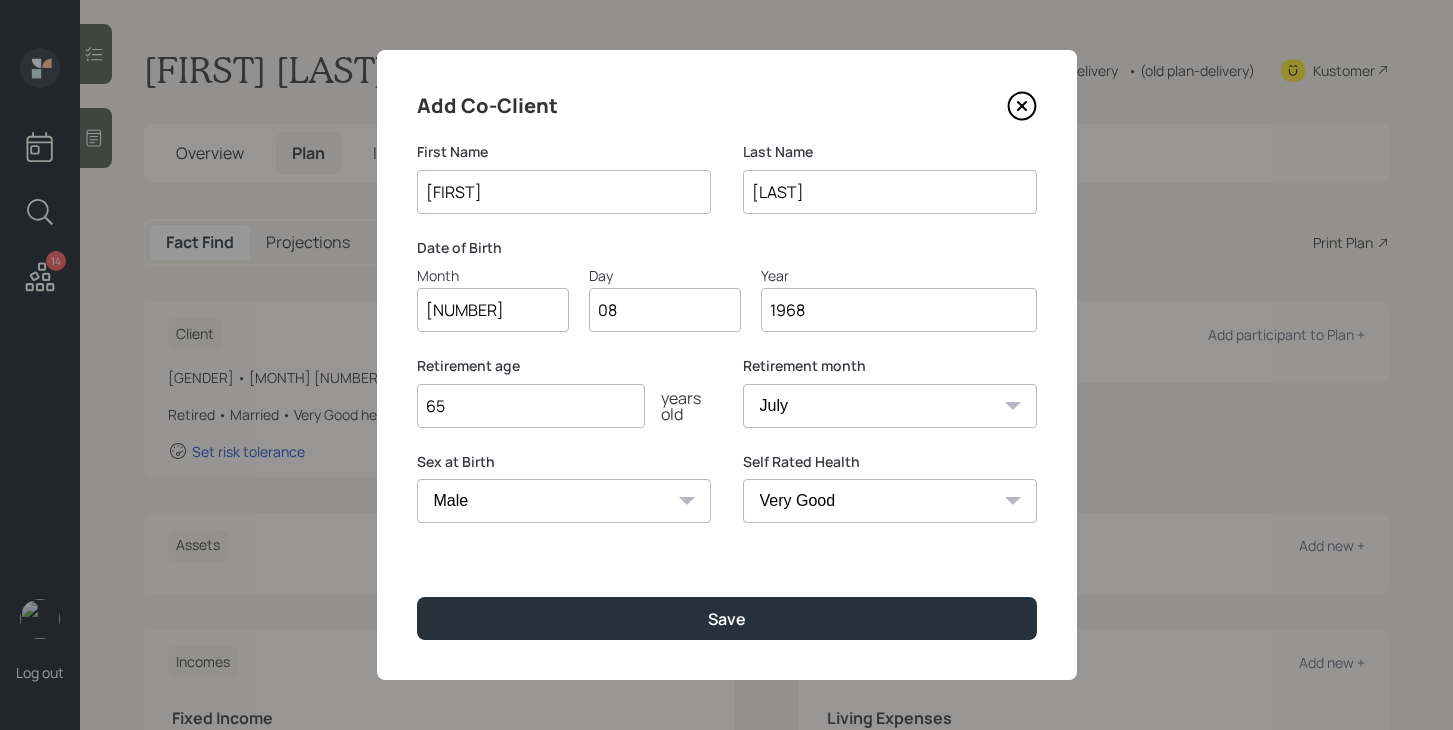 click on "65" at bounding box center (531, 406) 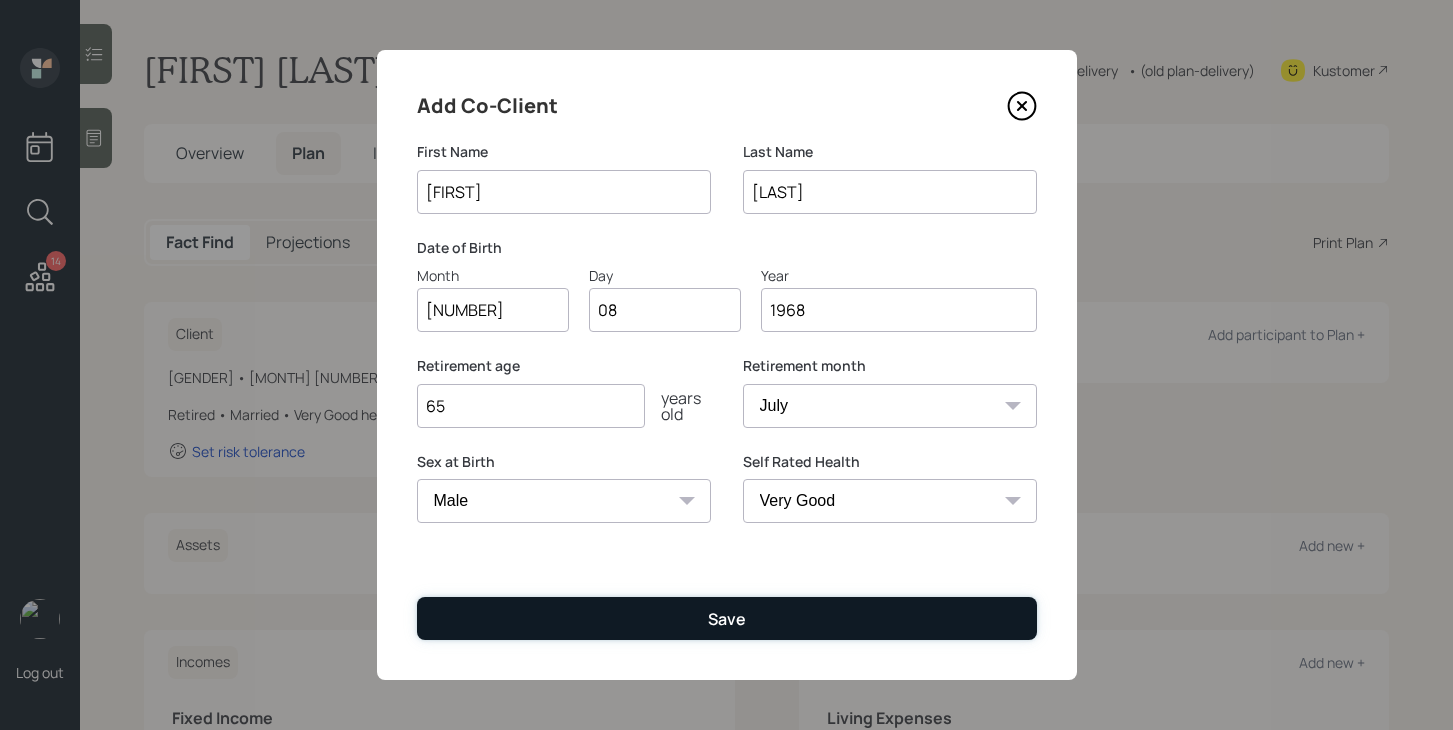 click on "Save" at bounding box center (727, 618) 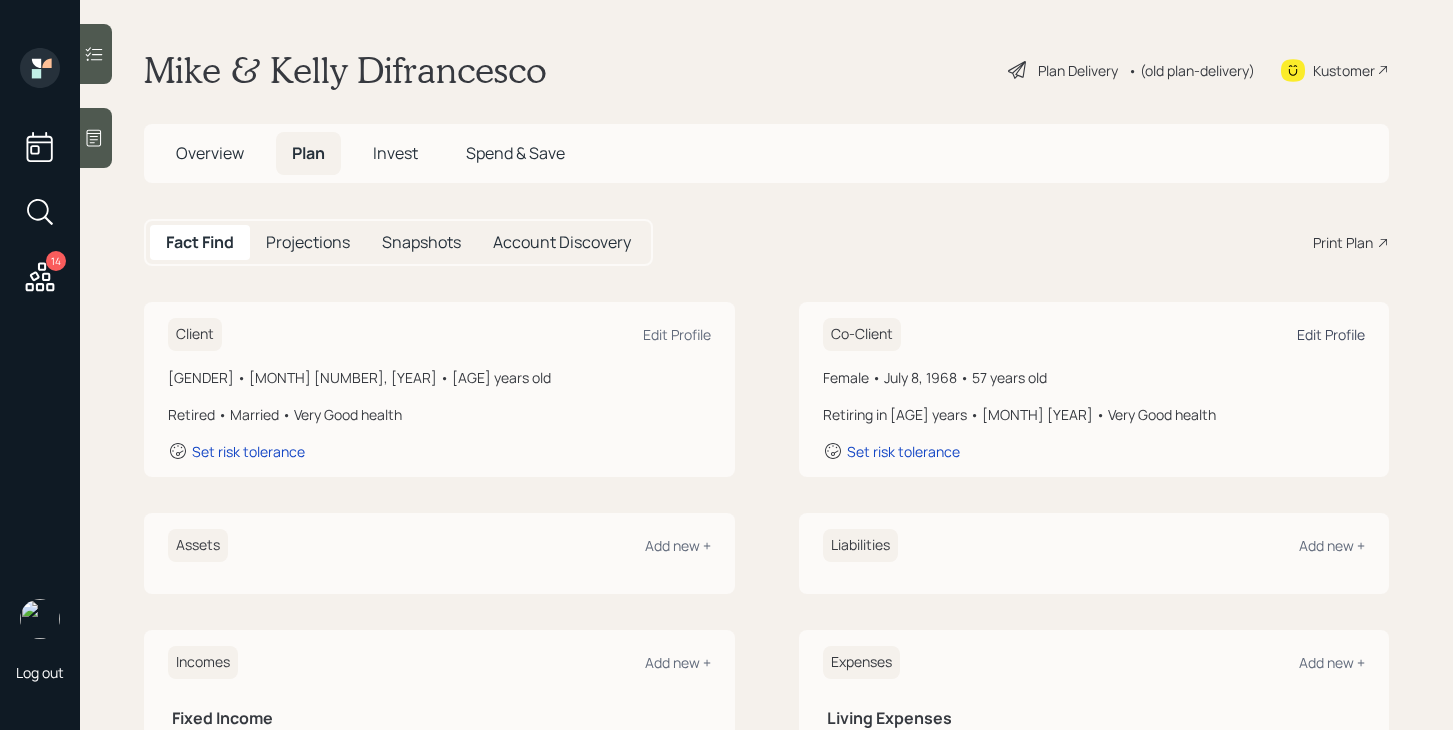 click on "Edit Profile" at bounding box center (1331, 334) 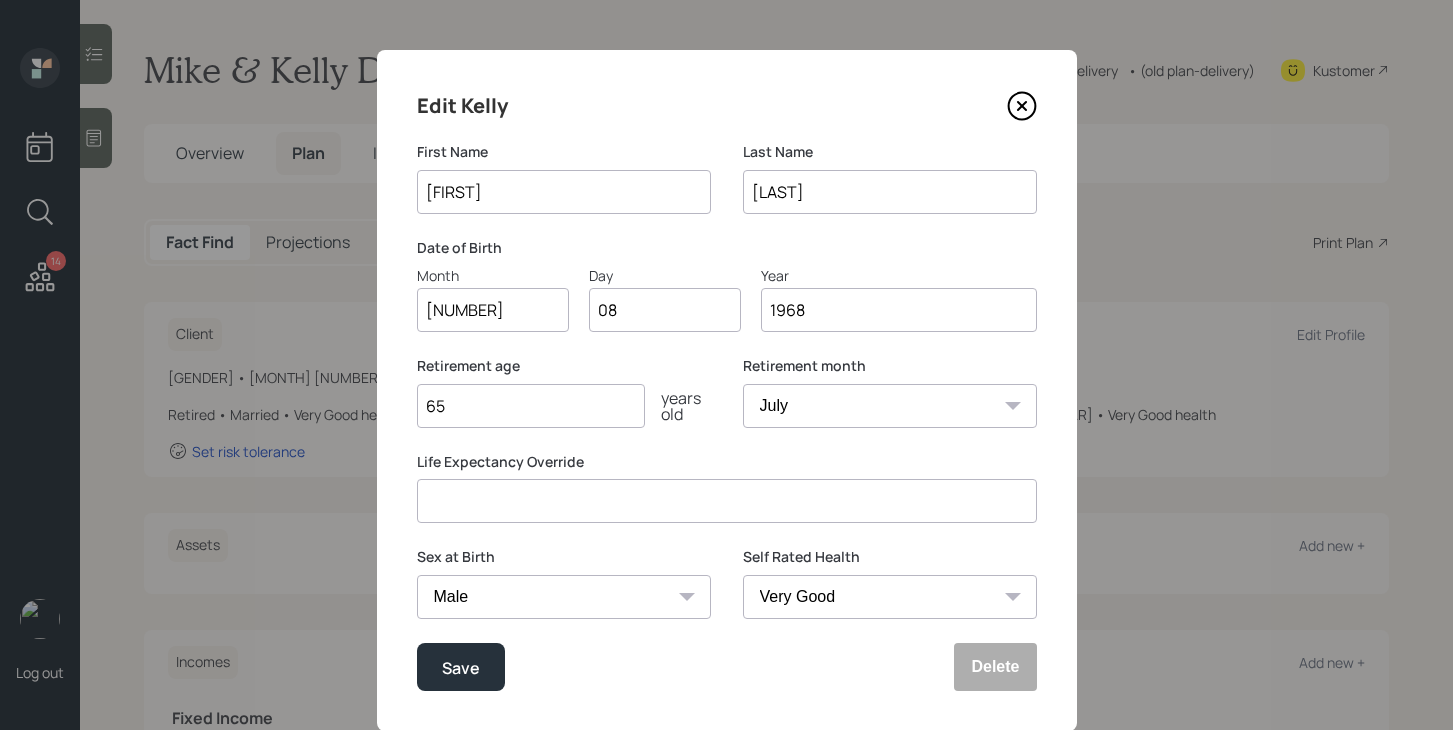 click on "65" at bounding box center (531, 406) 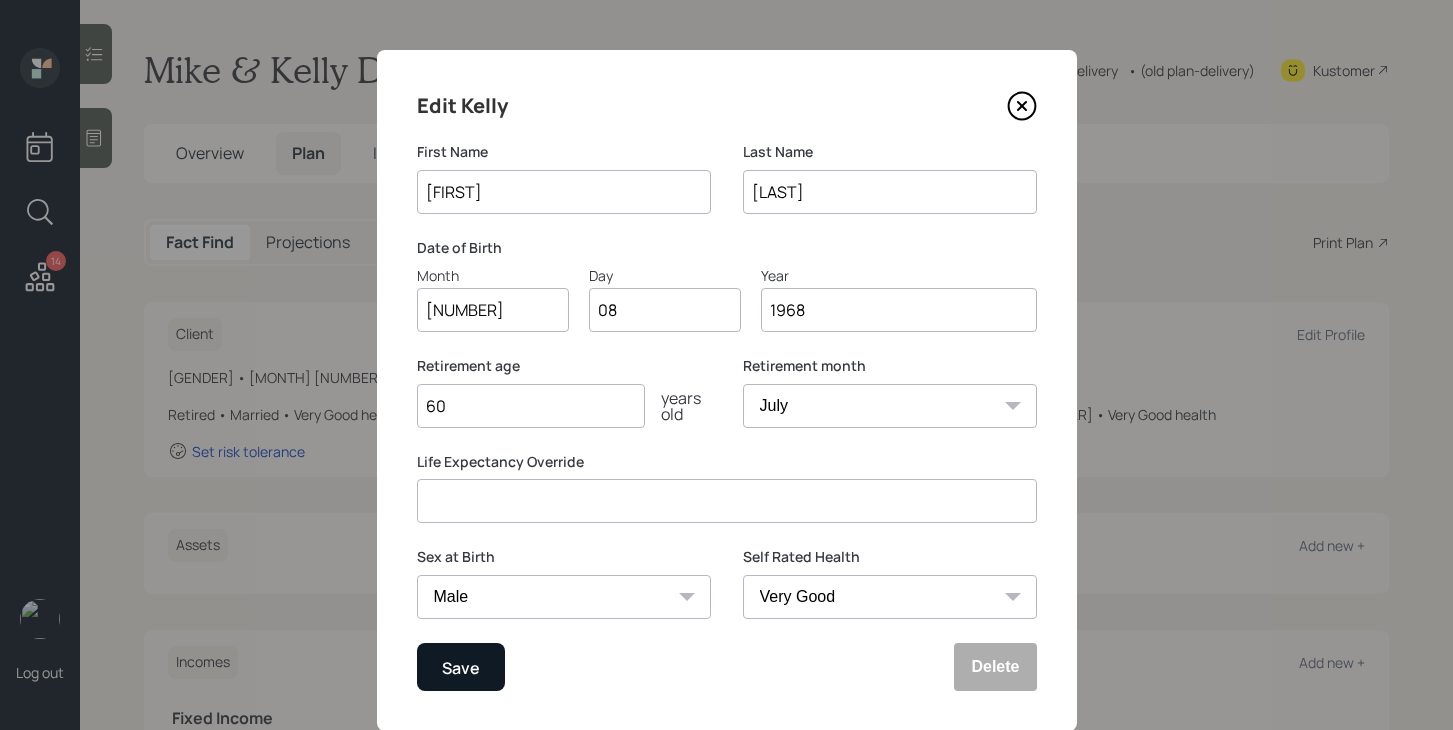 type on "60" 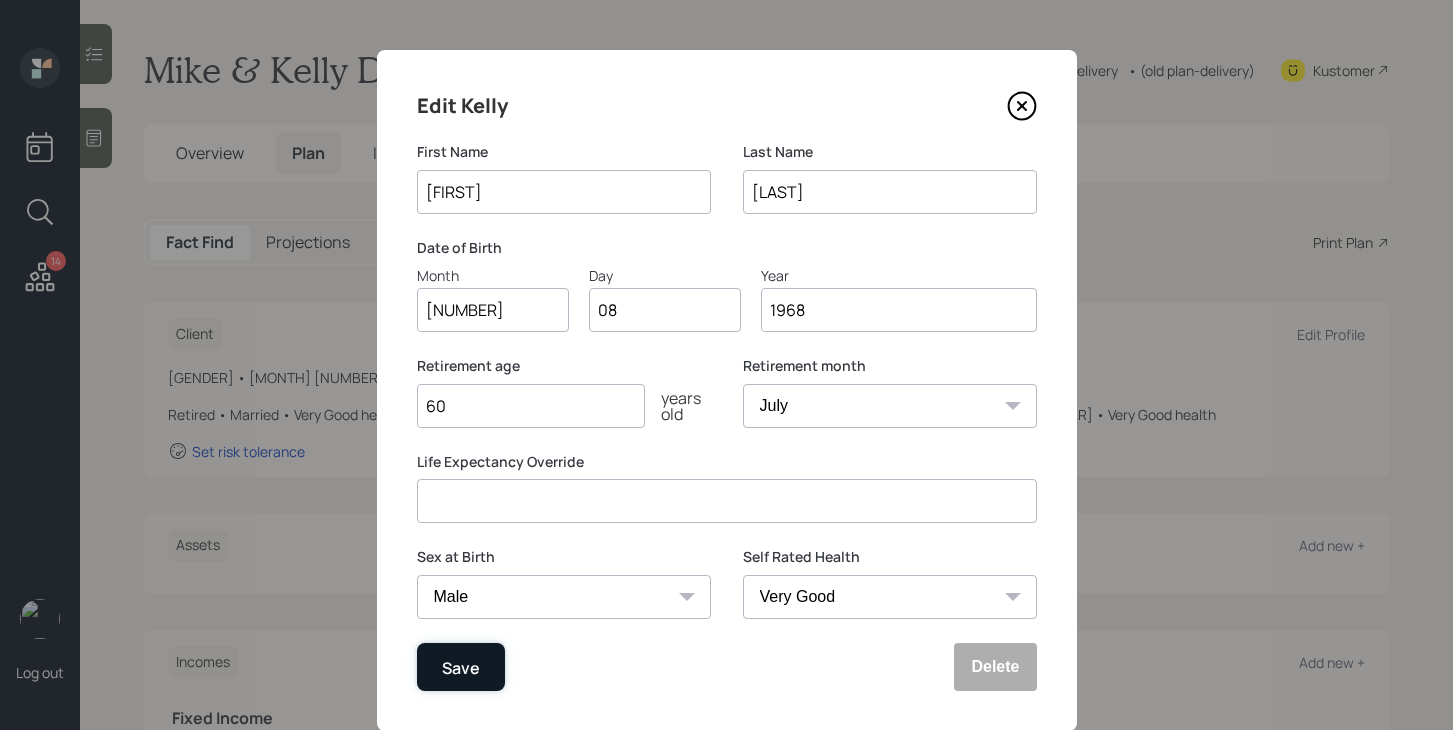 click on "Save" at bounding box center [461, 667] 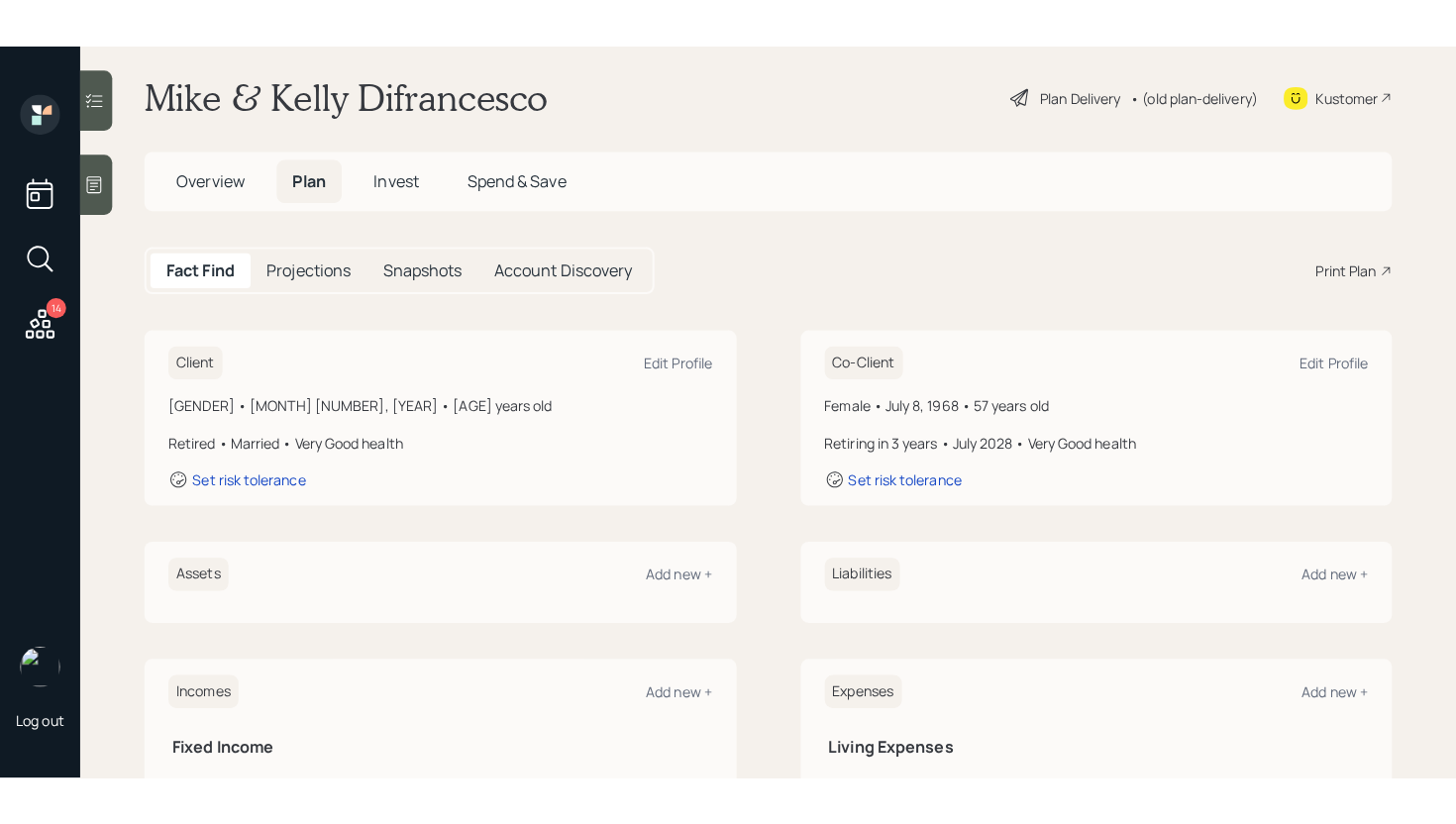 scroll, scrollTop: 0, scrollLeft: 0, axis: both 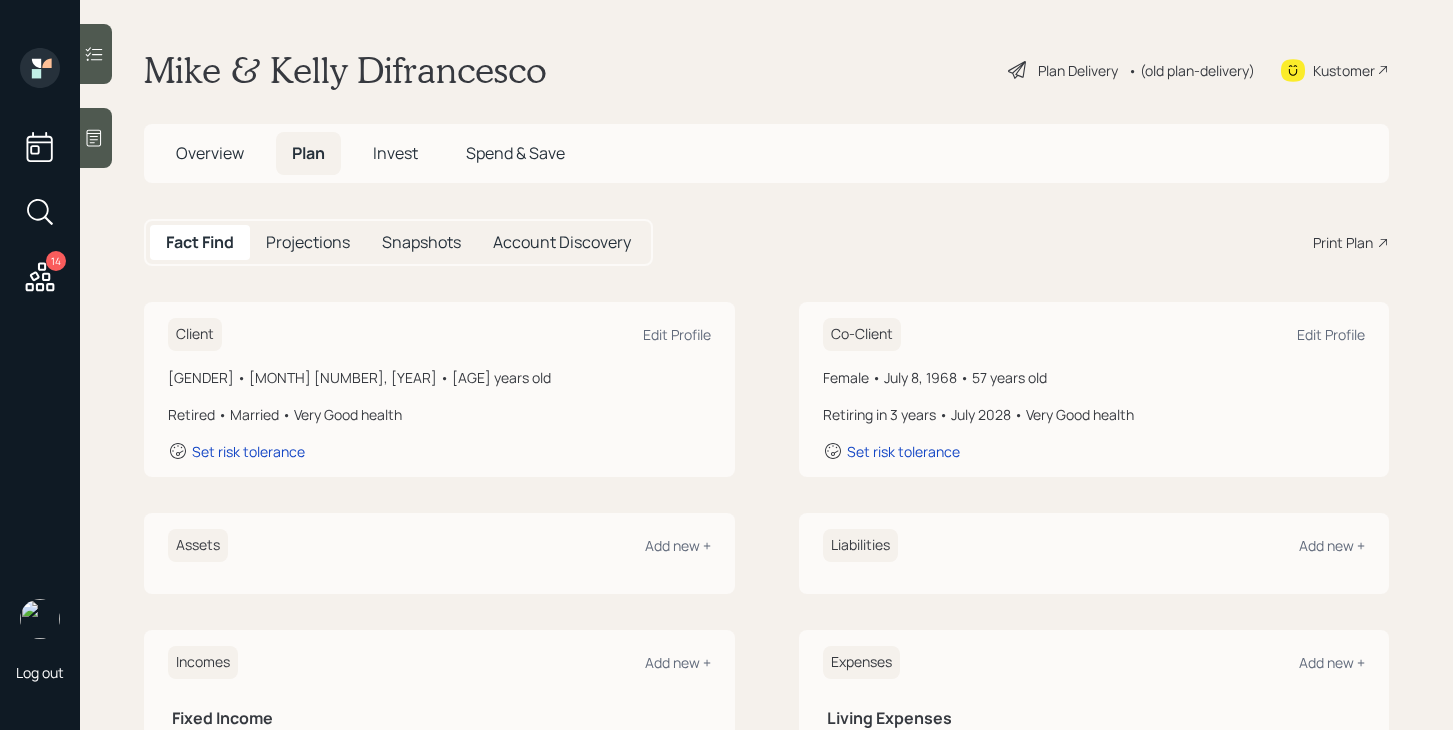 click on "Plan Delivery" at bounding box center [1078, 70] 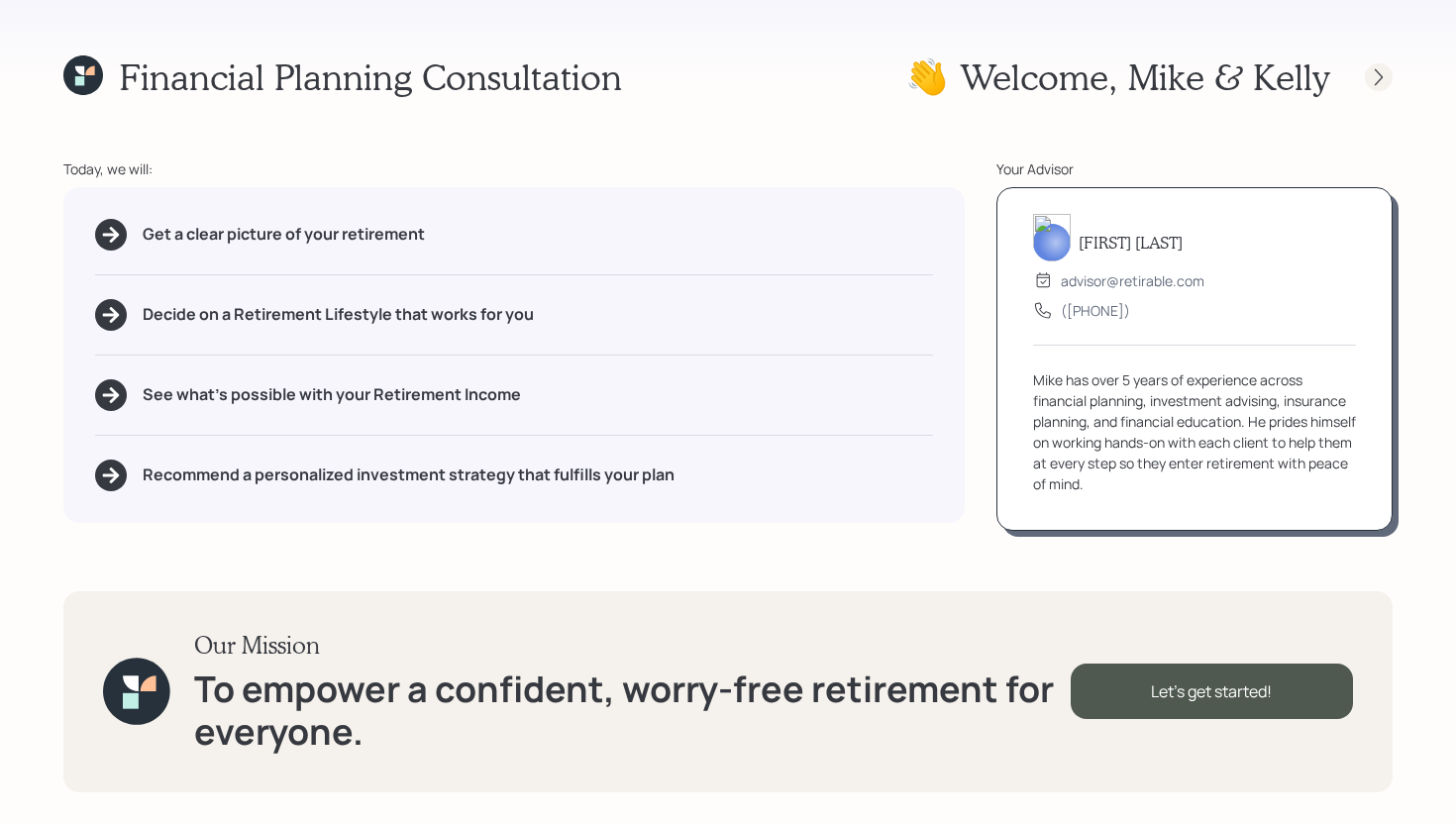 click 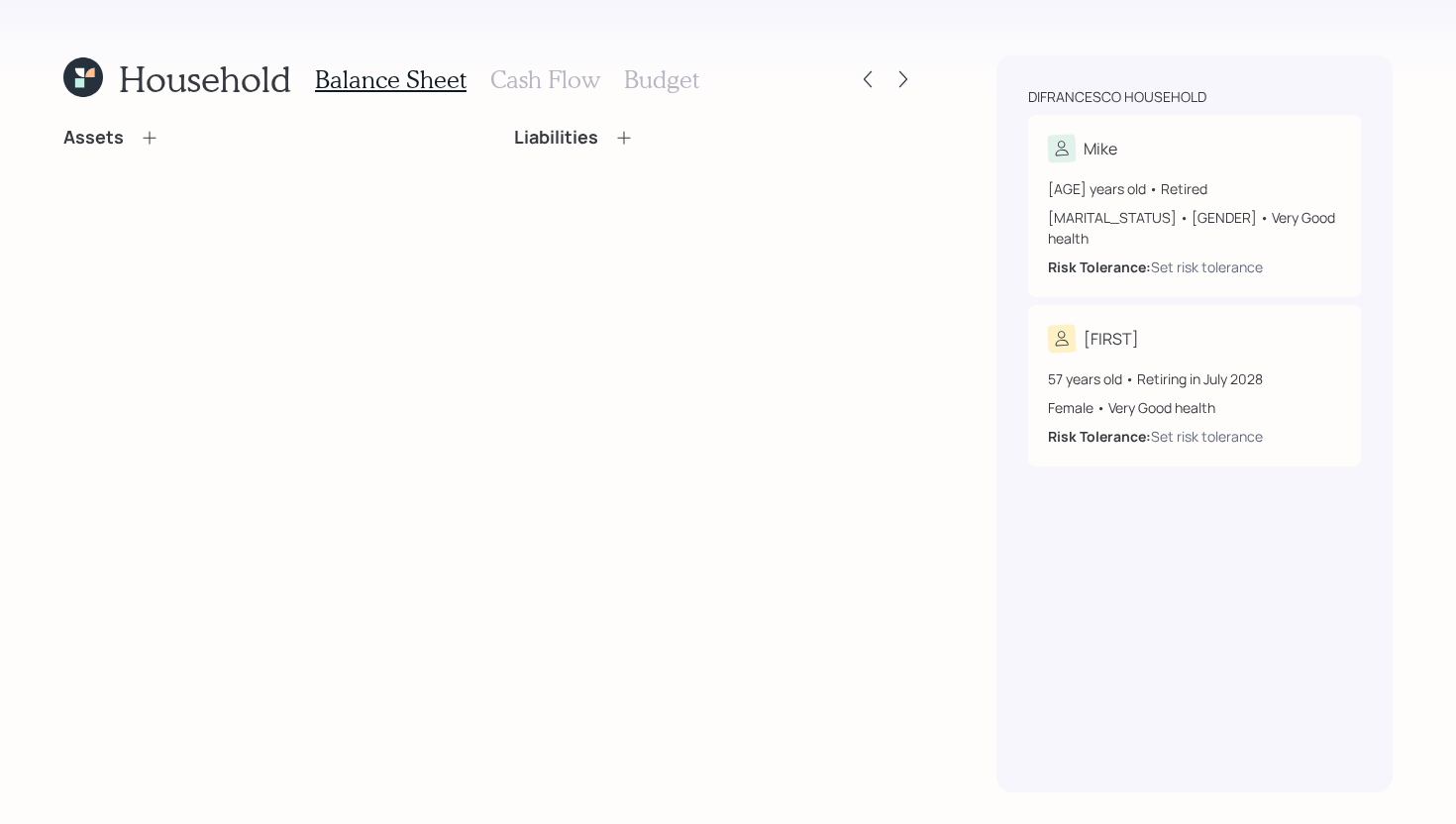 click 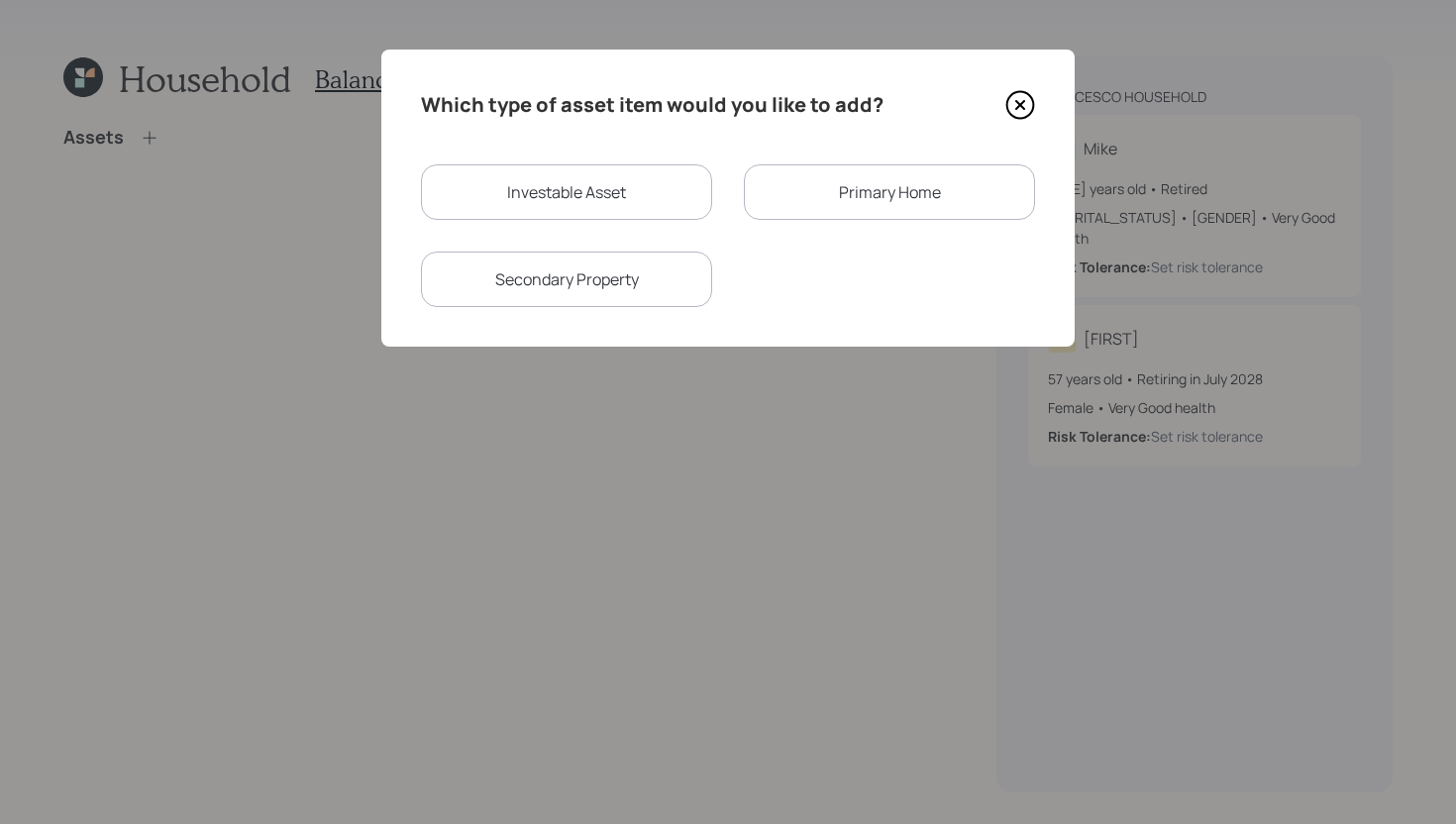 click on "Investable Asset" at bounding box center (567, 192) 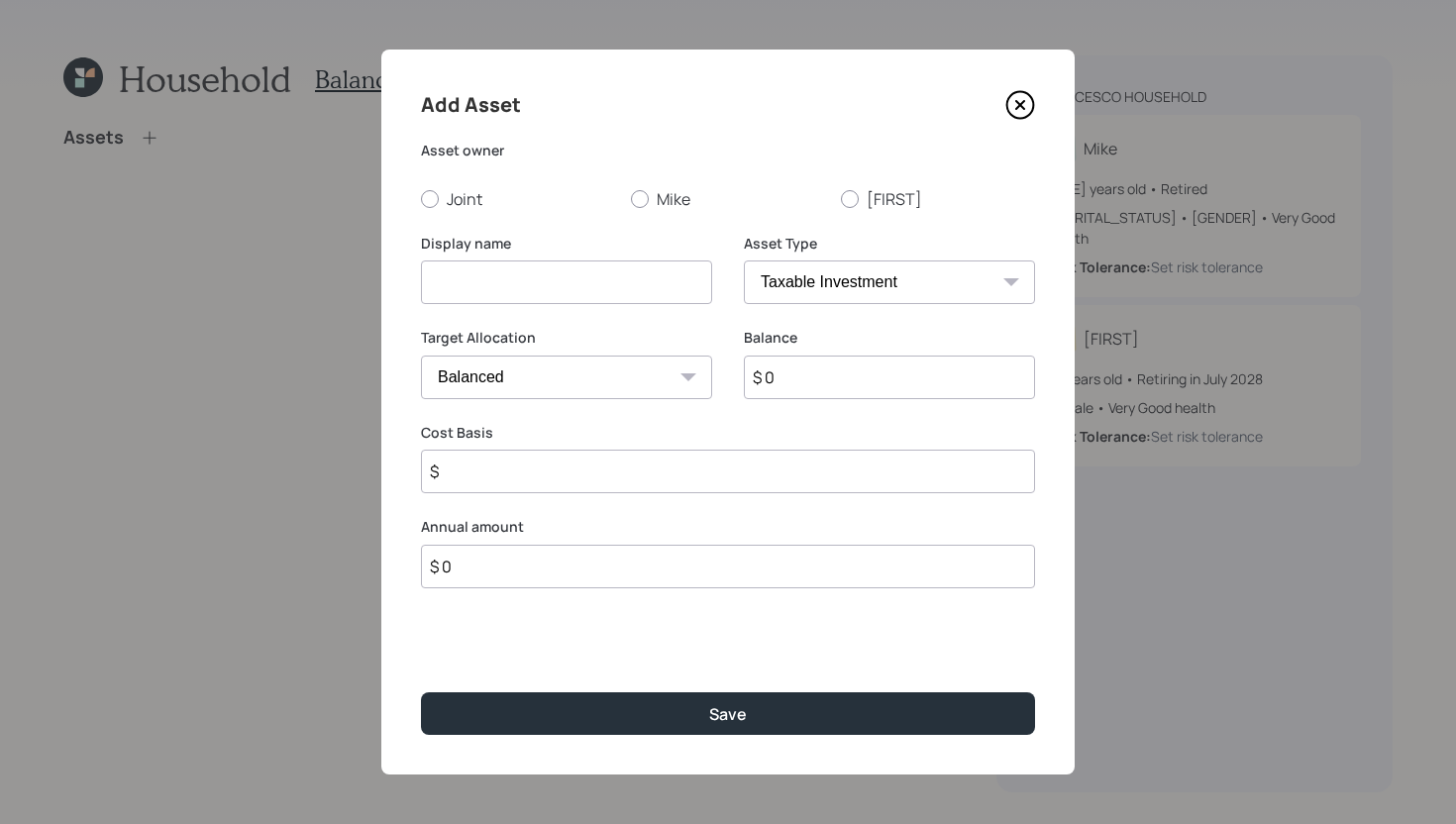 click on "Asset owner Joint Mike Kelly" at bounding box center (728, 175) 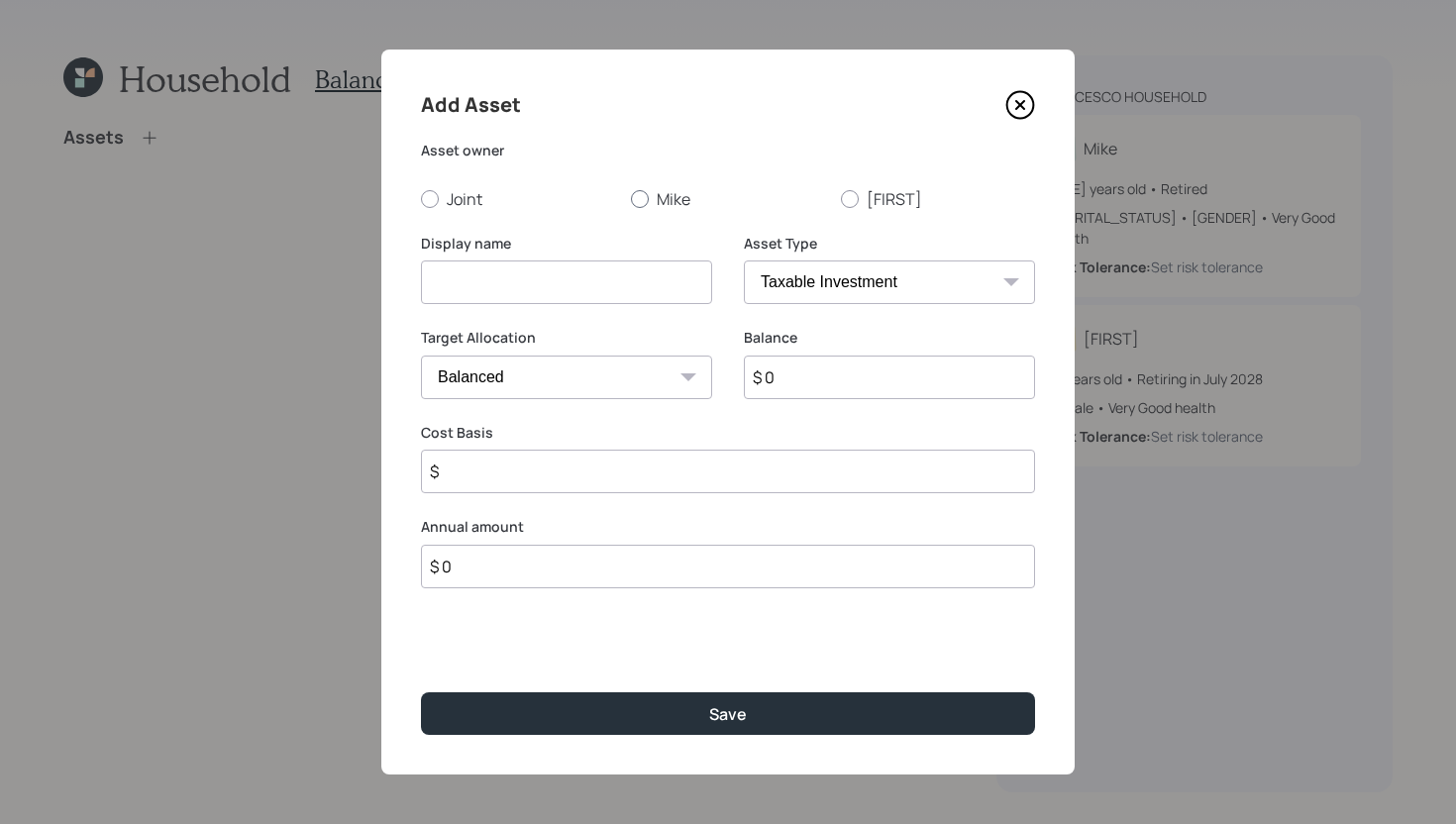 click on "Mike" at bounding box center [728, 199] 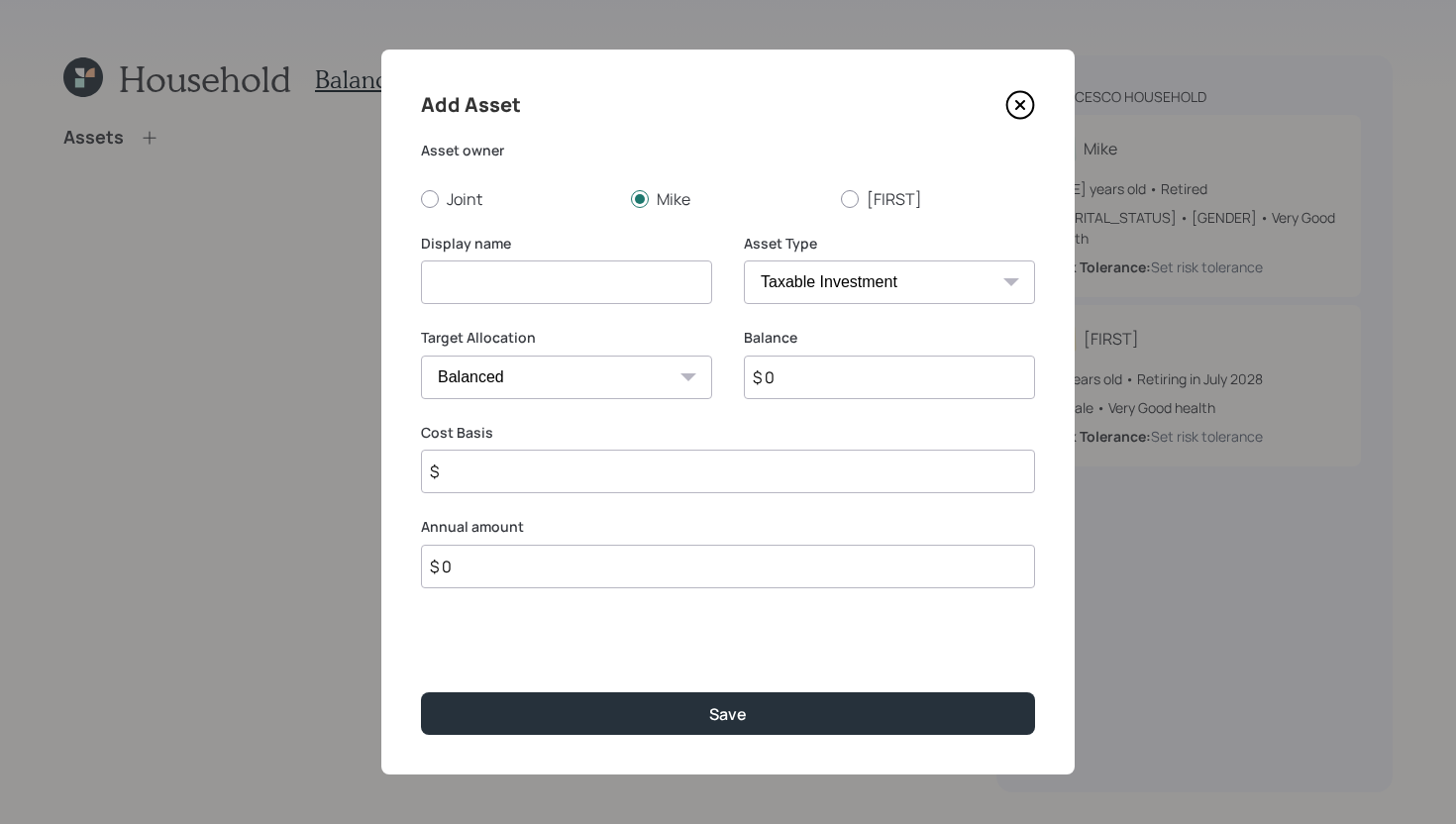 click at bounding box center [567, 282] 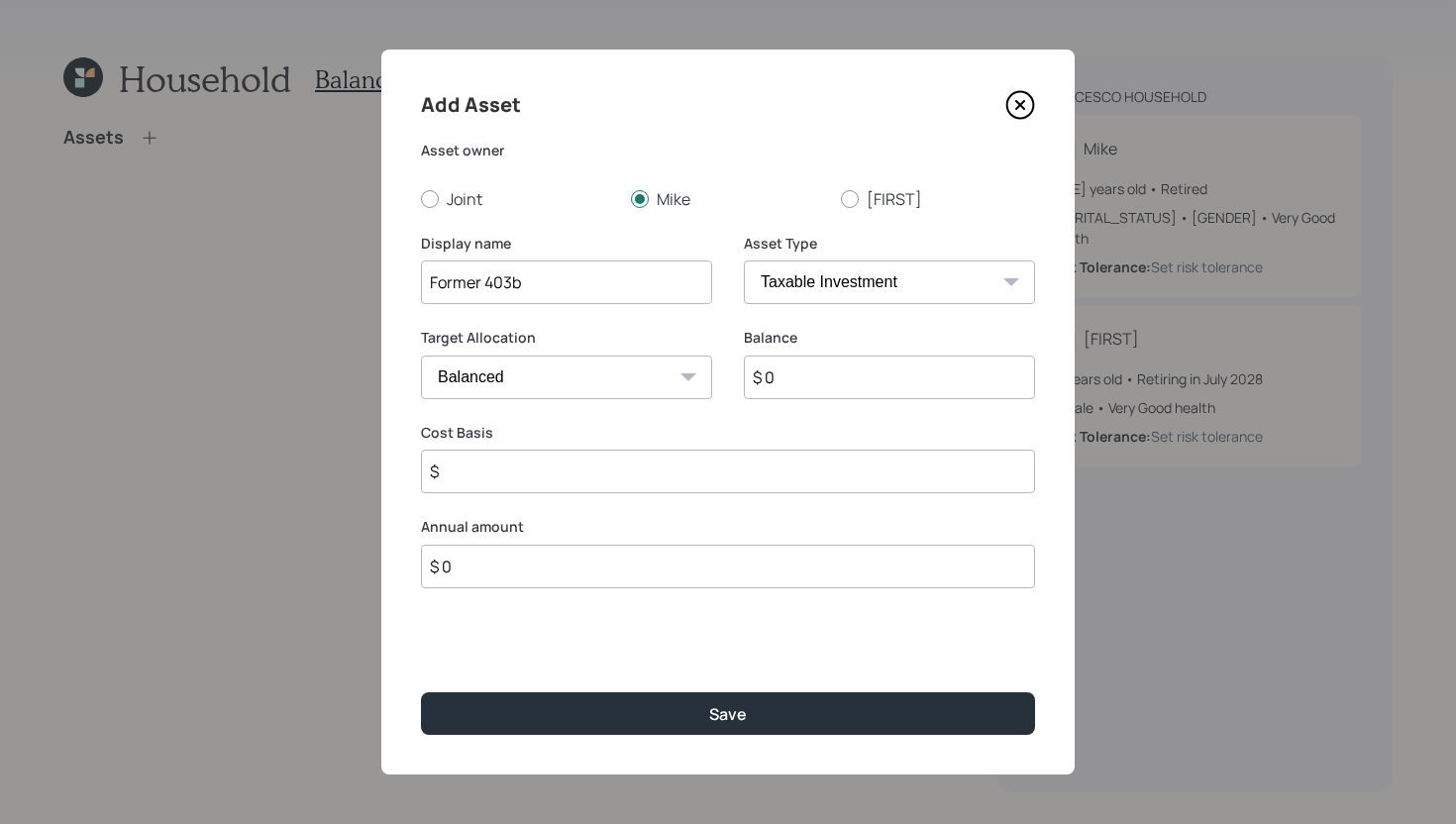 type on "Former 403b" 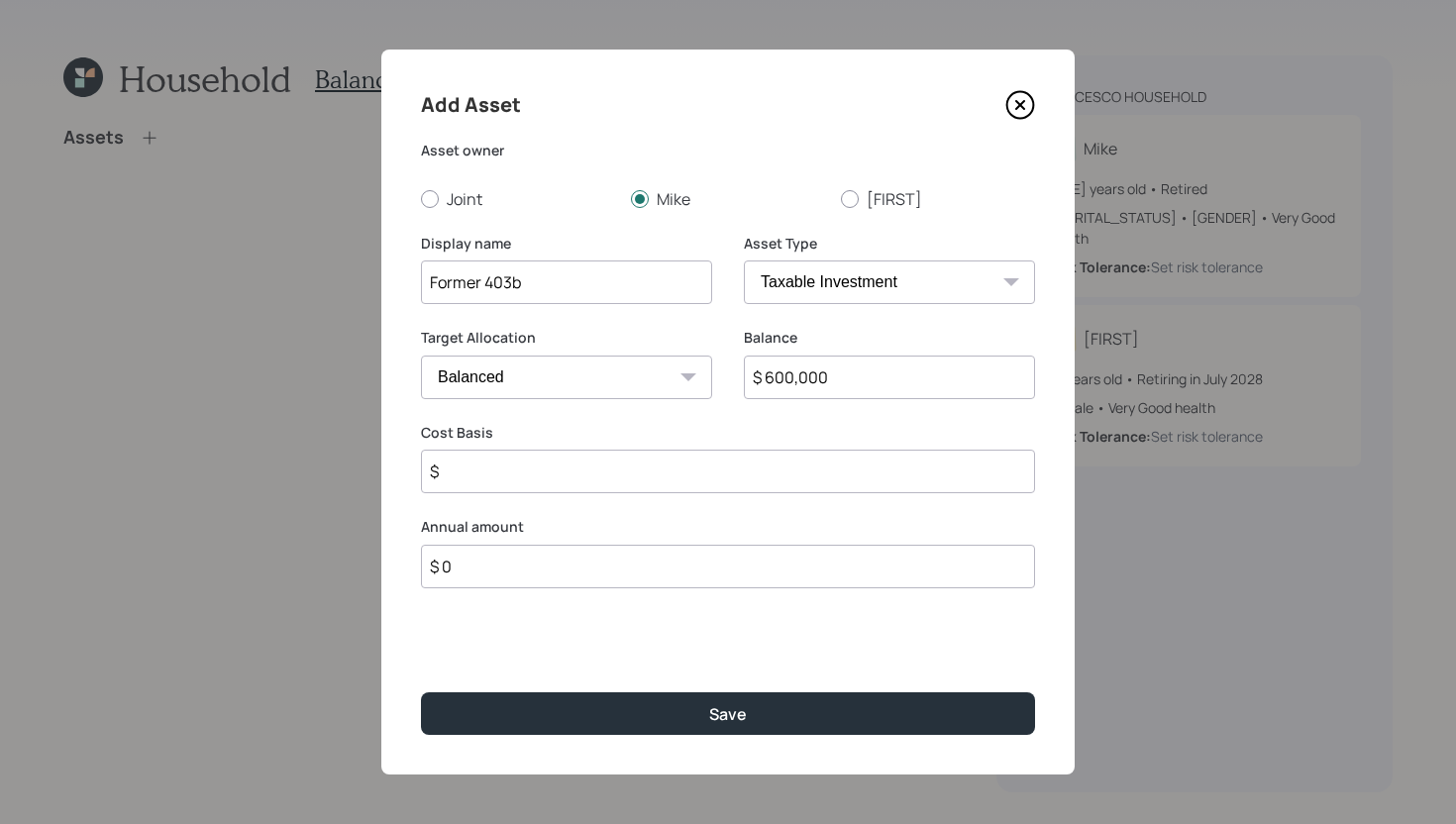 type on "$ 600,000" 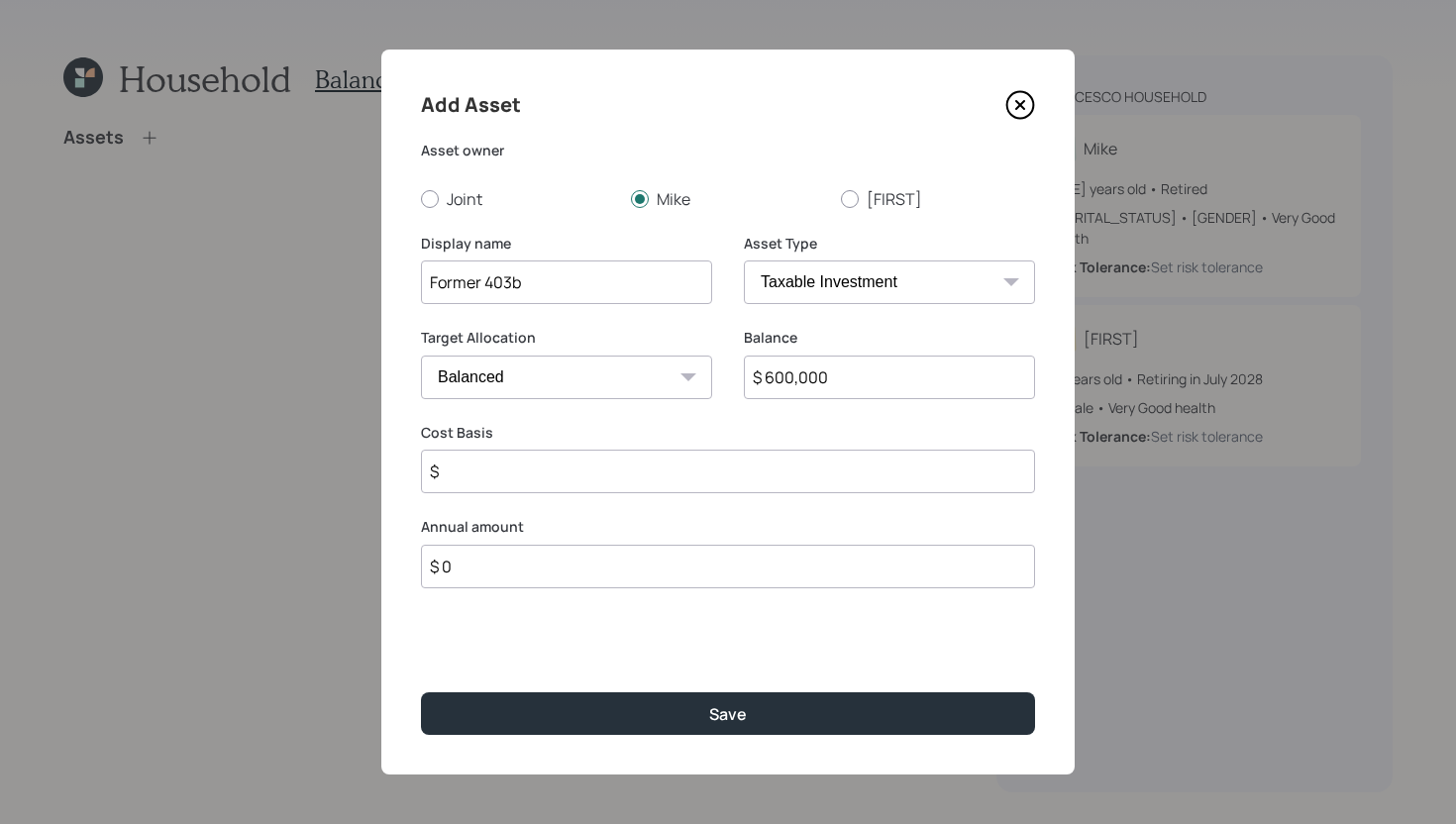 click on "SEP IRA IRA Roth IRA 401(k) Roth 401(k) 403(b) Roth 403(b) 457(b) Roth 457(b) Health Savings Account 529 Taxable Investment Checking / Savings Emergency Fund" at bounding box center (889, 282) 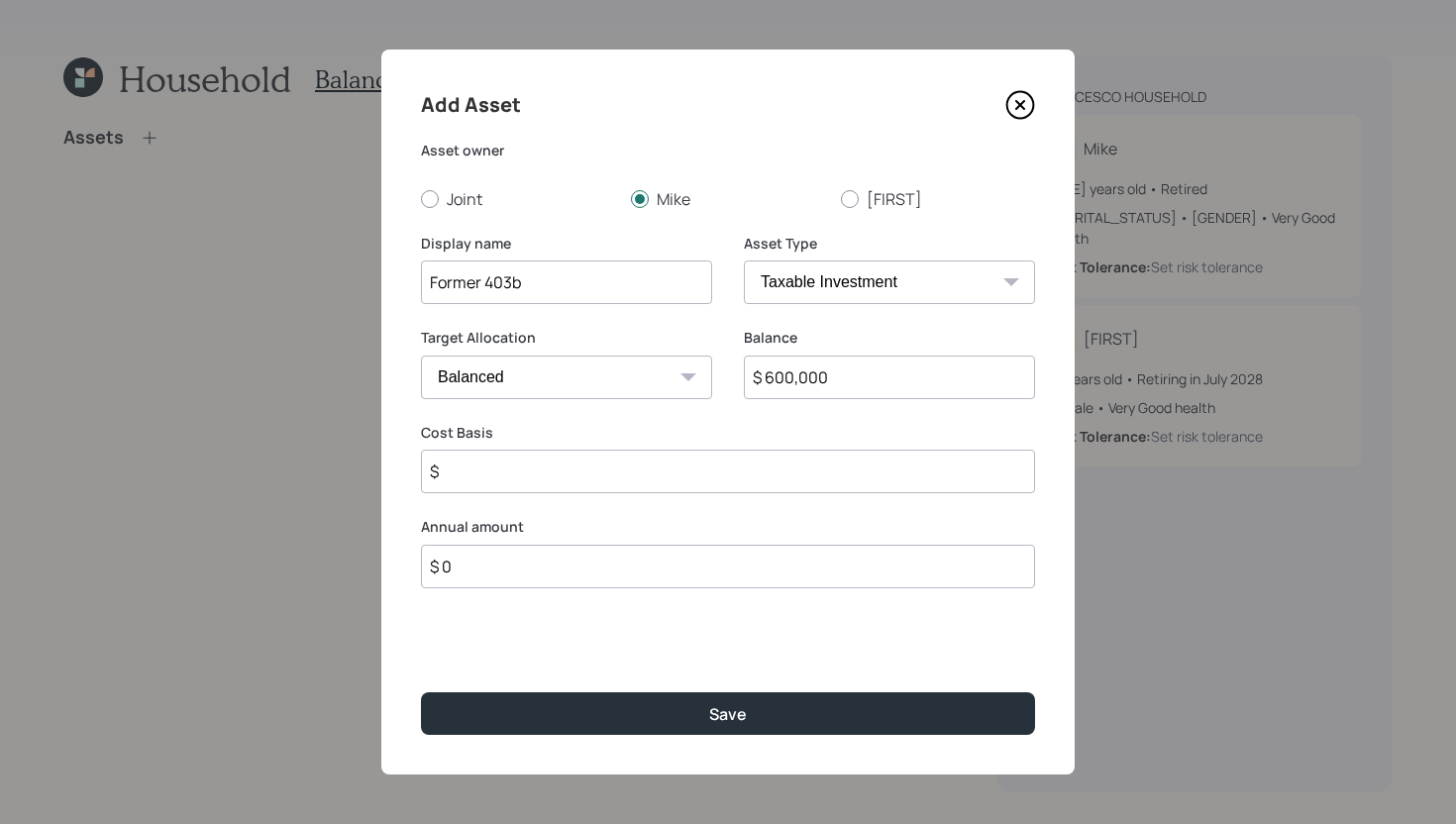 select on "public_school_sponsored" 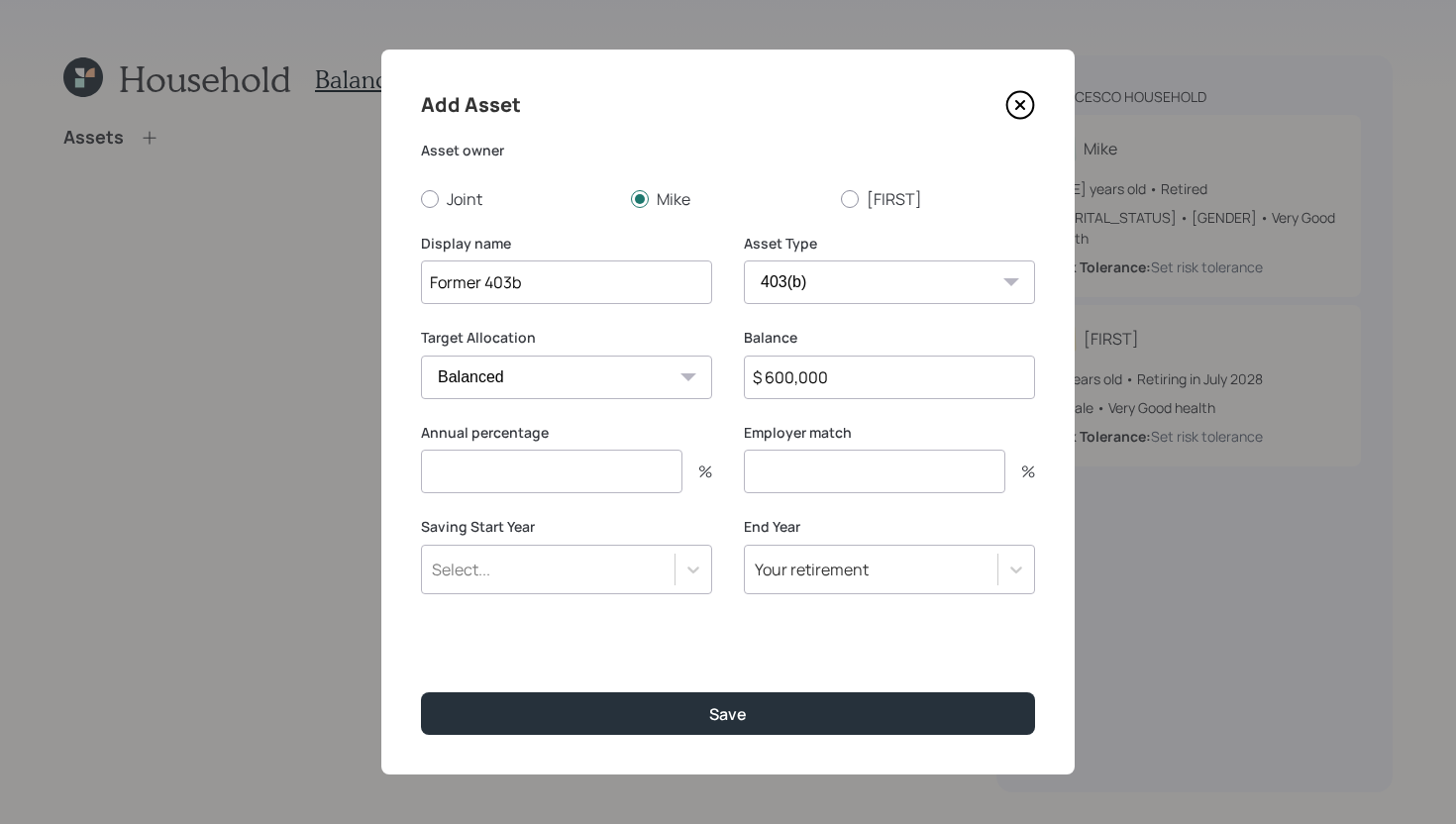 click at bounding box center (552, 471) 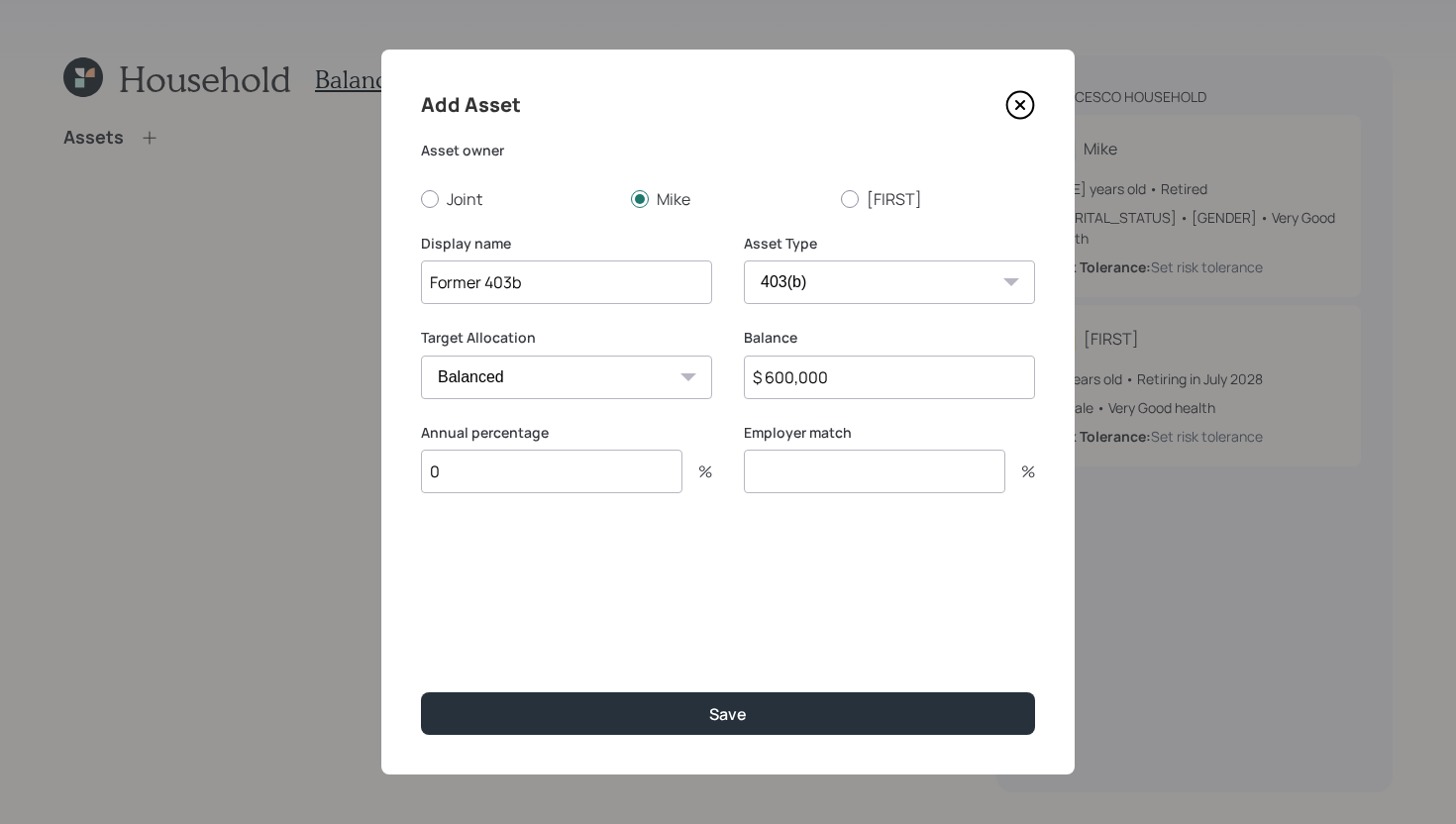 type on "0" 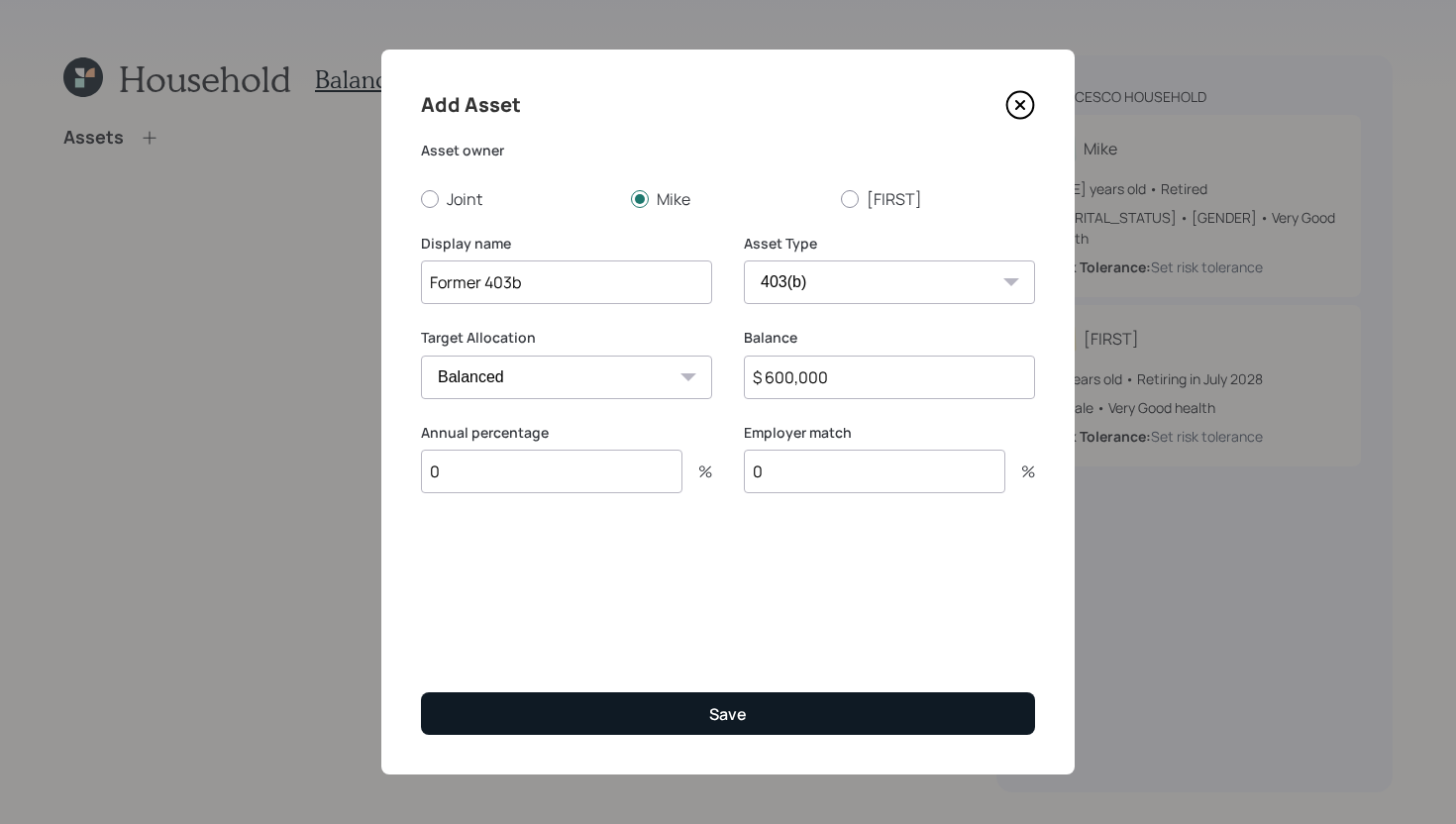 type on "0" 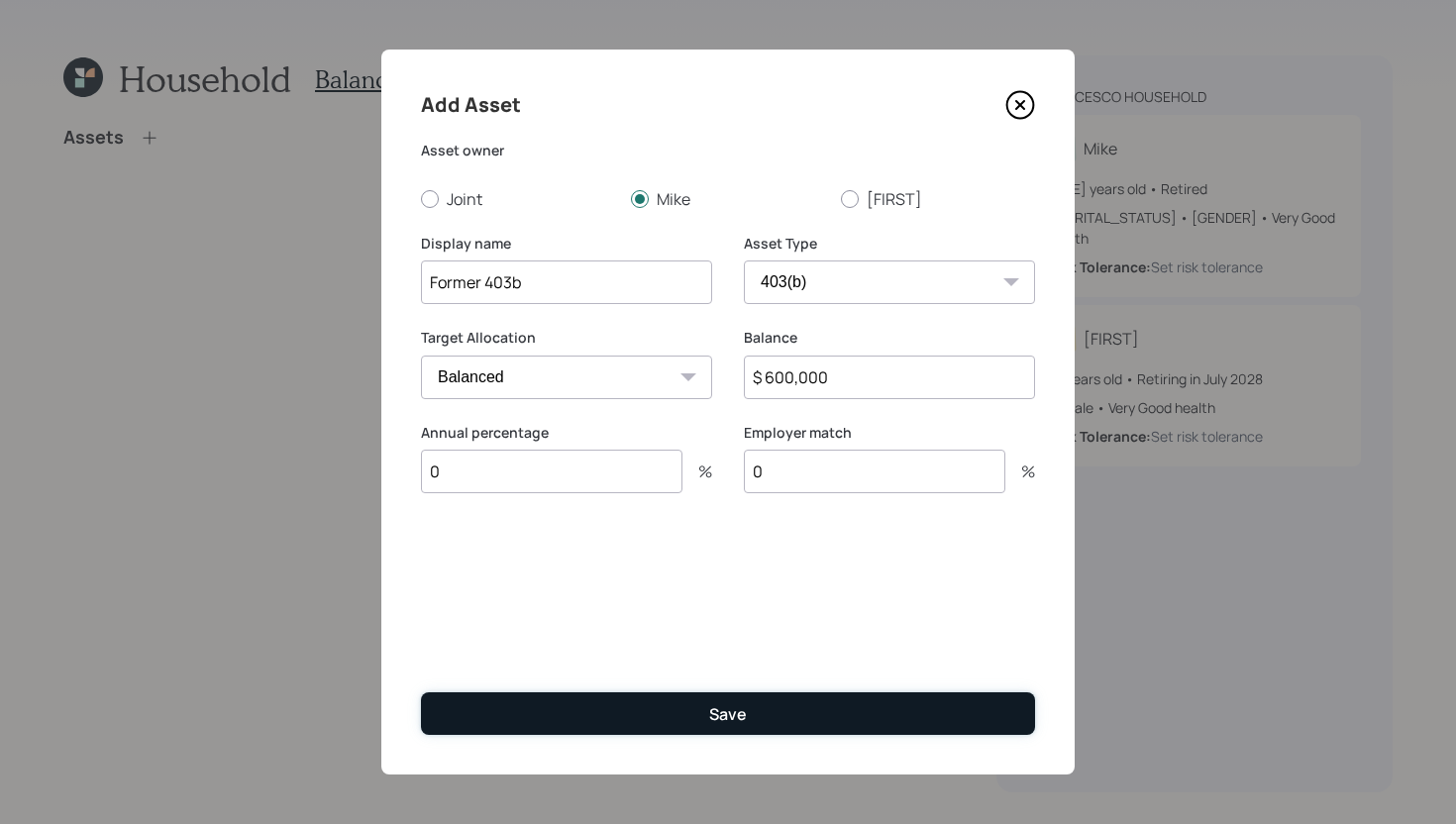 click on "Save" at bounding box center (728, 713) 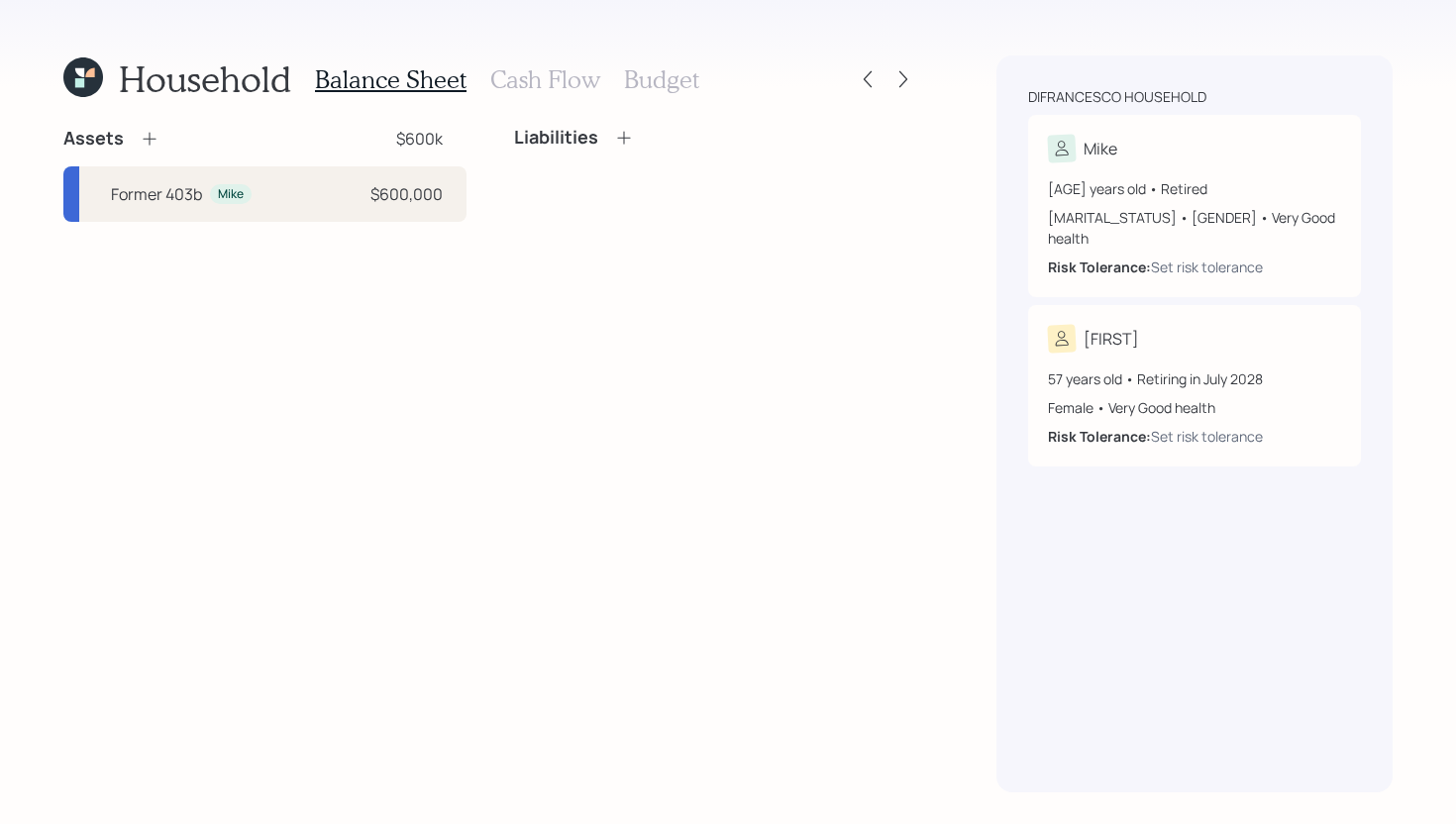 click on "Household Balance Sheet Cash Flow Budget Assets $[PRICE] Former 403b [FIRST] $[PRICE] Liabilities" at bounding box center [490, 424] 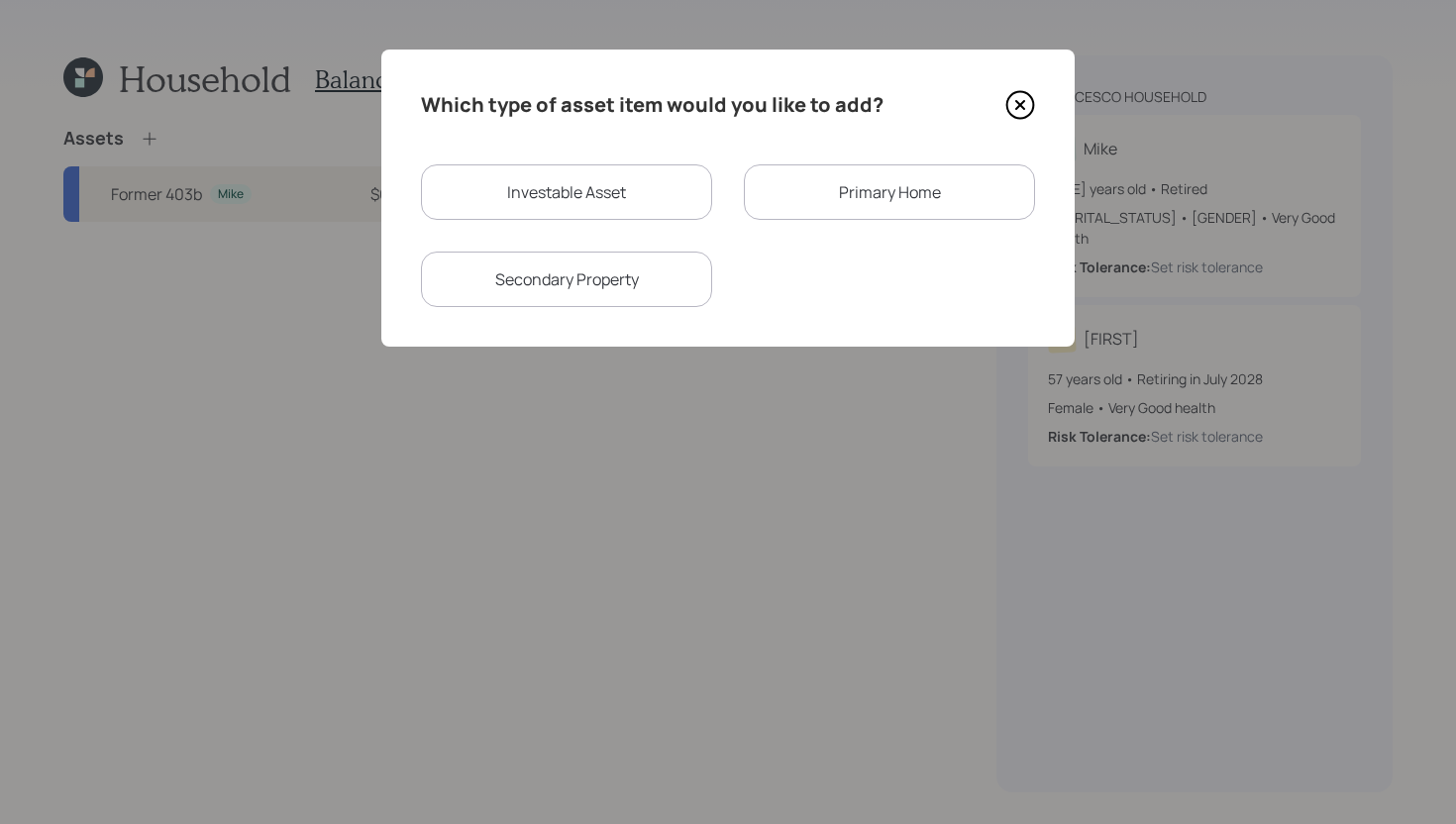 click on "Investable Asset" at bounding box center [567, 192] 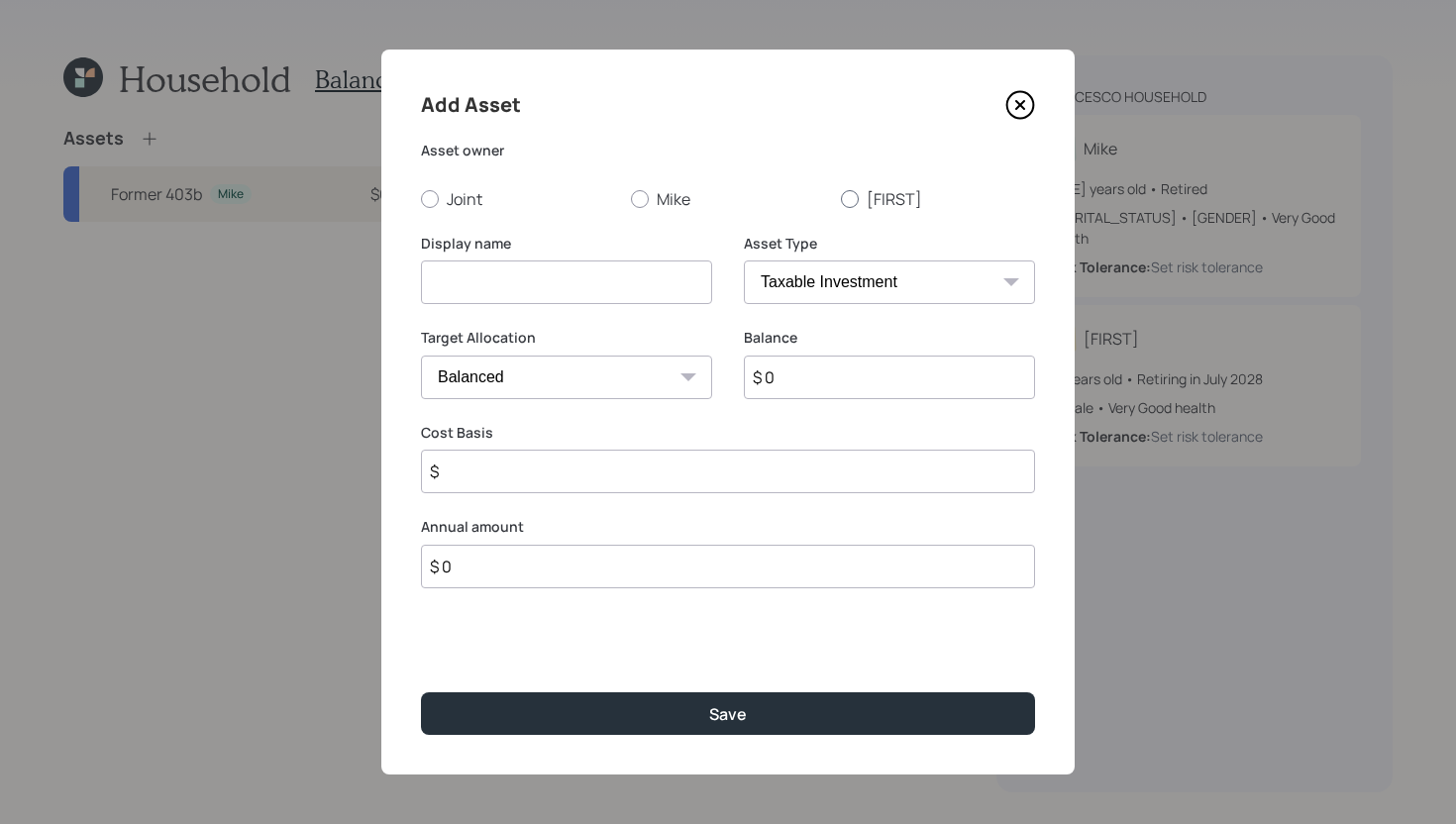 click on "[FIRST]" at bounding box center [938, 199] 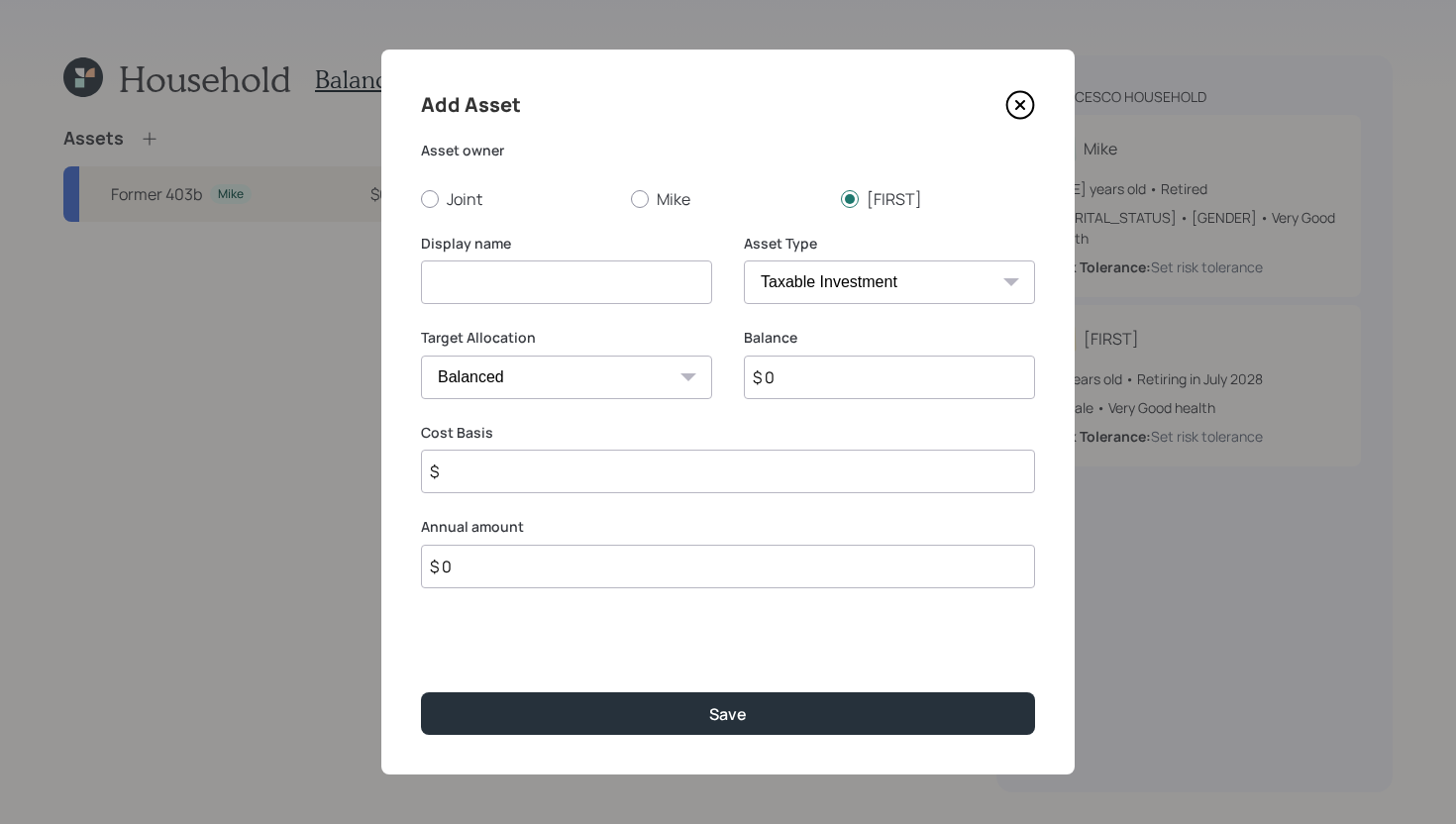 click at bounding box center (567, 282) 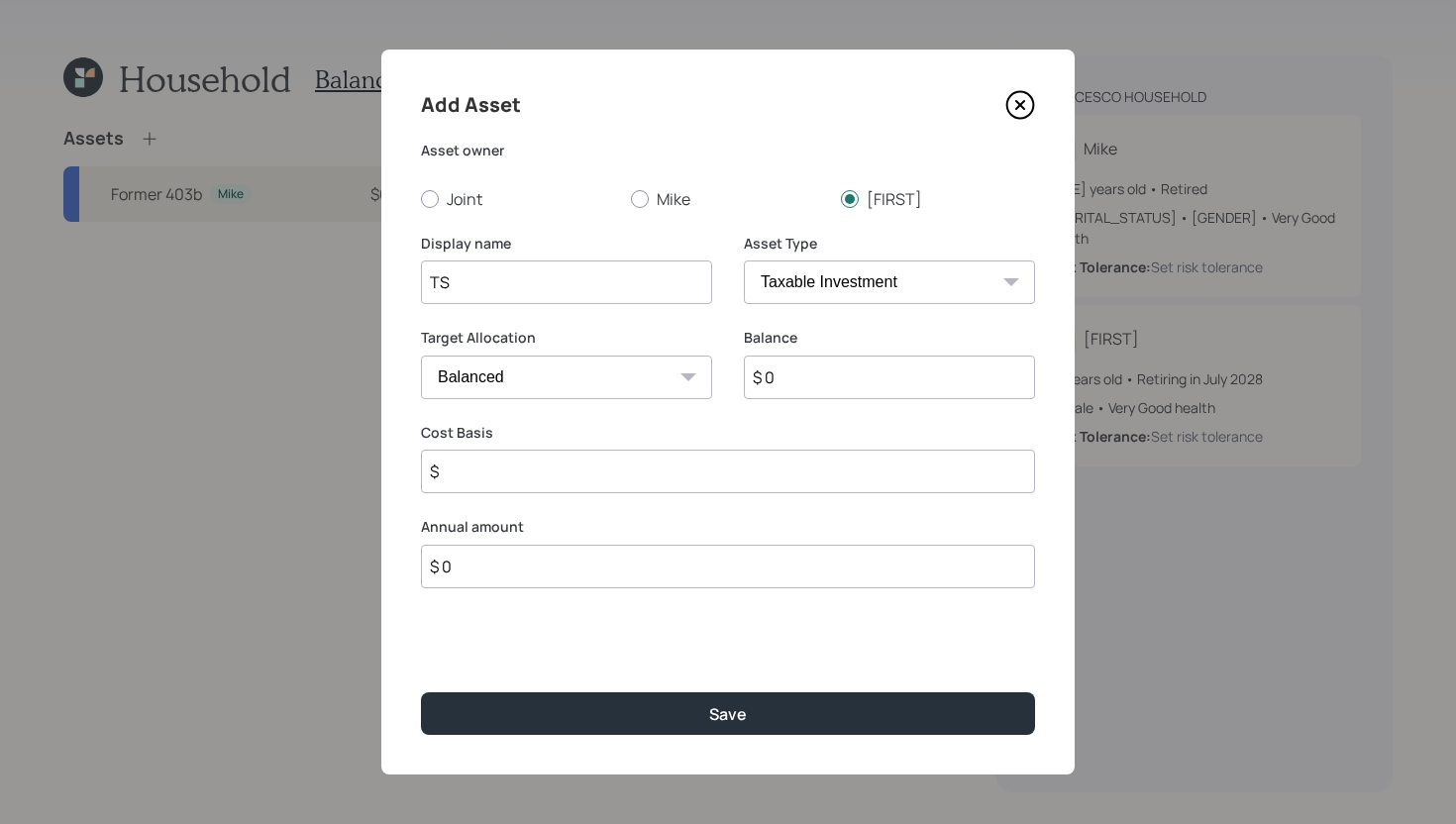 type on "T" 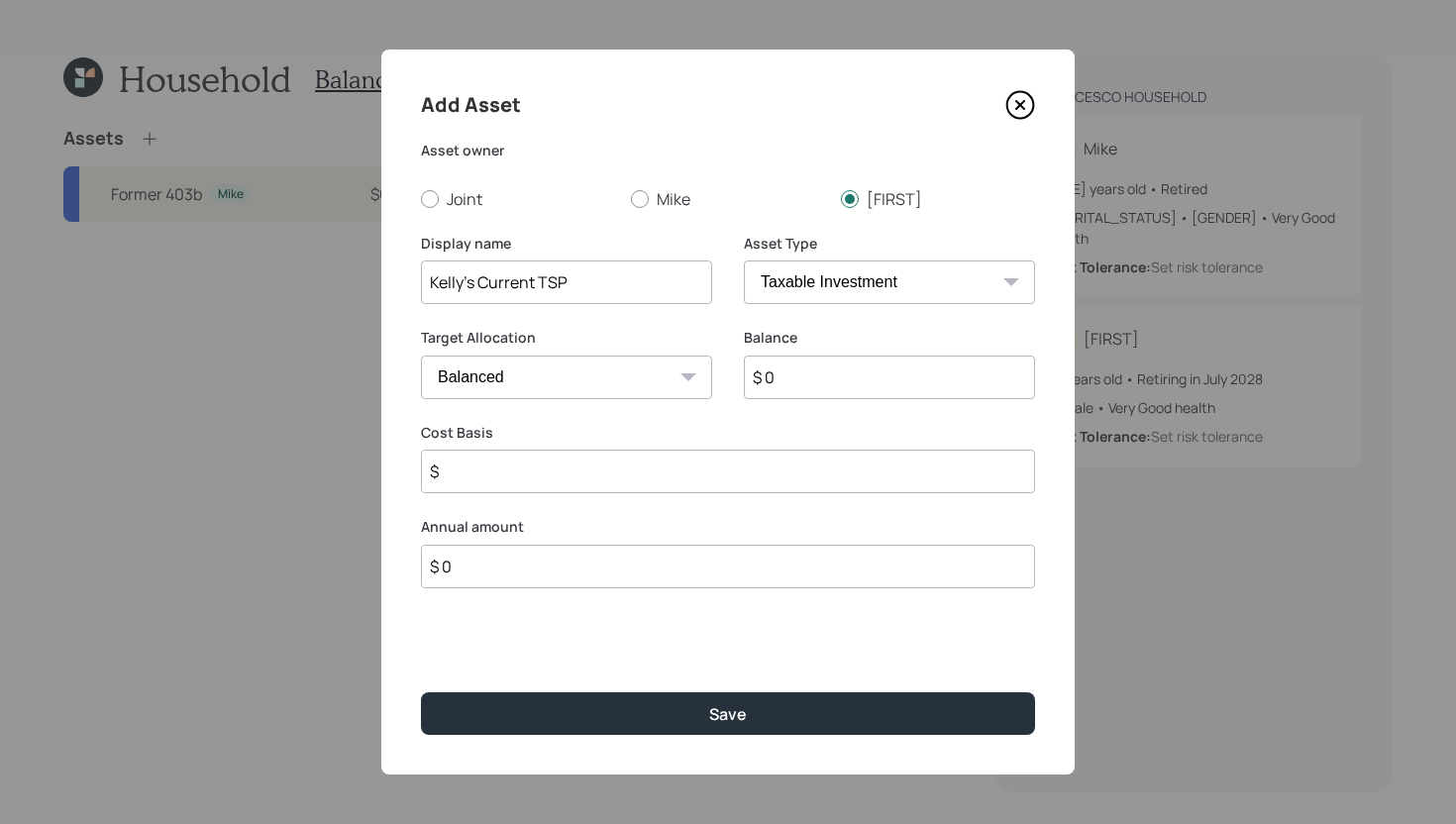 type on "Kelly's Current TSP" 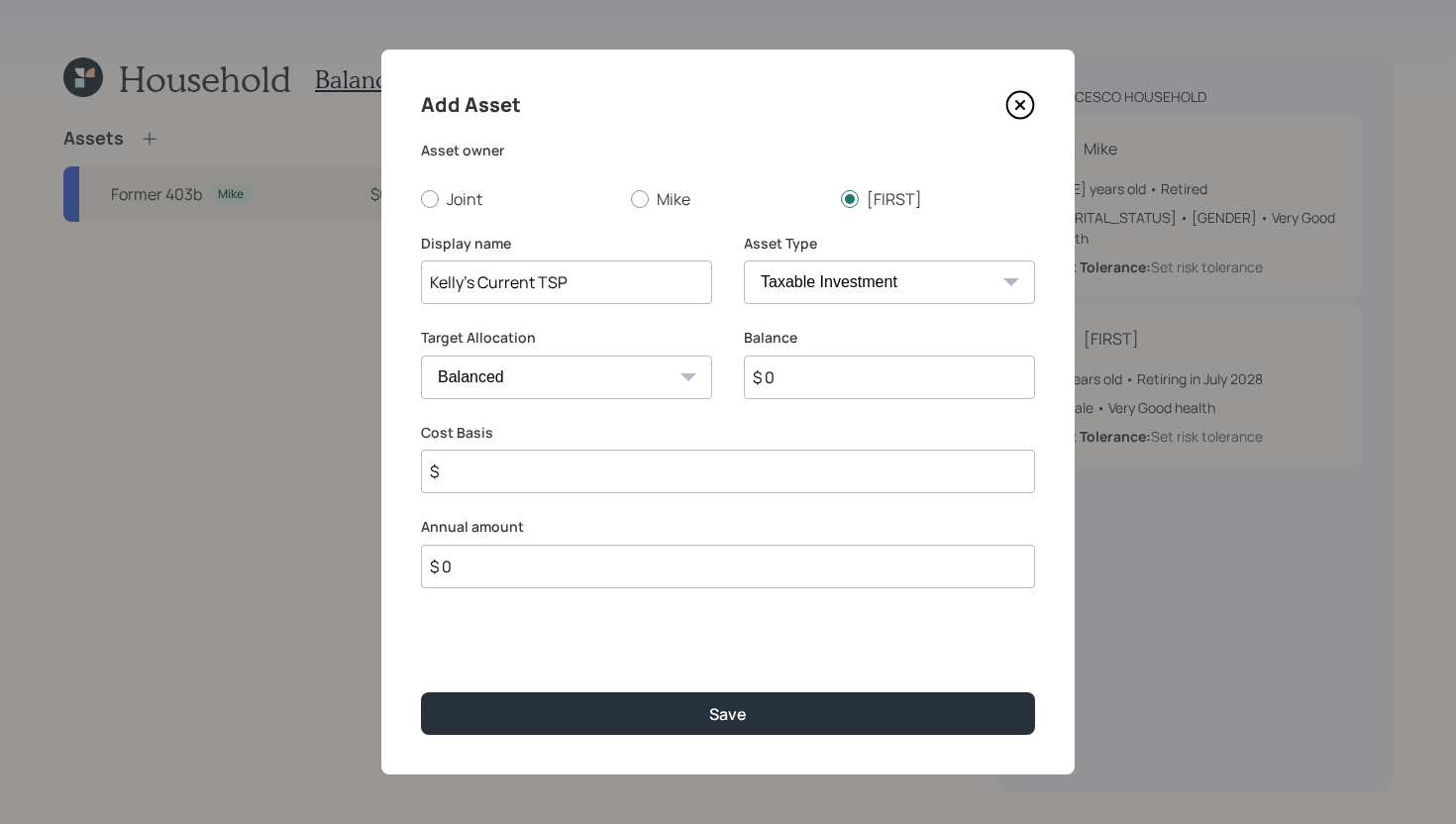 click on "SEP IRA IRA Roth IRA 401(k) Roth 401(k) 403(b) Roth 403(b) 457(b) Roth 457(b) Health Savings Account 529 Taxable Investment Checking / Savings Emergency Fund" at bounding box center (889, 282) 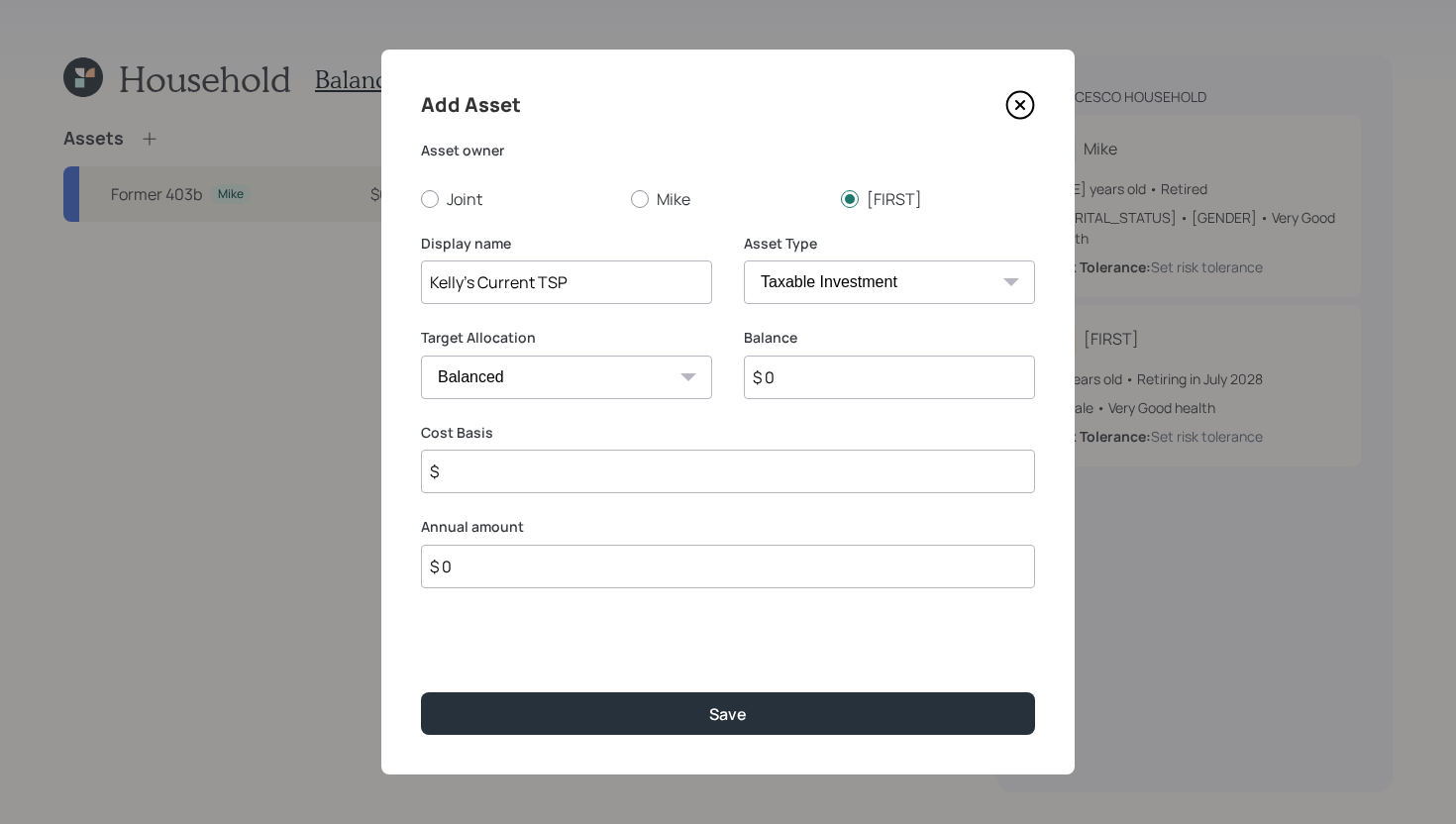 select on "company_sponsored" 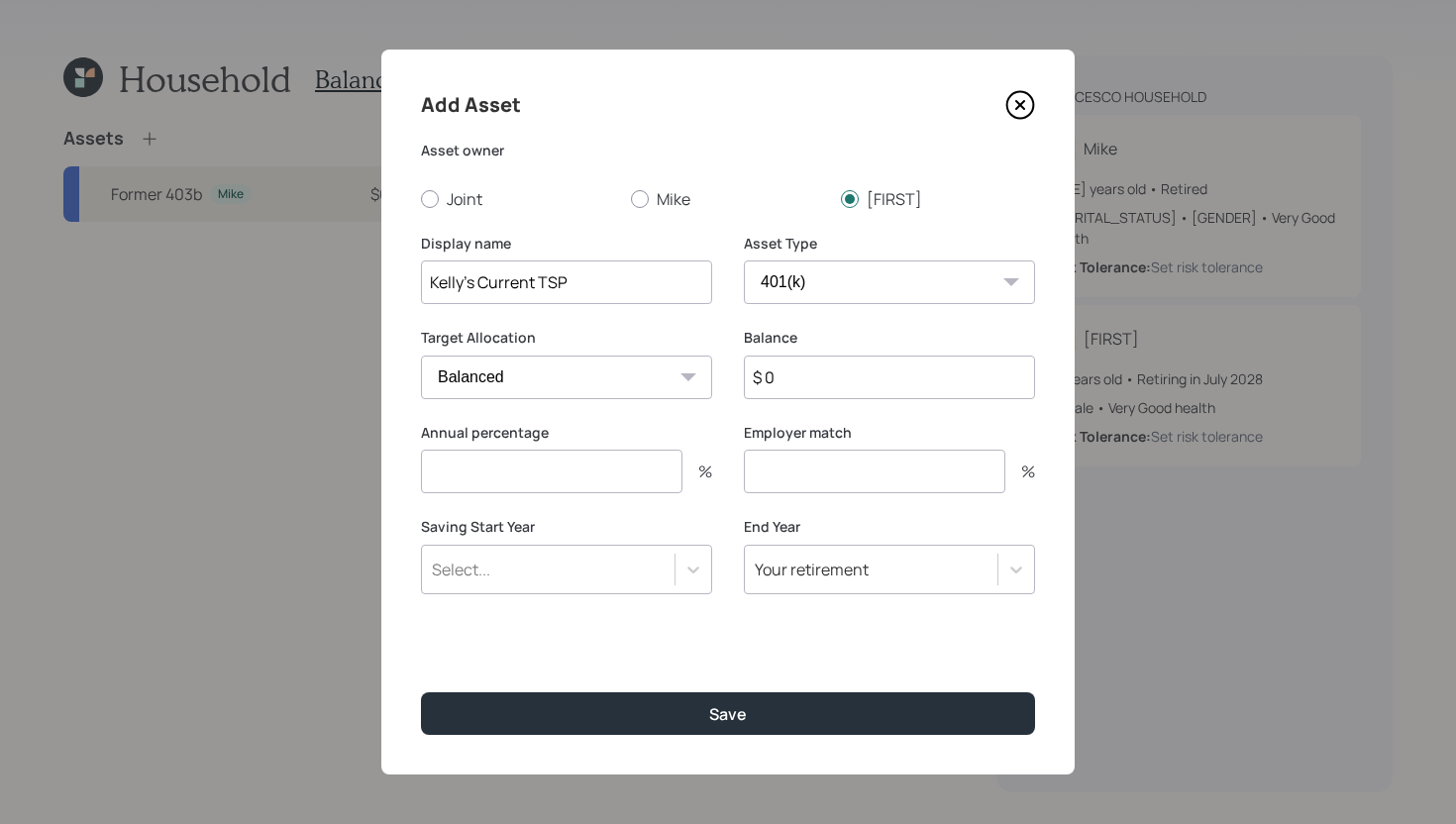 click on "$ 0" at bounding box center [889, 377] 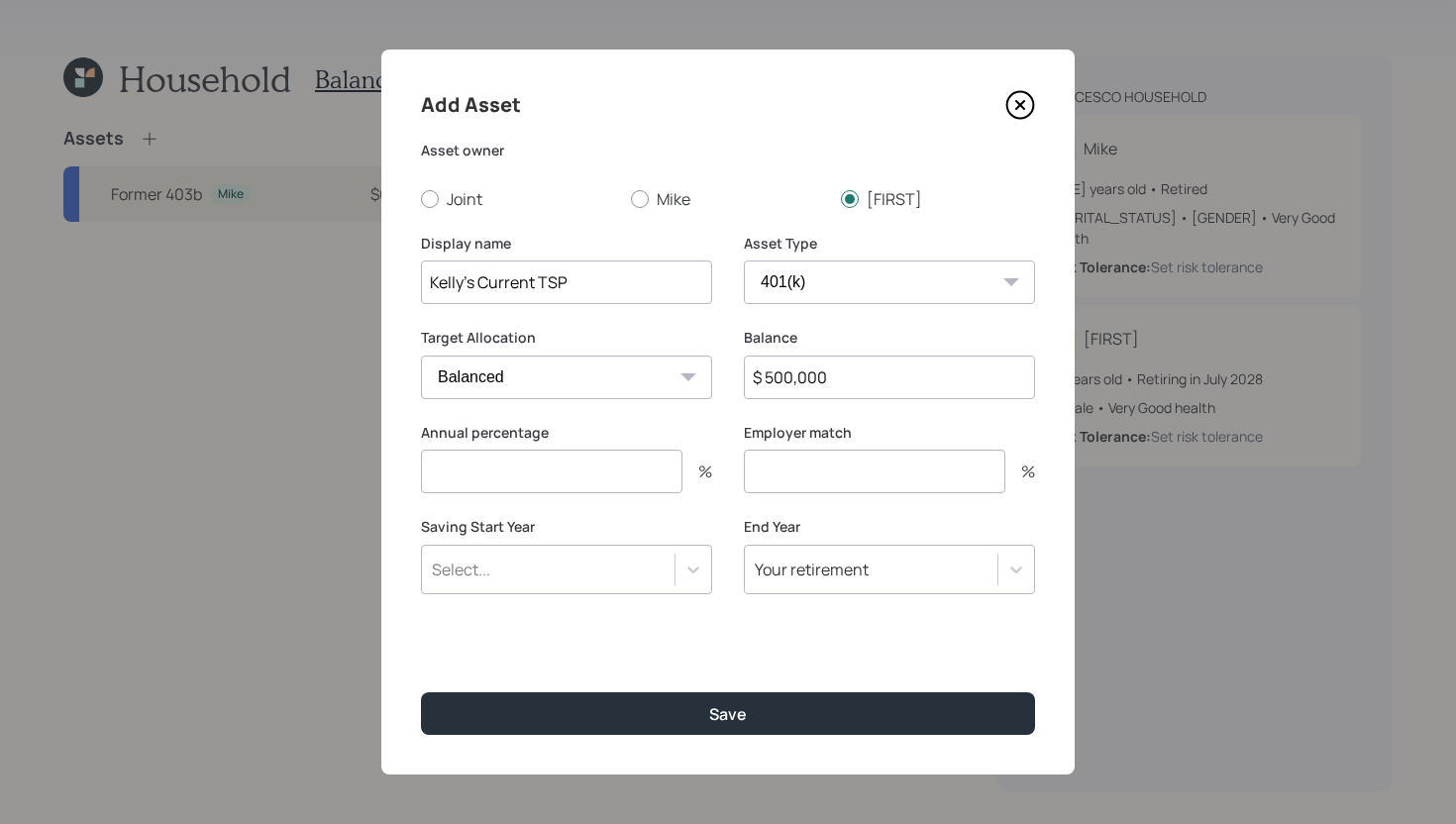 type on "$ 500,000" 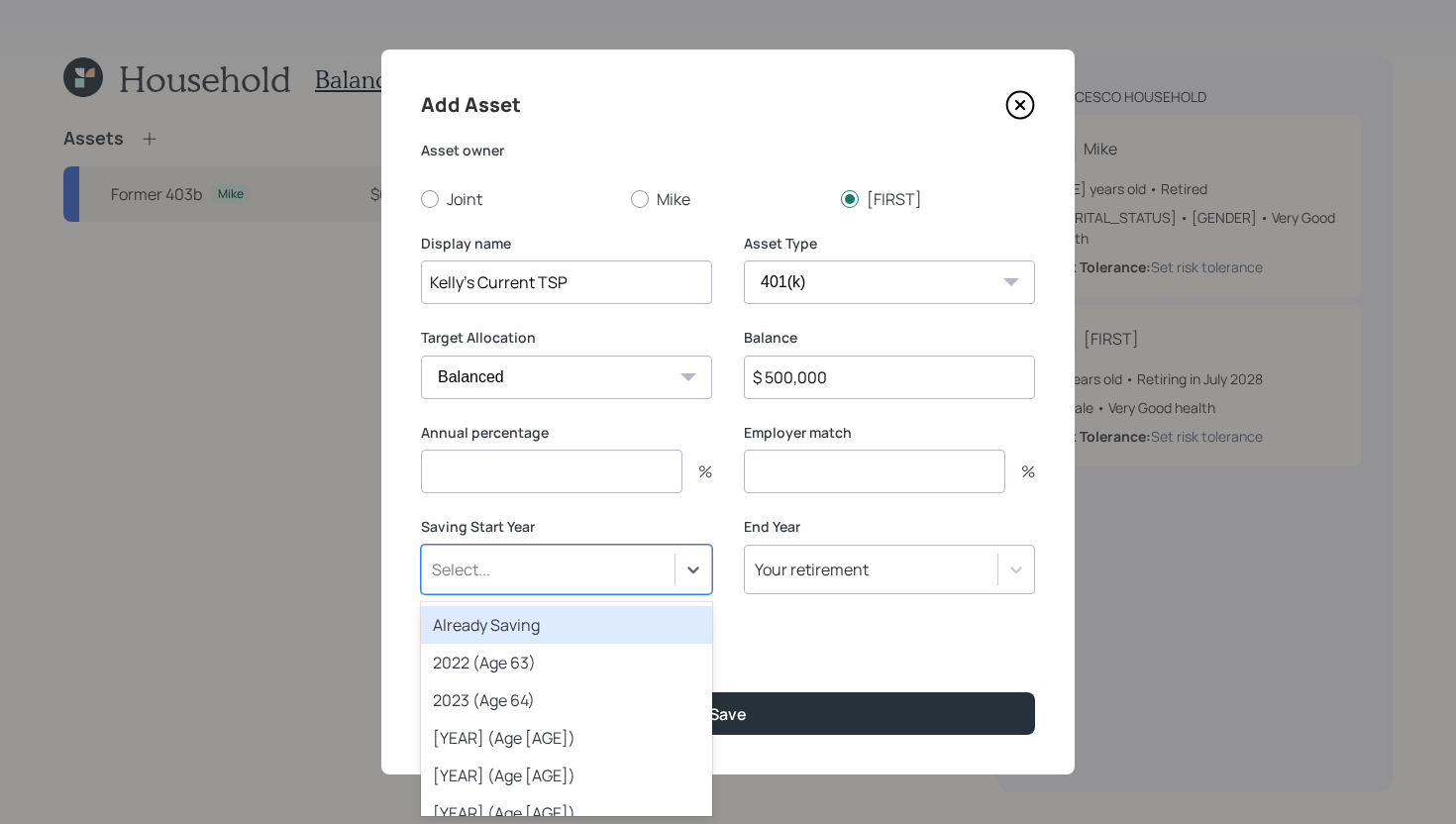 click on "Select..." at bounding box center (548, 569) 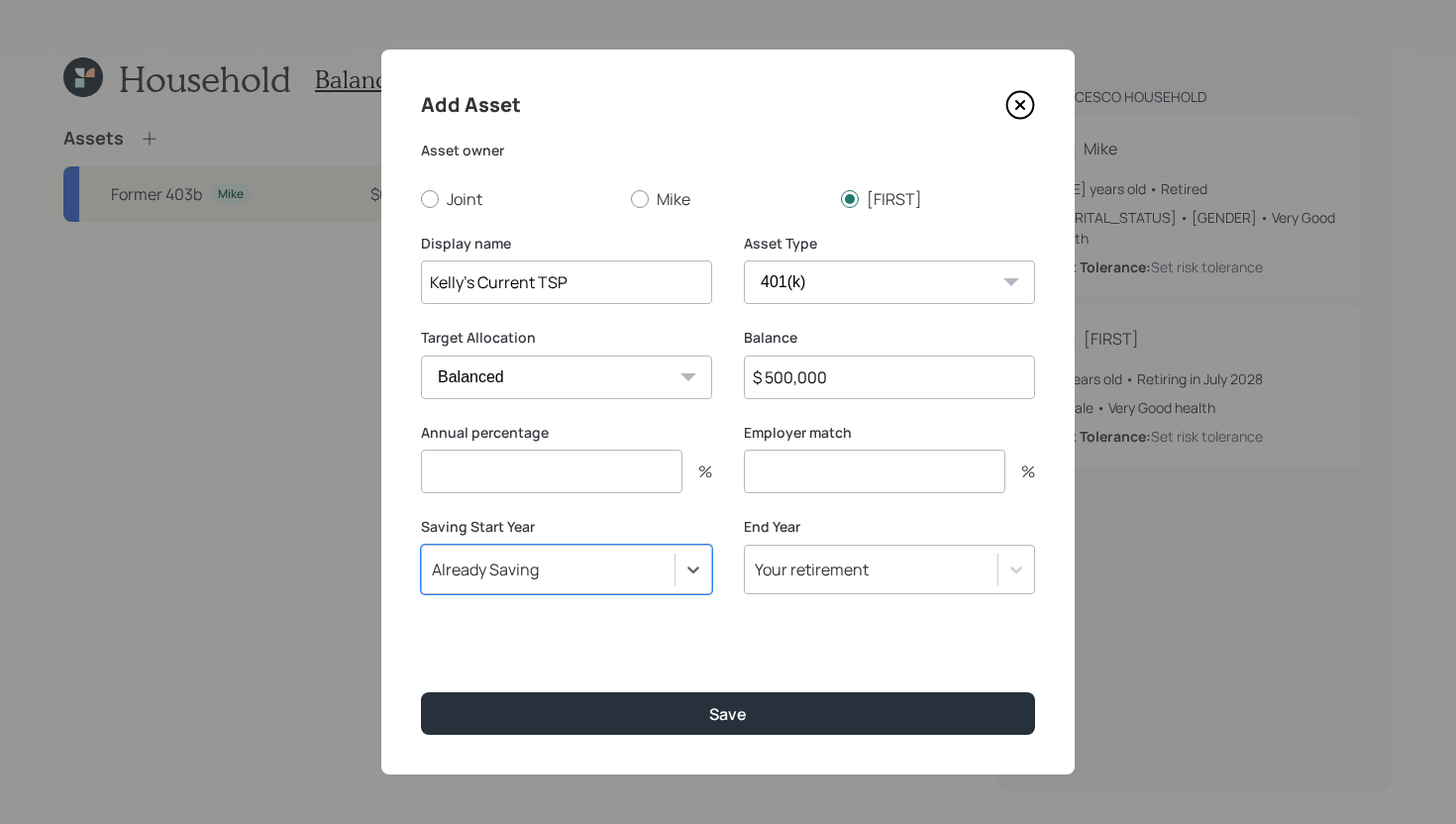 click at bounding box center (552, 471) 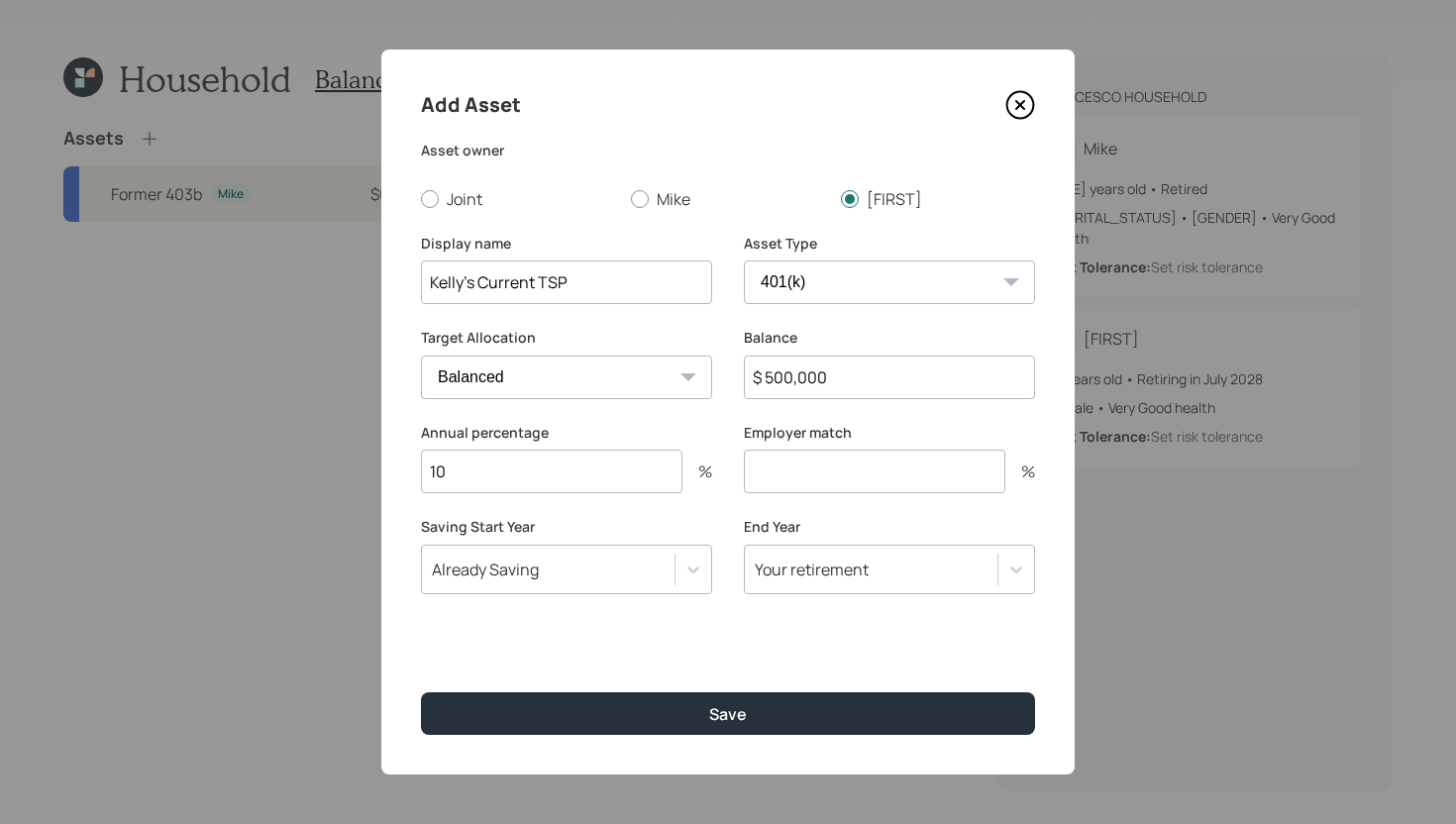 type on "10" 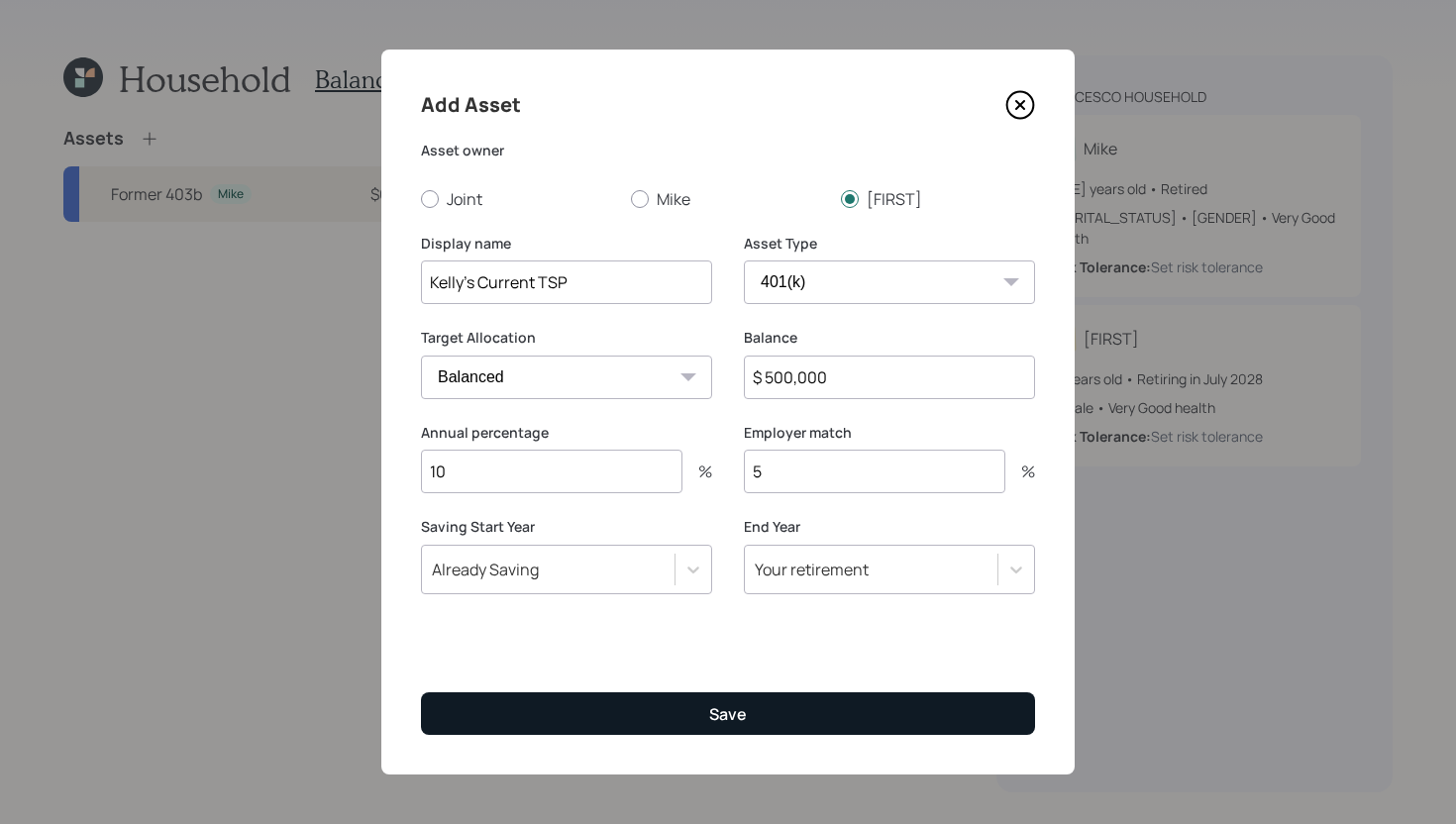 type on "5" 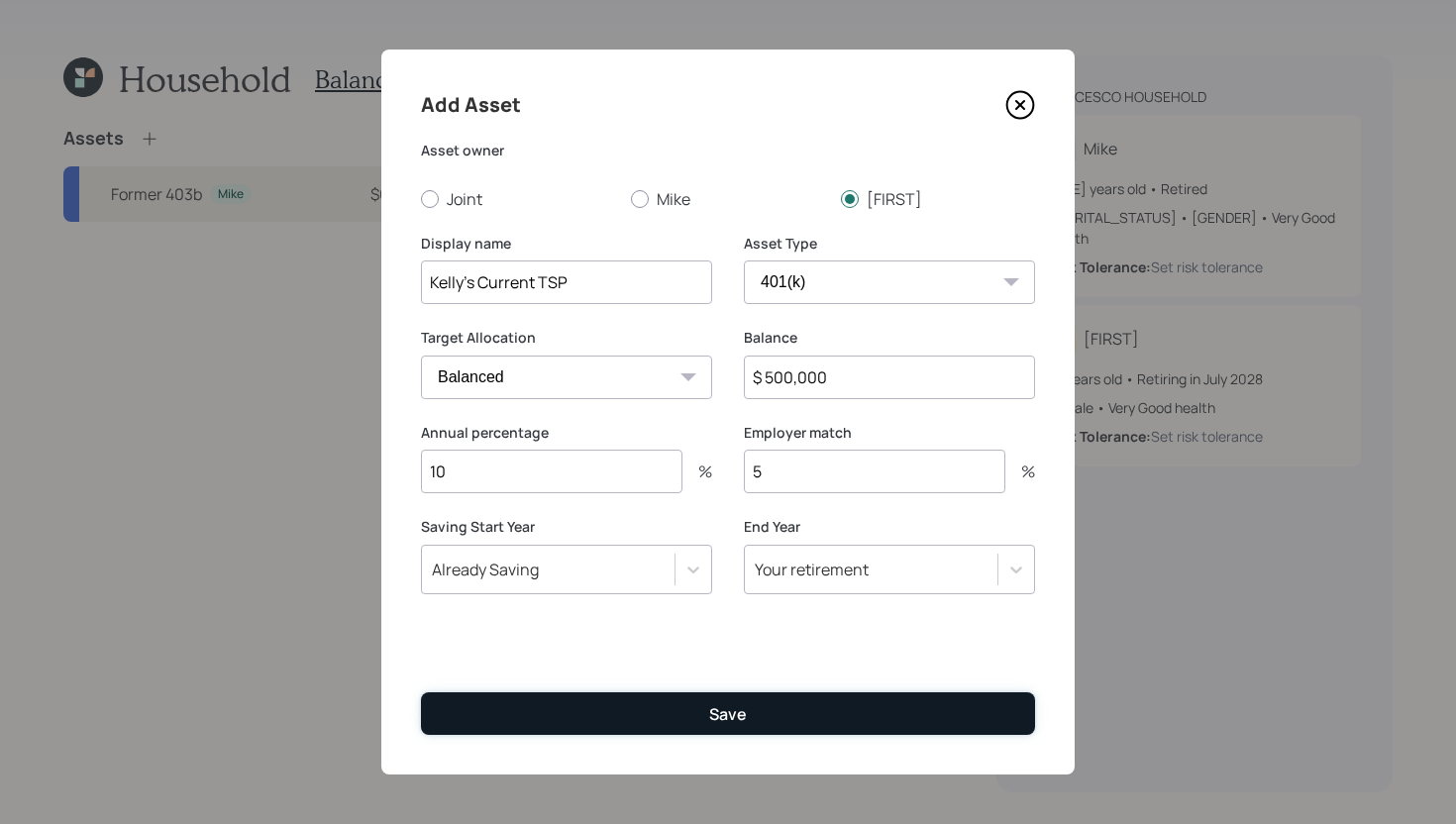 click on "Save" at bounding box center (728, 713) 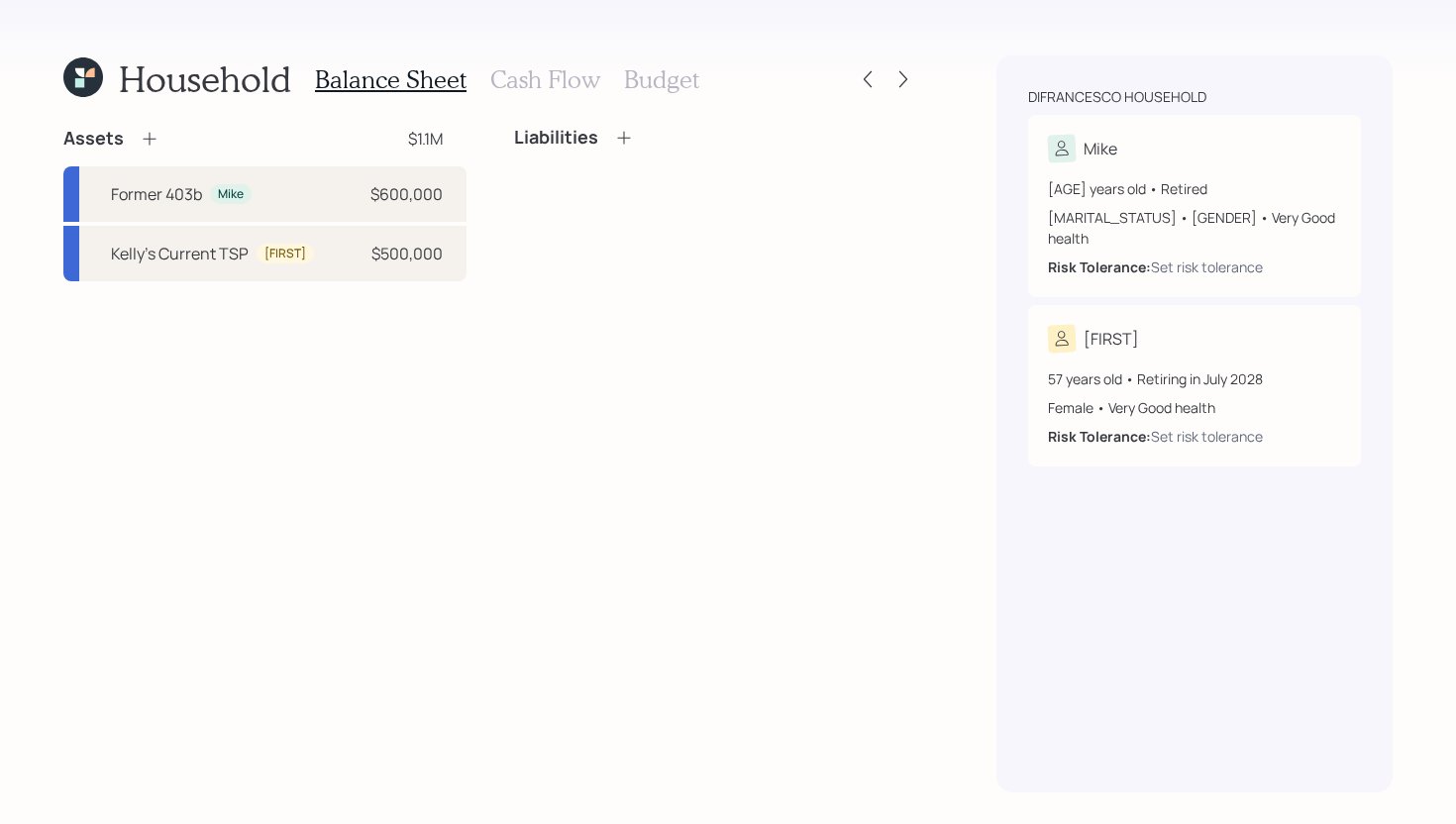 click 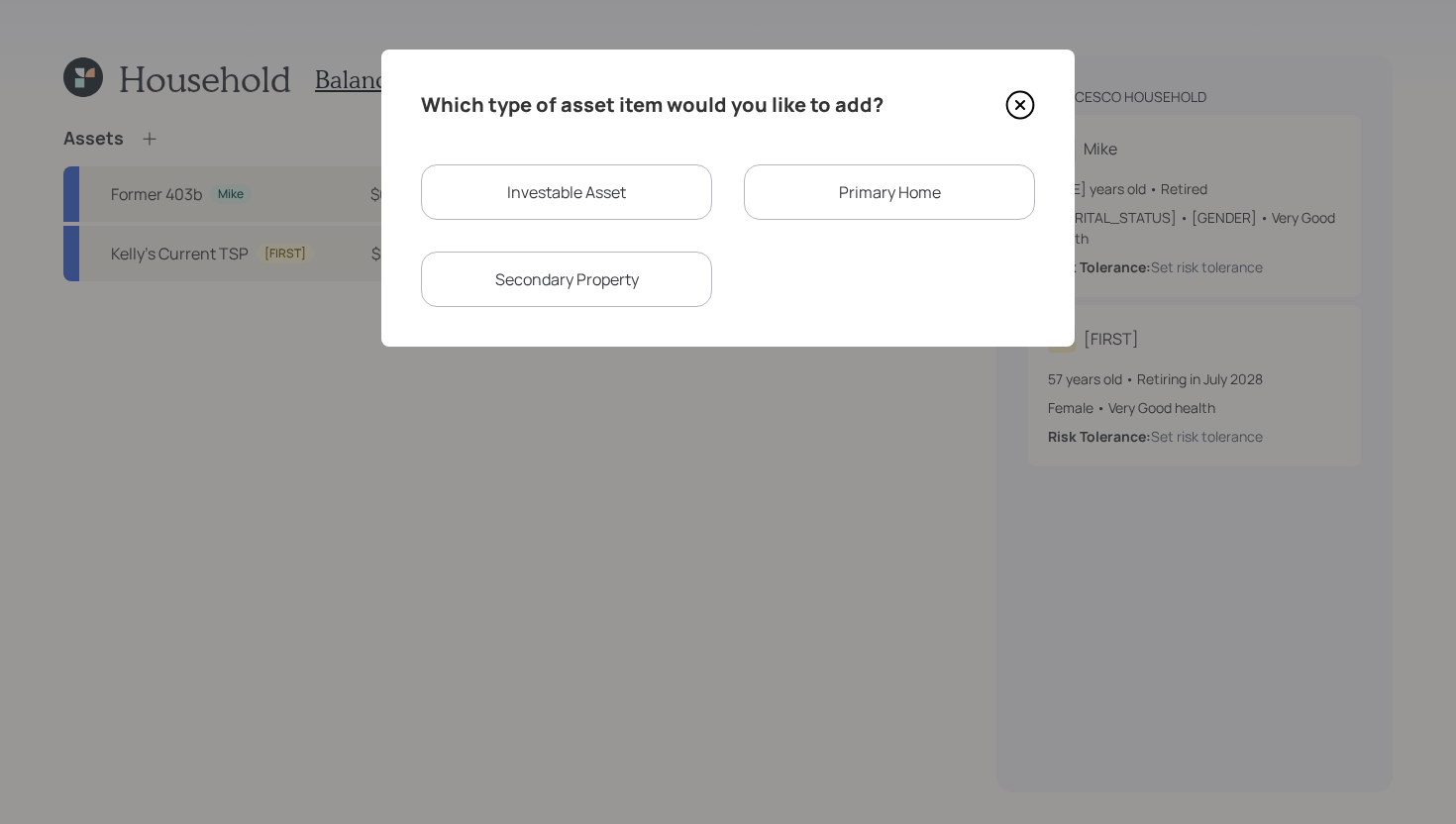 click on "Investable Asset" at bounding box center (567, 192) 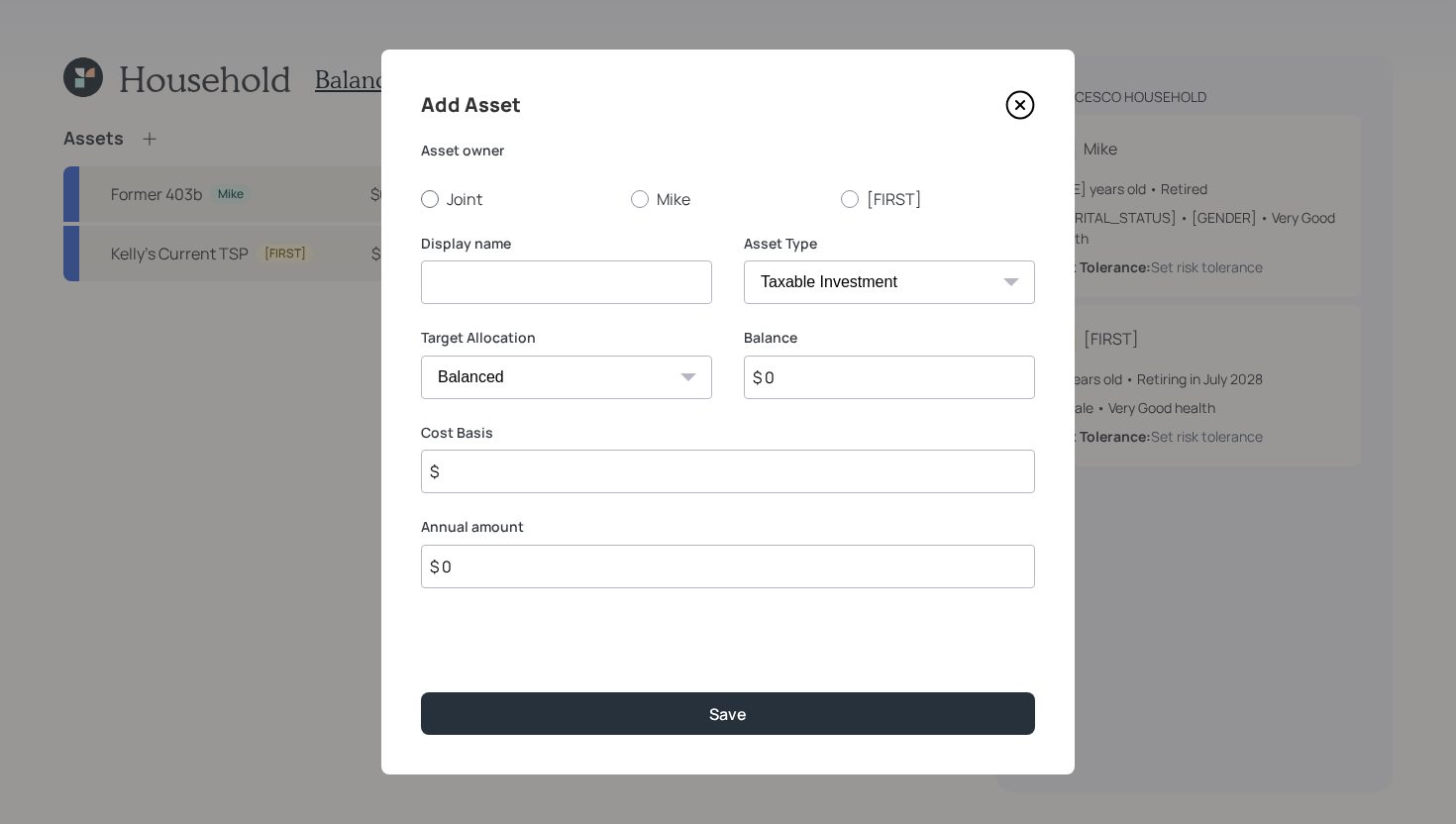 click on "Joint" at bounding box center (518, 199) 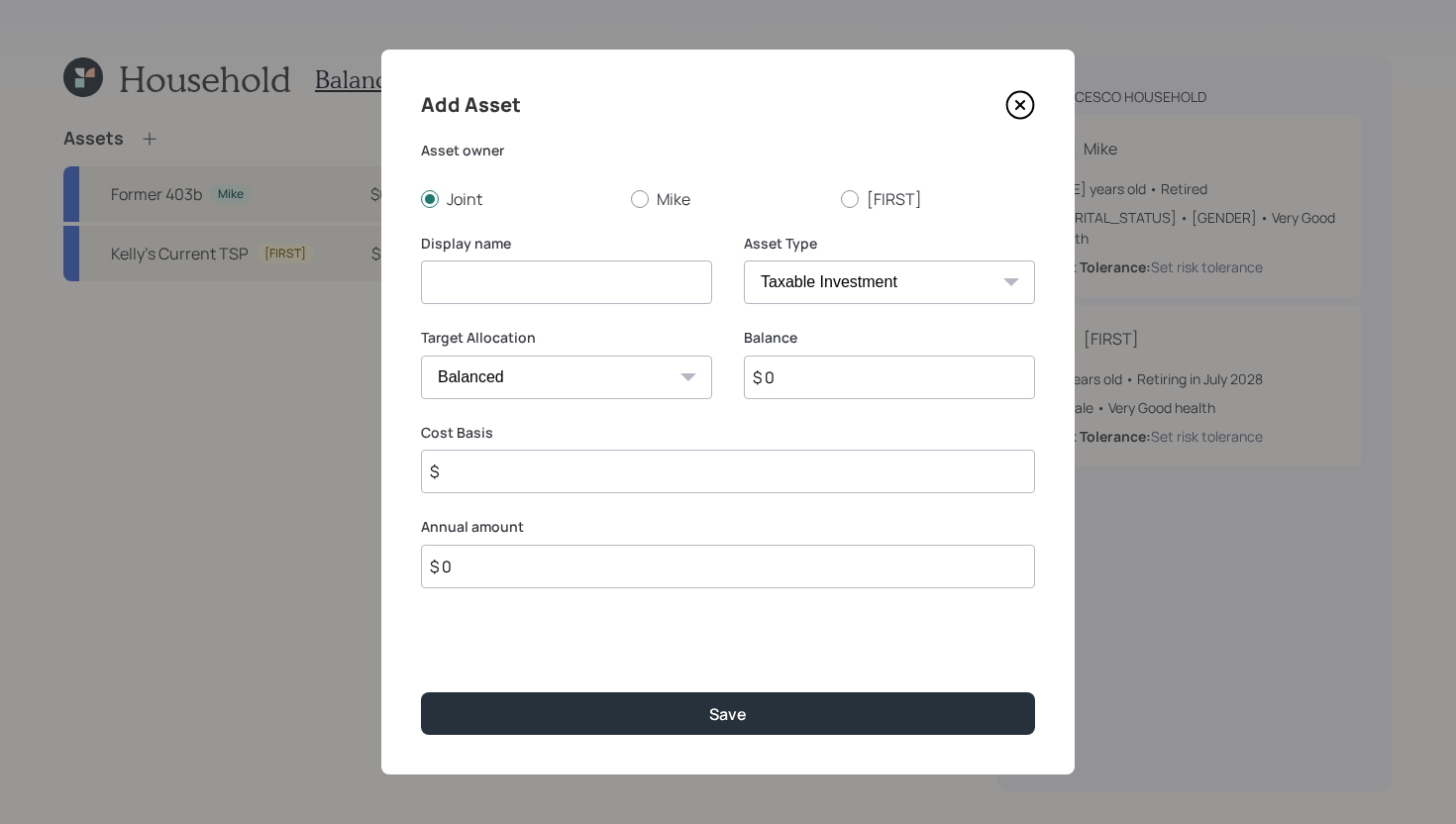 click on "SEP IRA IRA Roth IRA 401(k) Roth 401(k) 403(b) Roth 403(b) 457(b) Roth 457(b) Health Savings Account 529 Taxable Investment Checking / Savings Emergency Fund" at bounding box center [889, 282] 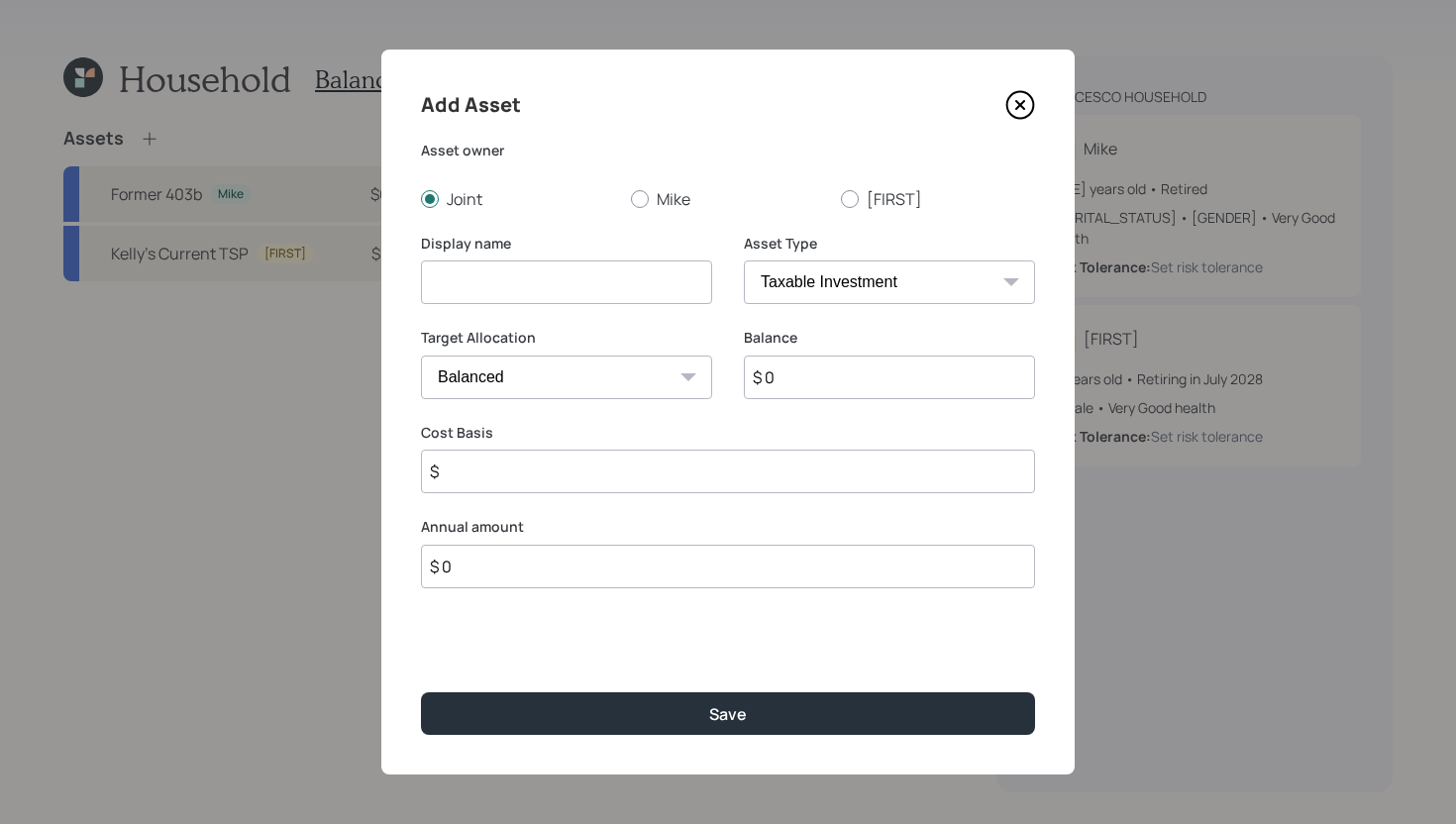 select on "emergency_fund" 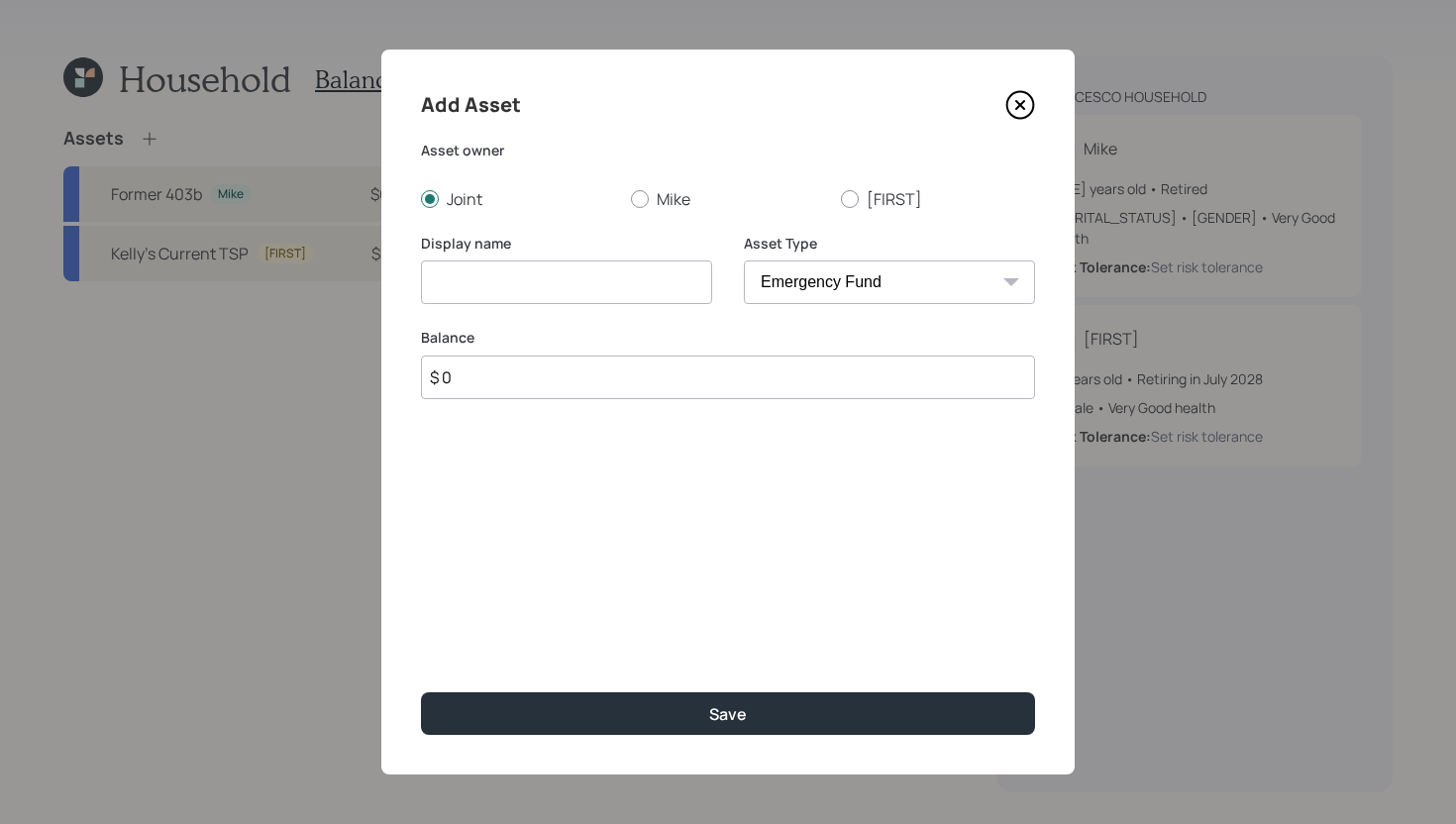 click at bounding box center (567, 282) 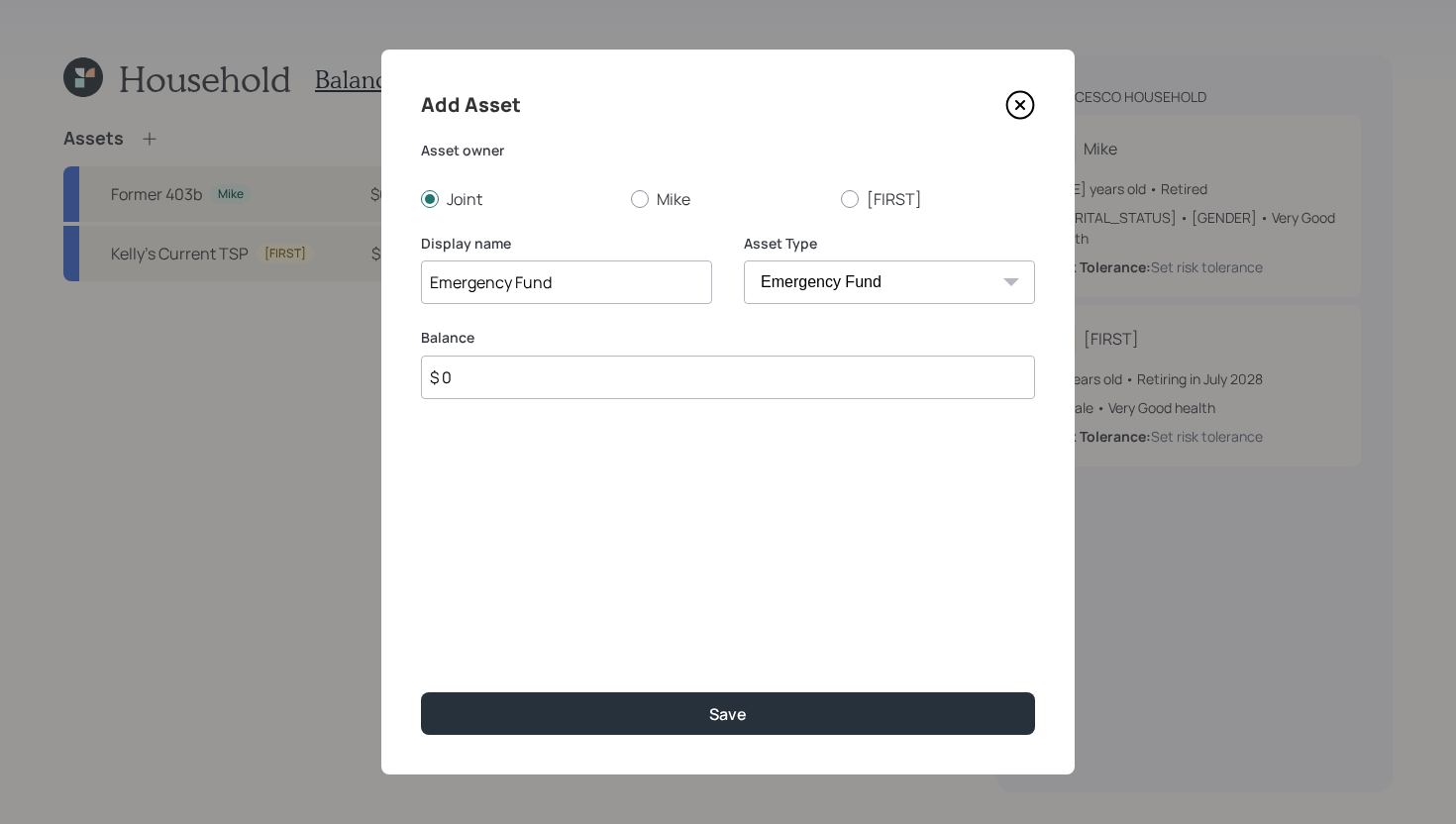 type on "Emergency Fund" 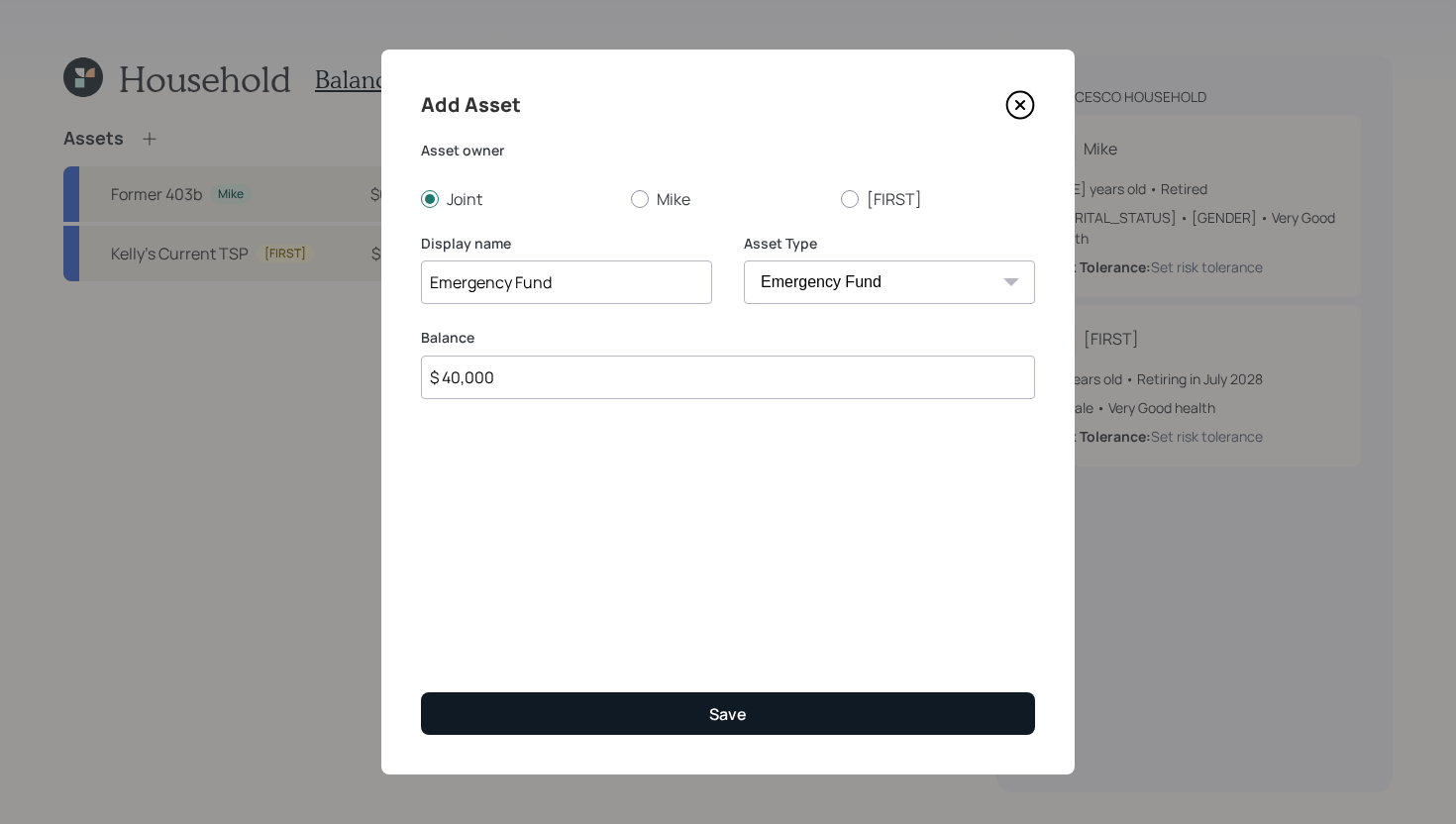 type on "$ 40,000" 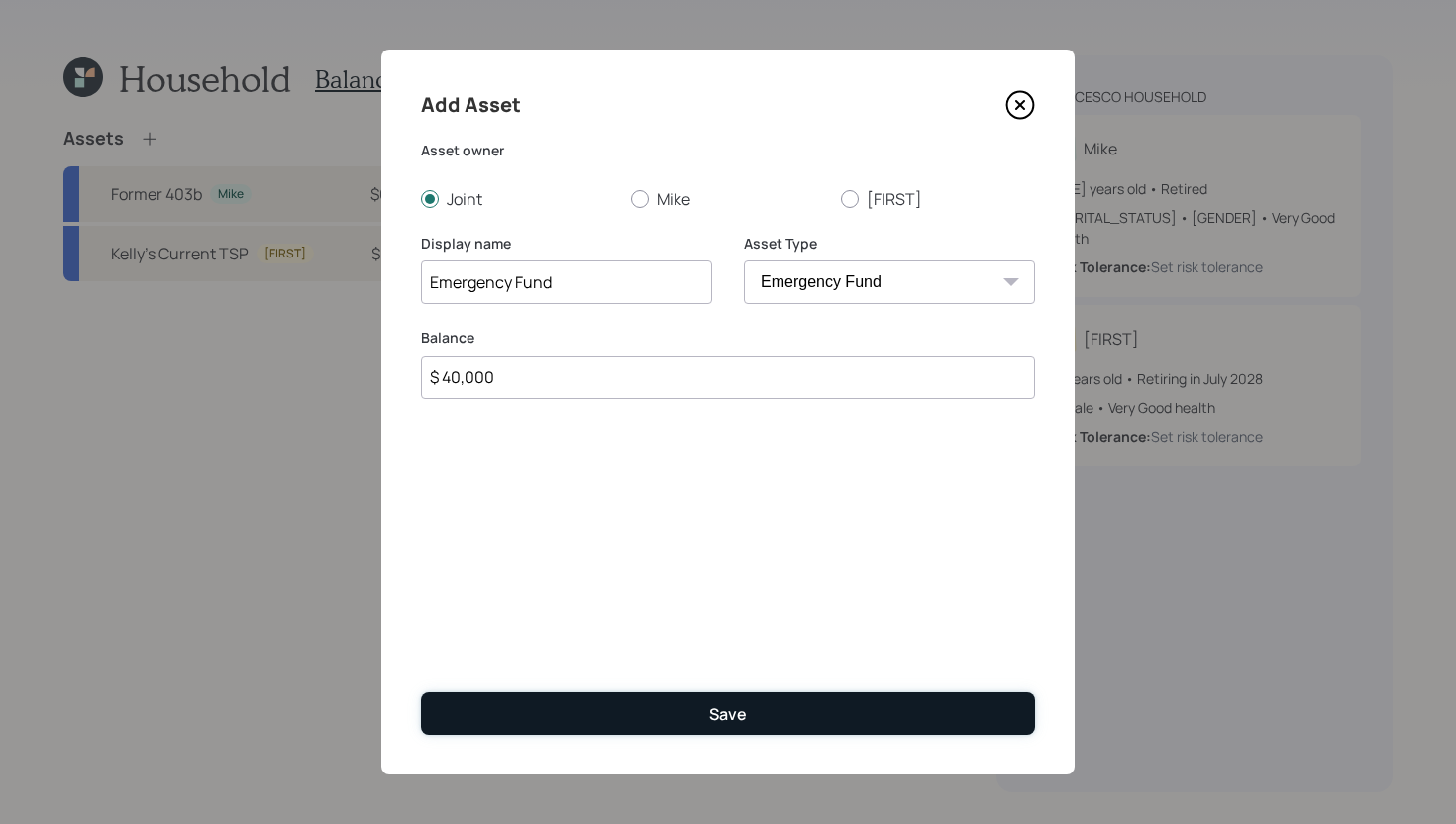 click on "Save" at bounding box center [728, 713] 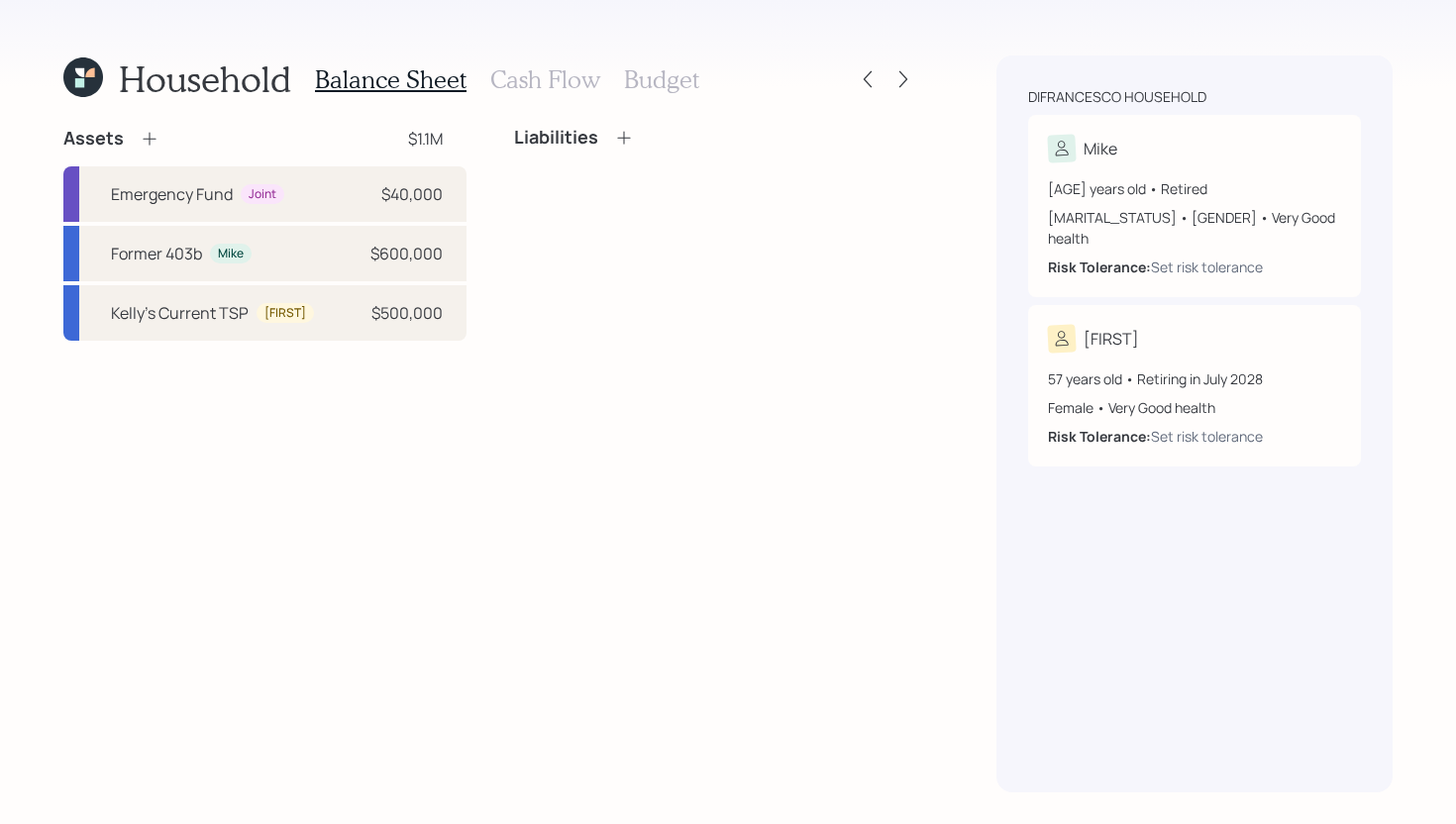 click 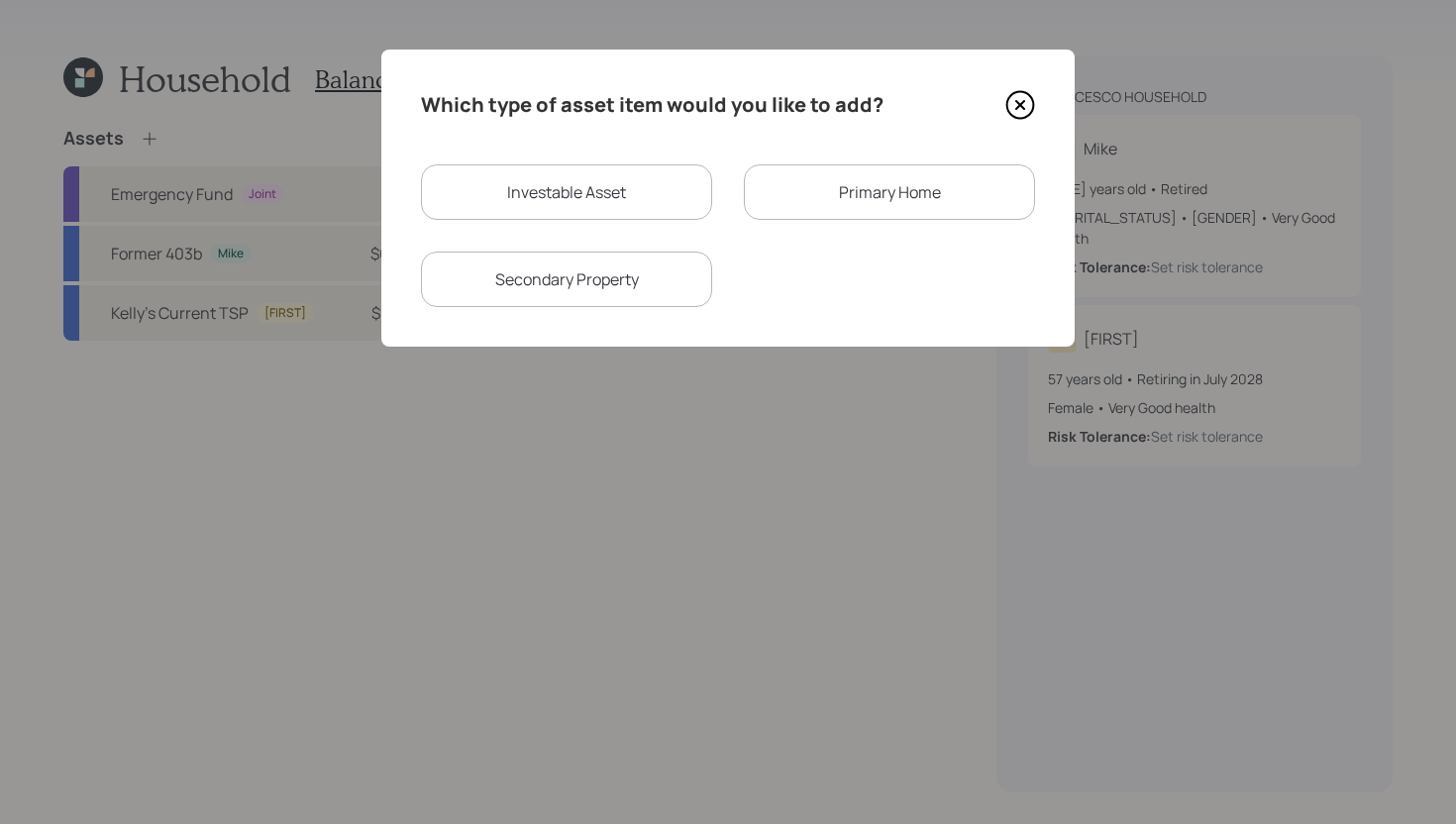 click on "Primary Home" at bounding box center [889, 192] 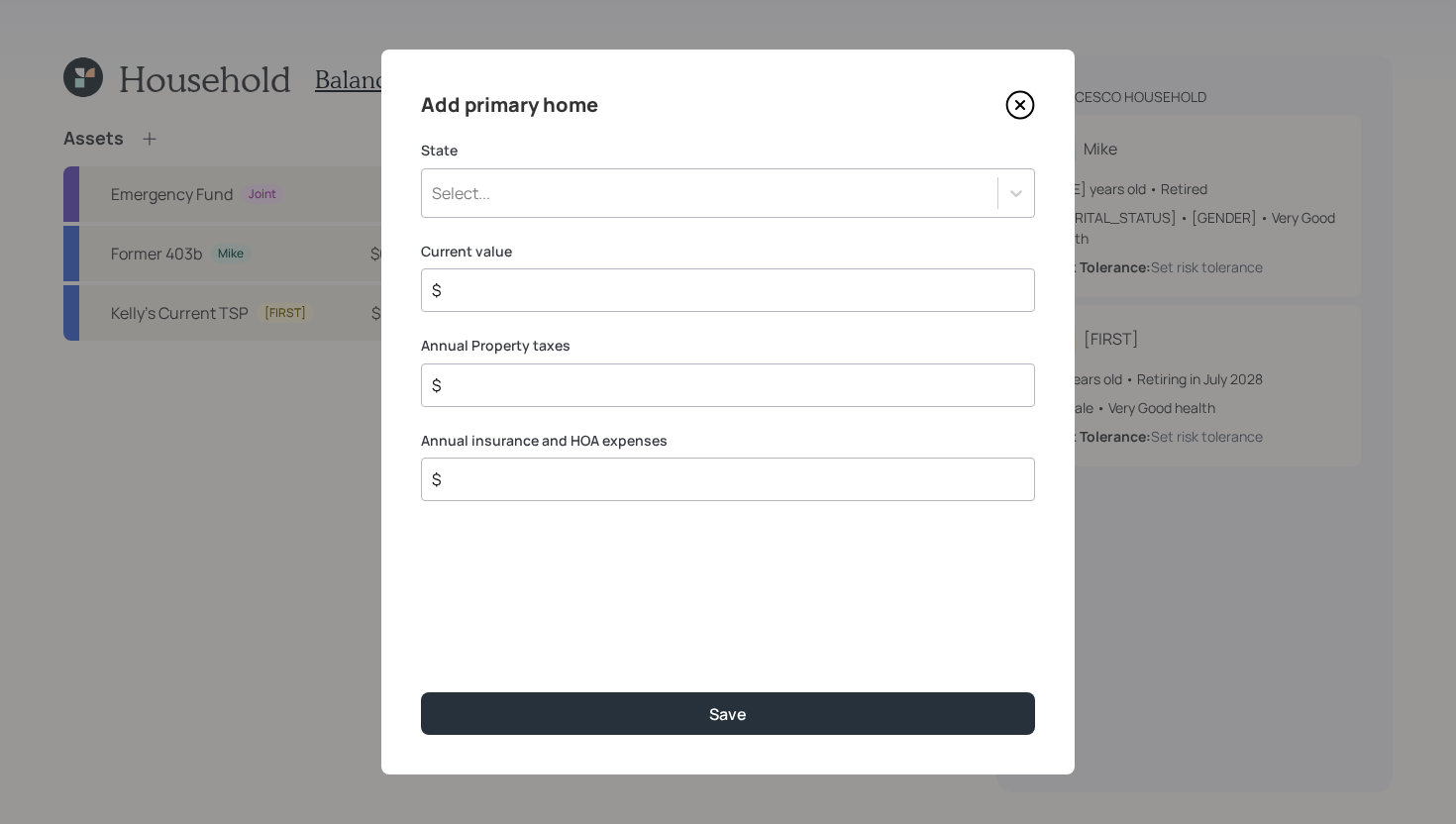 click on "Select..." at bounding box center [728, 193] 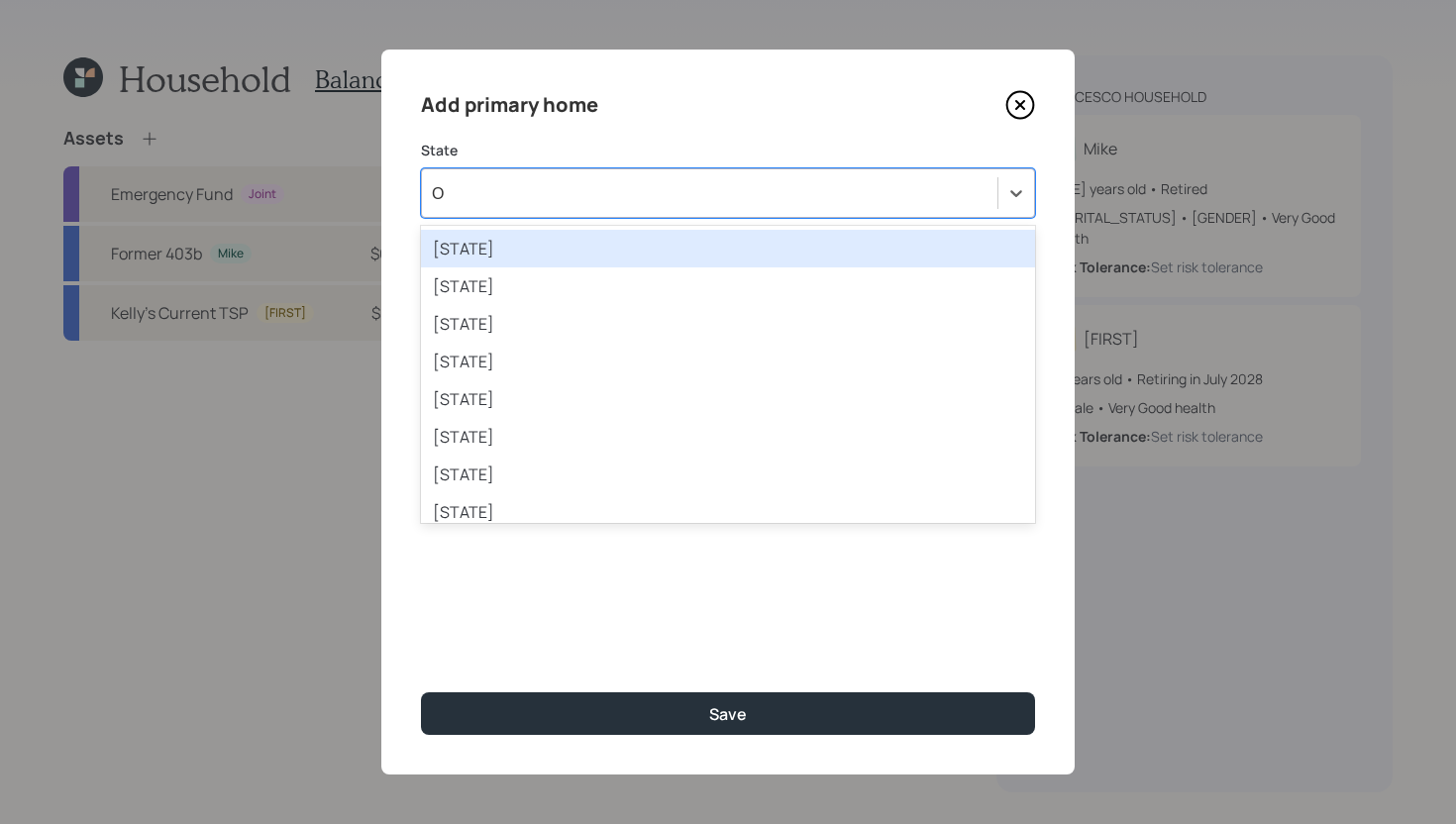 type on "[STATE]" 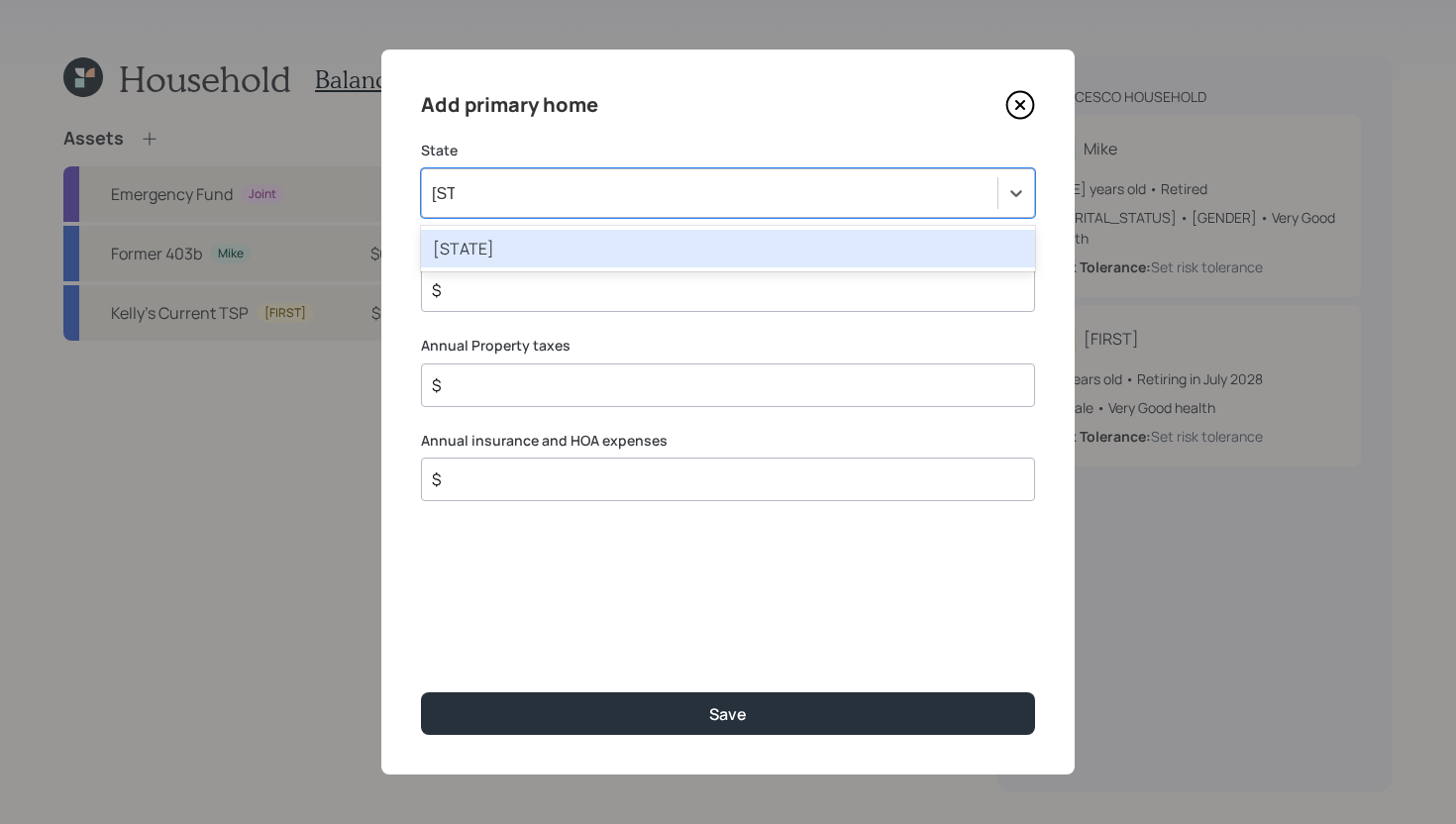click on "[STATE]" at bounding box center [728, 249] 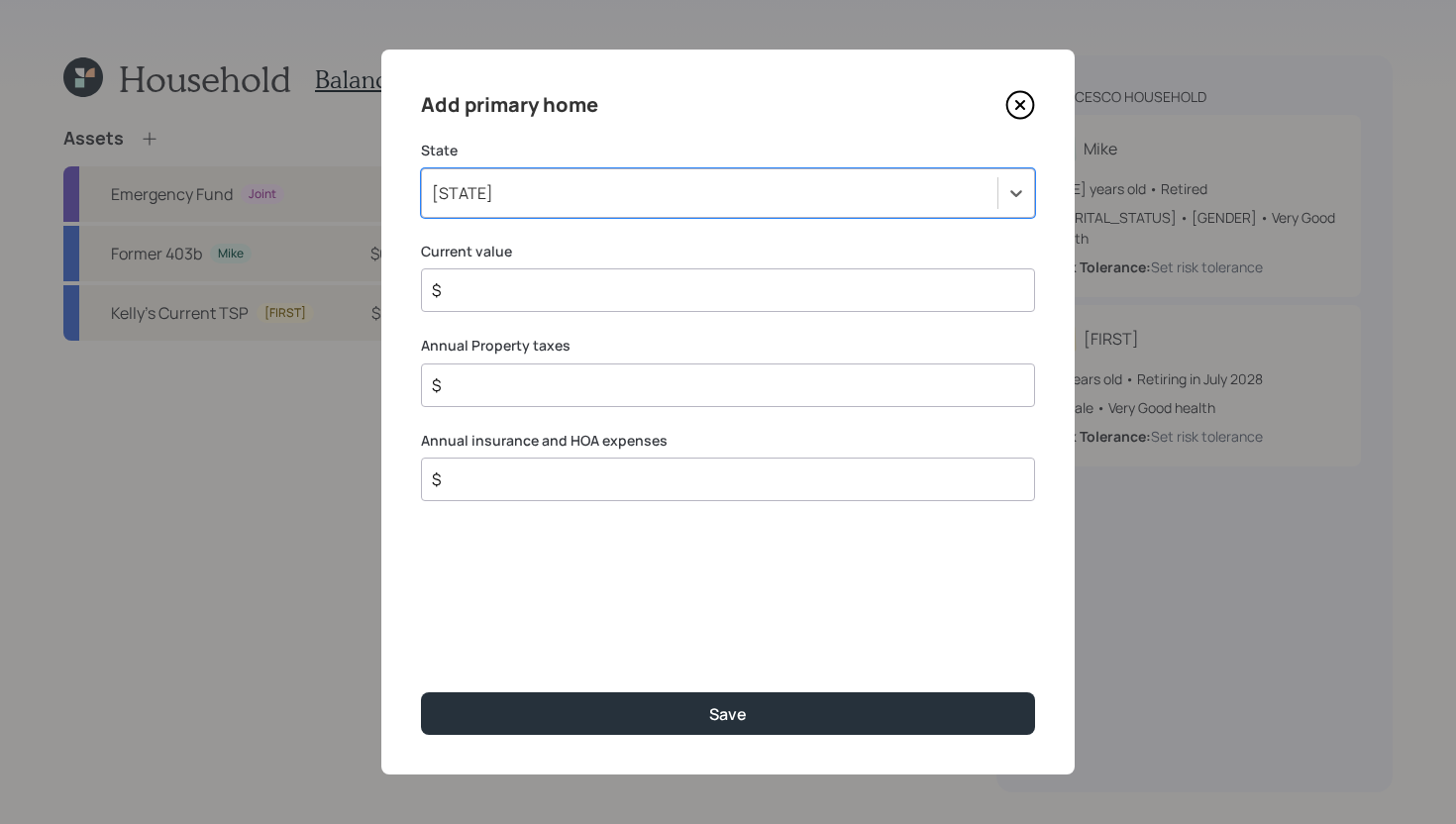click on "$" at bounding box center [720, 290] 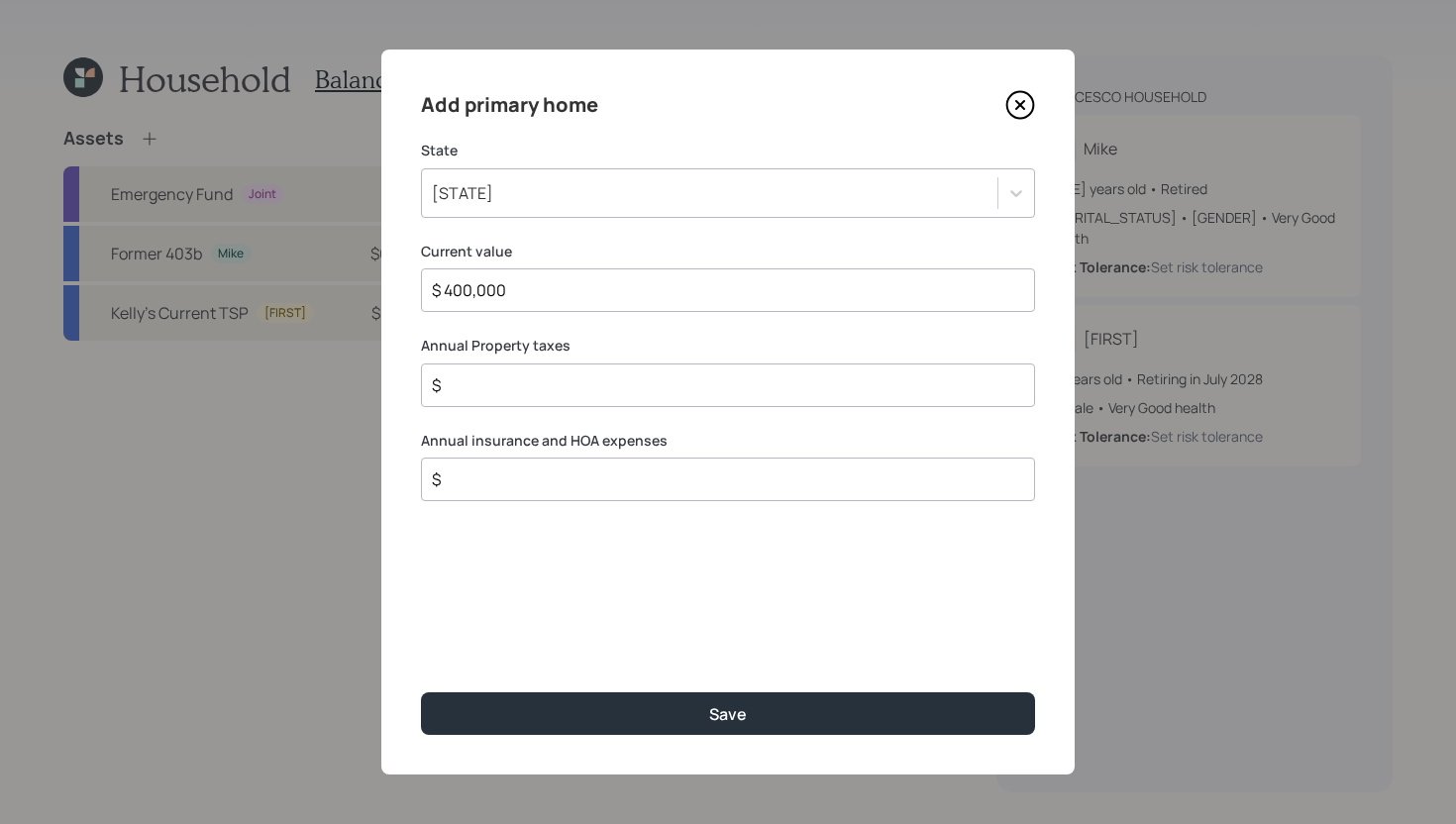 type on "$ 400,000" 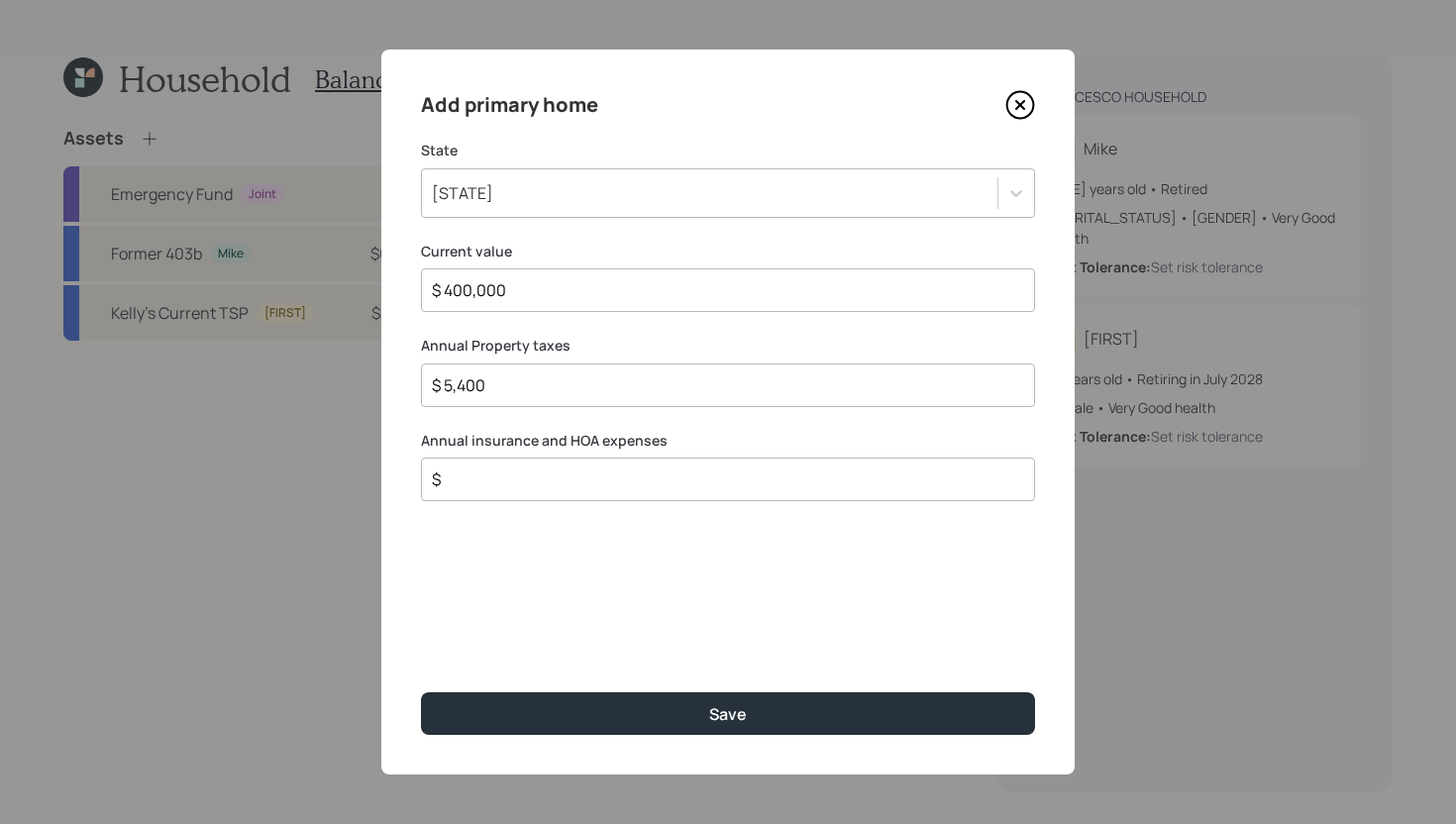 type on "$ 5,400" 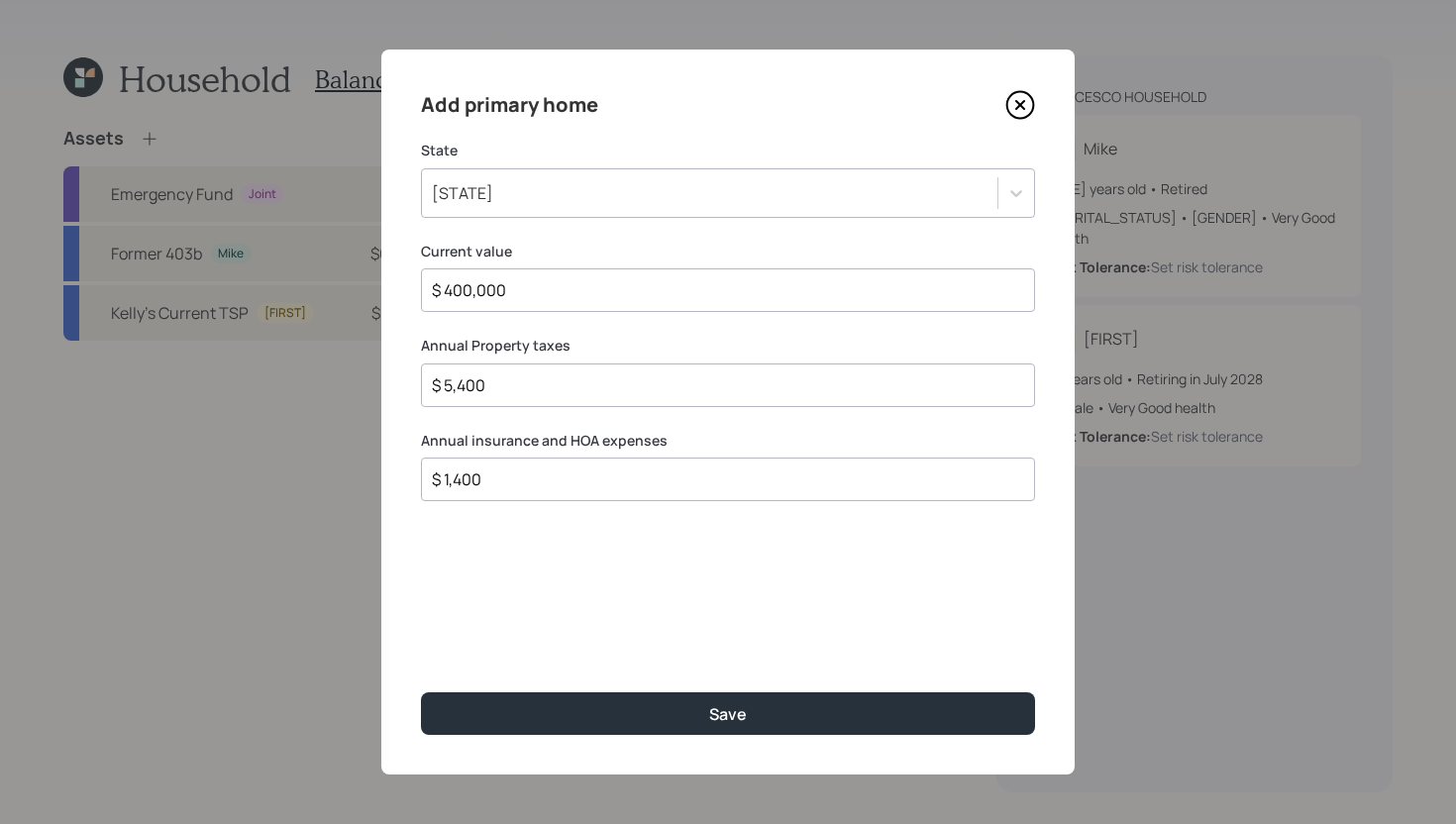 drag, startPoint x: 625, startPoint y: 484, endPoint x: 349, endPoint y: 462, distance: 276.8754 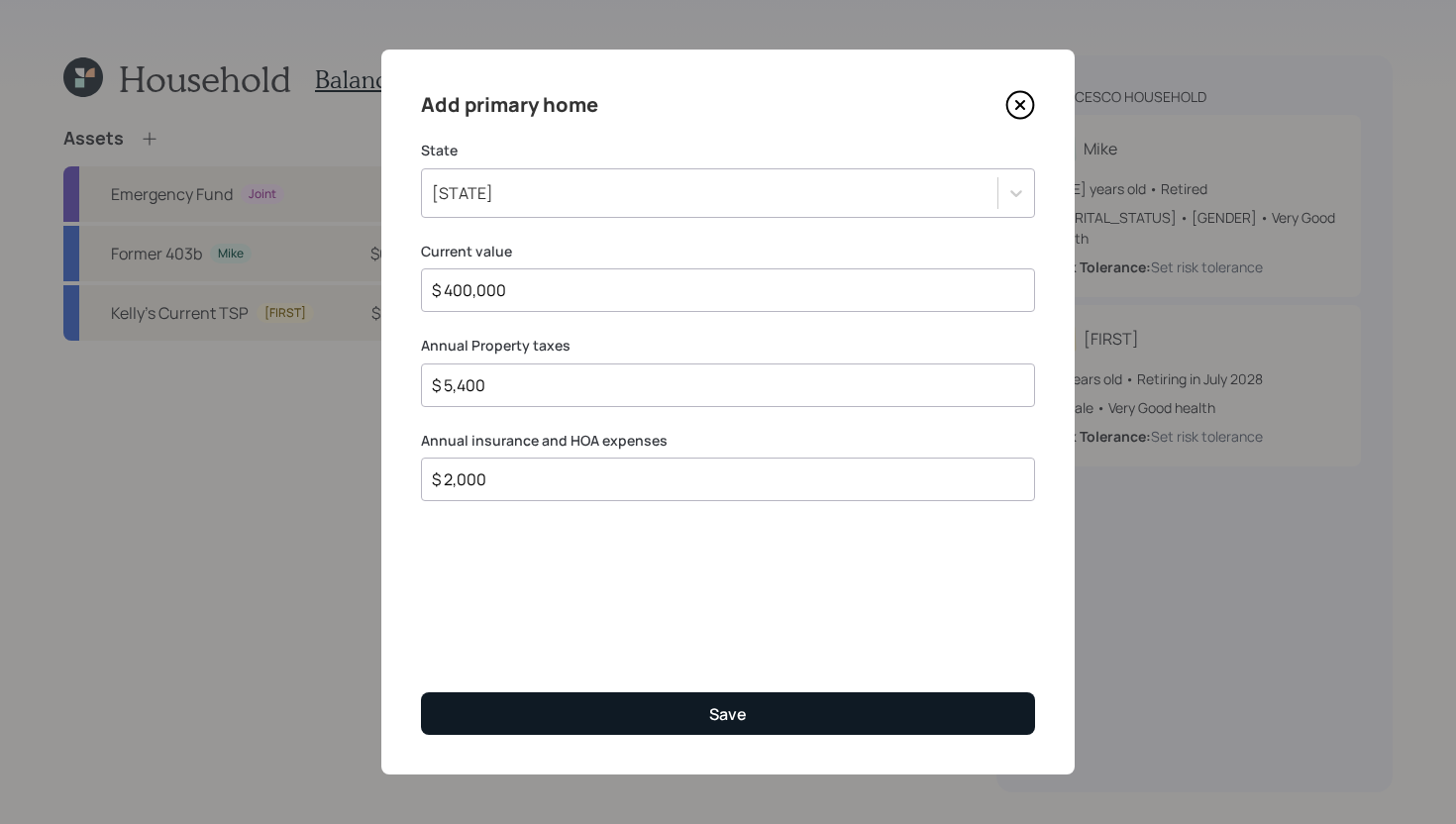 type on "$ 2,000" 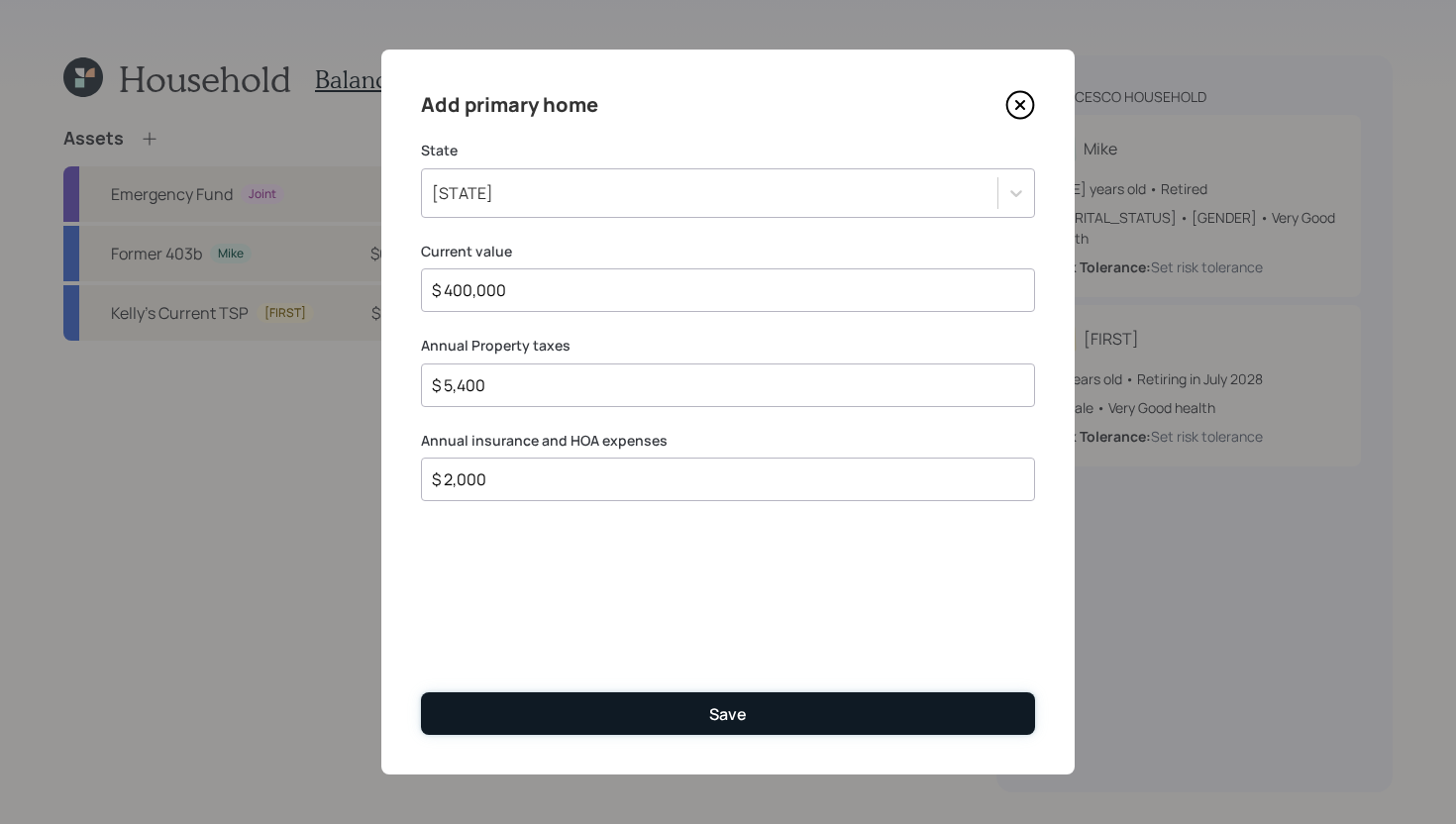 click on "Save" at bounding box center (728, 713) 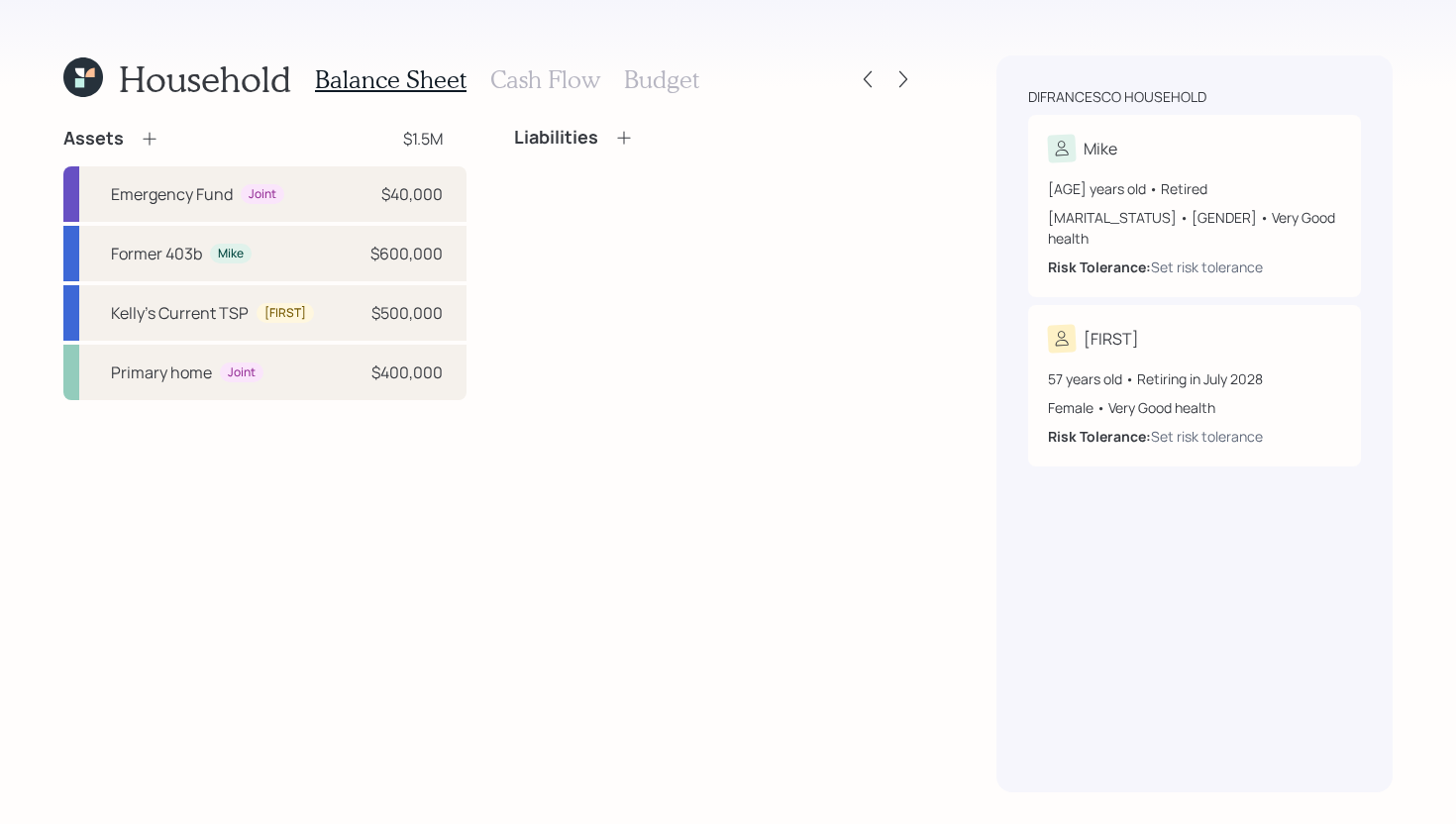 click 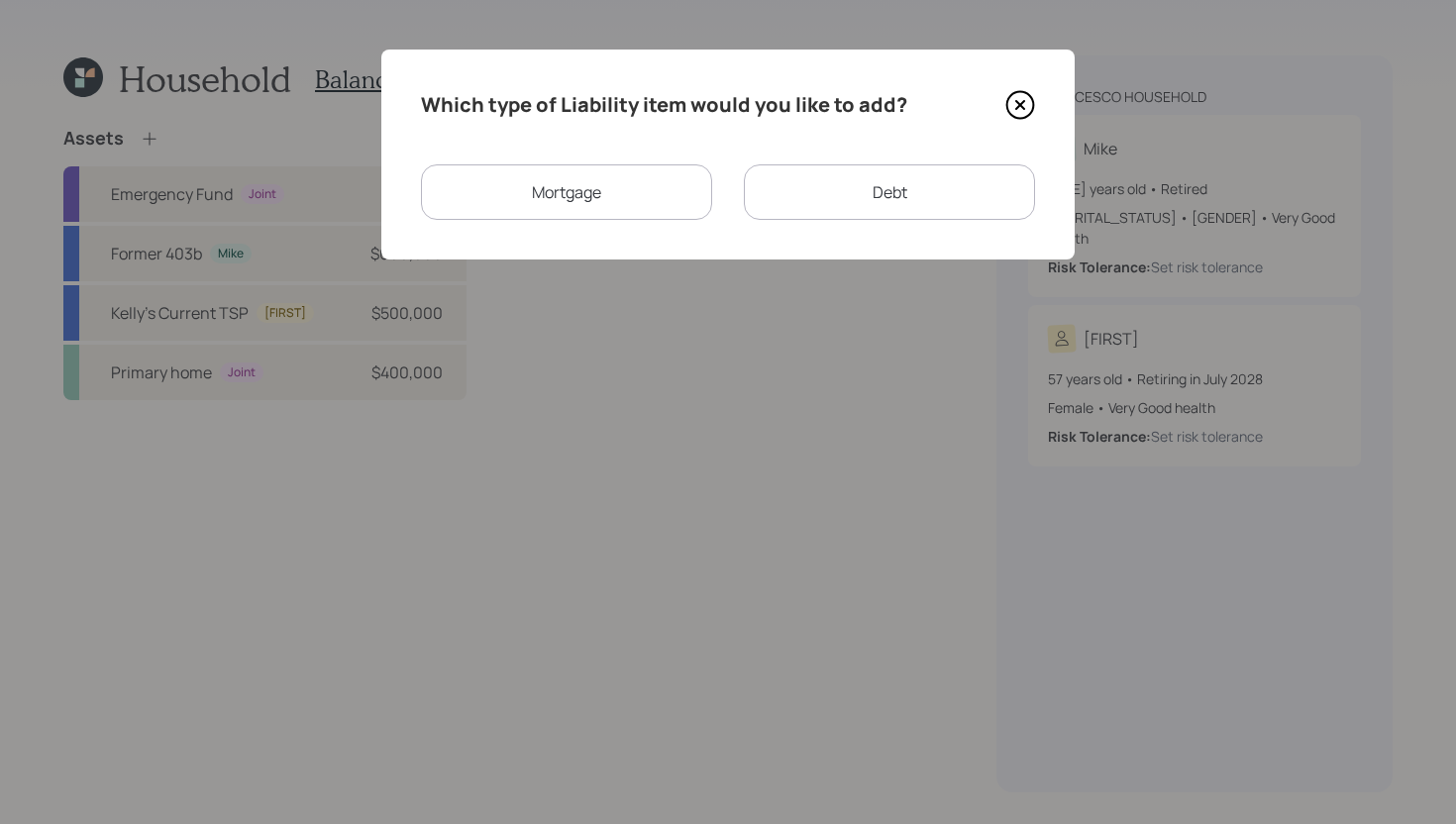 click on "Mortgage" at bounding box center (567, 192) 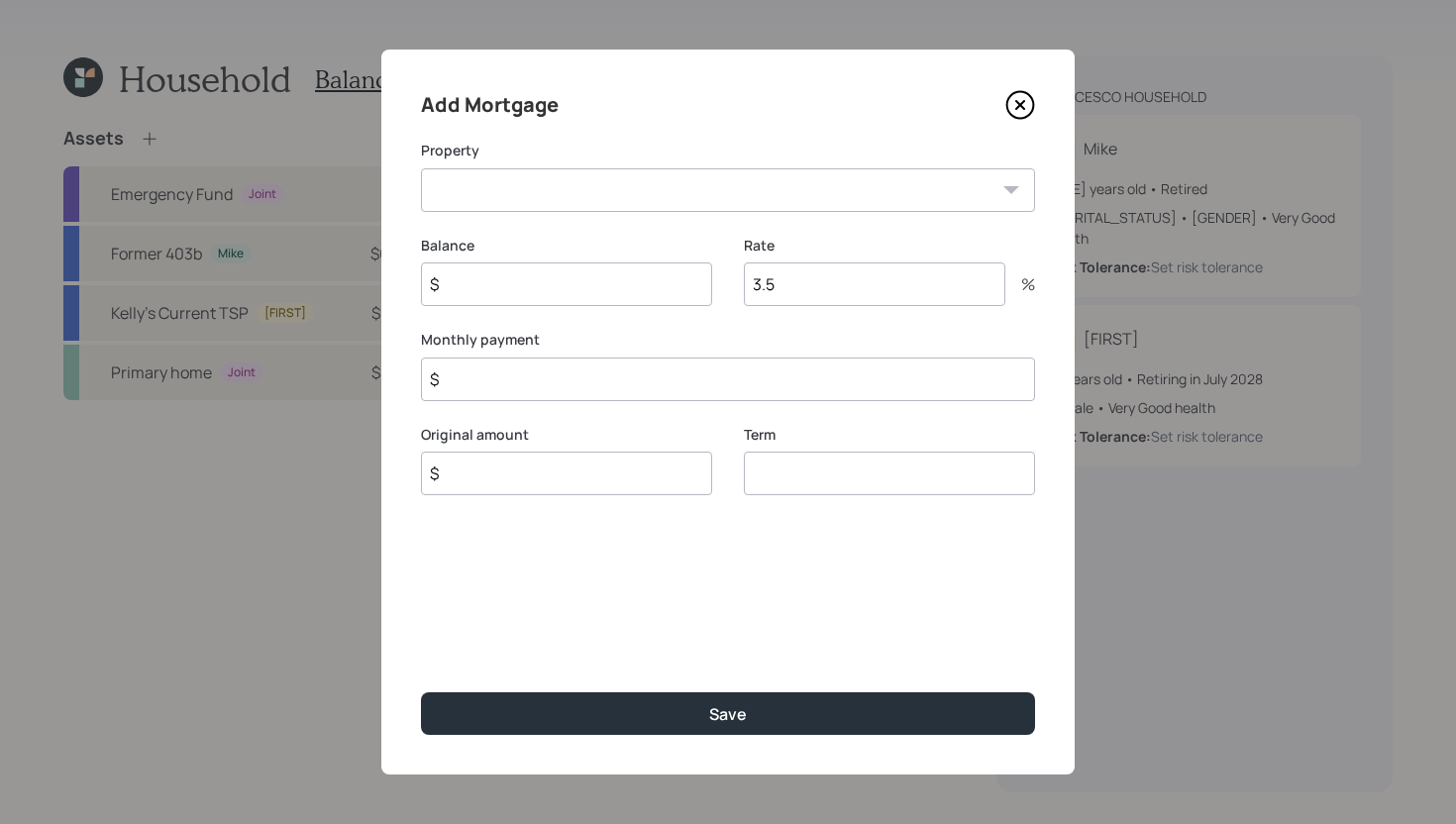click on "[STATE] Primary home" at bounding box center [728, 190] 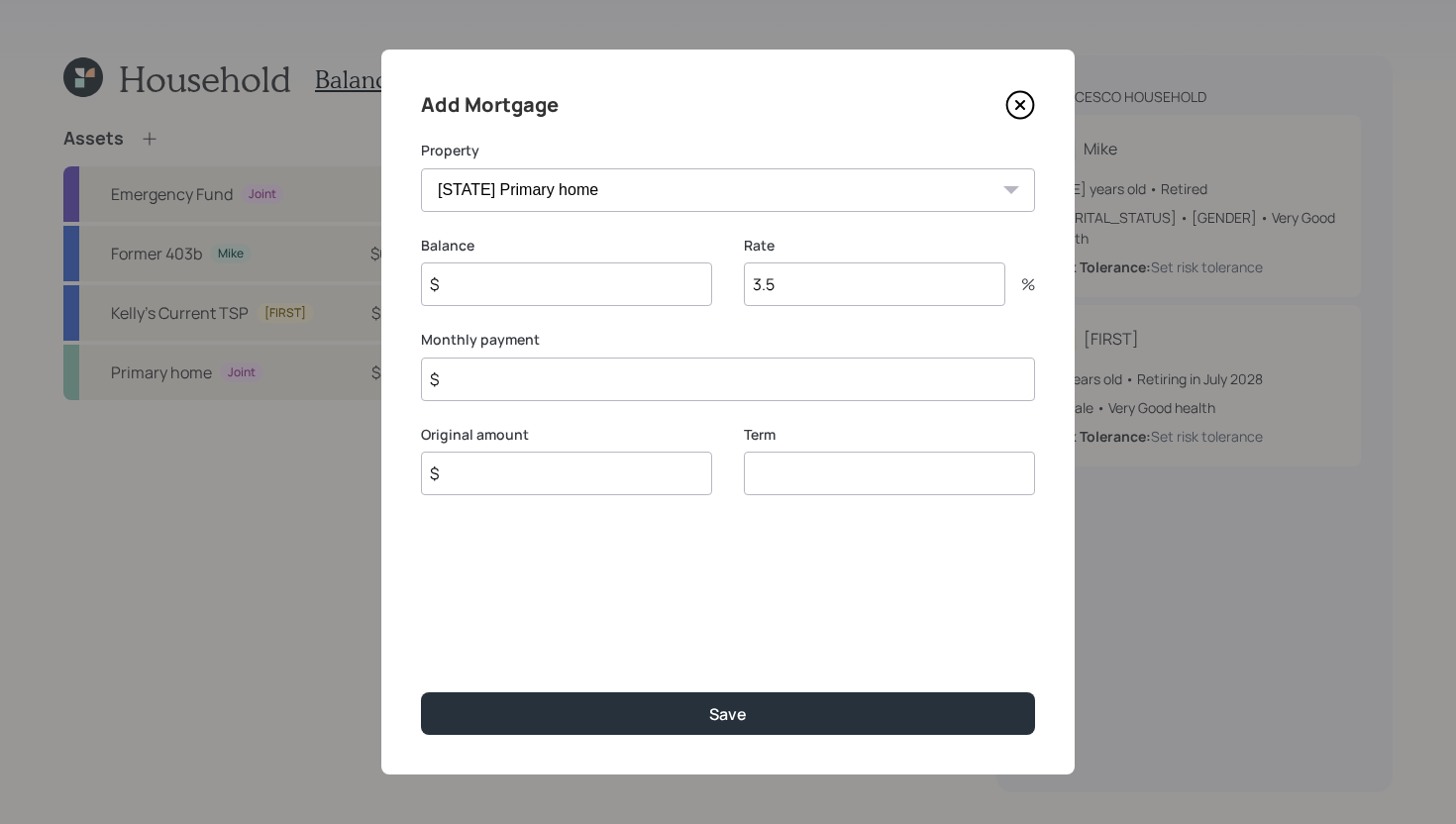 click on "$" at bounding box center (567, 284) 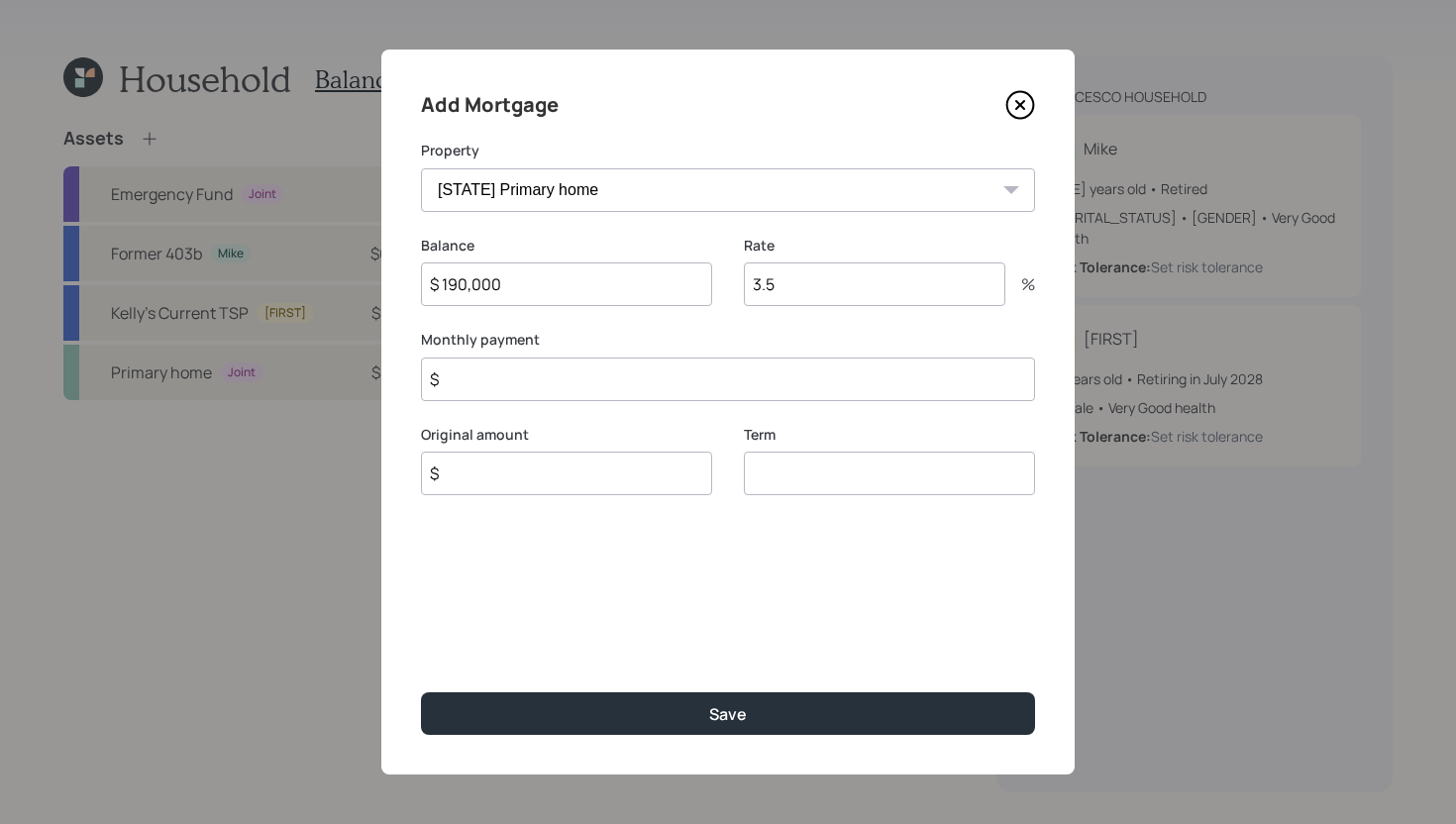 type on "$ 190,000" 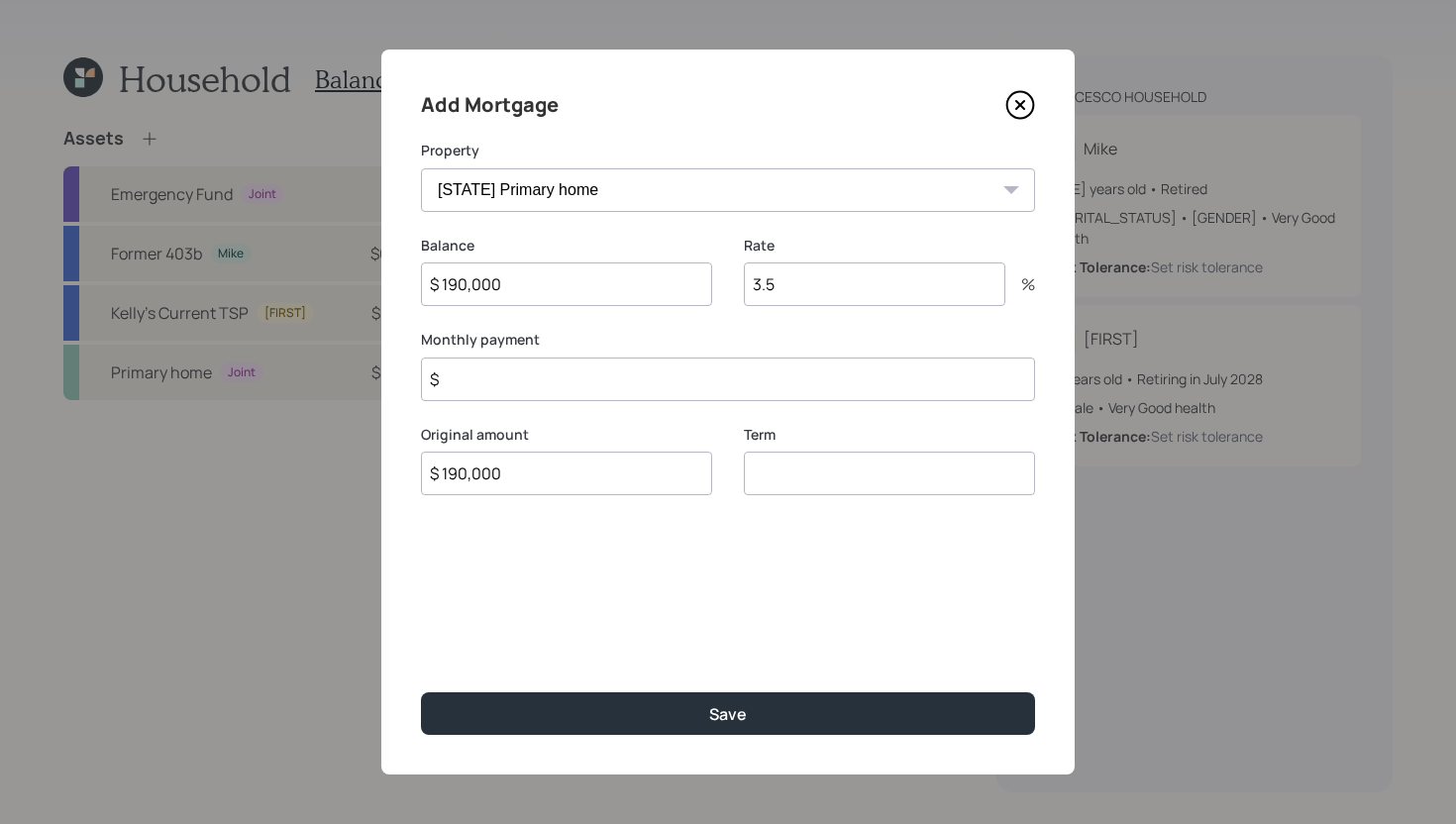 type on "$ 190,000" 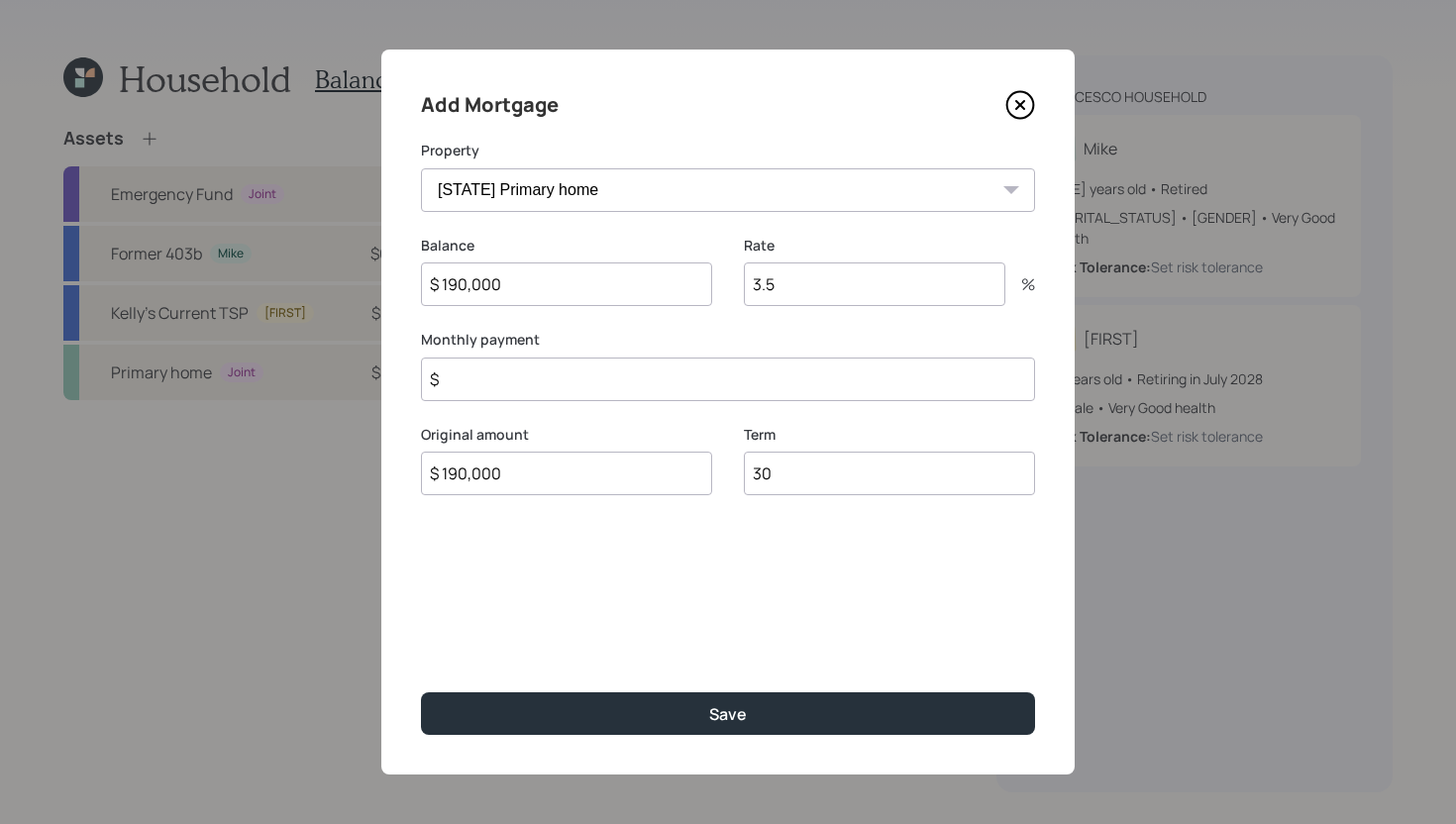 type on "30" 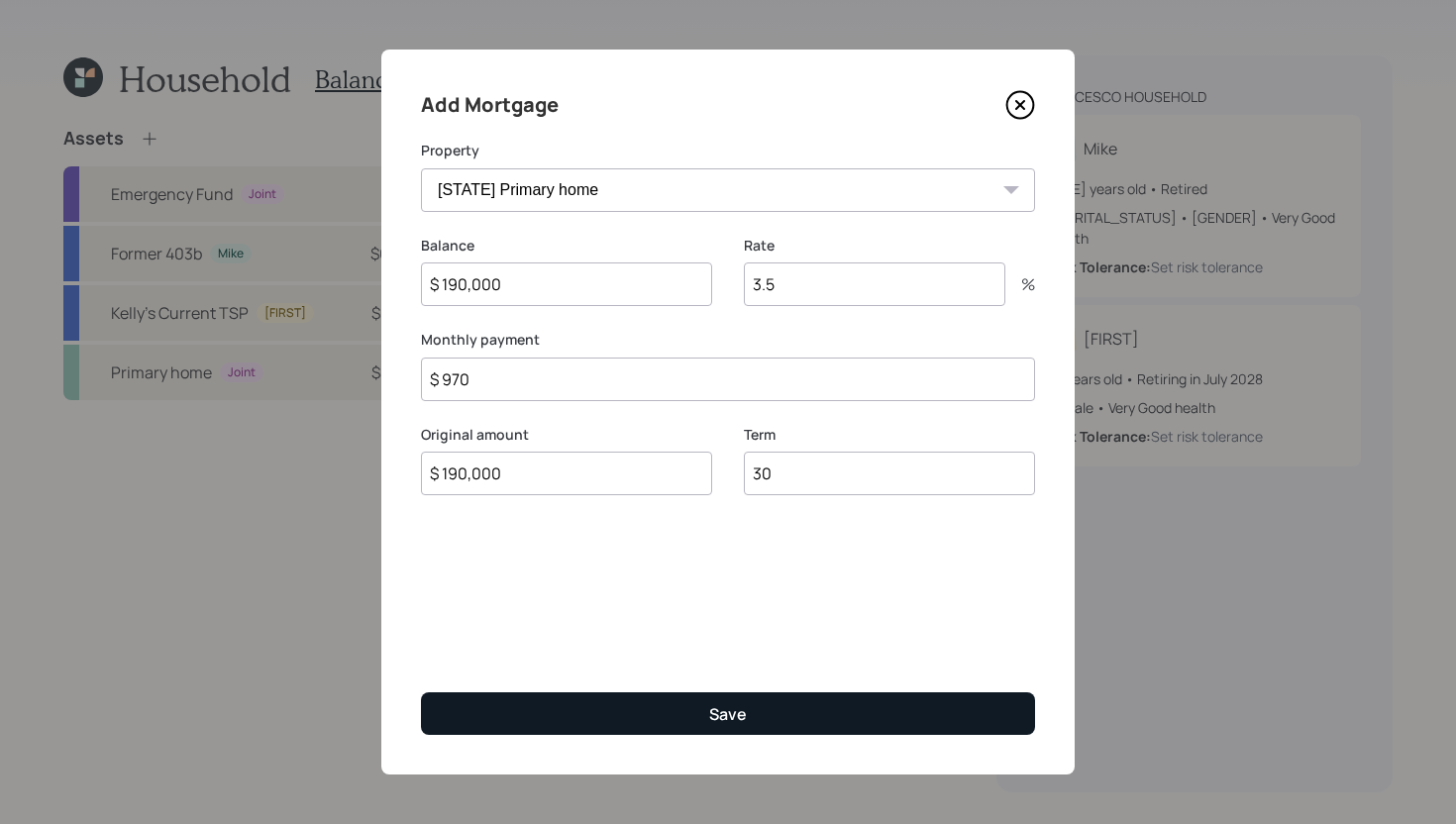 type on "$ 970" 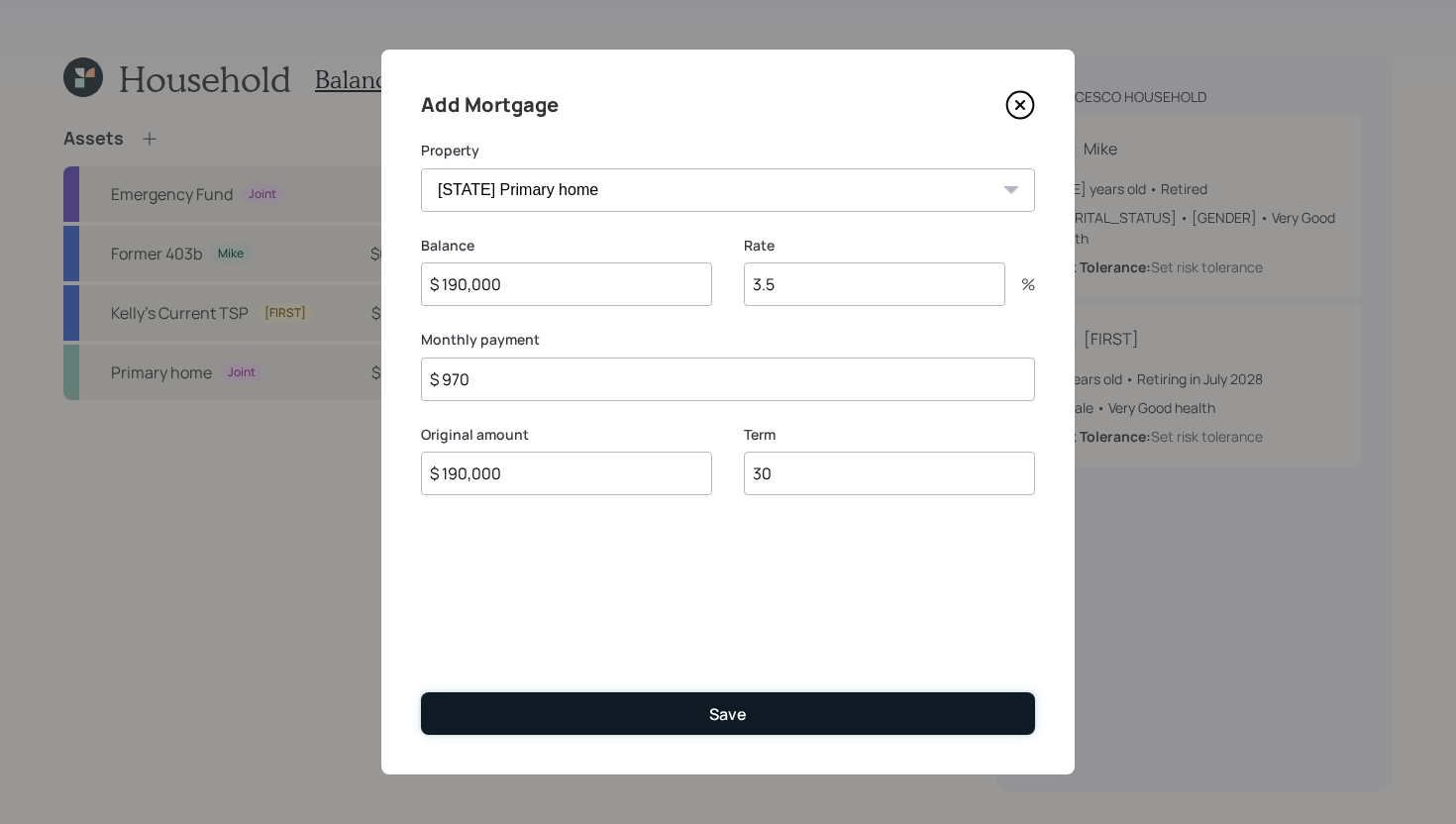 click on "Save" at bounding box center [728, 713] 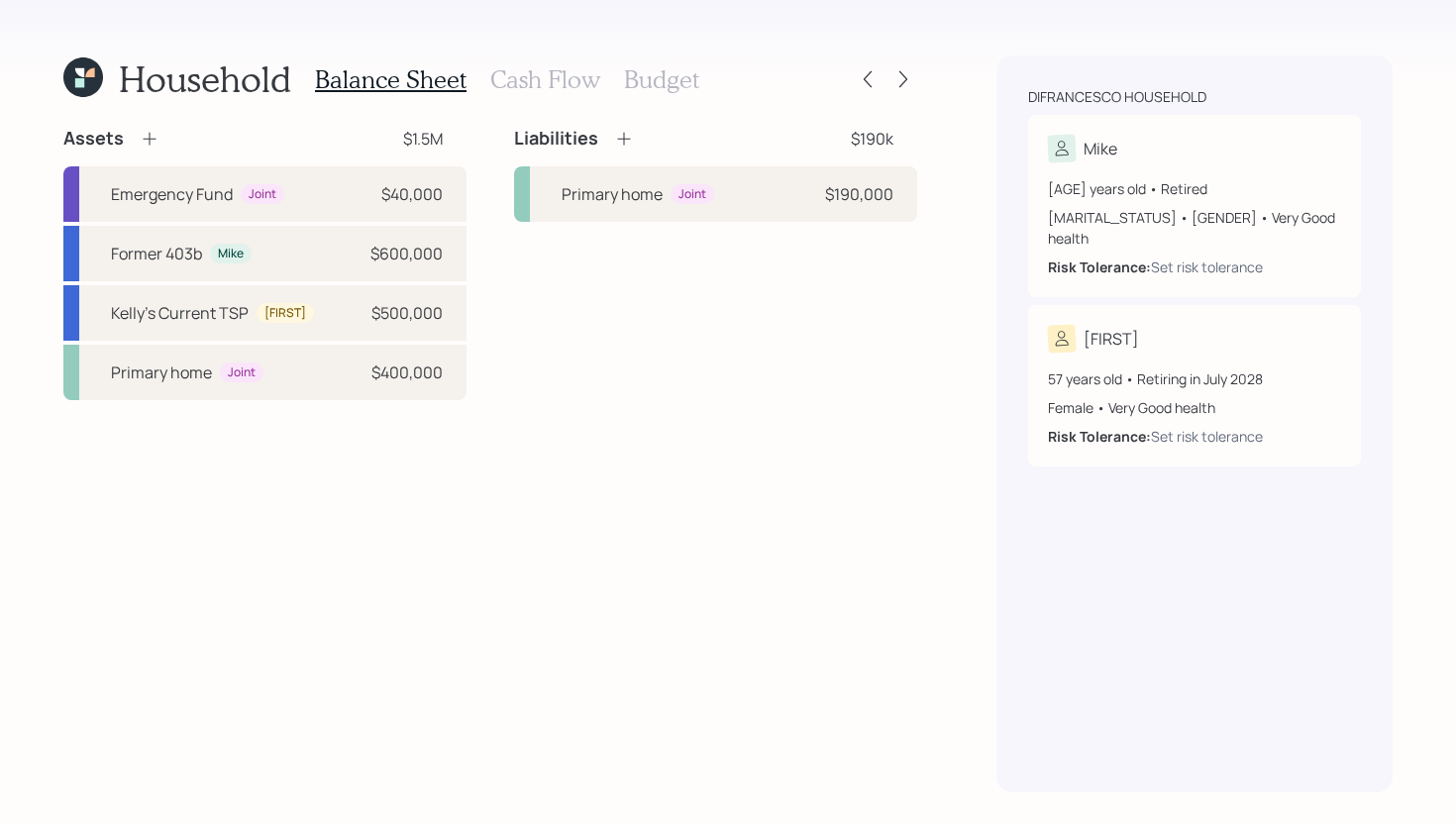 click on "Cash Flow" at bounding box center (545, 79) 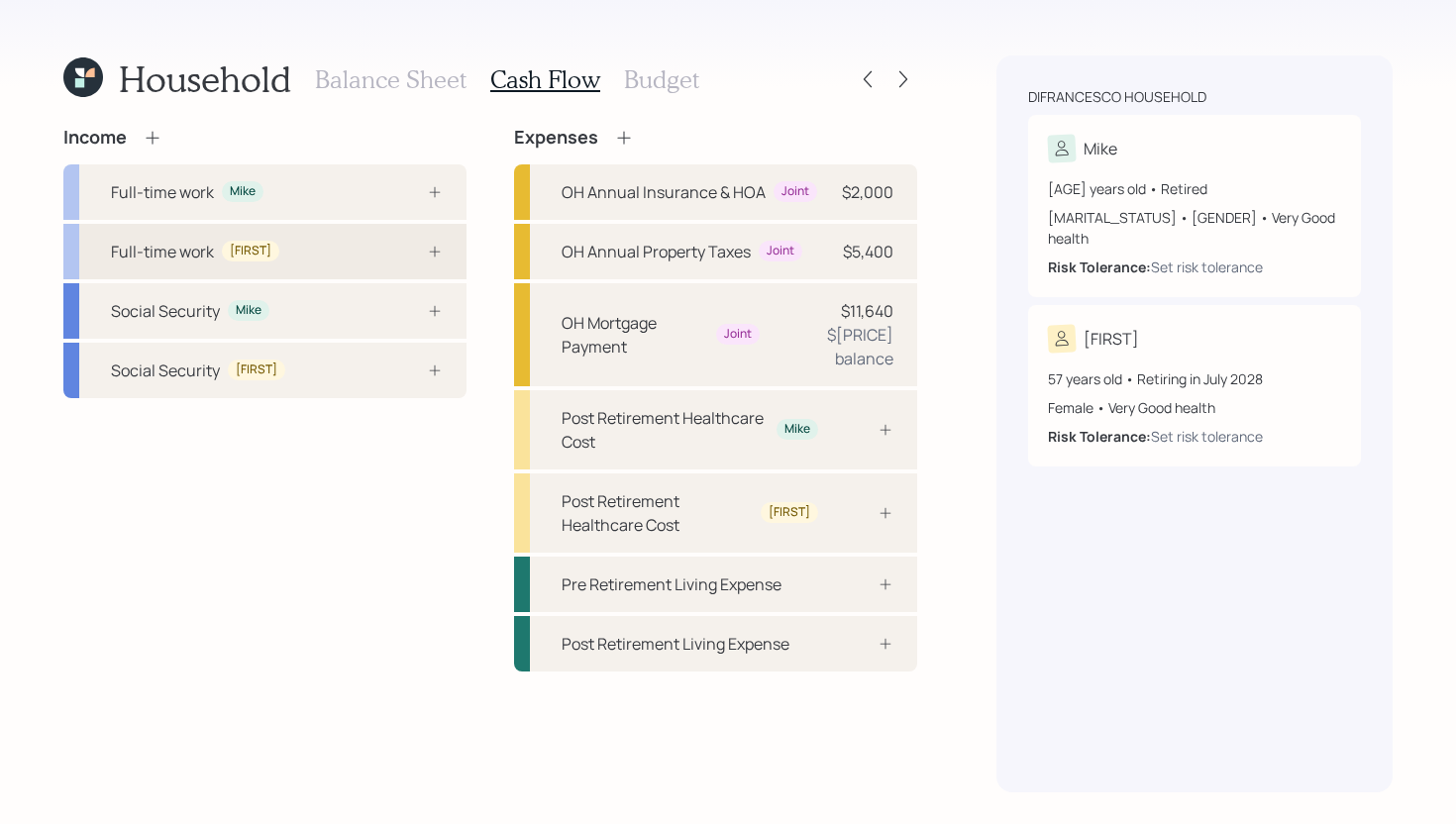 click on "Full-time work [FIRST]" at bounding box center (264, 252) 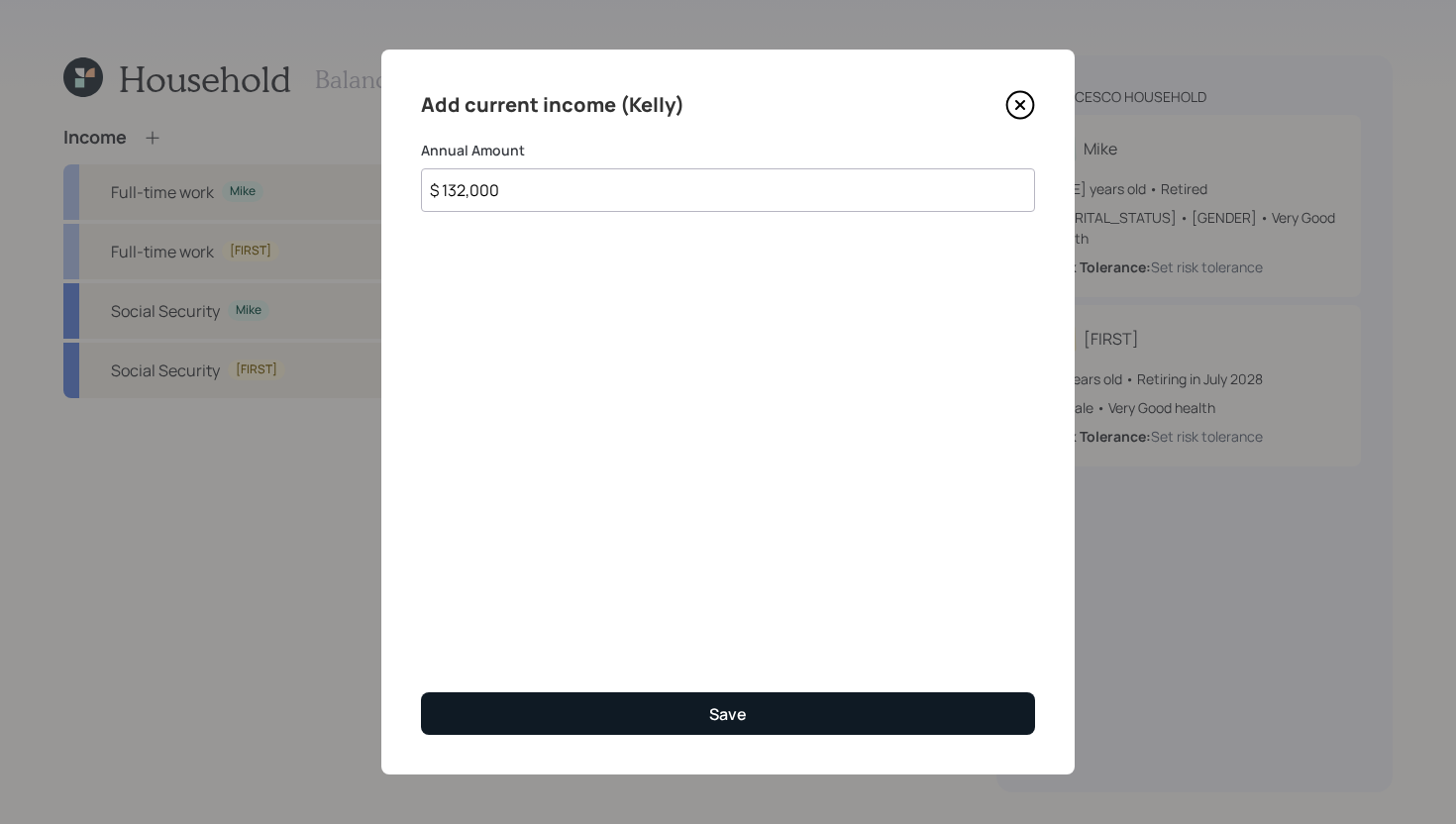 type on "$ 132,000" 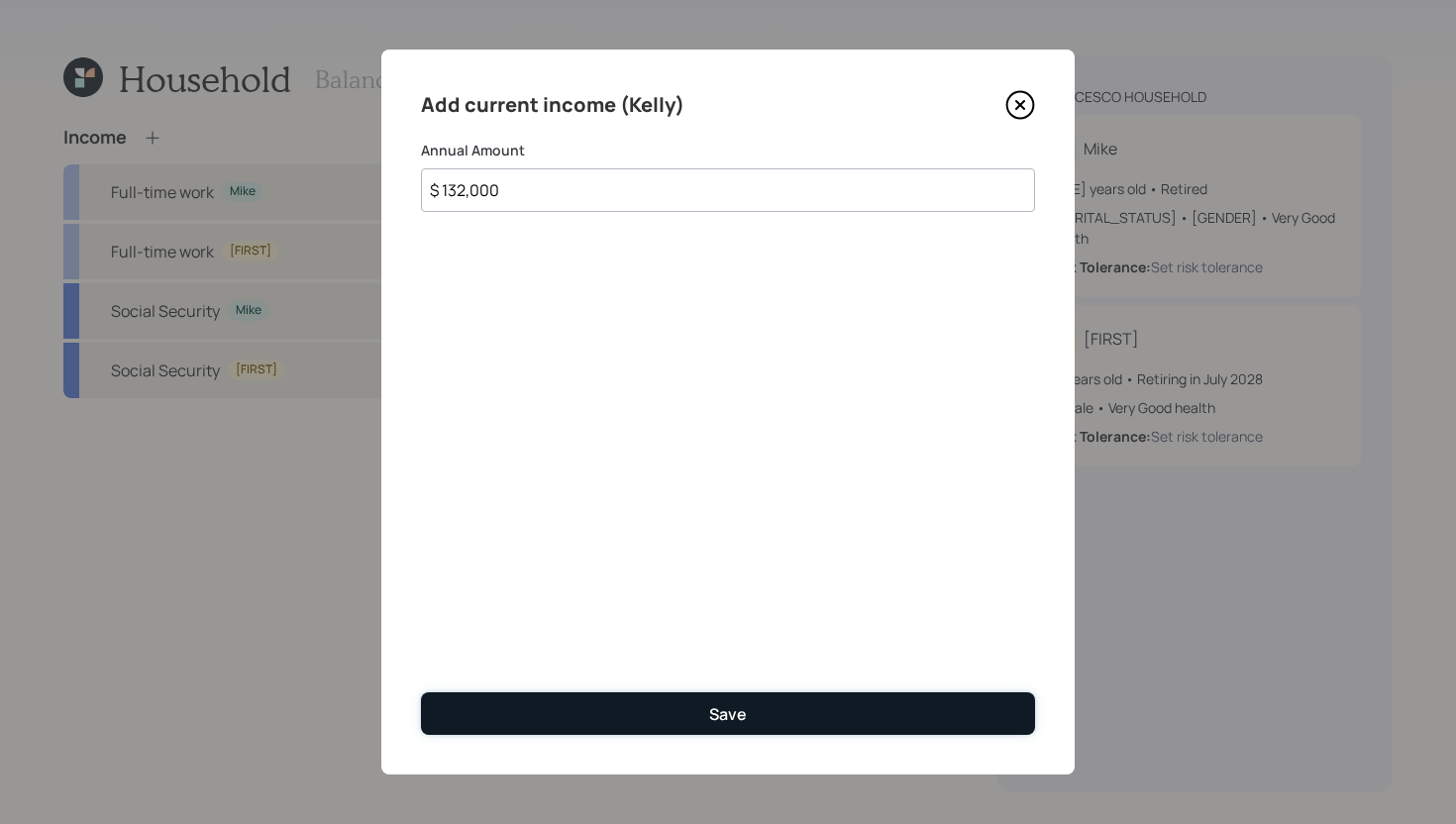 click on "Save" at bounding box center (728, 713) 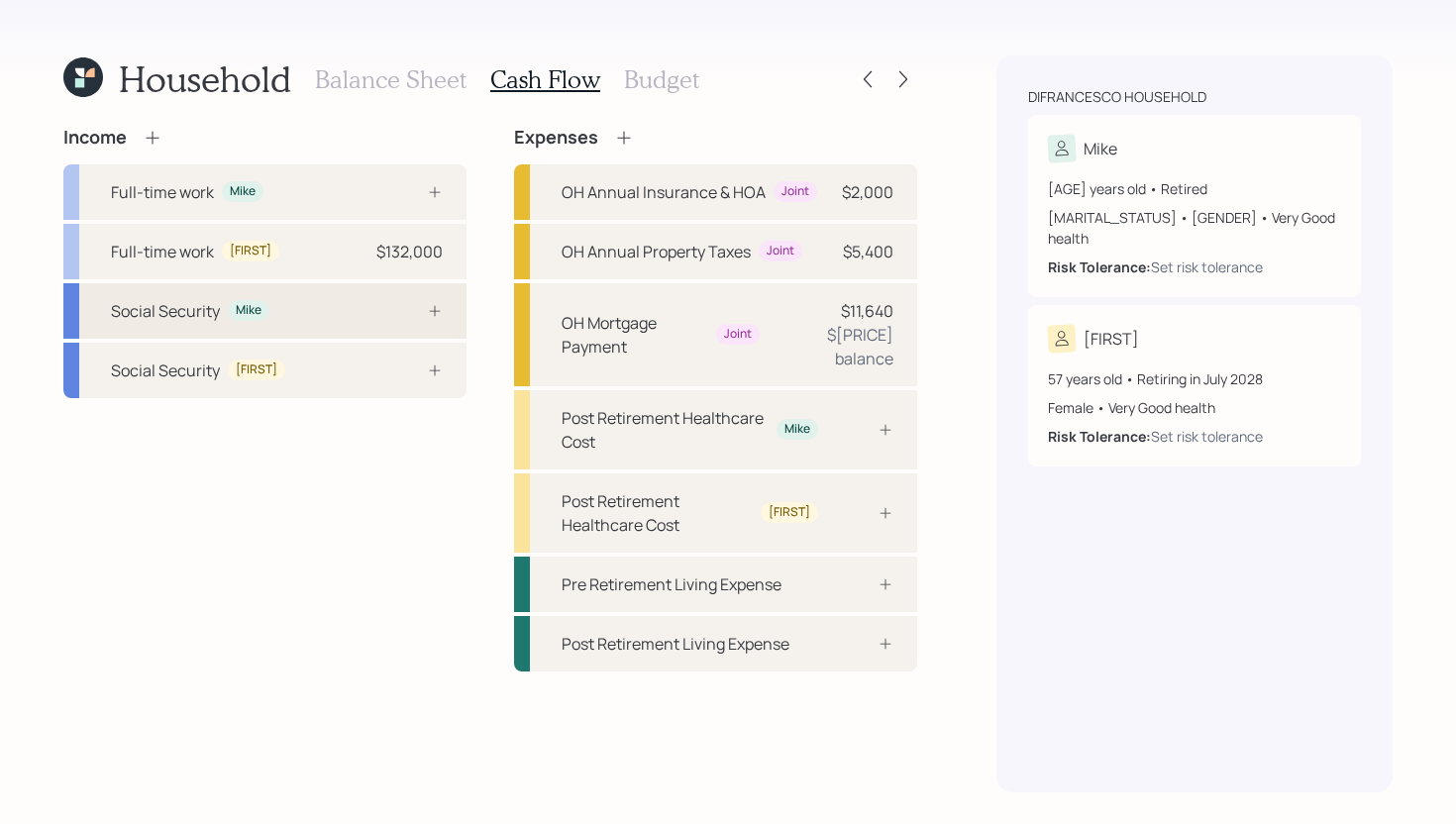 click on "Social Security Mike" at bounding box center (264, 311) 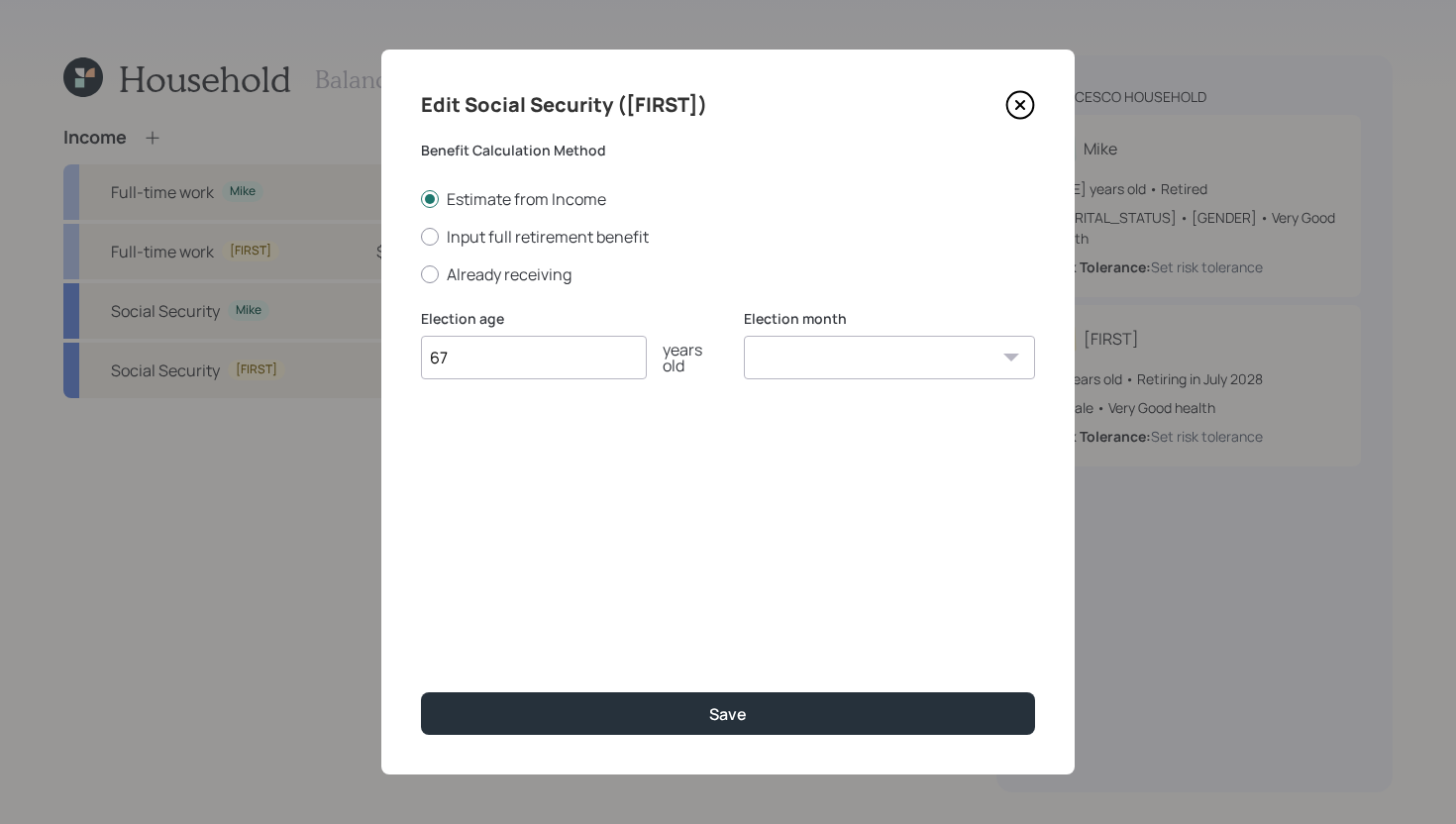 type on "67" 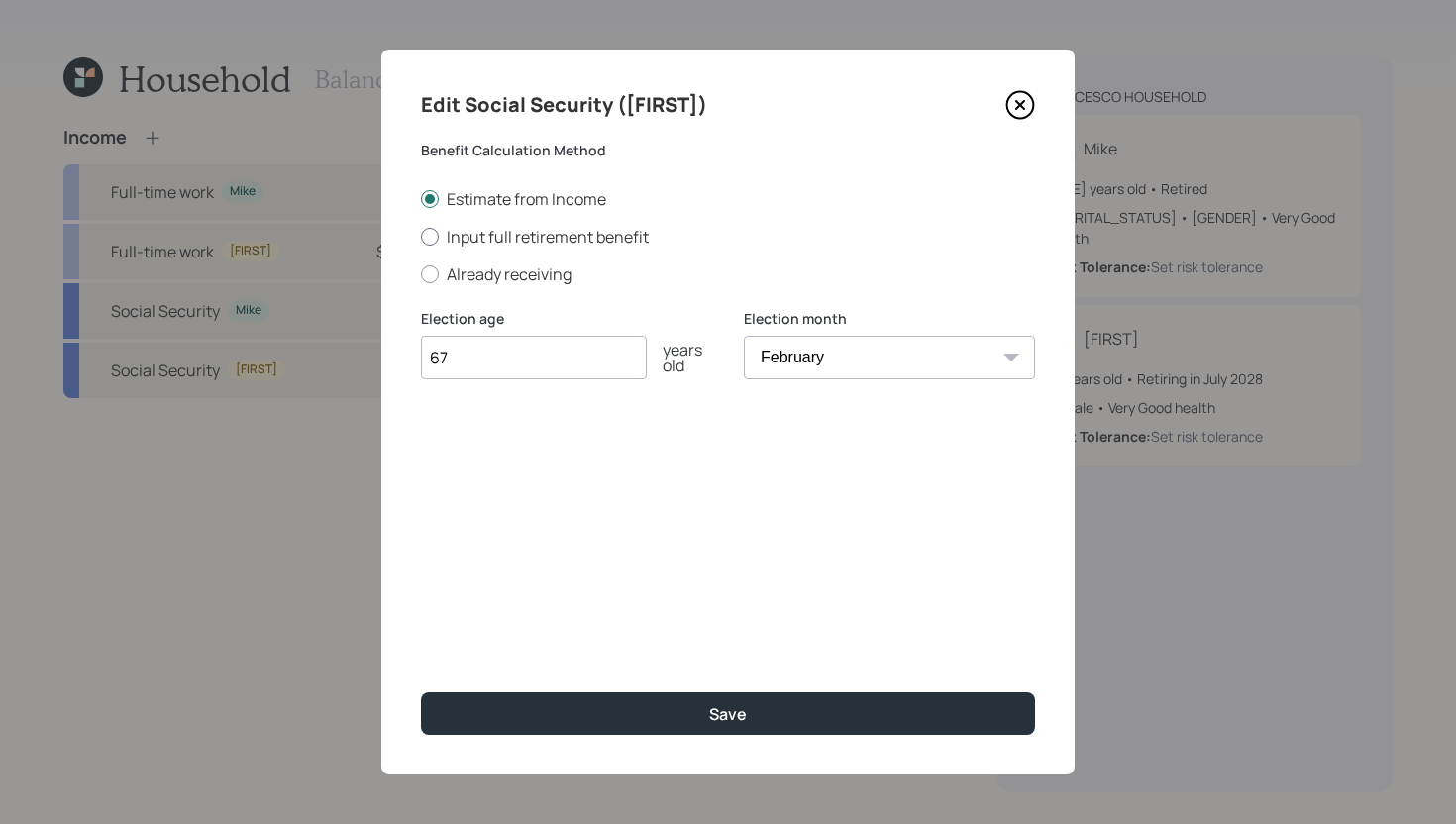 click on "Input full retirement benefit" at bounding box center (728, 237) 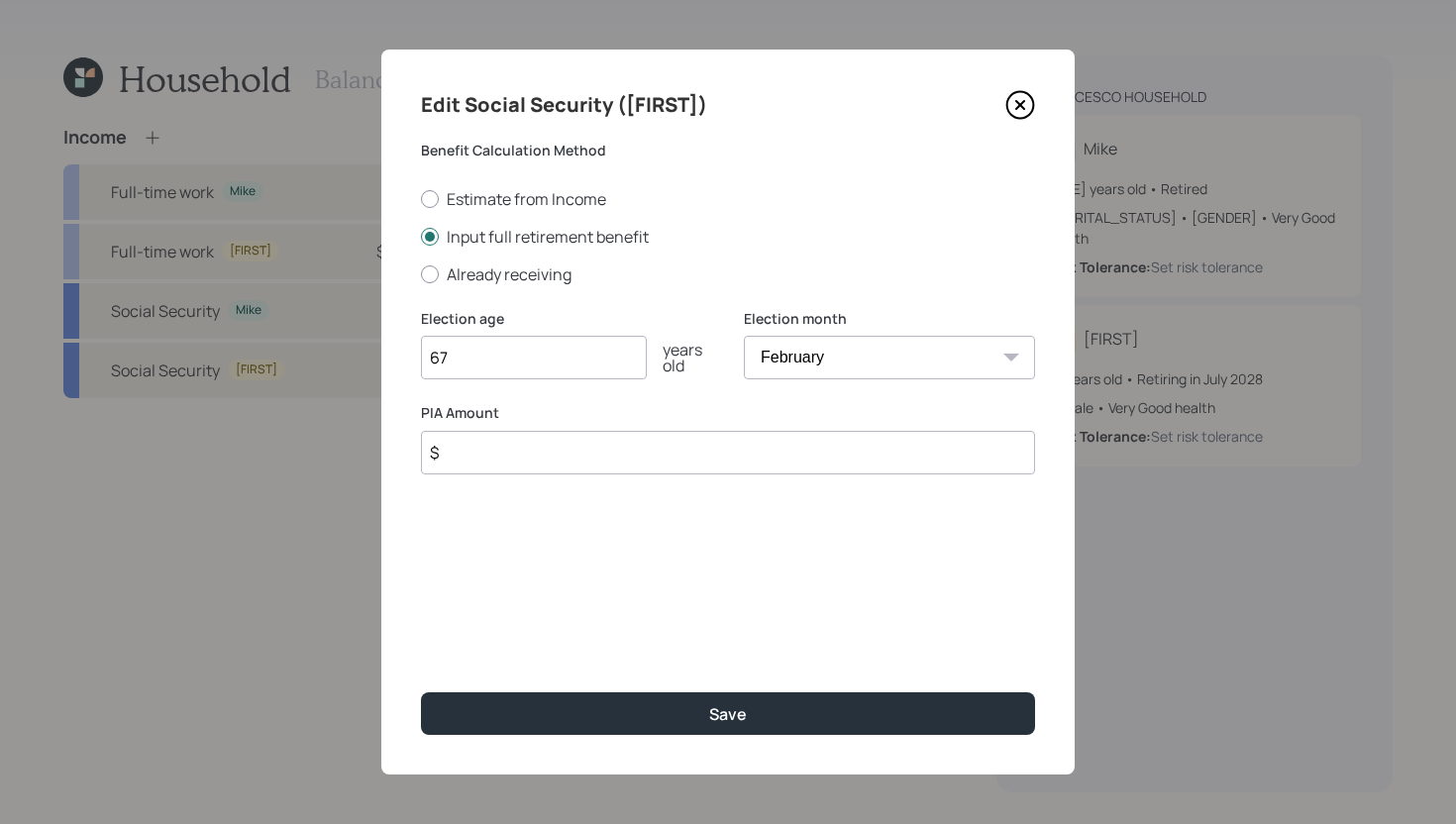 click on "$" at bounding box center [728, 453] 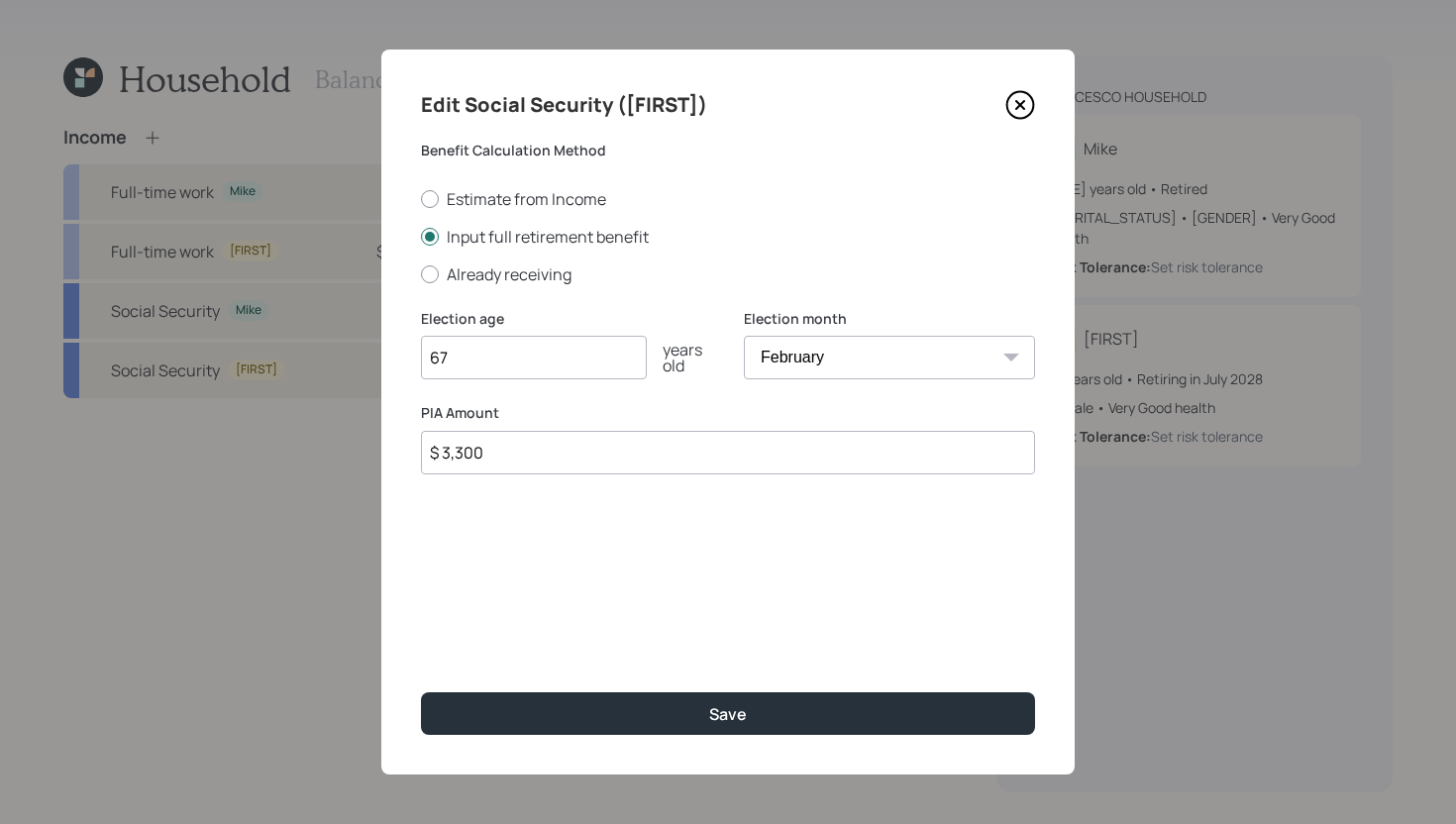 type on "$ 3,300" 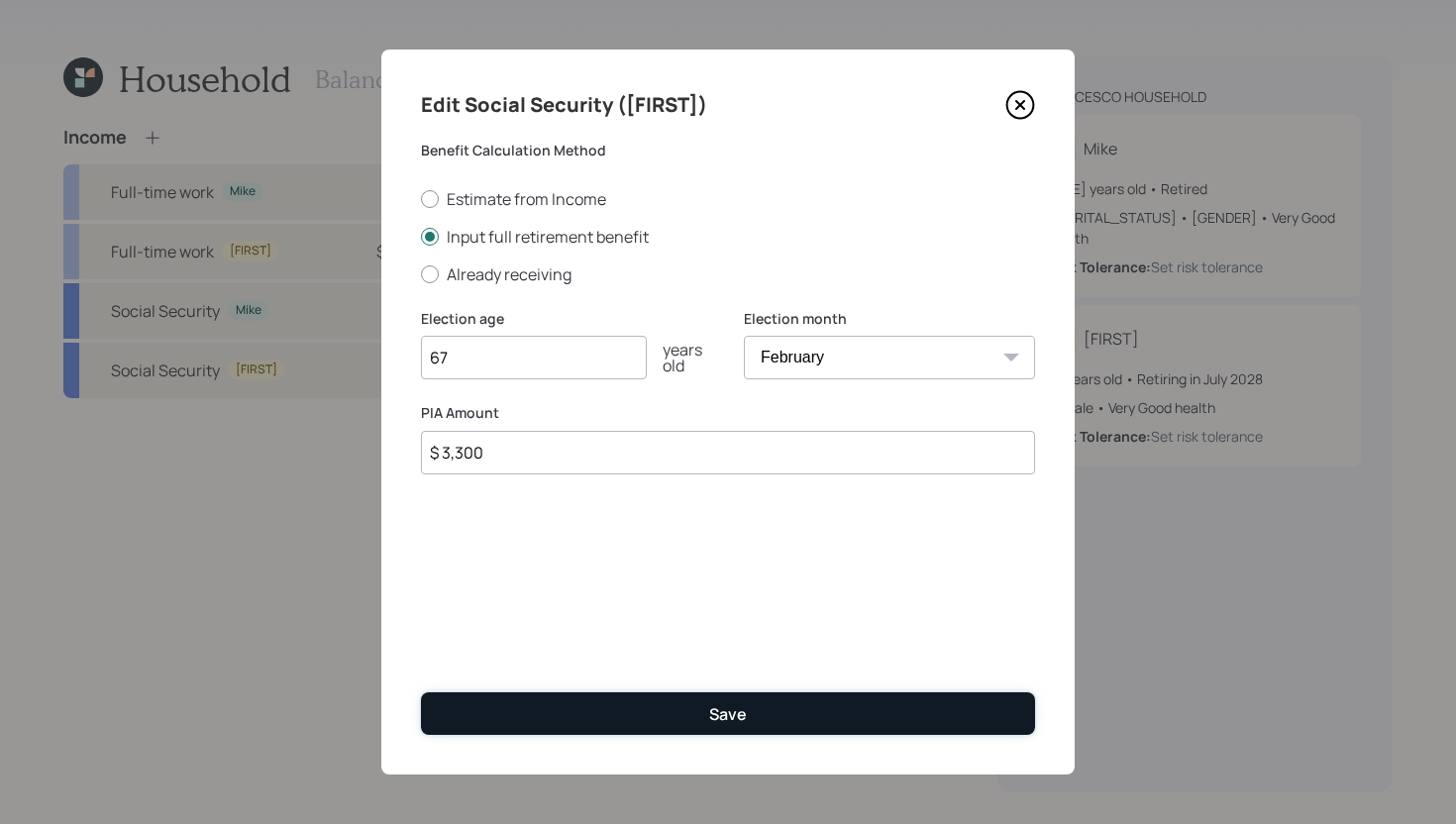 click on "Save" at bounding box center (728, 713) 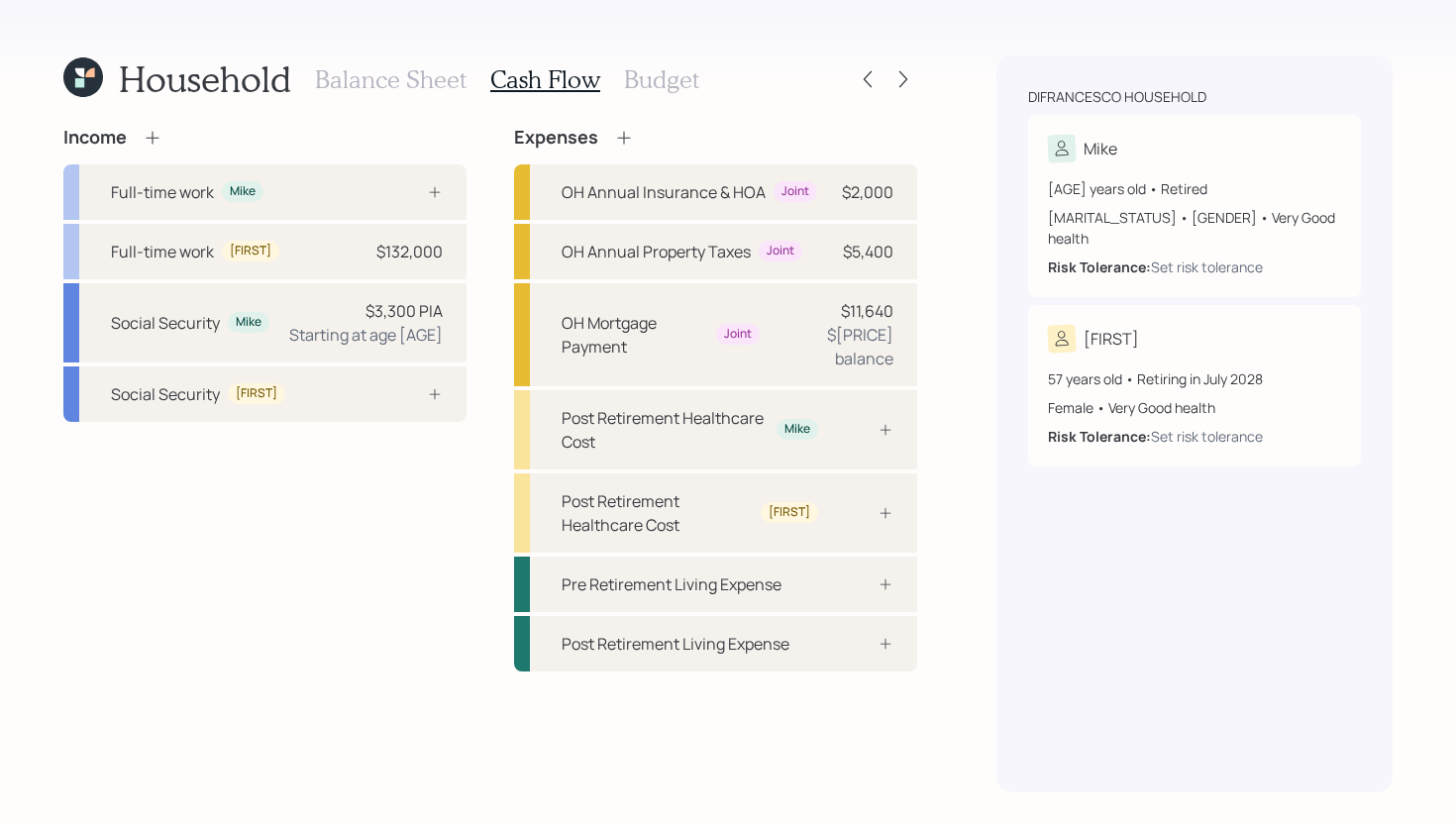 click 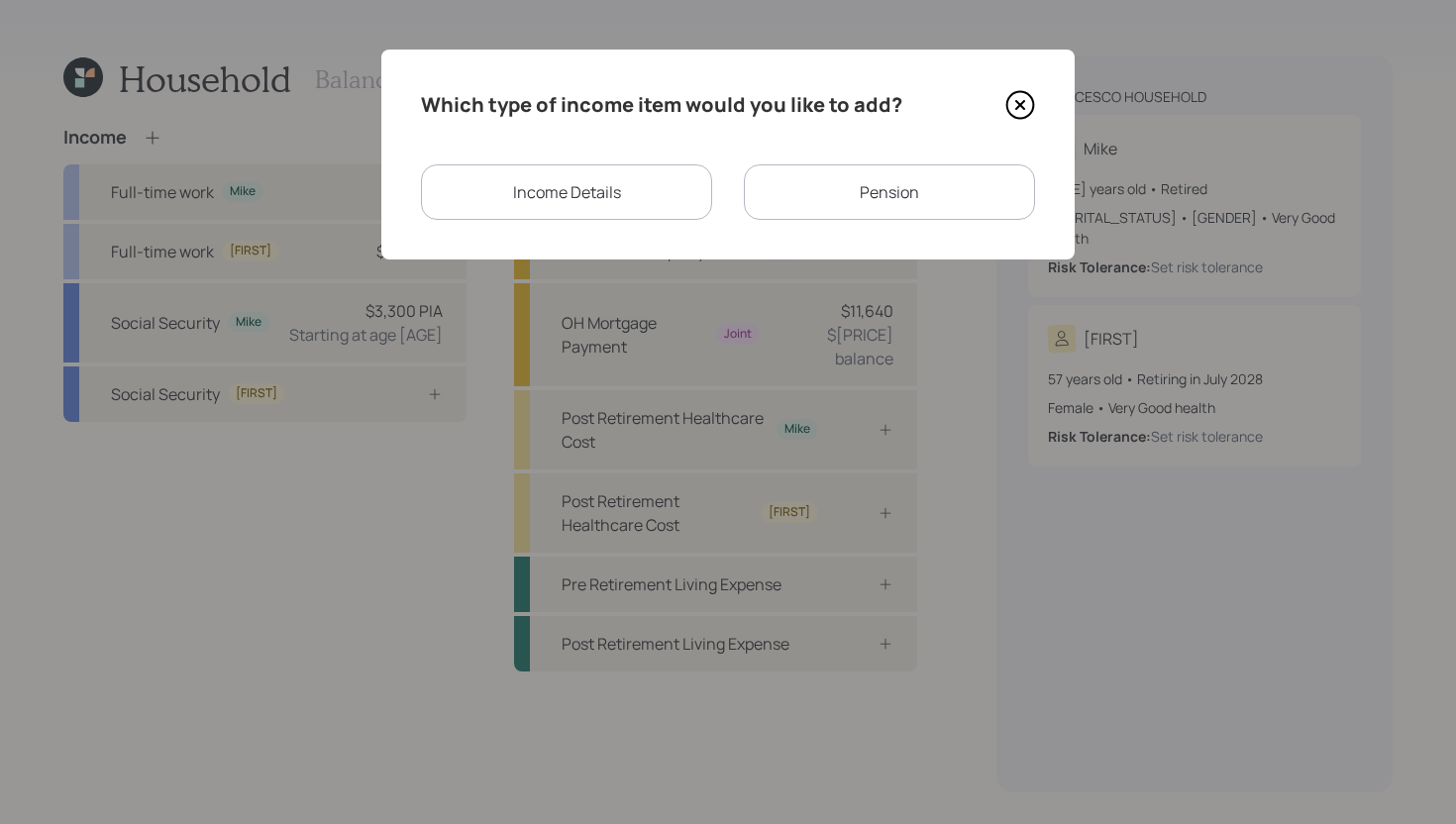 click on "Pension" at bounding box center (889, 192) 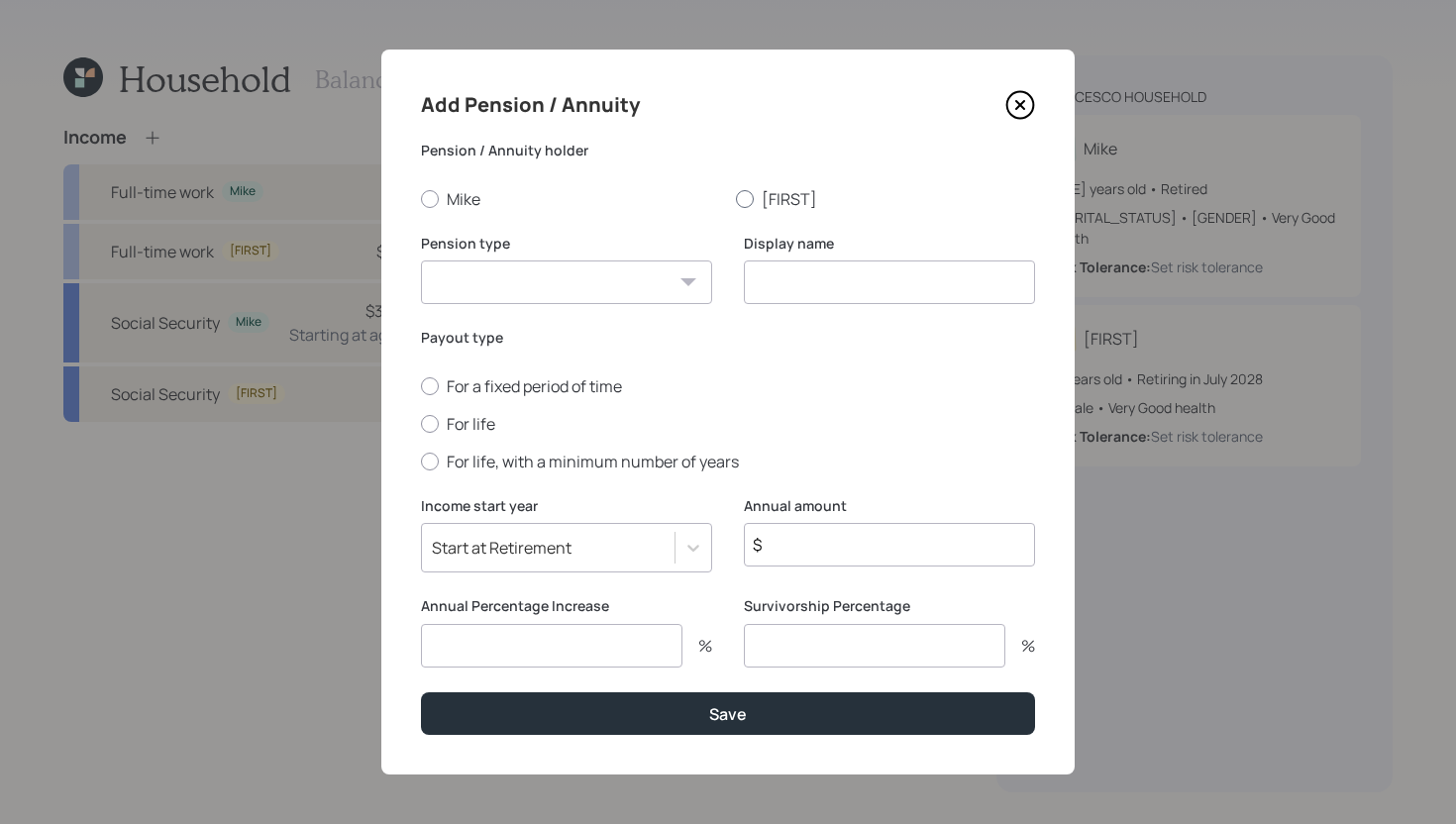 click on "[FIRST]" at bounding box center [885, 199] 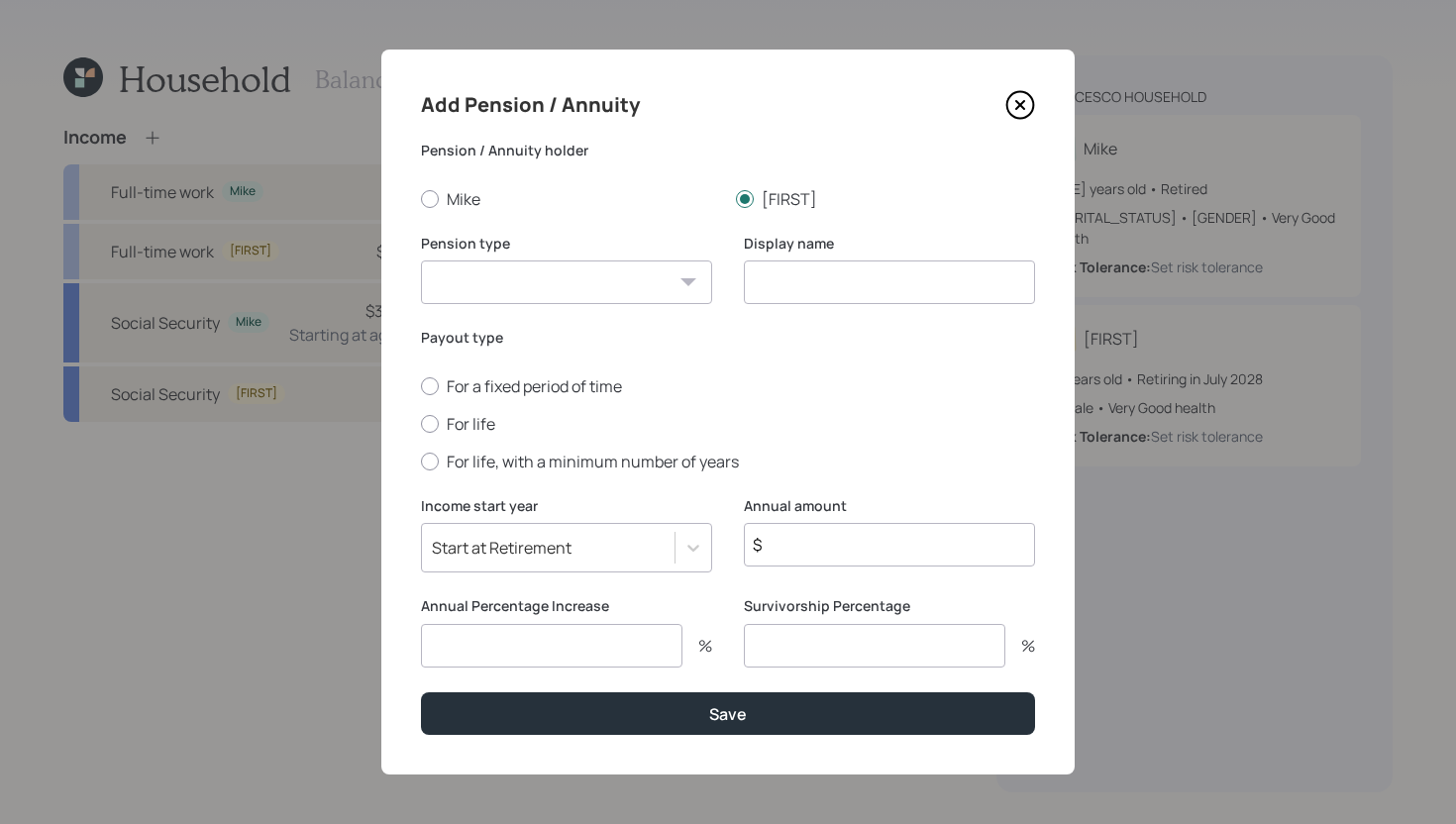click on "Pension Annuity" at bounding box center [567, 282] 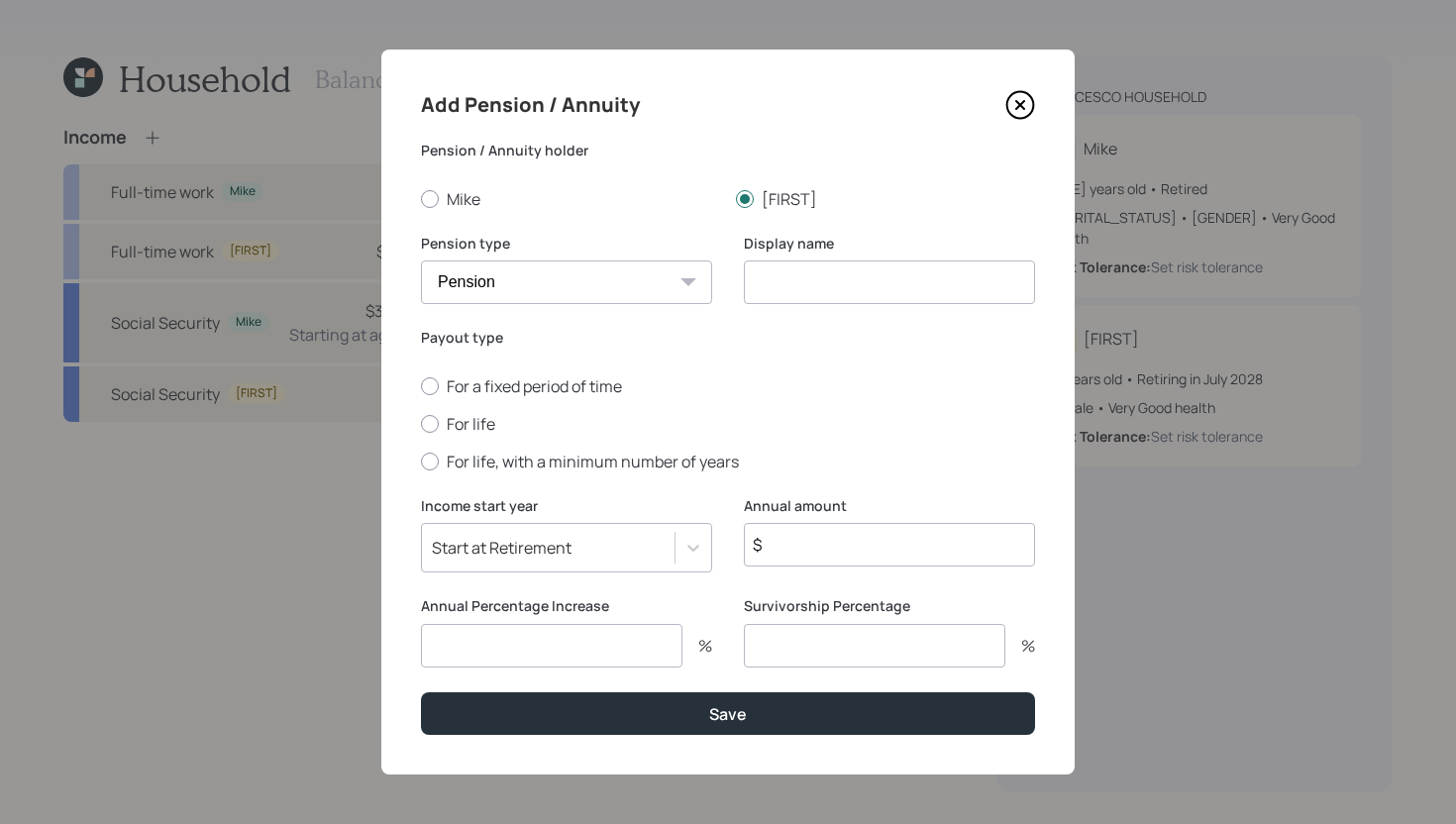 click on "$" at bounding box center (889, 545) 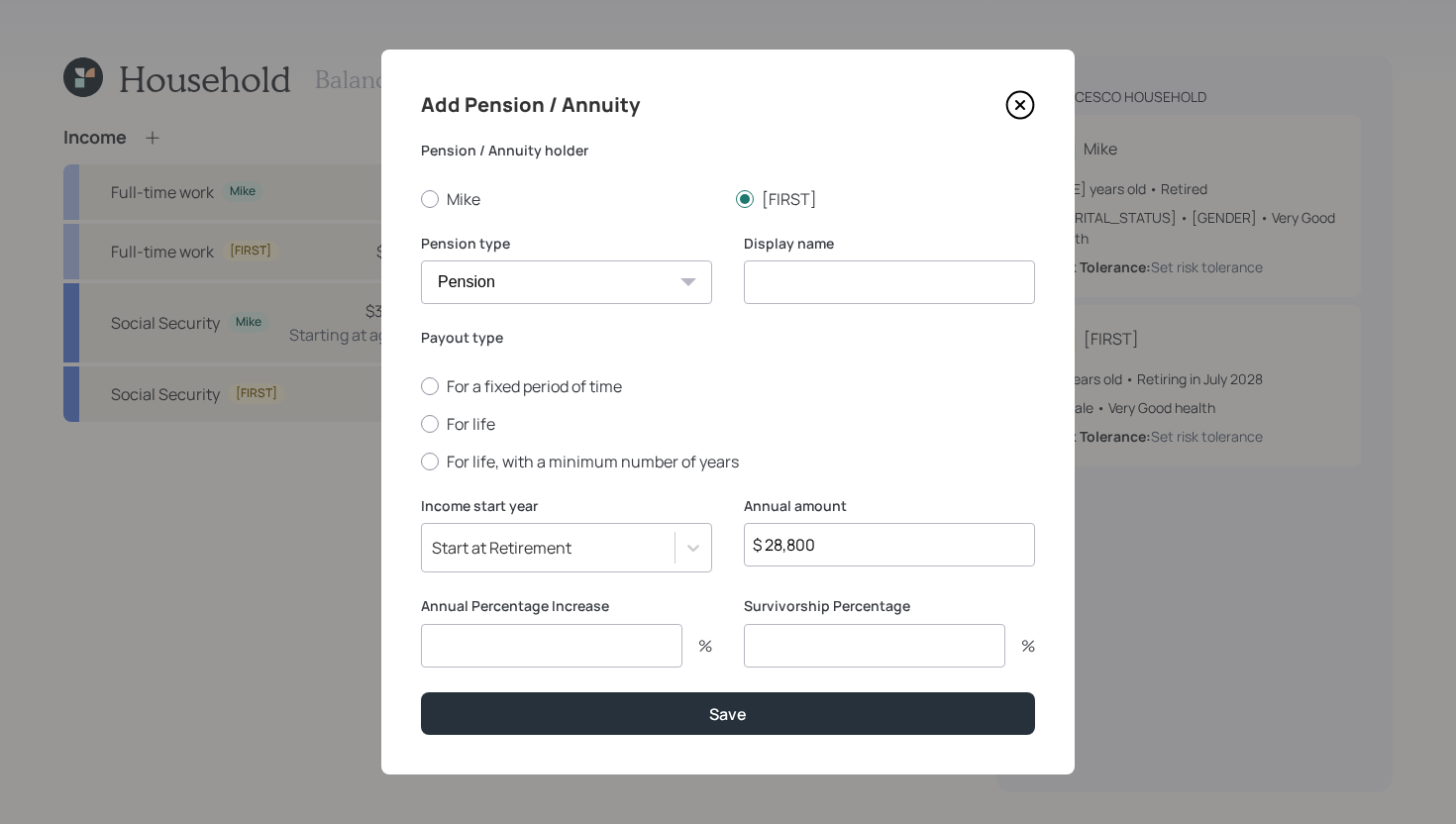 type on "$ 28,800" 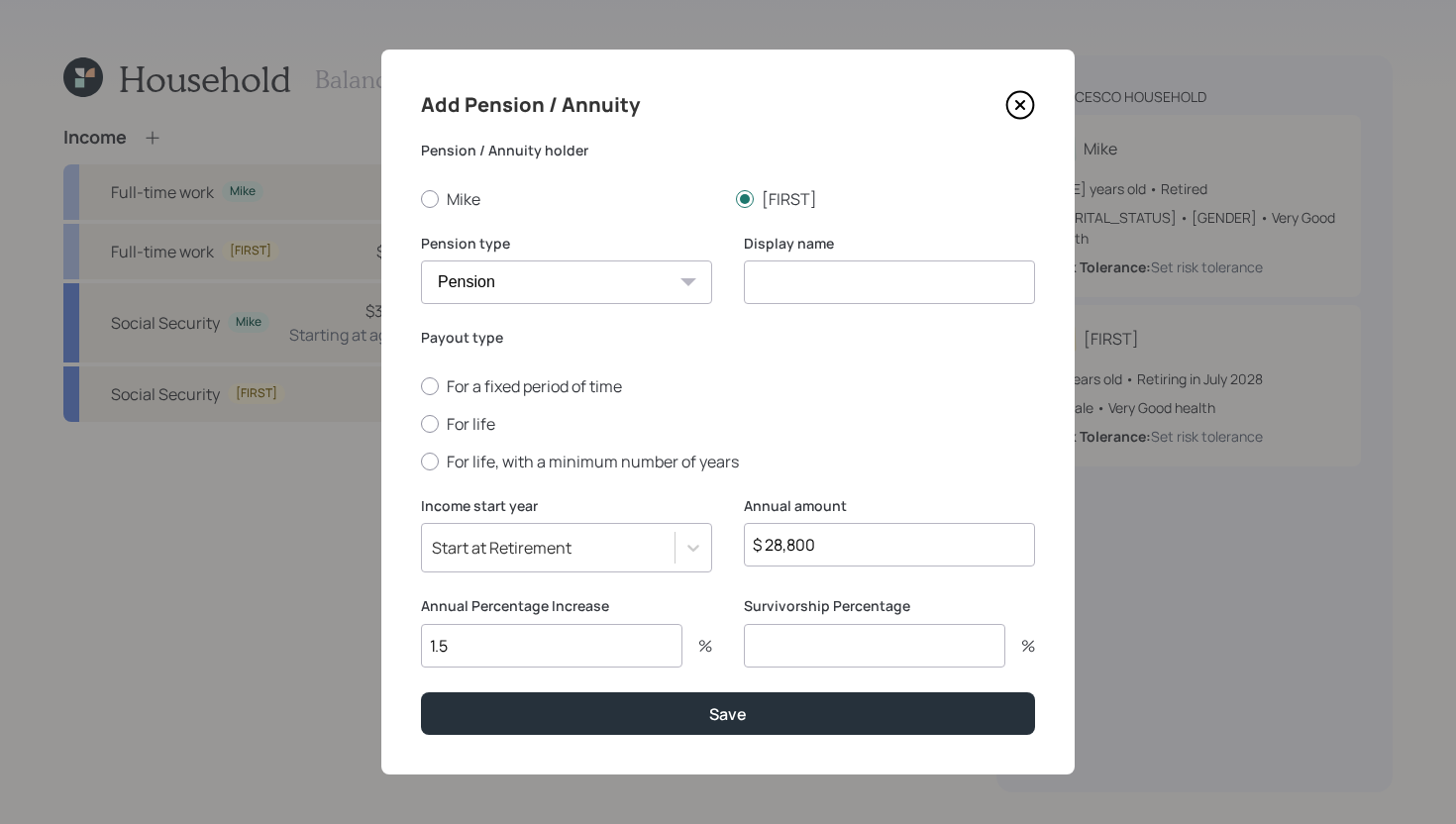 type on "1.5" 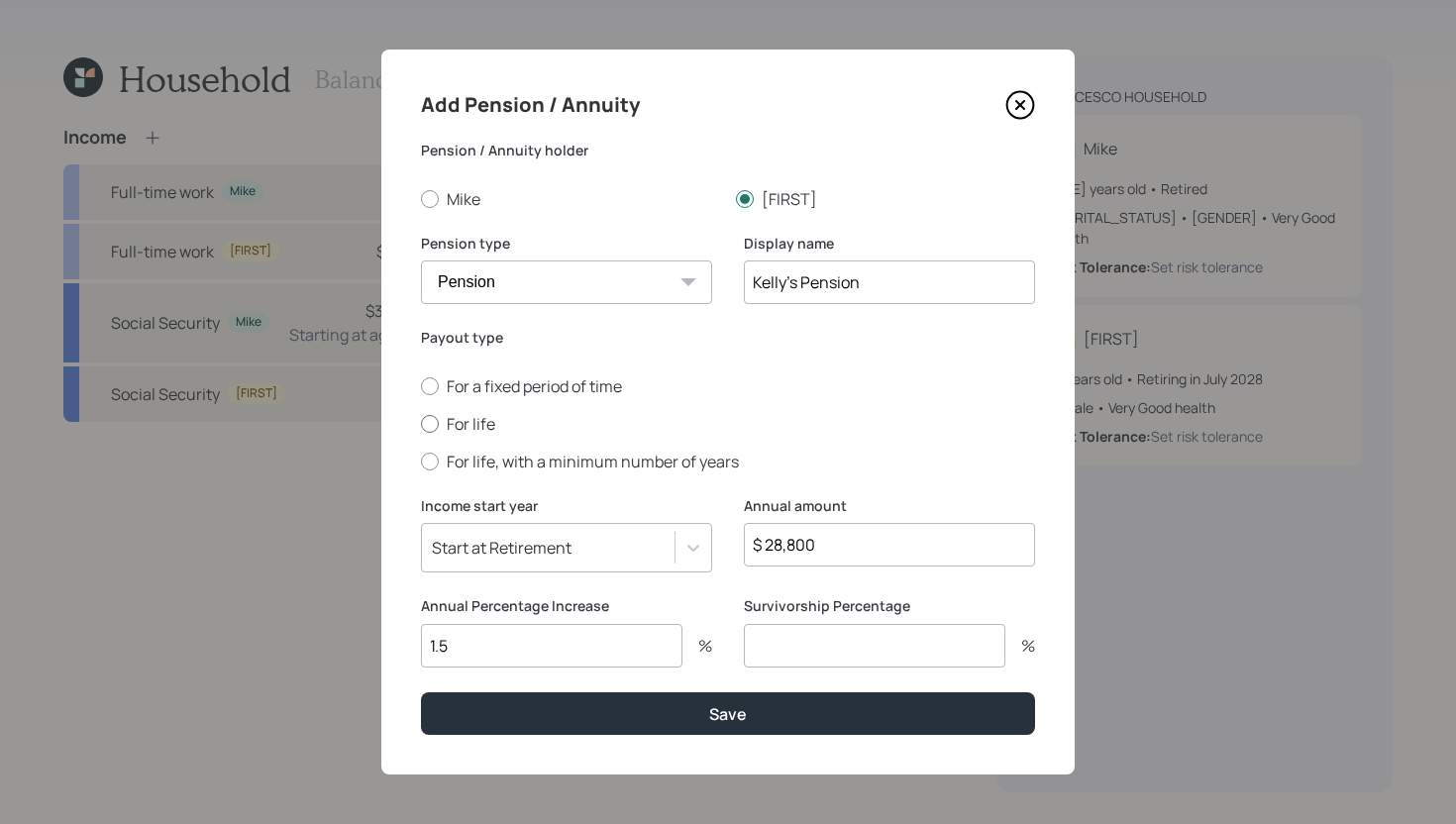 type on "Kelly's Pension" 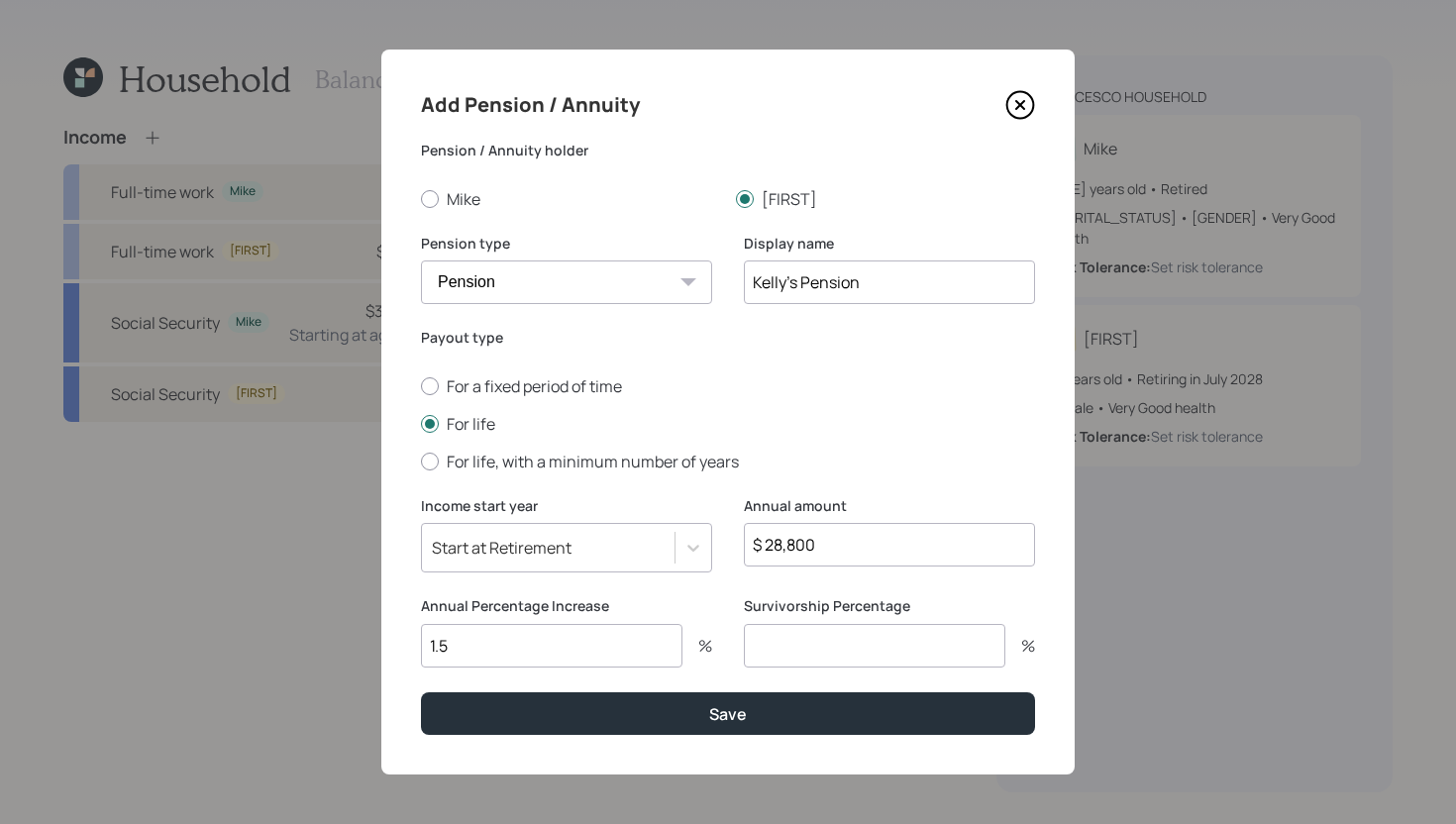 click at bounding box center (875, 646) 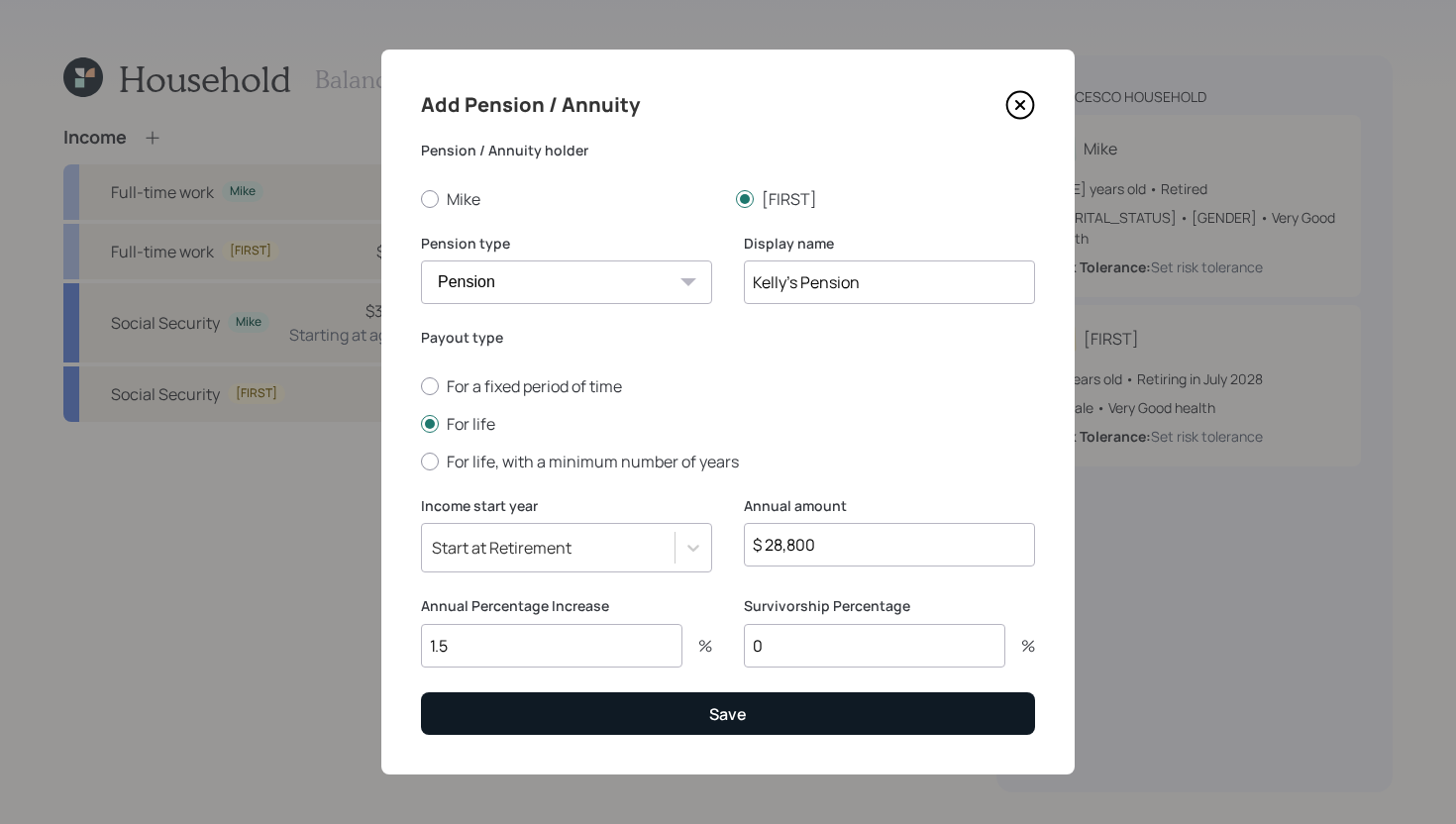 type on "0" 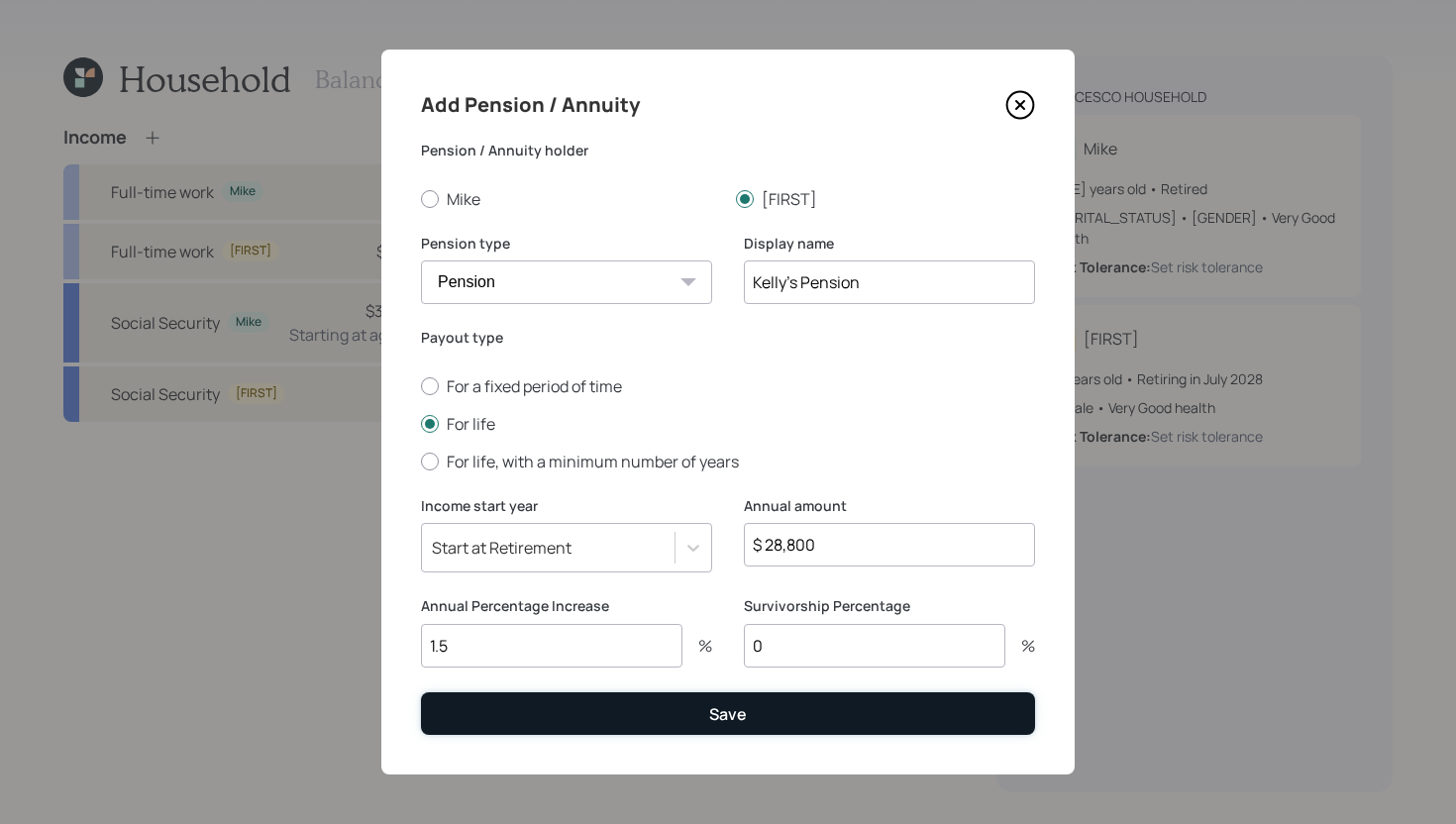 click on "Save" at bounding box center [728, 713] 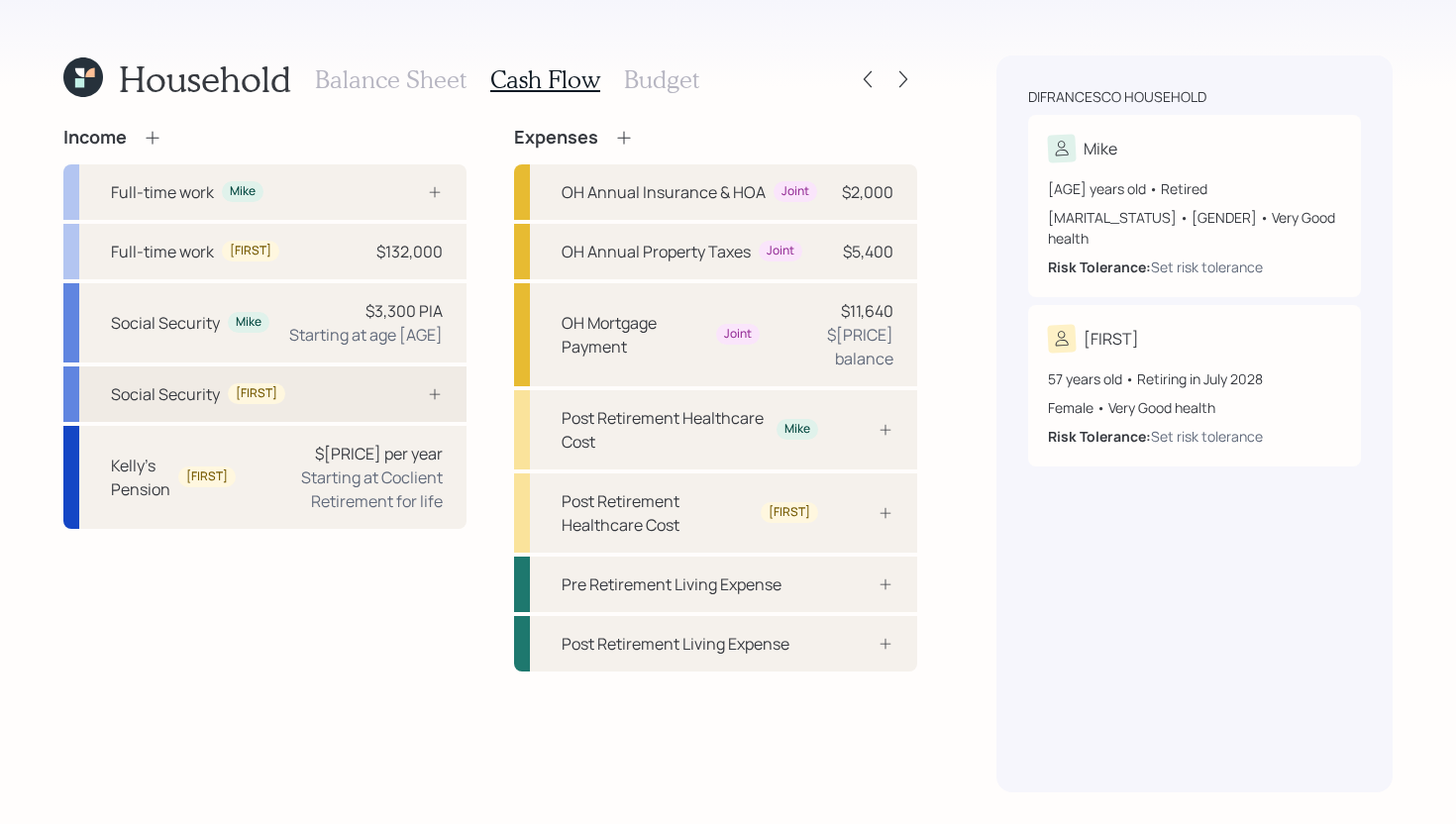 click on "Social Security Kelly" at bounding box center (264, 394) 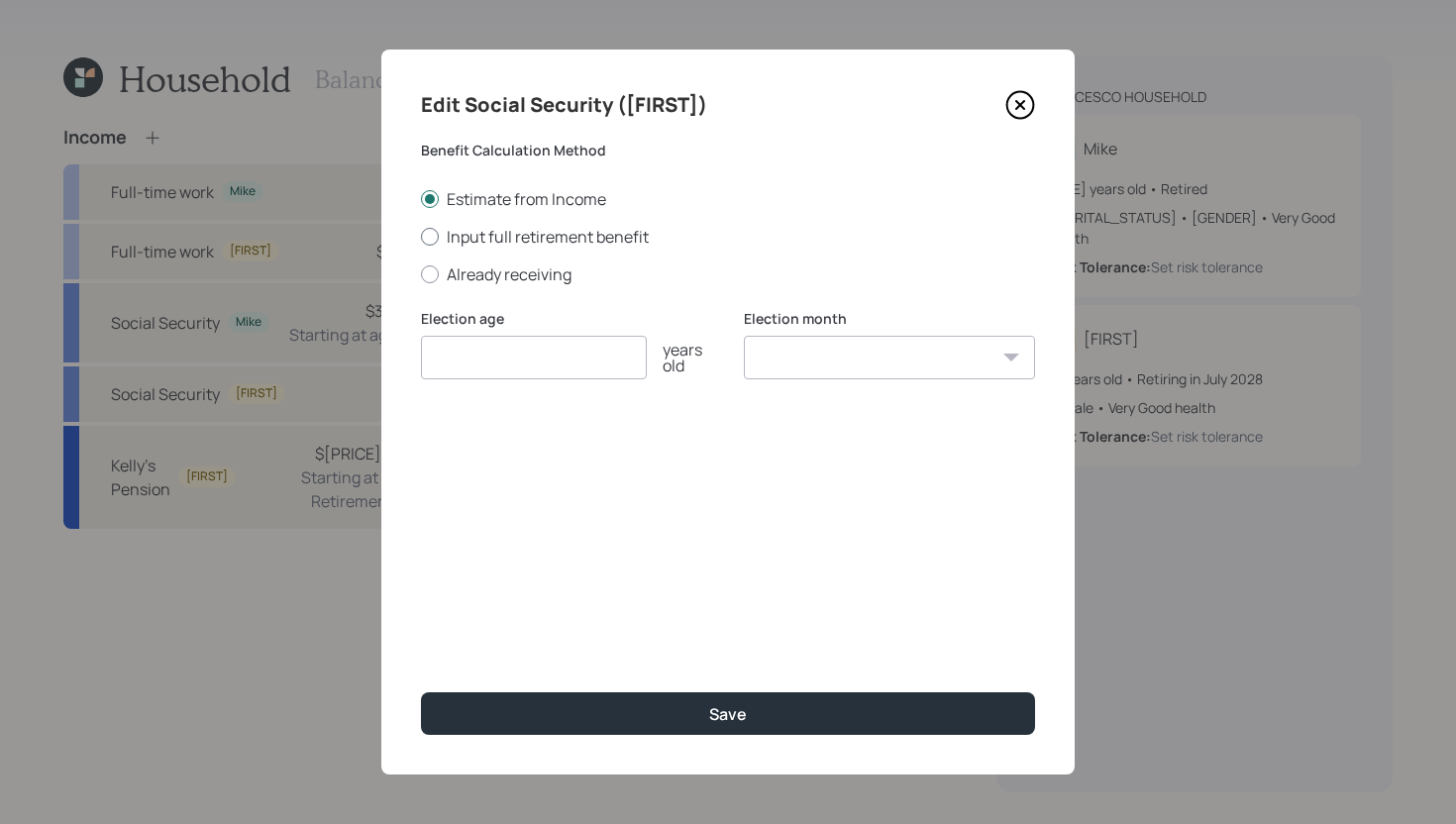 click on "Input full retirement benefit" at bounding box center (728, 237) 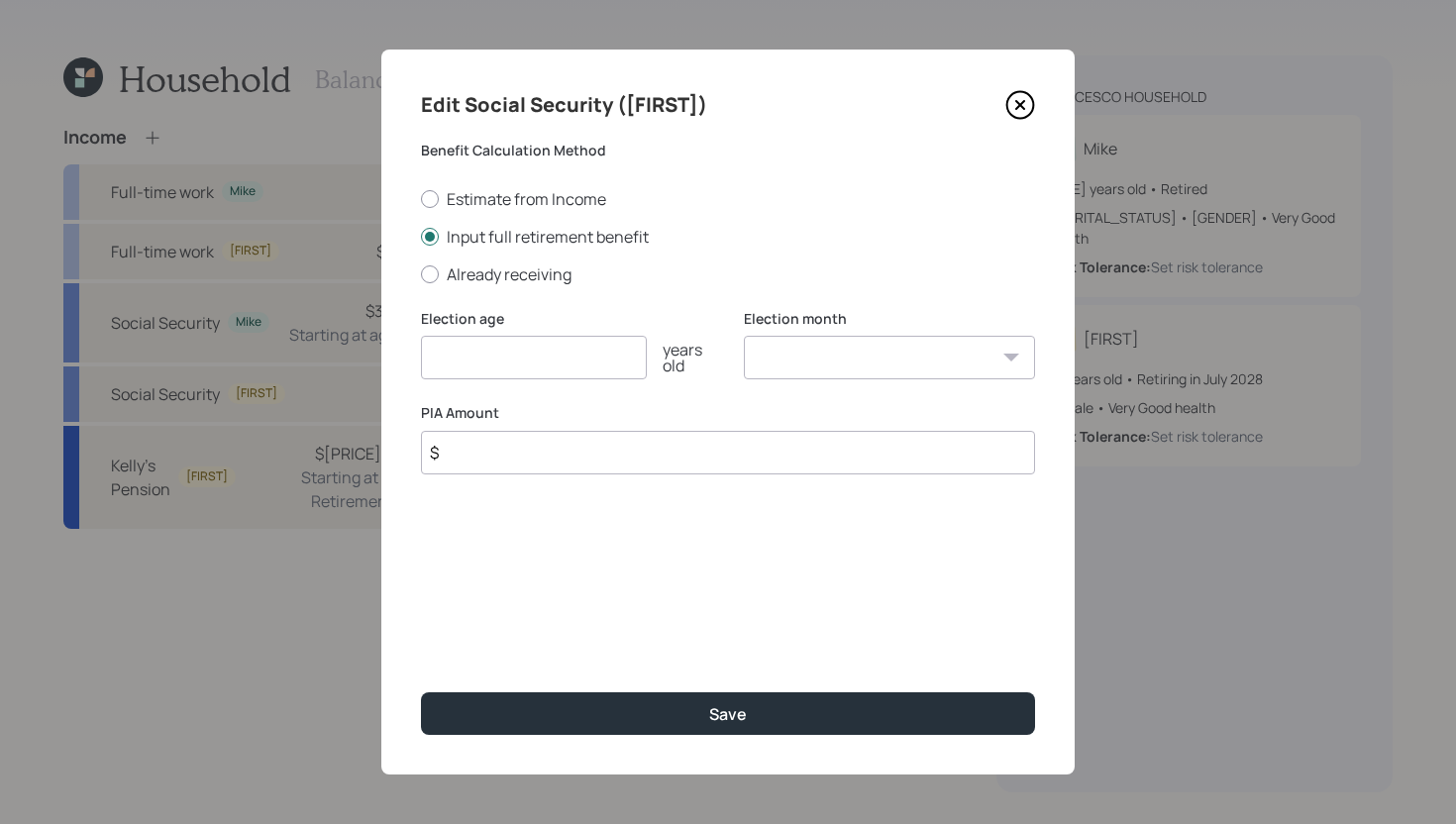 click at bounding box center (534, 358) 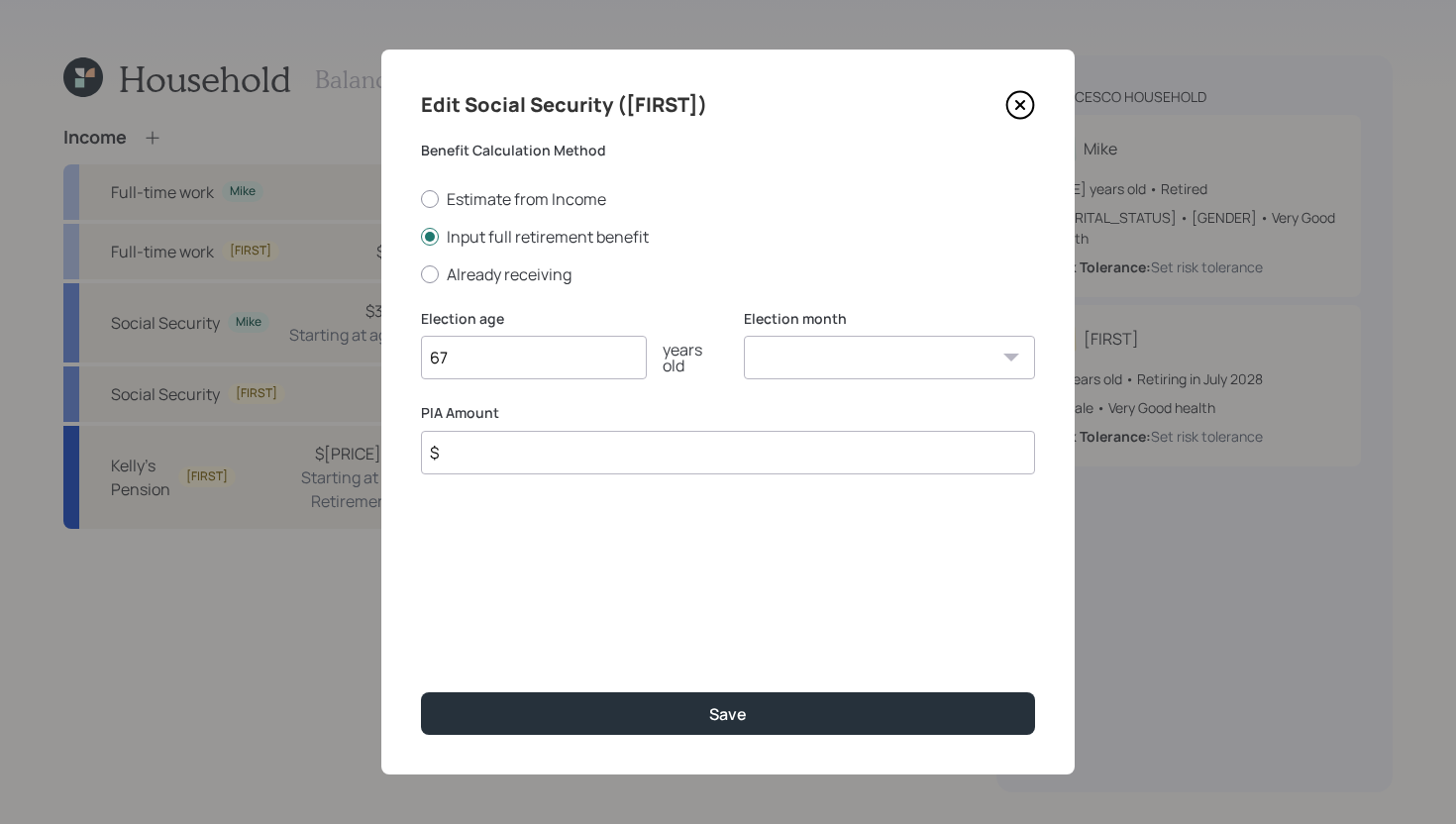 type on "67" 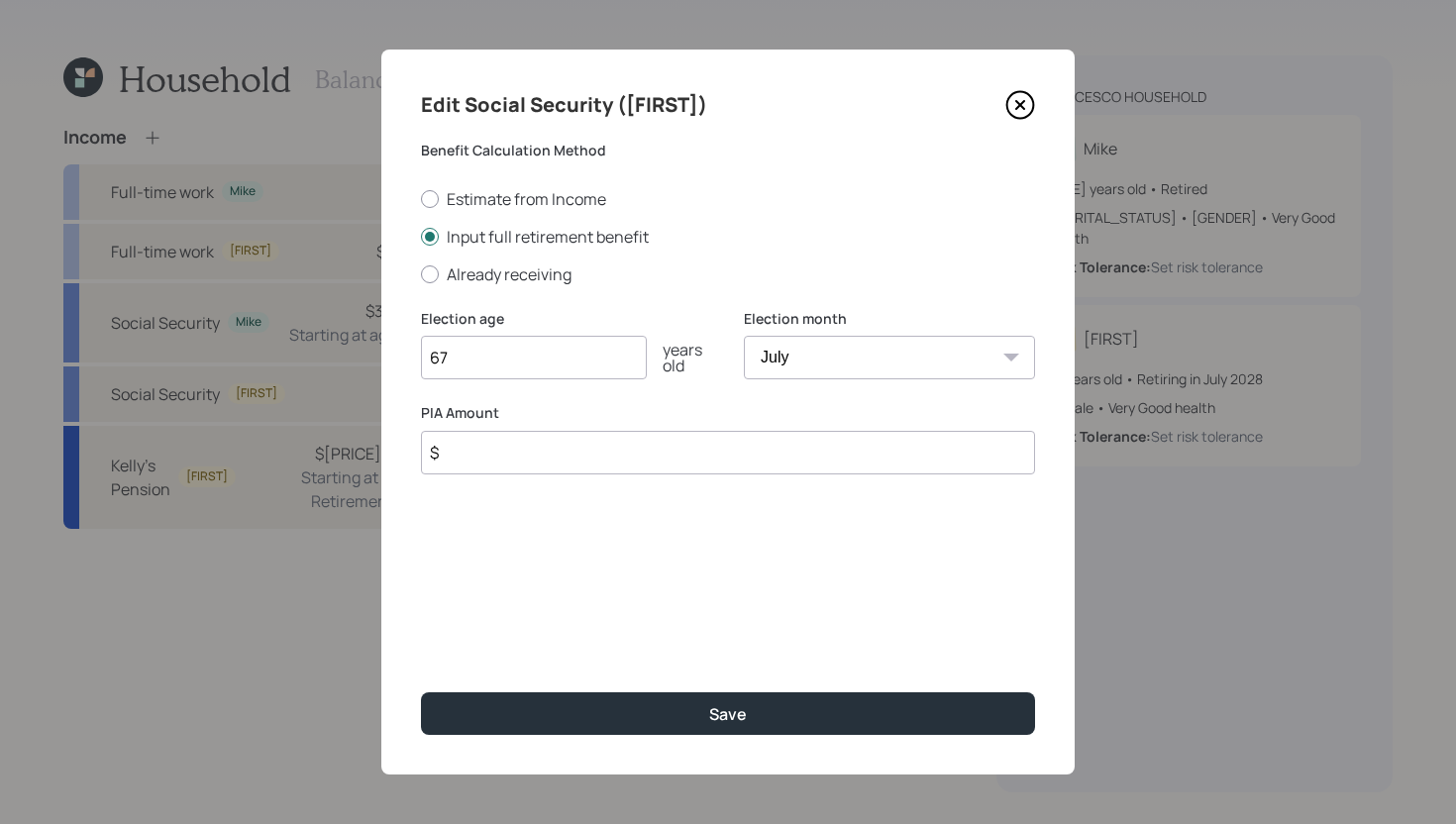 click on "$" at bounding box center [728, 453] 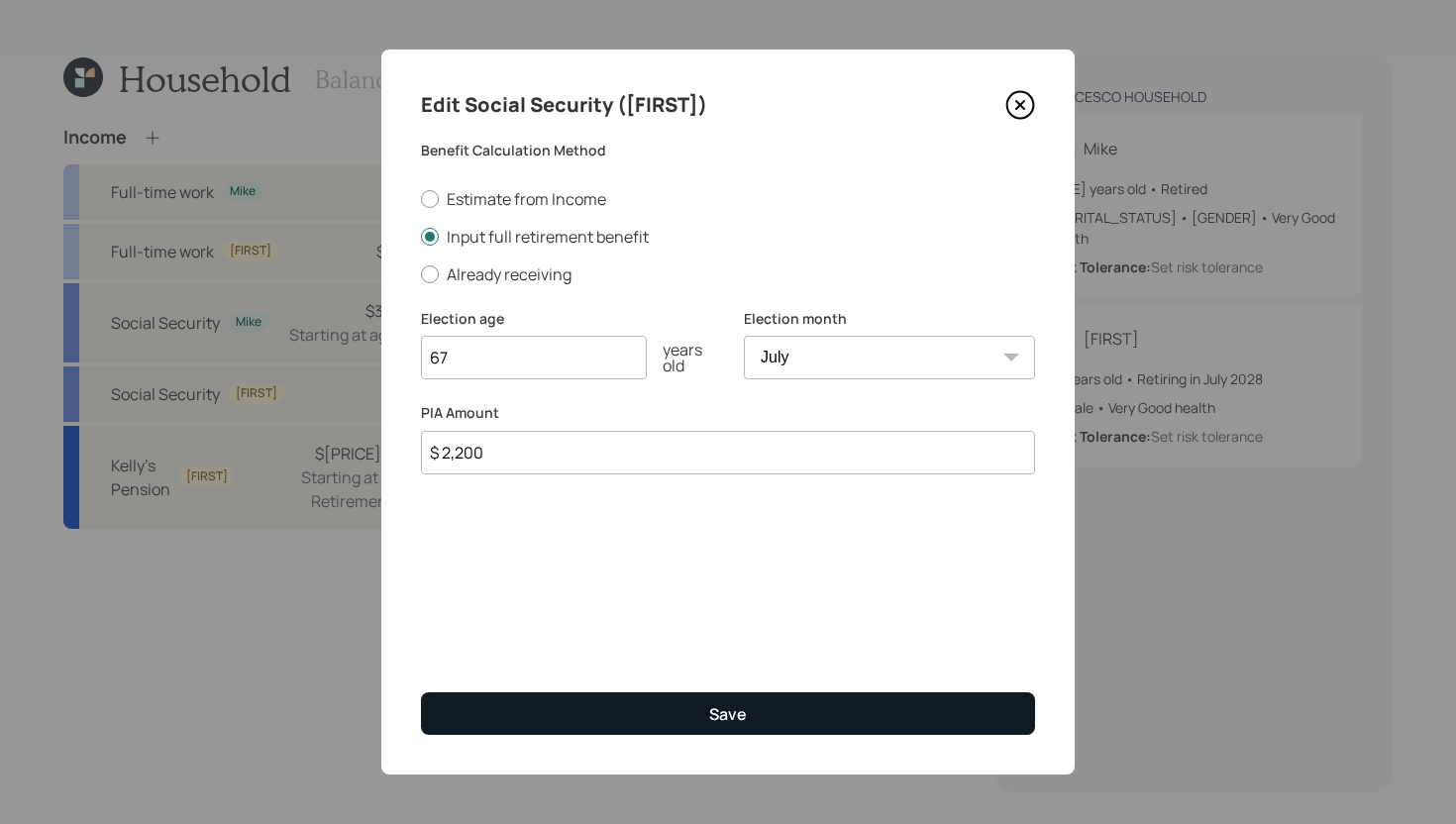 type on "$ 2,200" 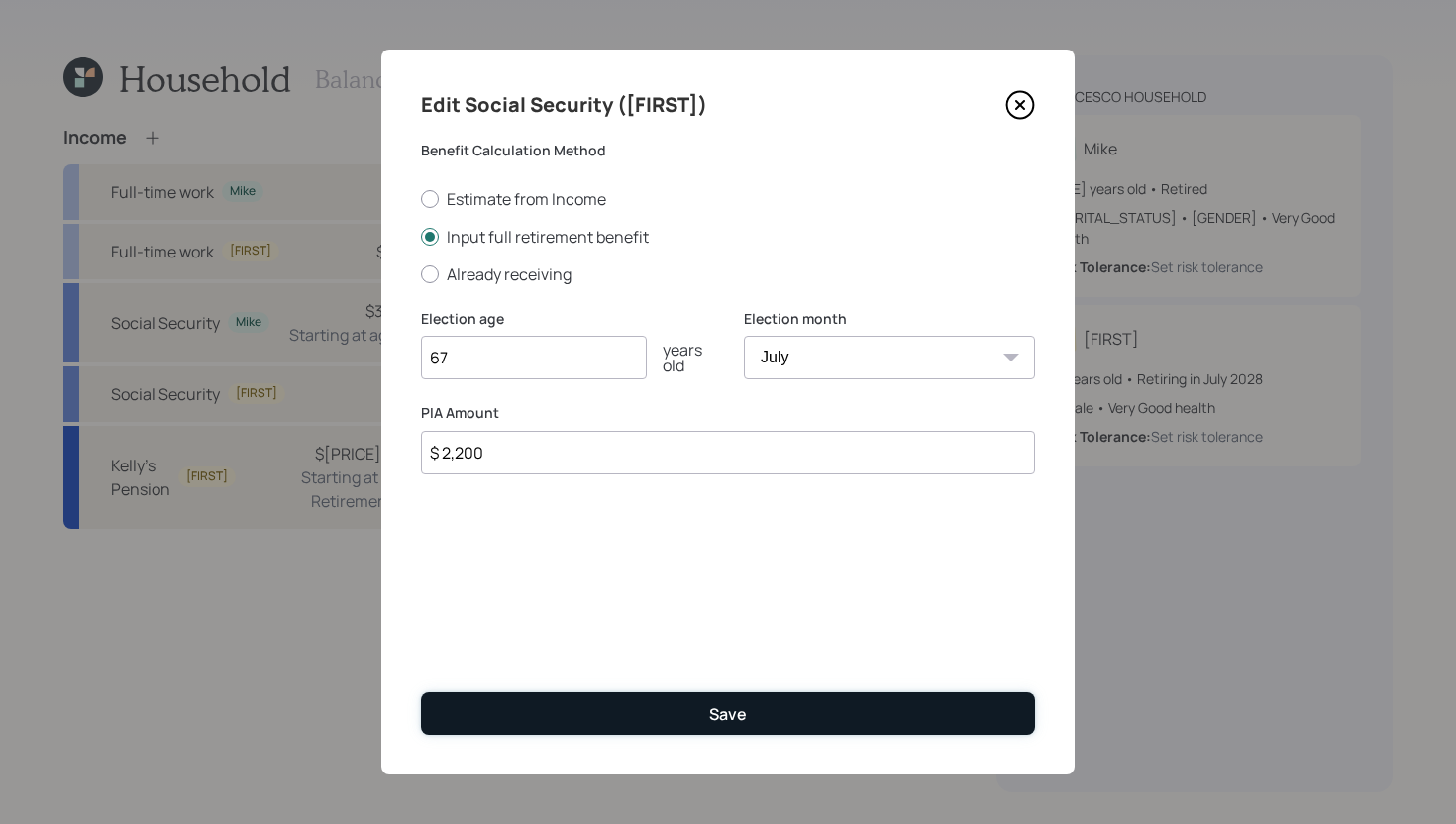 click on "Save" at bounding box center [728, 713] 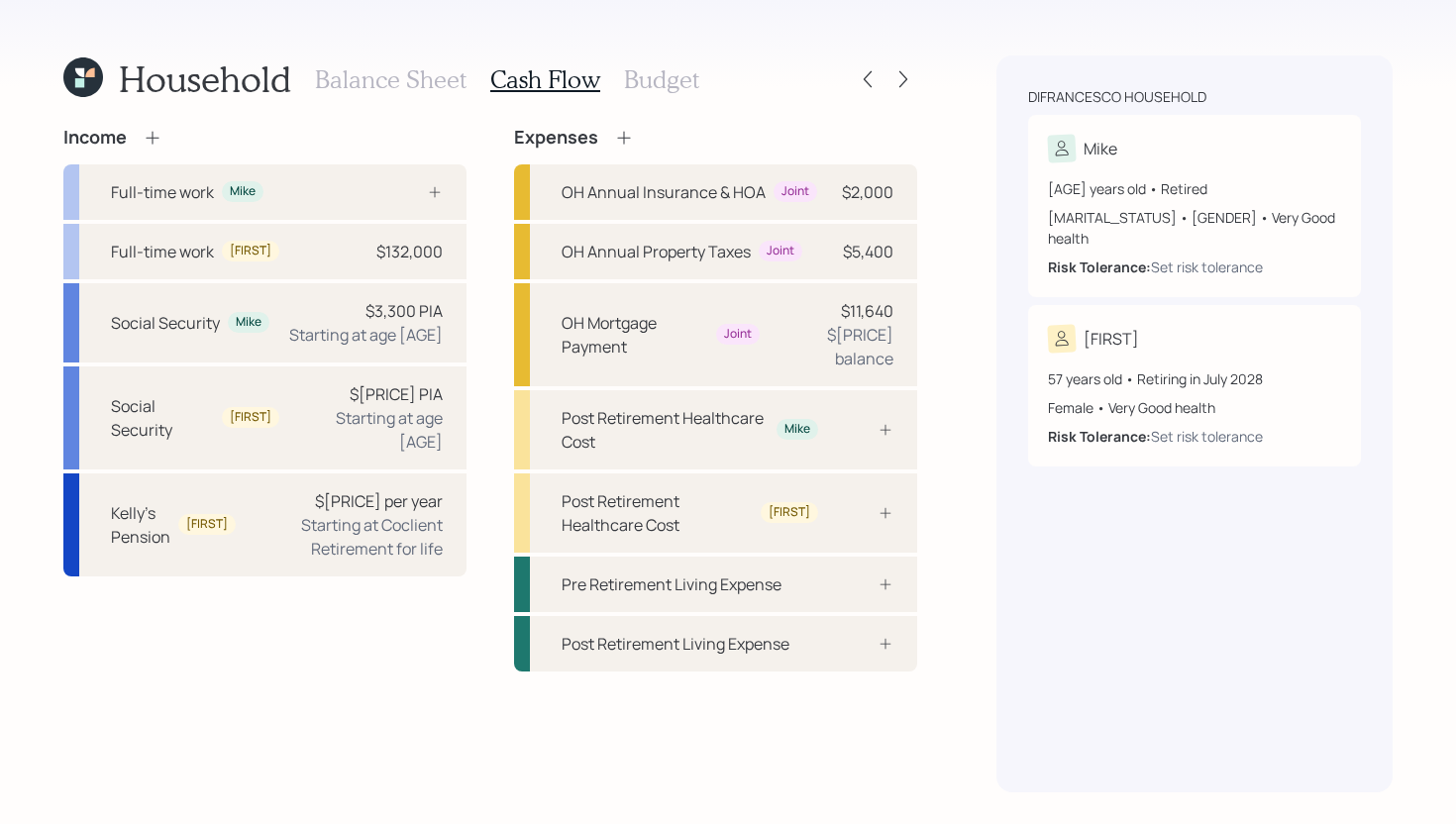 click 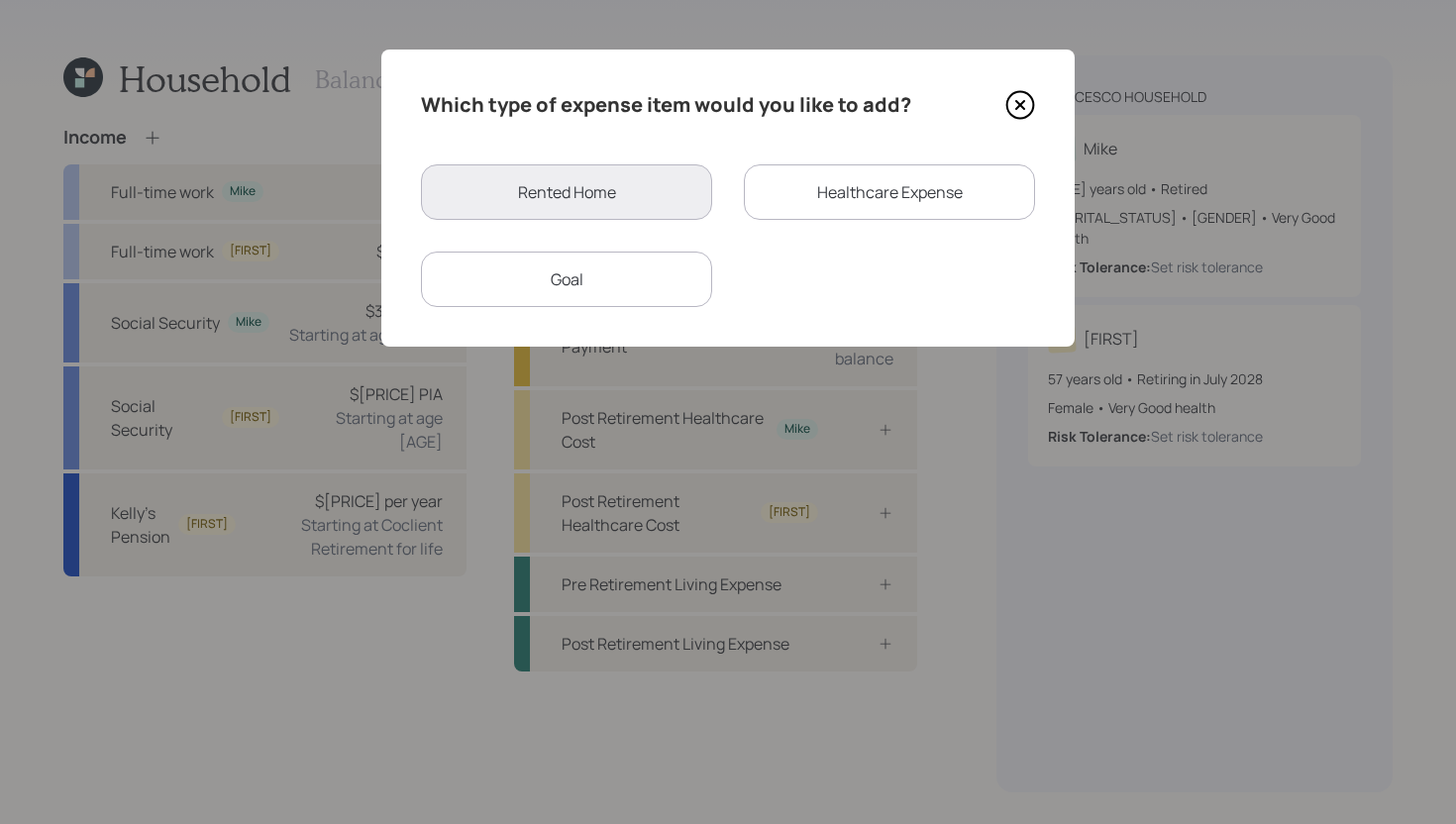 click on "Healthcare Expense" at bounding box center [889, 192] 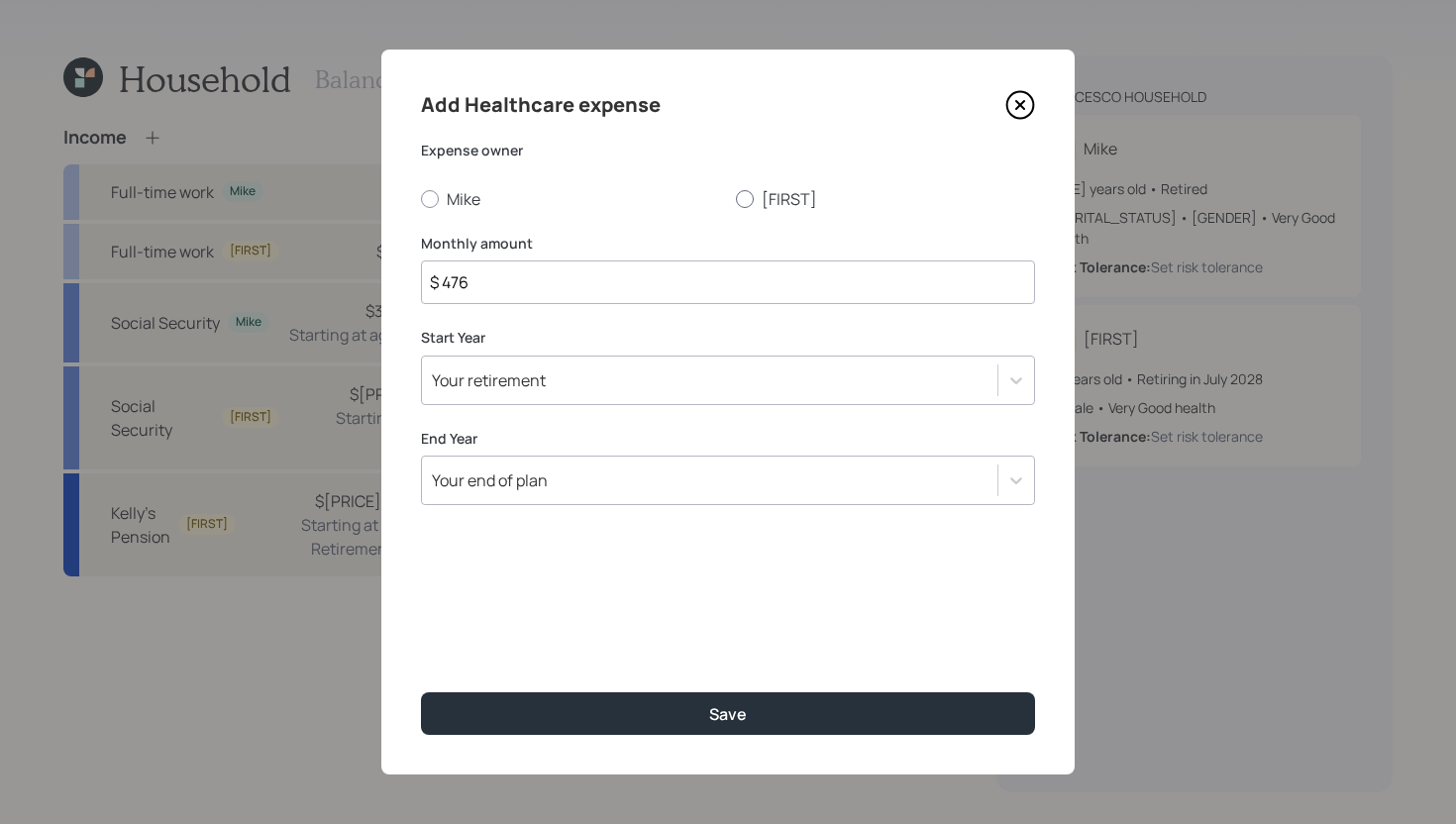 click on "[FIRST]" at bounding box center (885, 199) 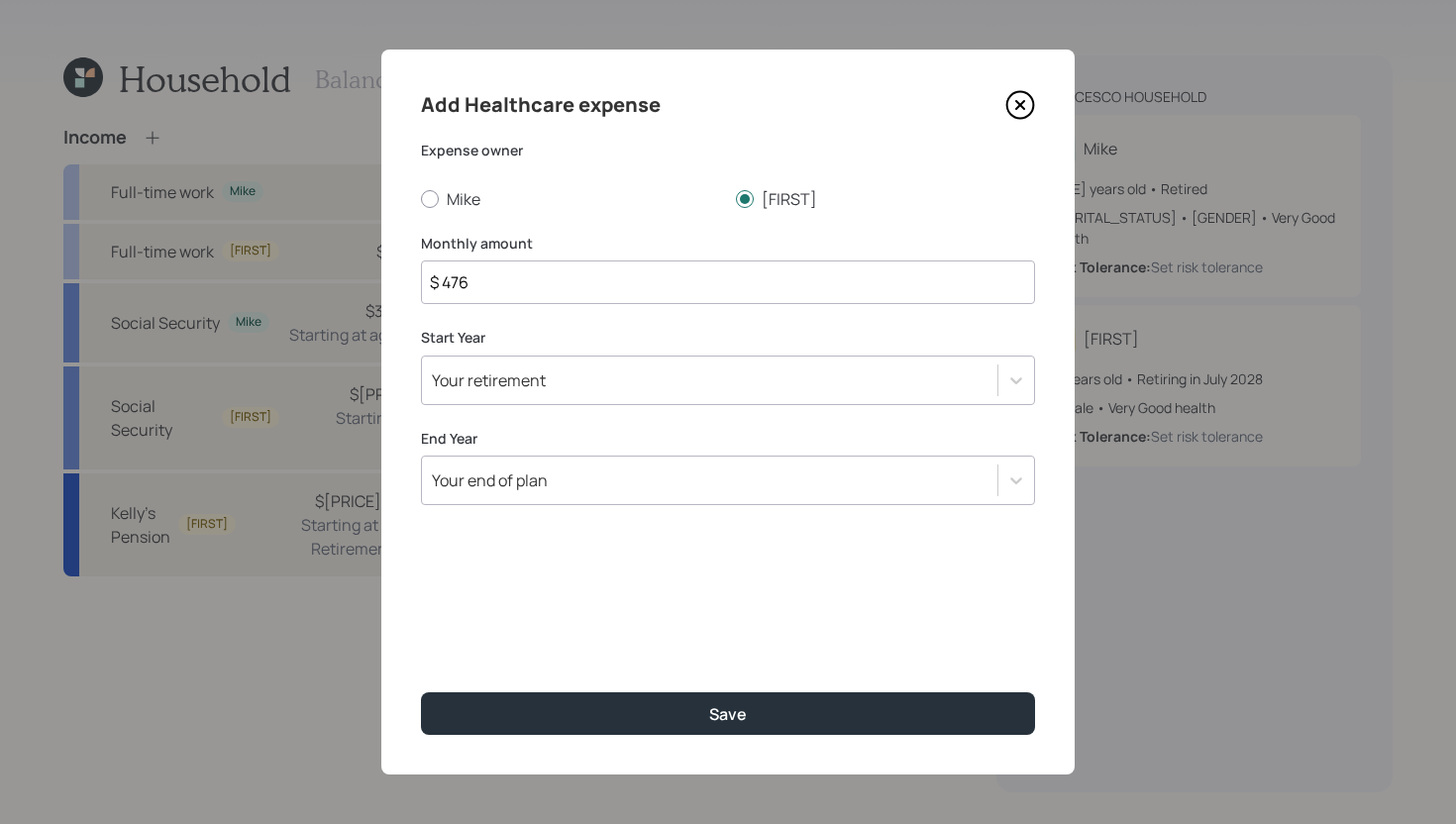 click on "Your retirement" at bounding box center (709, 380) 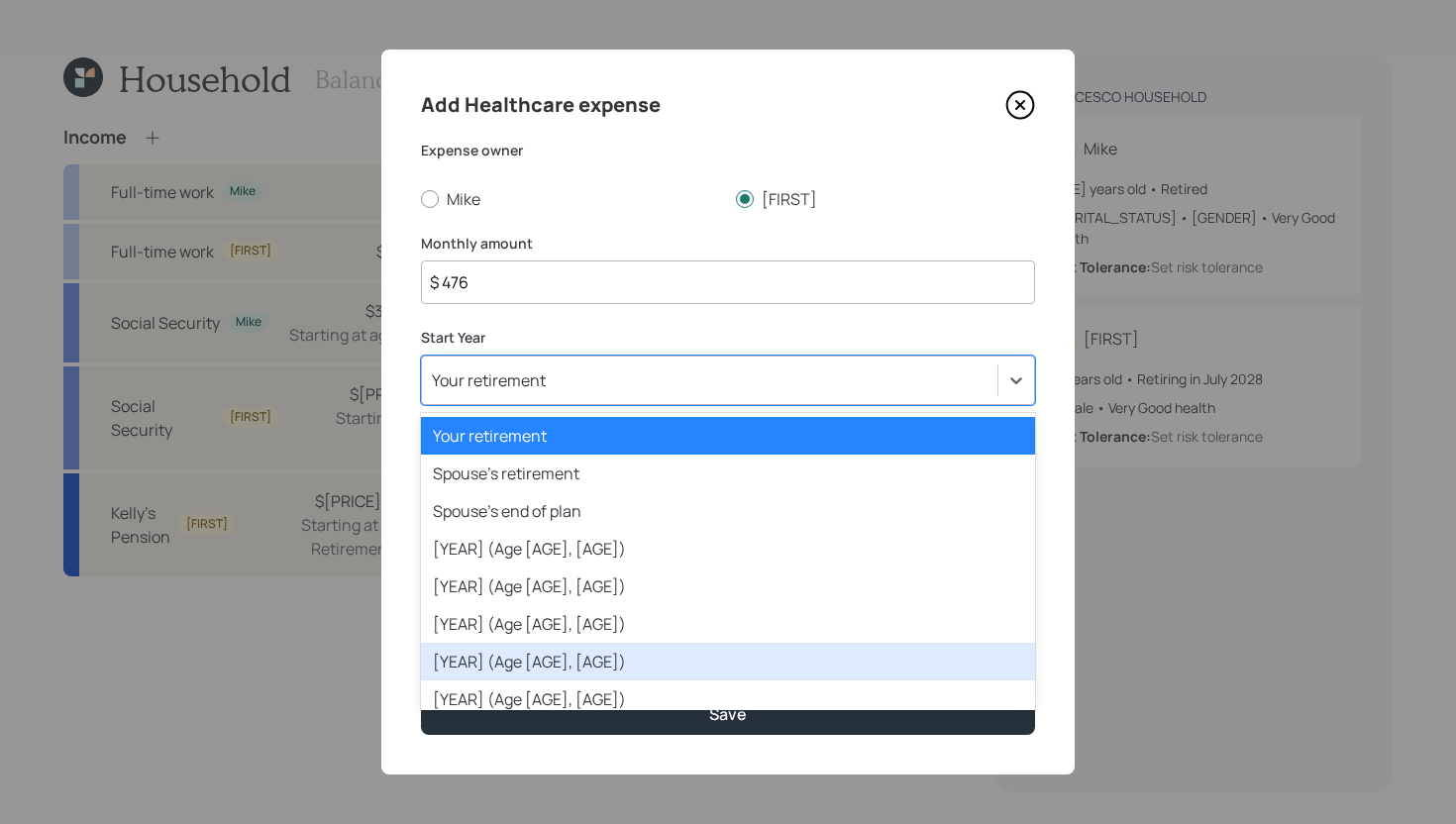 click on "[YEAR] (Age [AGE], [AGE])" at bounding box center (728, 662) 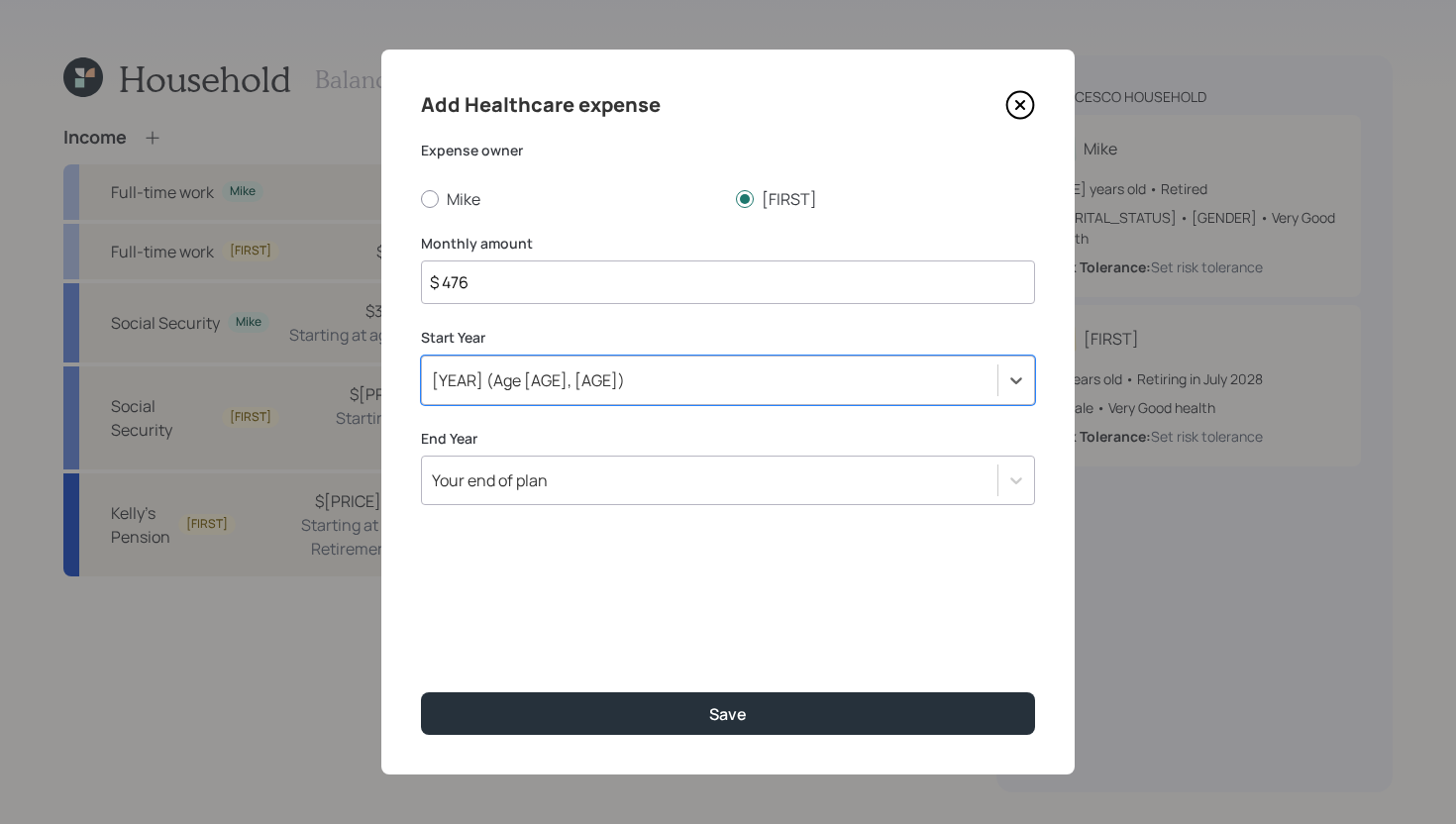 click on "Your end of plan" at bounding box center [709, 480] 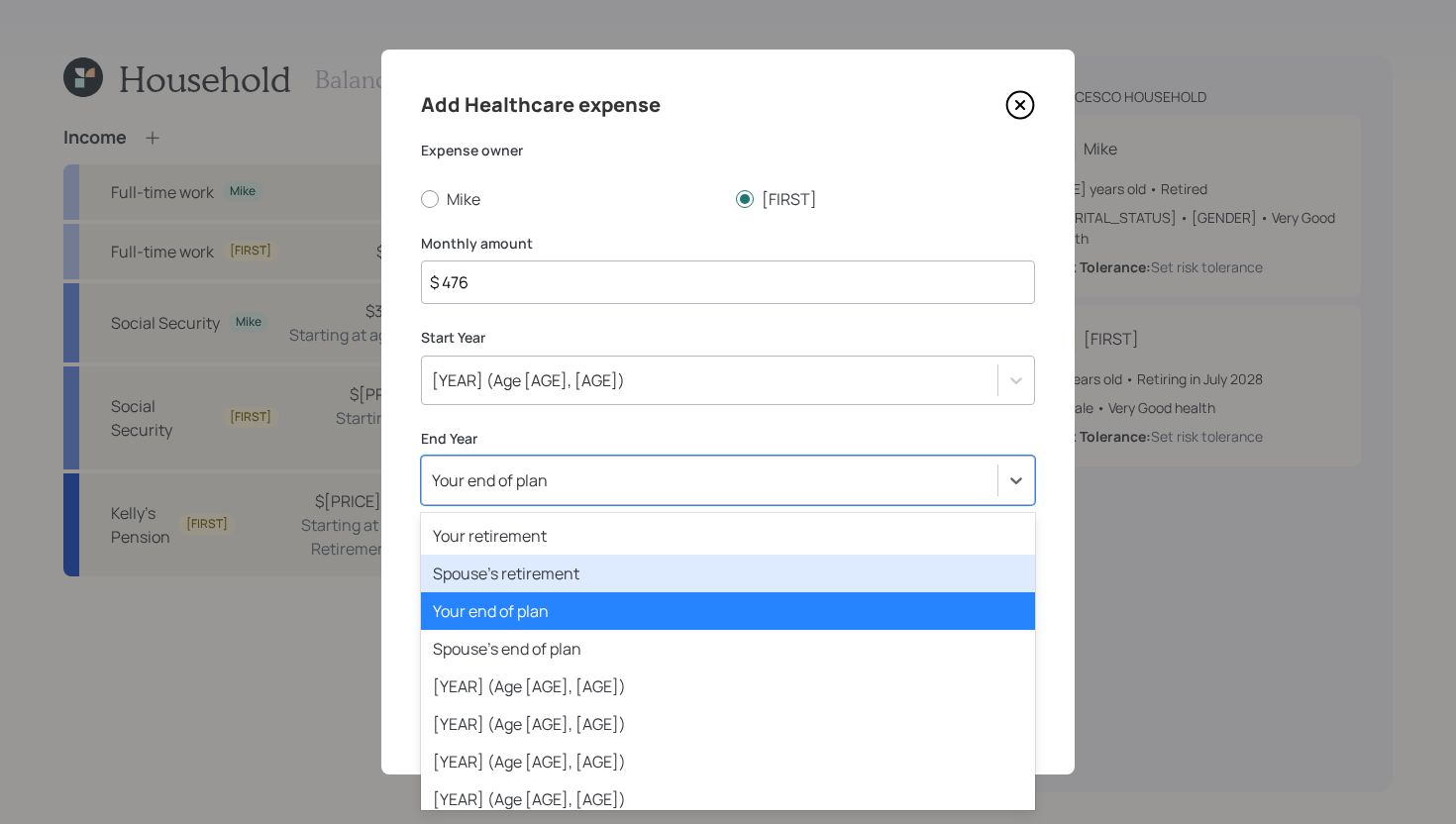 click on "Spouse's retirement" at bounding box center [728, 573] 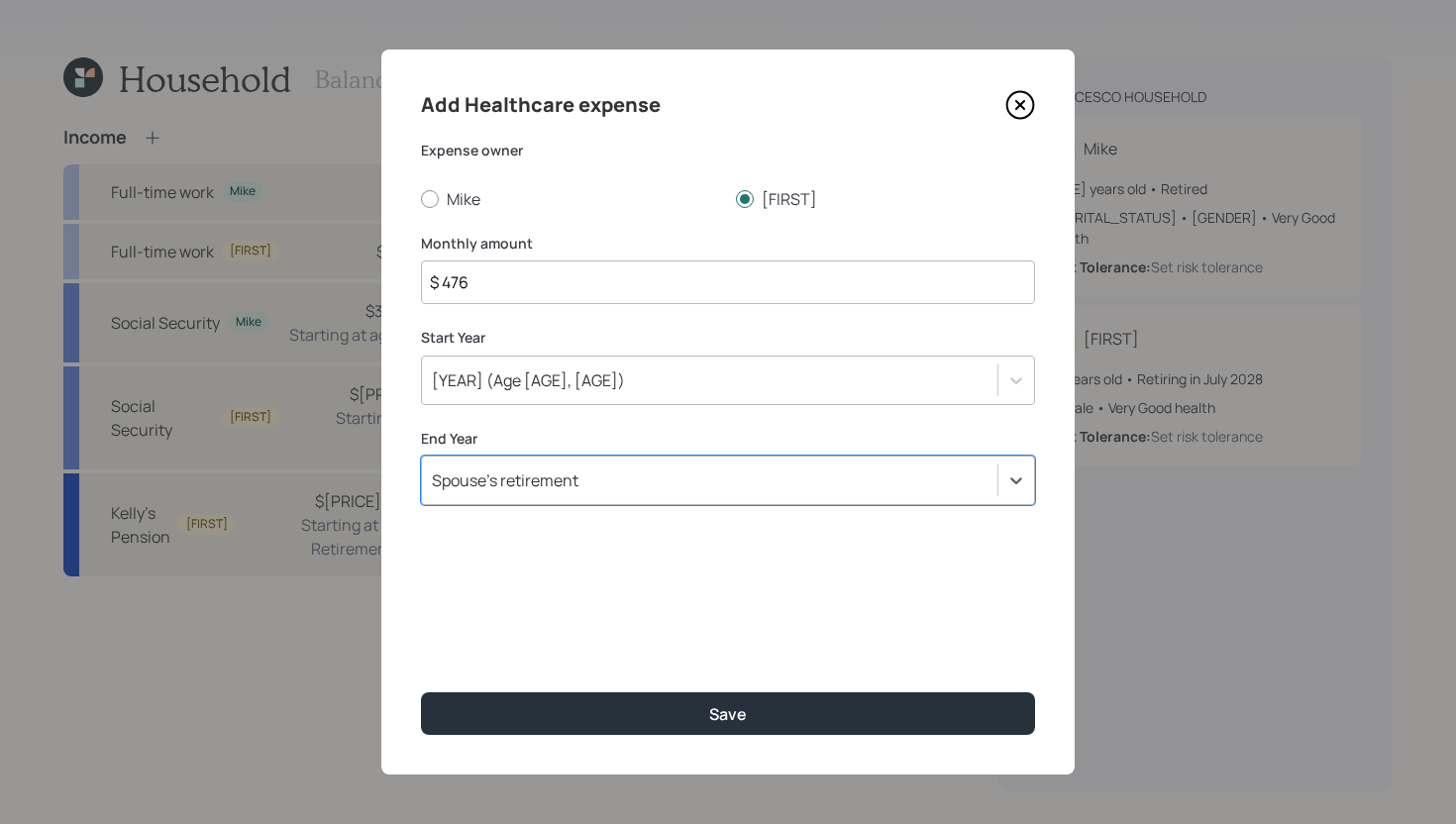 click on "Spouse's retirement" at bounding box center [709, 480] 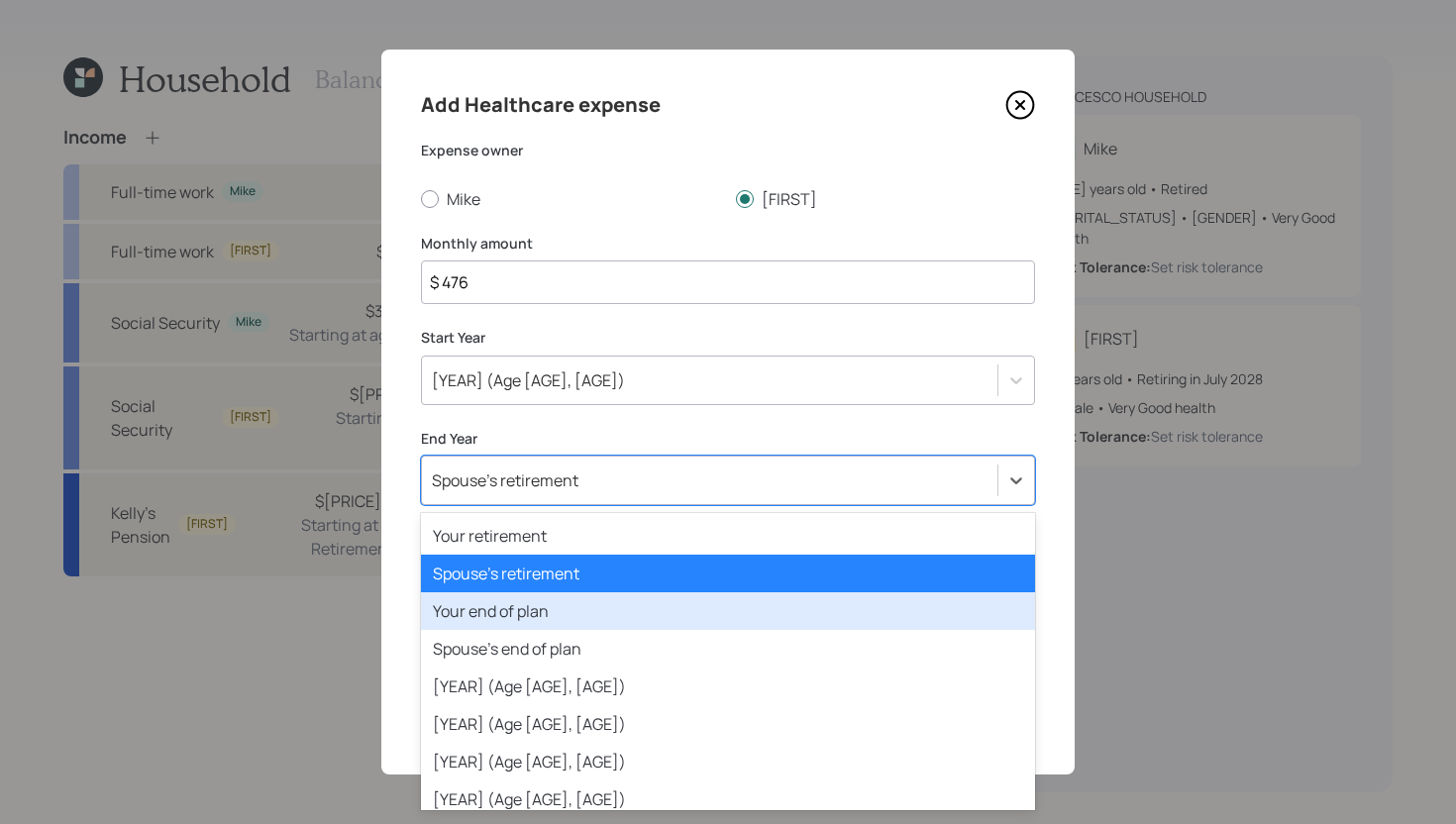 click on "Your end of plan" at bounding box center [728, 611] 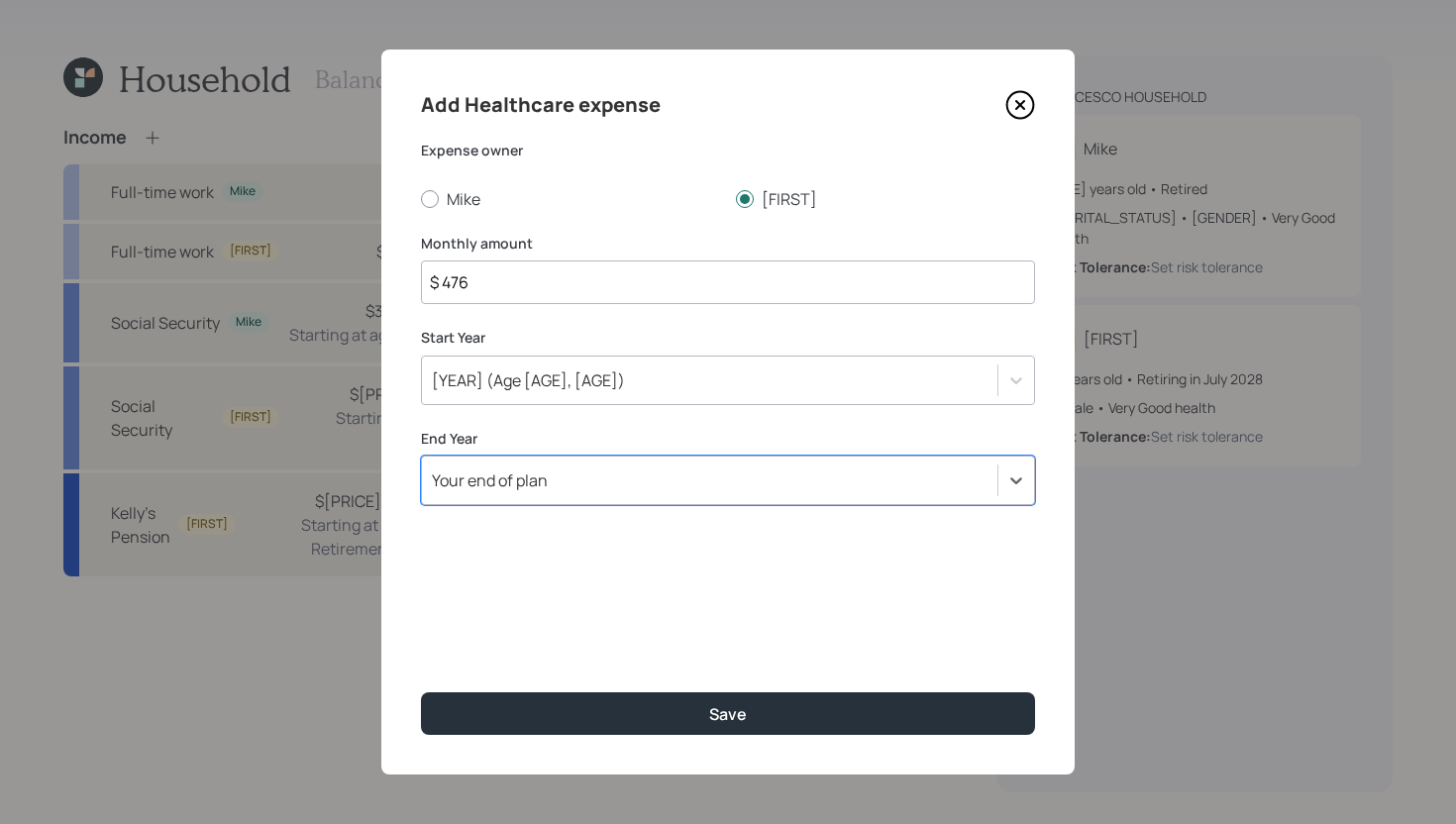 click on "$ 476" at bounding box center (728, 282) 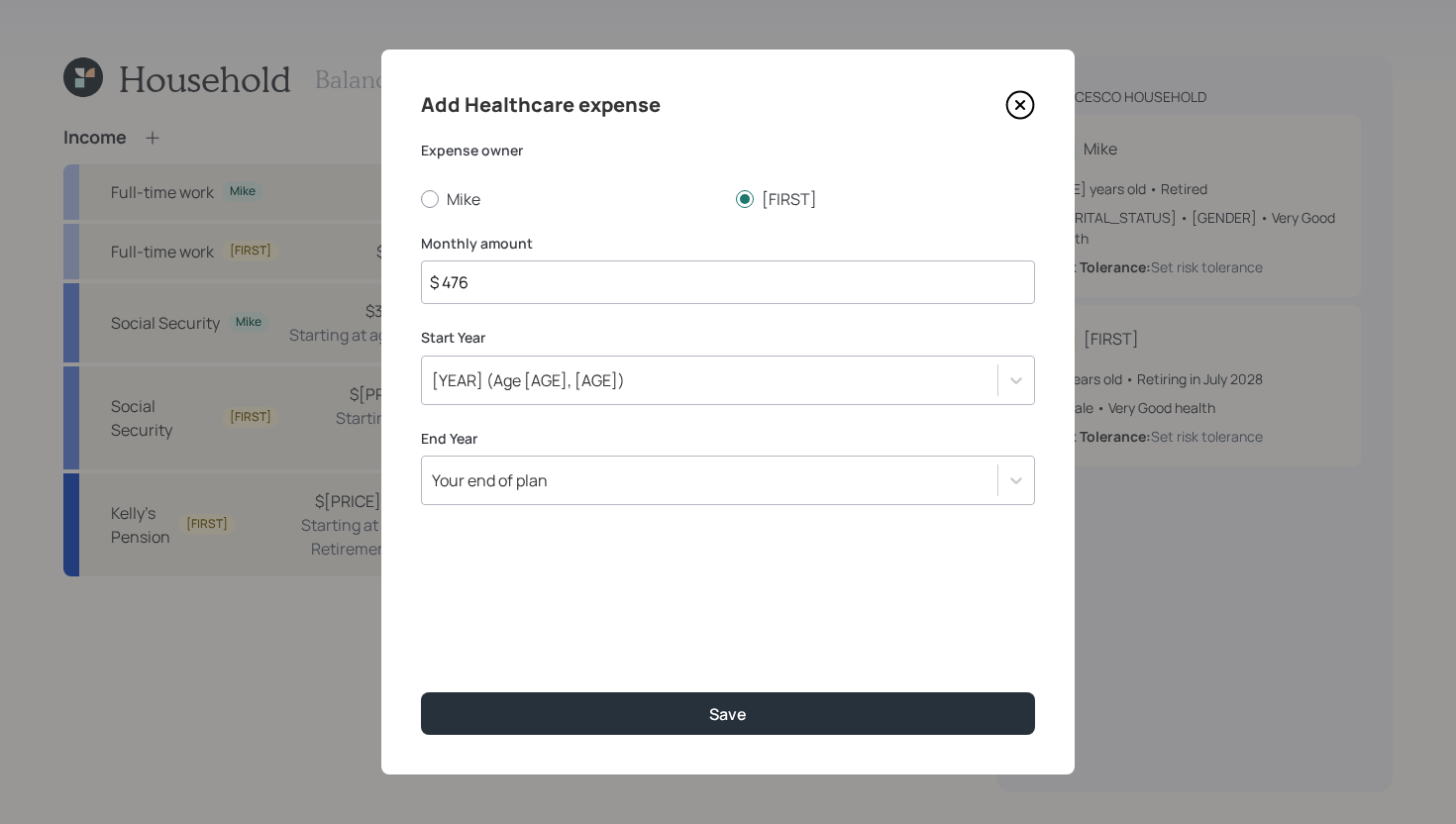 click on "$ 476" at bounding box center [728, 282] 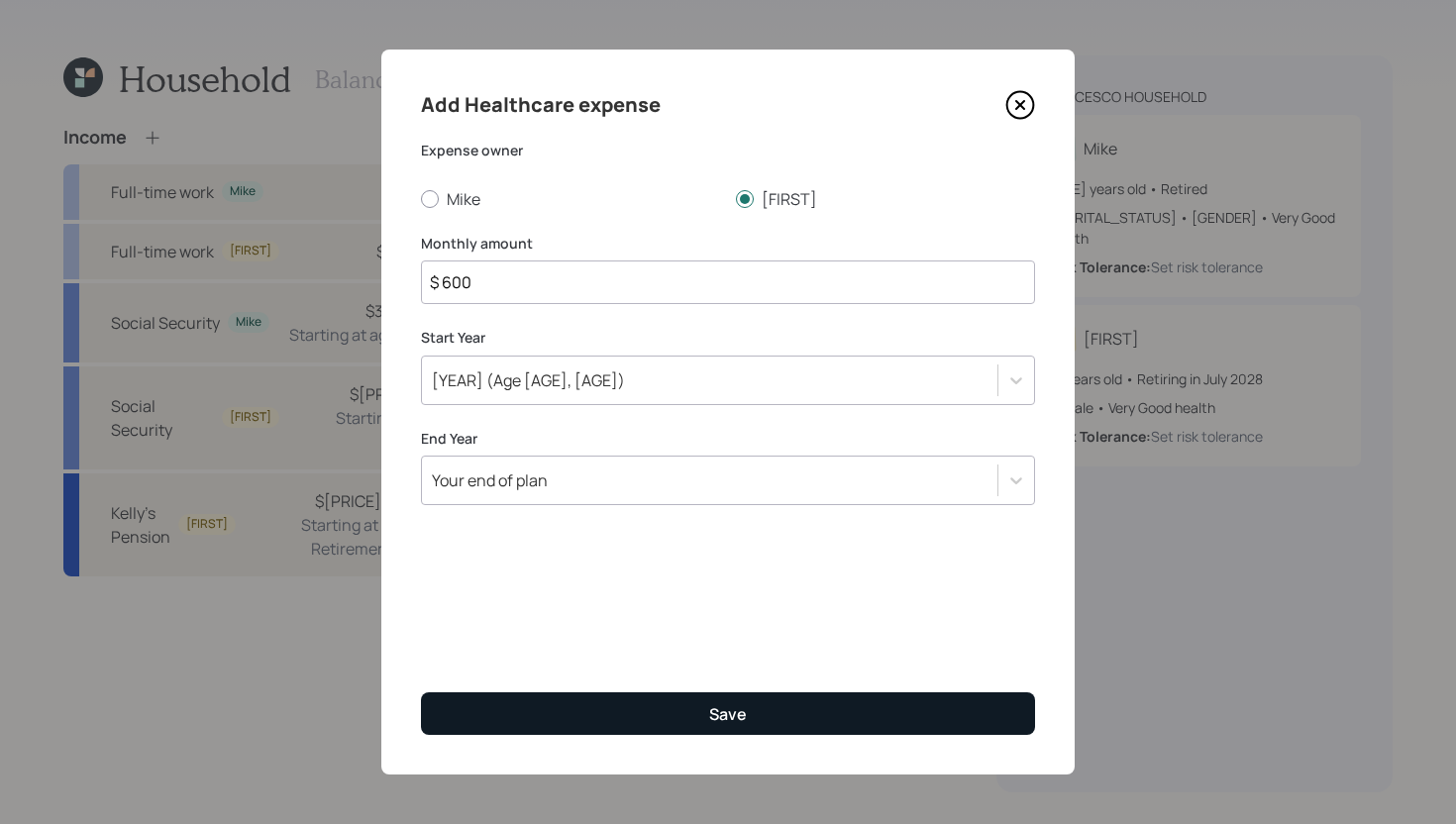 type on "$ 600" 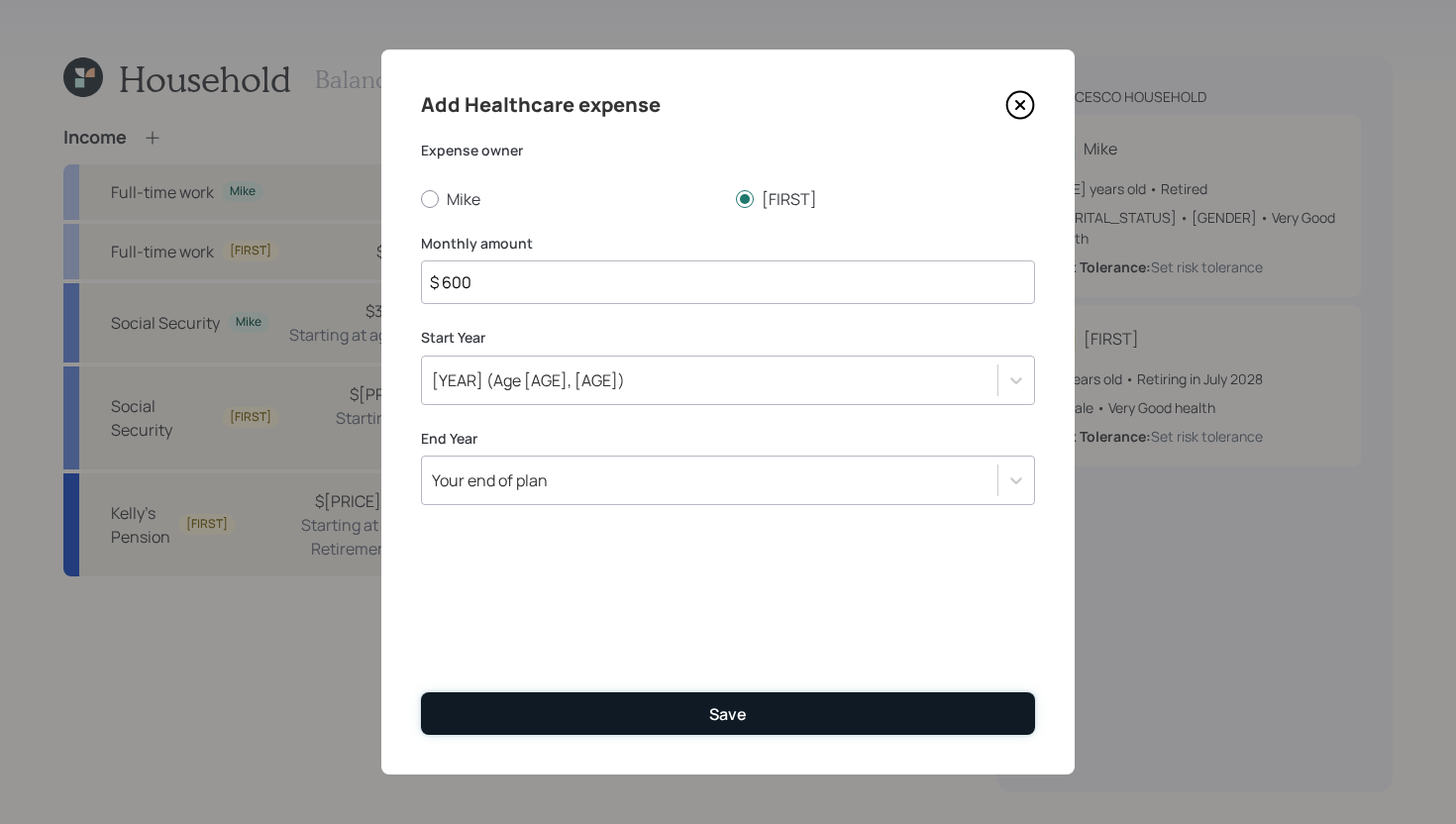 click on "Save" at bounding box center (728, 713) 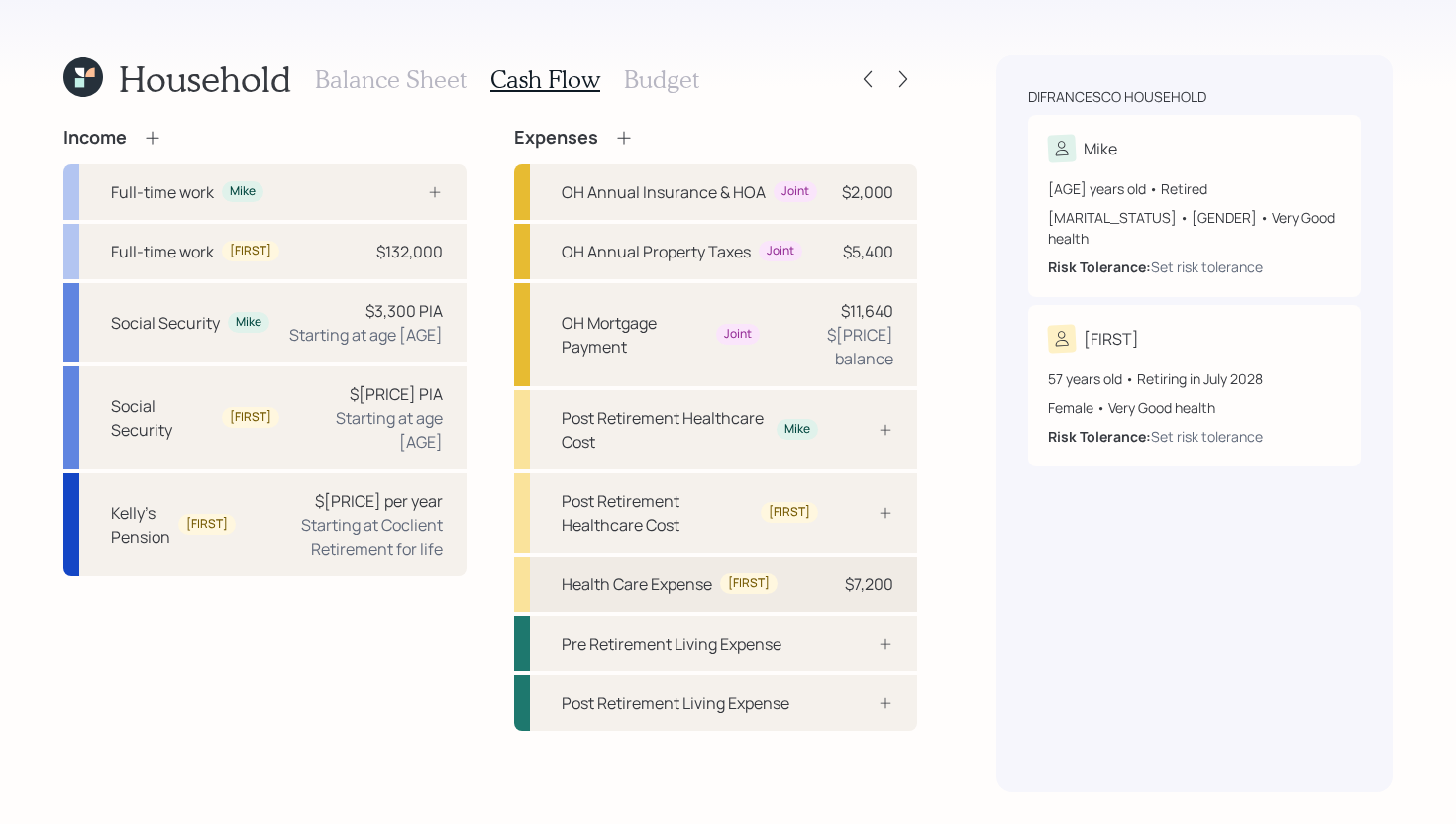 click on "Health Care Expense" at bounding box center (637, 584) 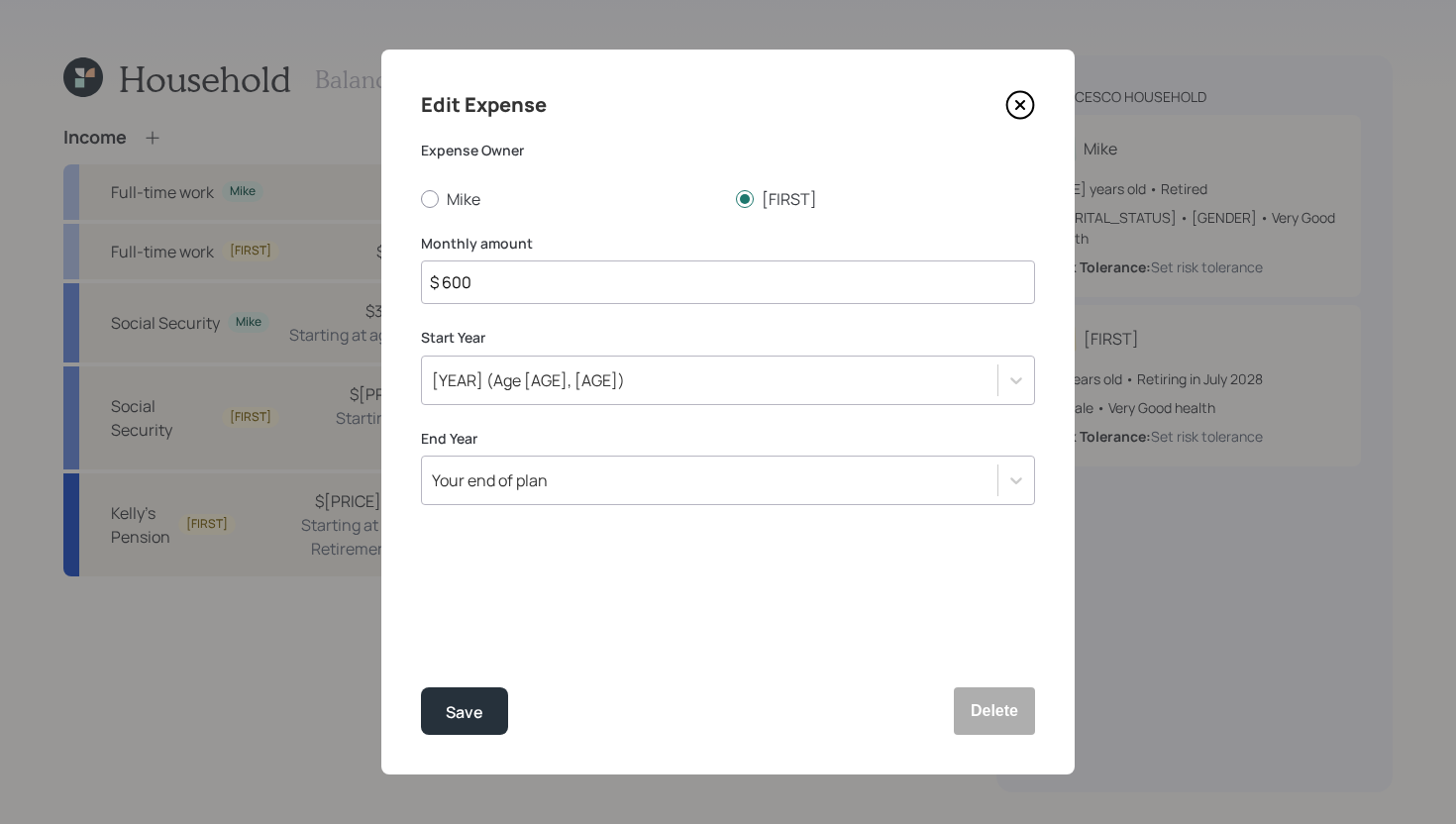 click on "$ 600" at bounding box center (728, 282) 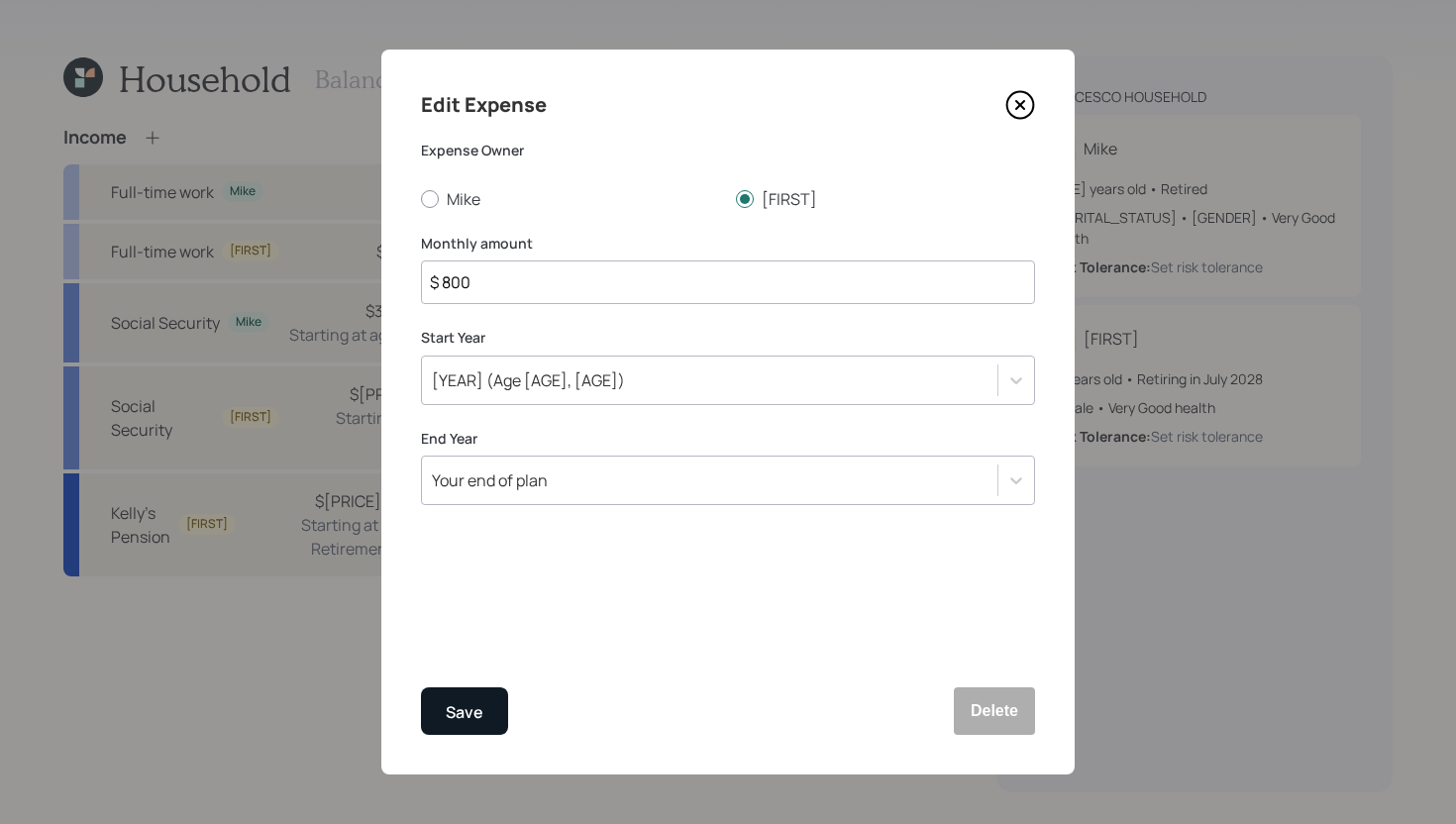 type on "$ 800" 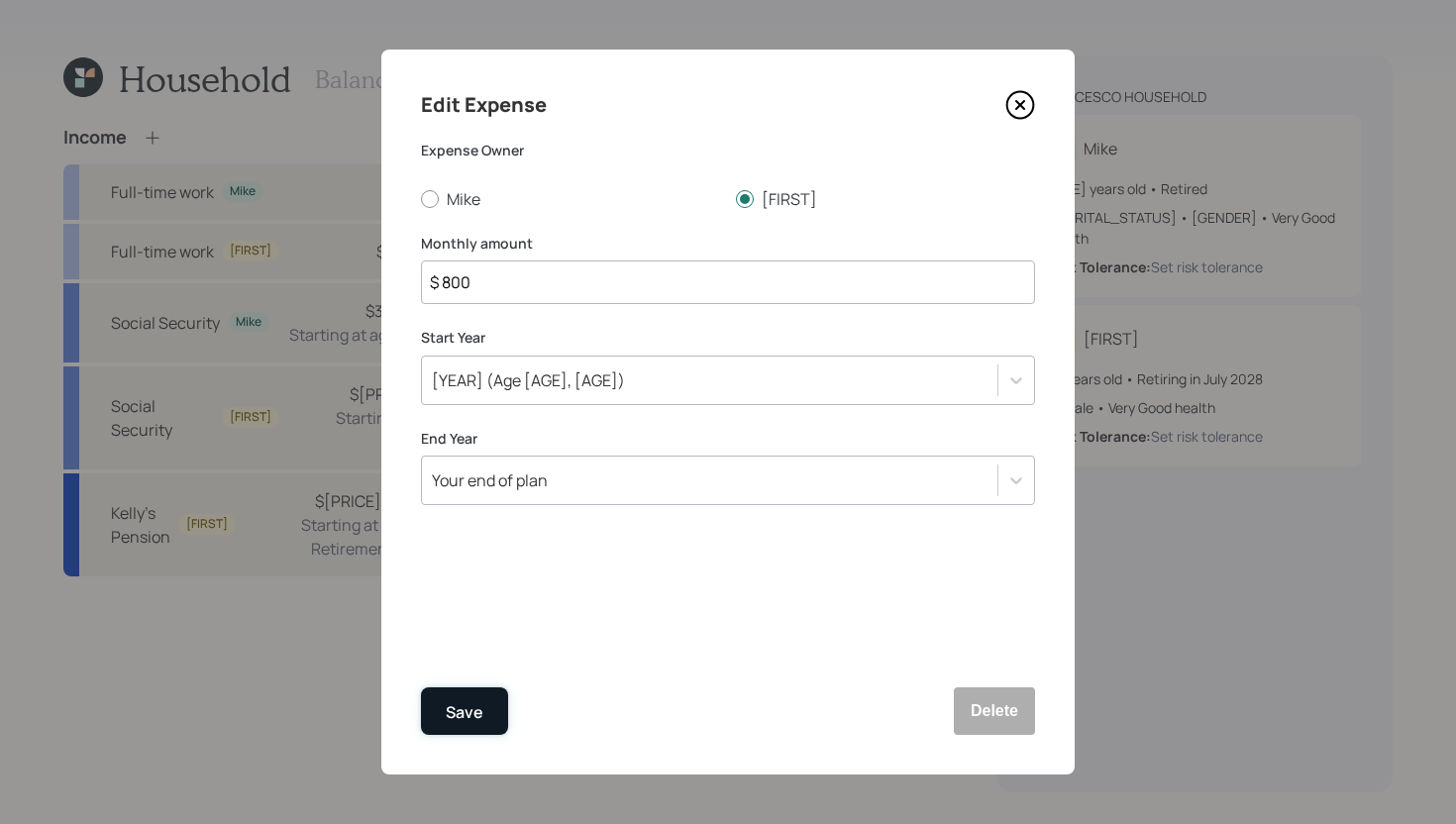 click on "Save" at bounding box center [465, 711] 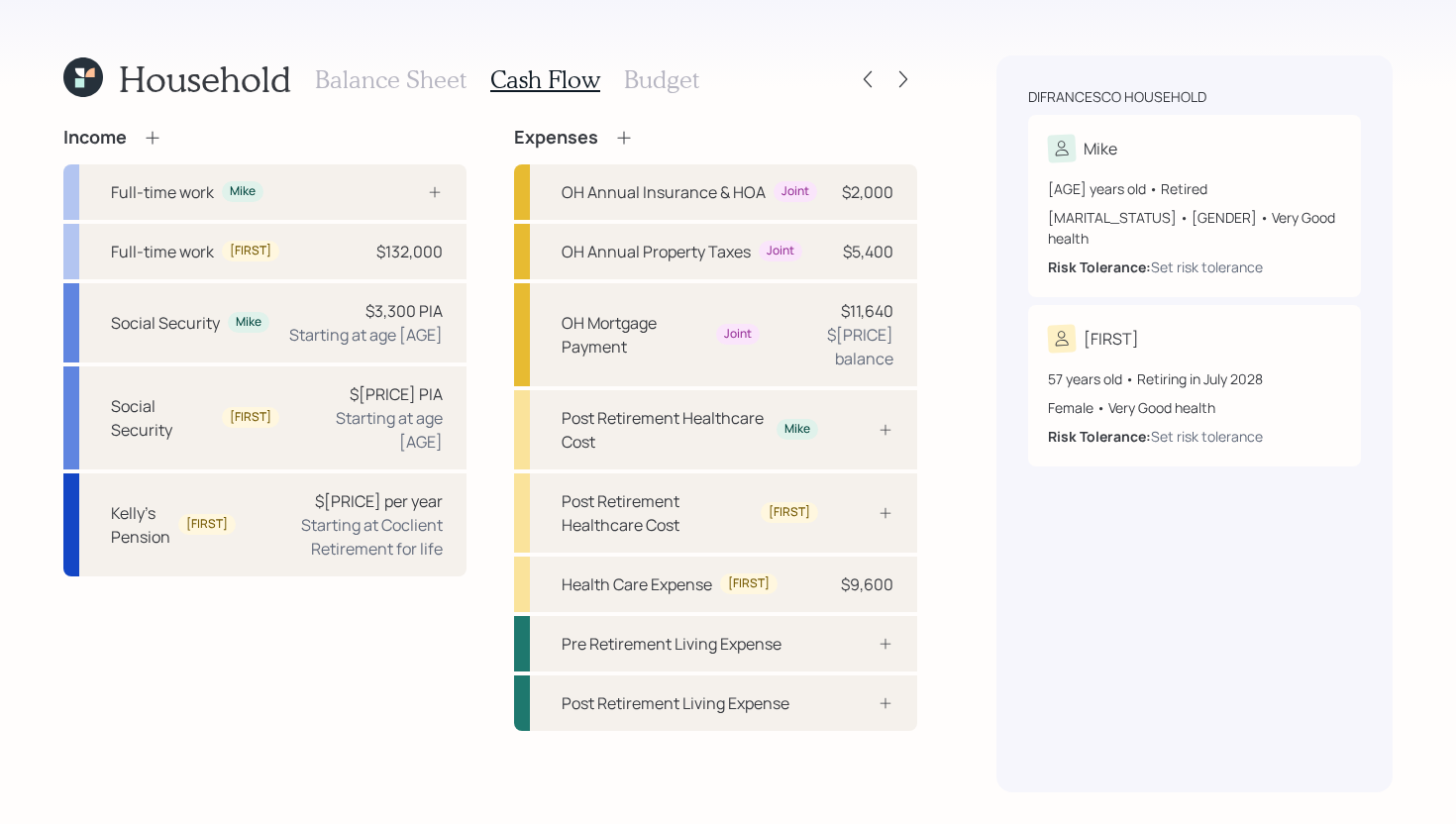 click on "Budget" at bounding box center (662, 79) 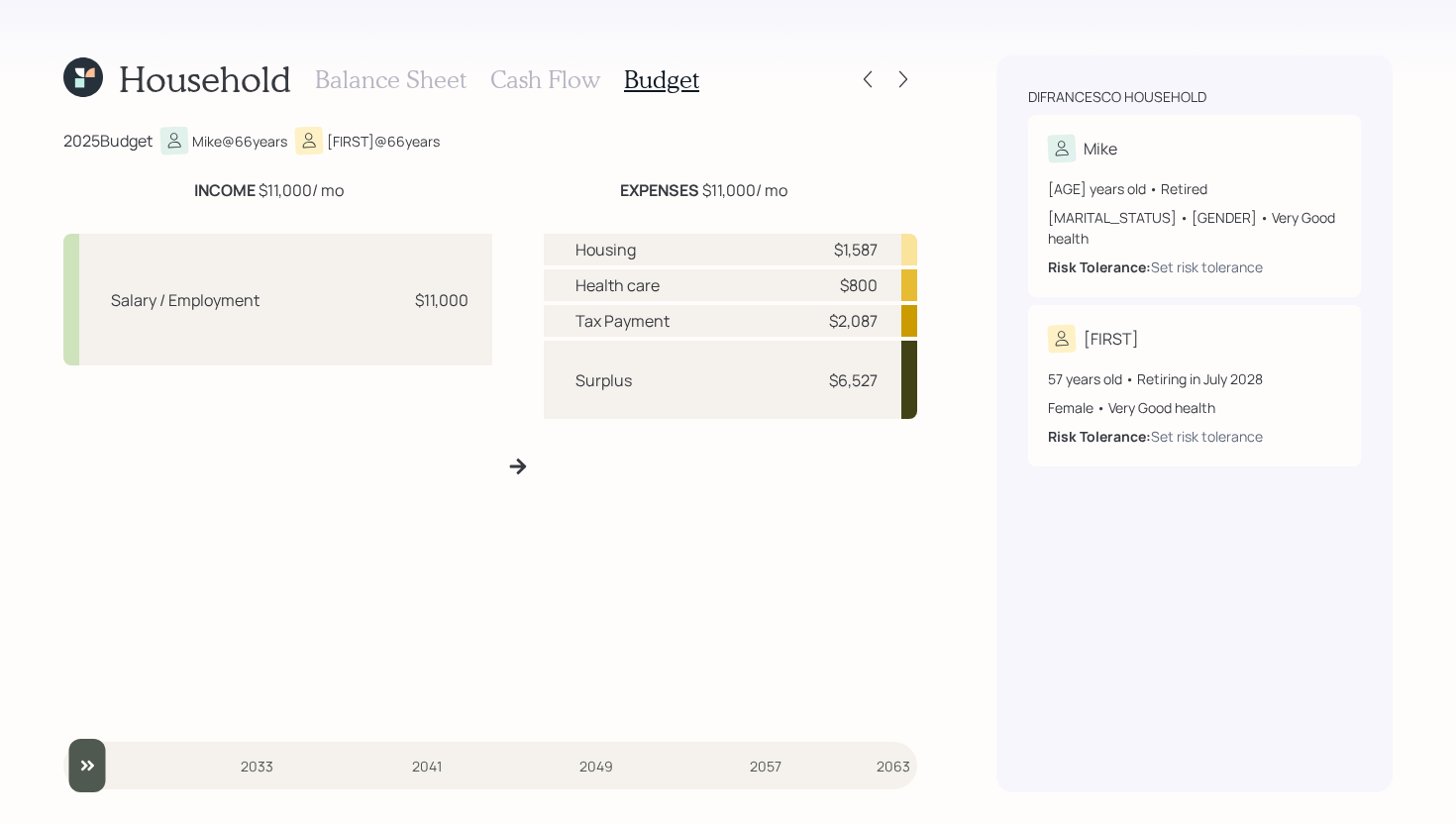 drag, startPoint x: 260, startPoint y: 192, endPoint x: 366, endPoint y: 186, distance: 106.16968 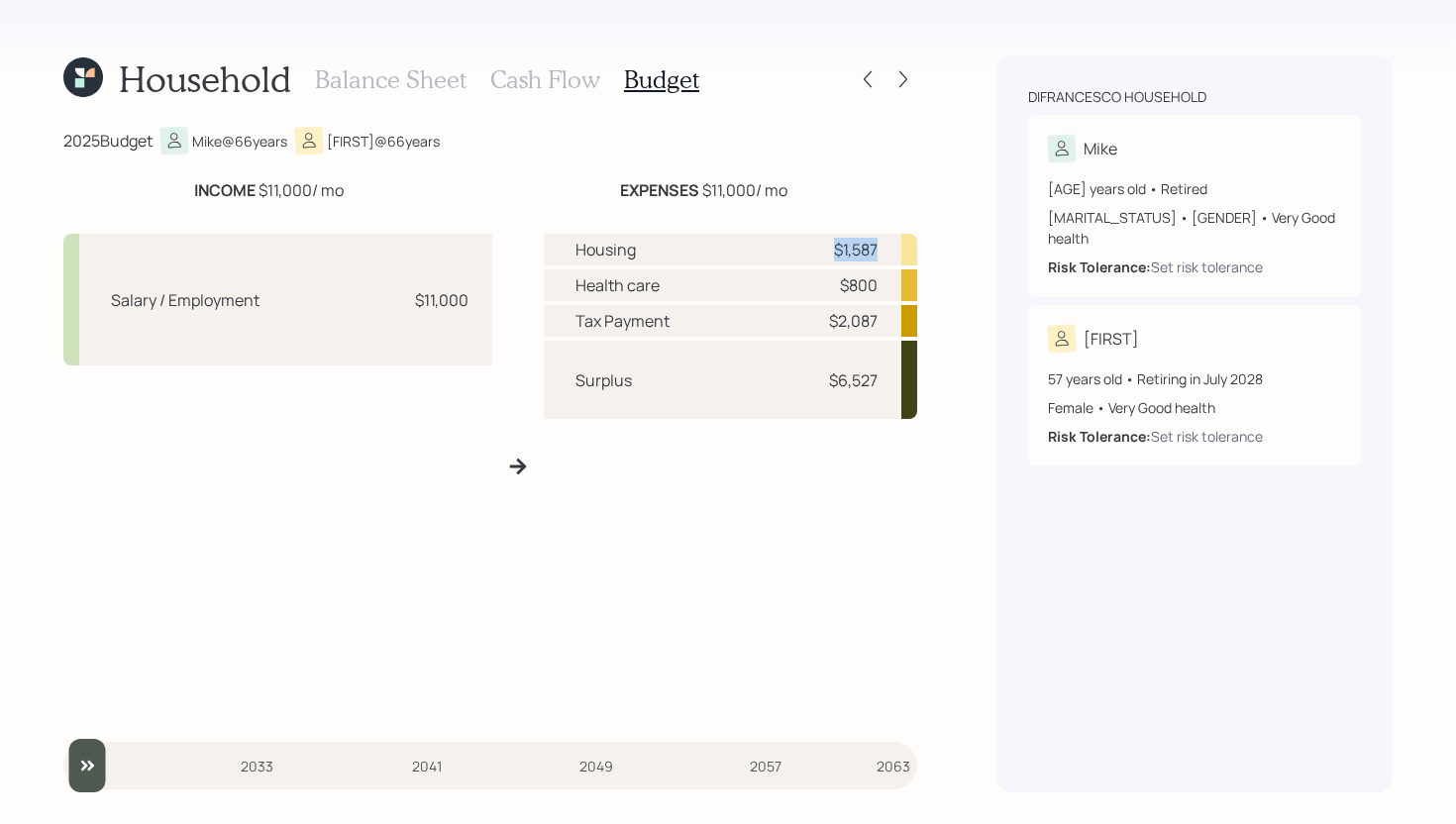 drag, startPoint x: 805, startPoint y: 244, endPoint x: 897, endPoint y: 243, distance: 92.00543 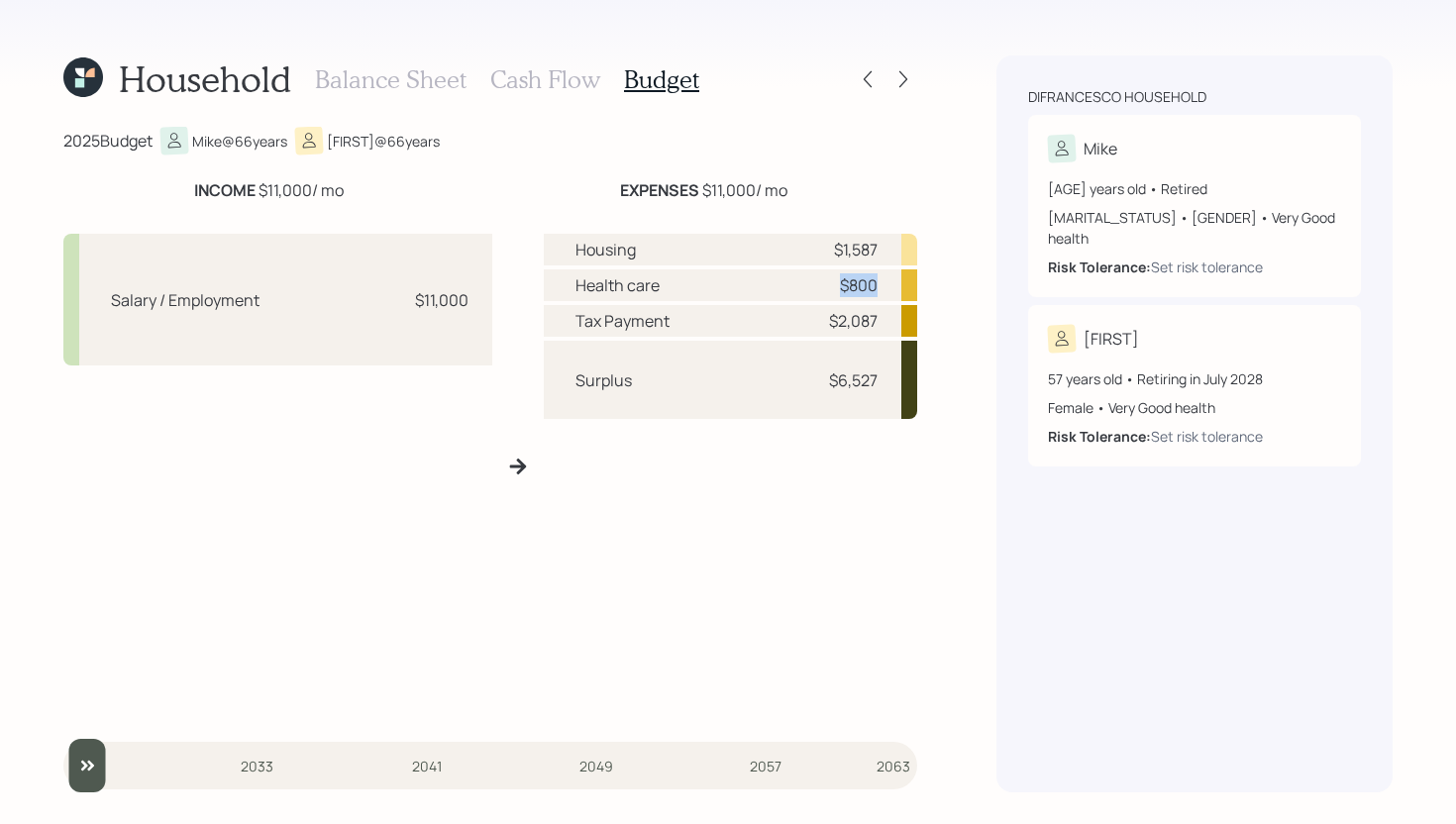 drag, startPoint x: 823, startPoint y: 287, endPoint x: 897, endPoint y: 285, distance: 74.027022 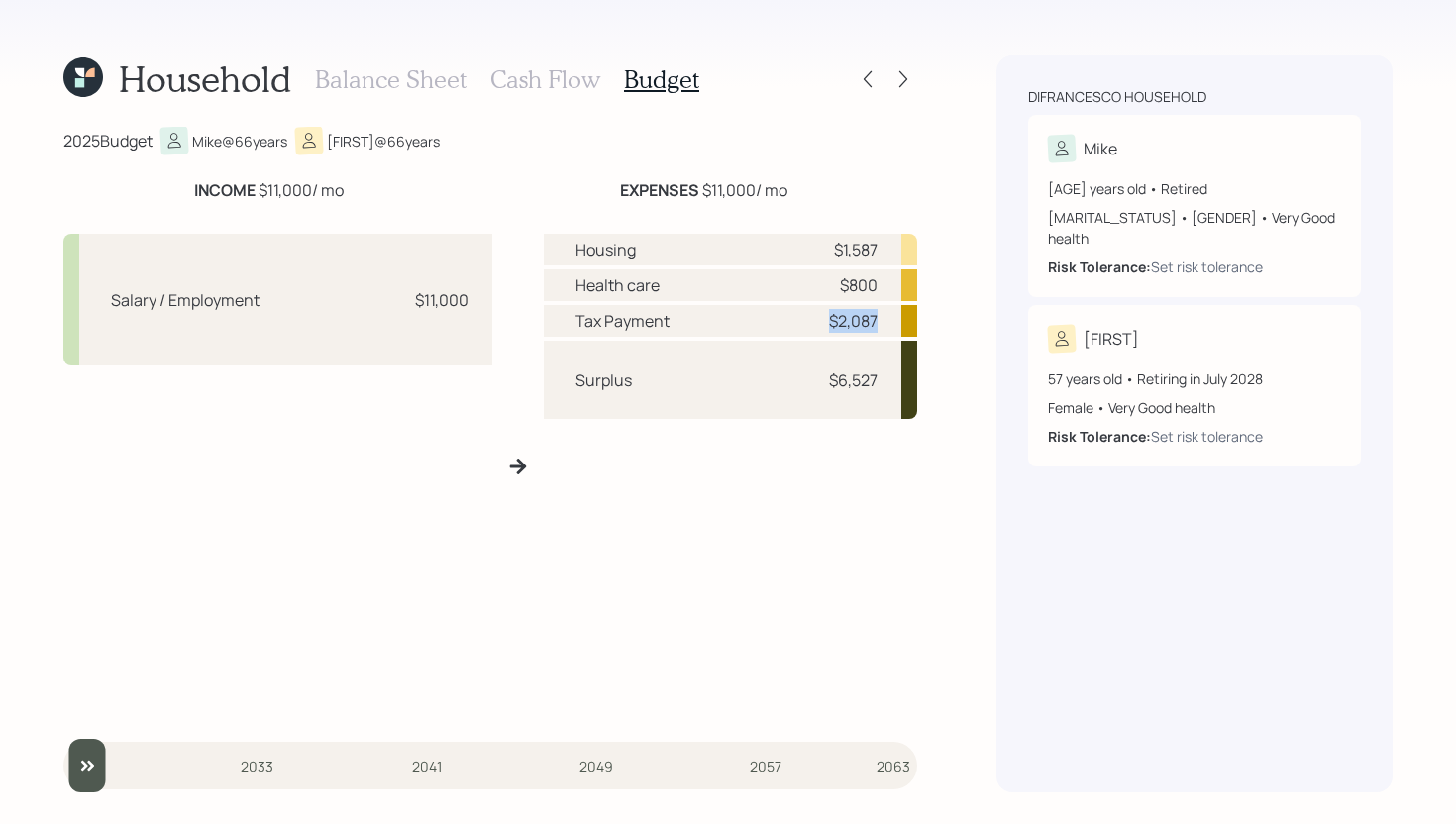 drag, startPoint x: 817, startPoint y: 326, endPoint x: 888, endPoint y: 323, distance: 71.06335 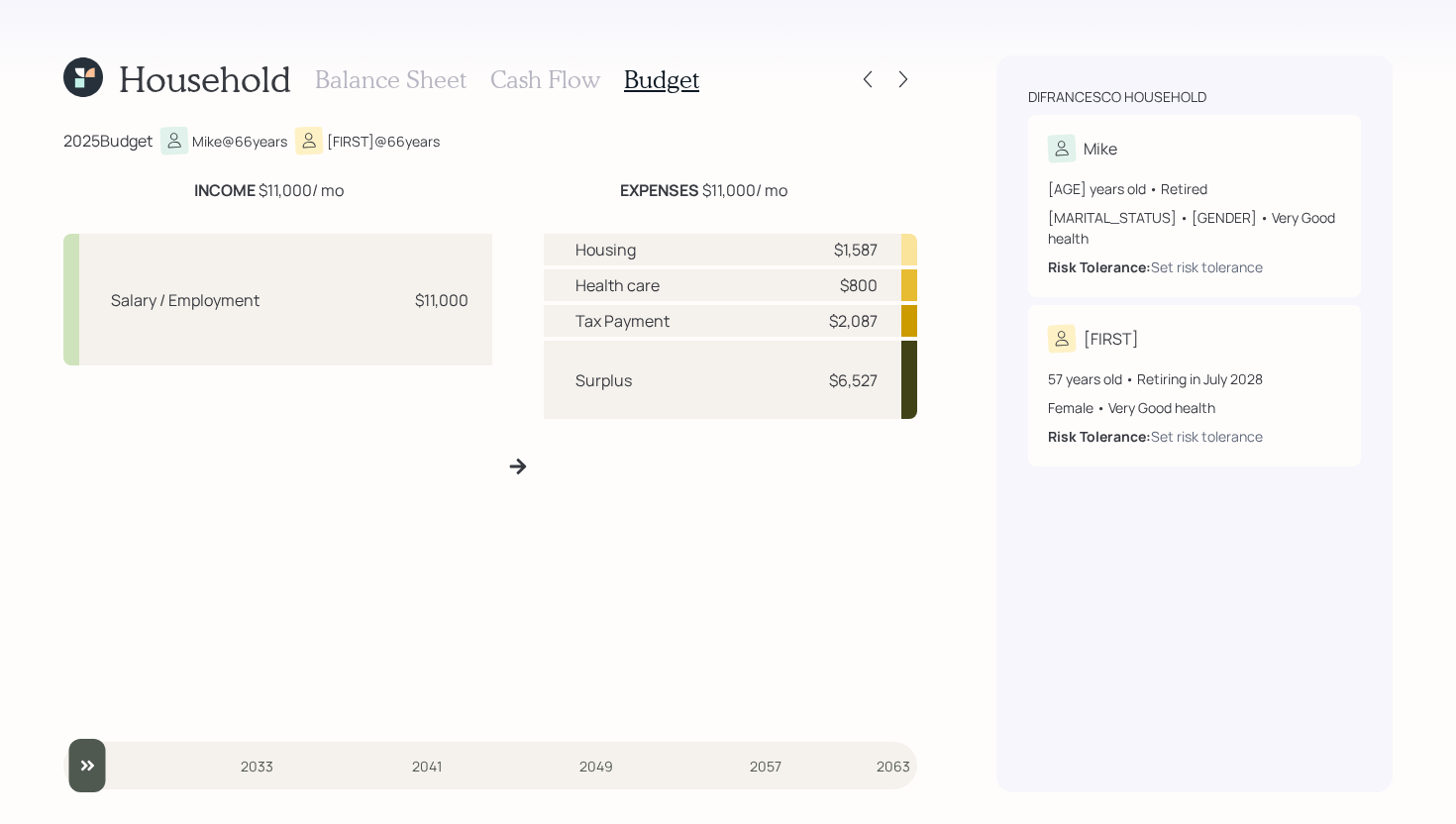 click on "Salary / Employment $[PRICE]" at bounding box center [277, 299] 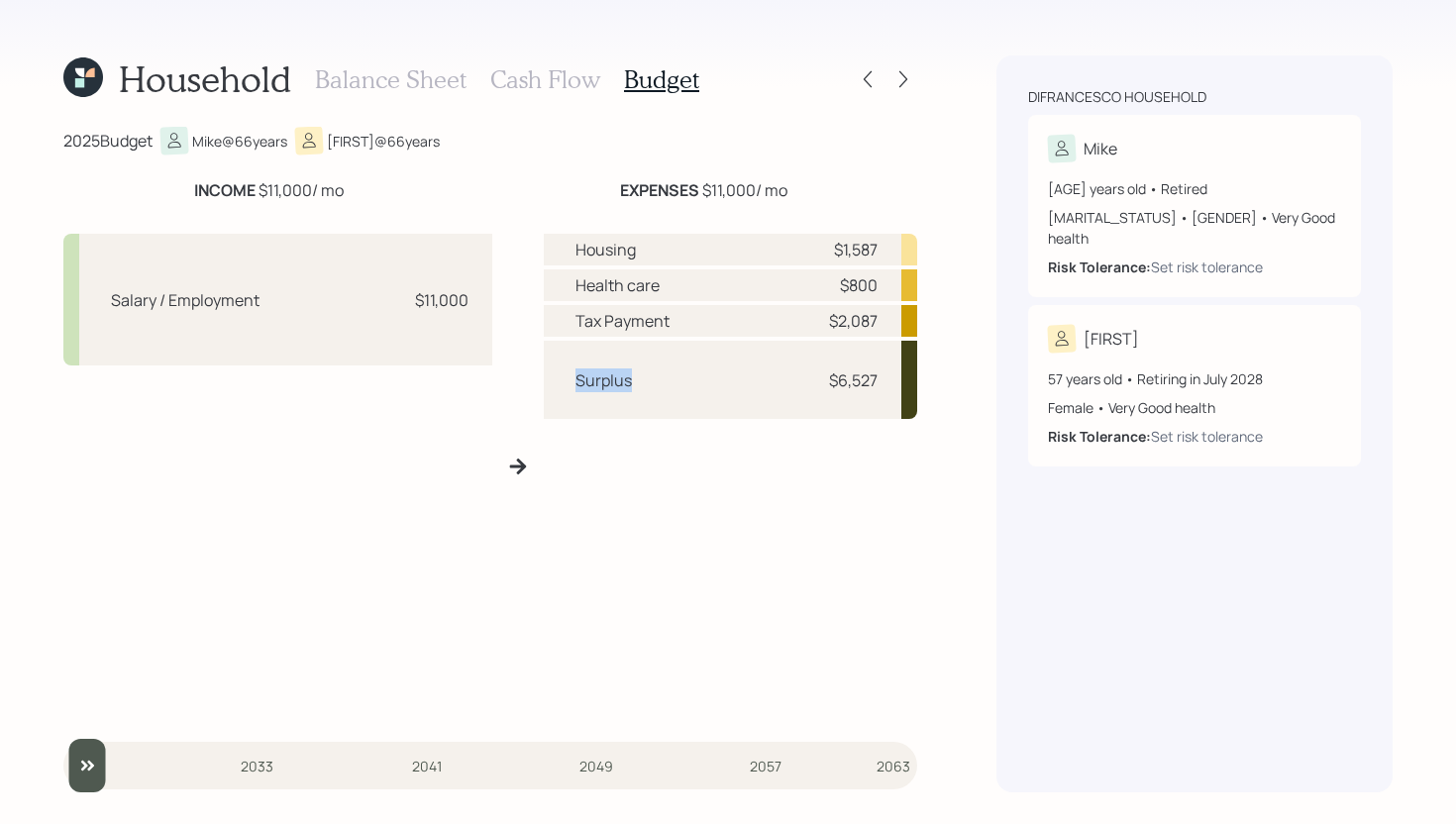 drag, startPoint x: 635, startPoint y: 380, endPoint x: 567, endPoint y: 380, distance: 68 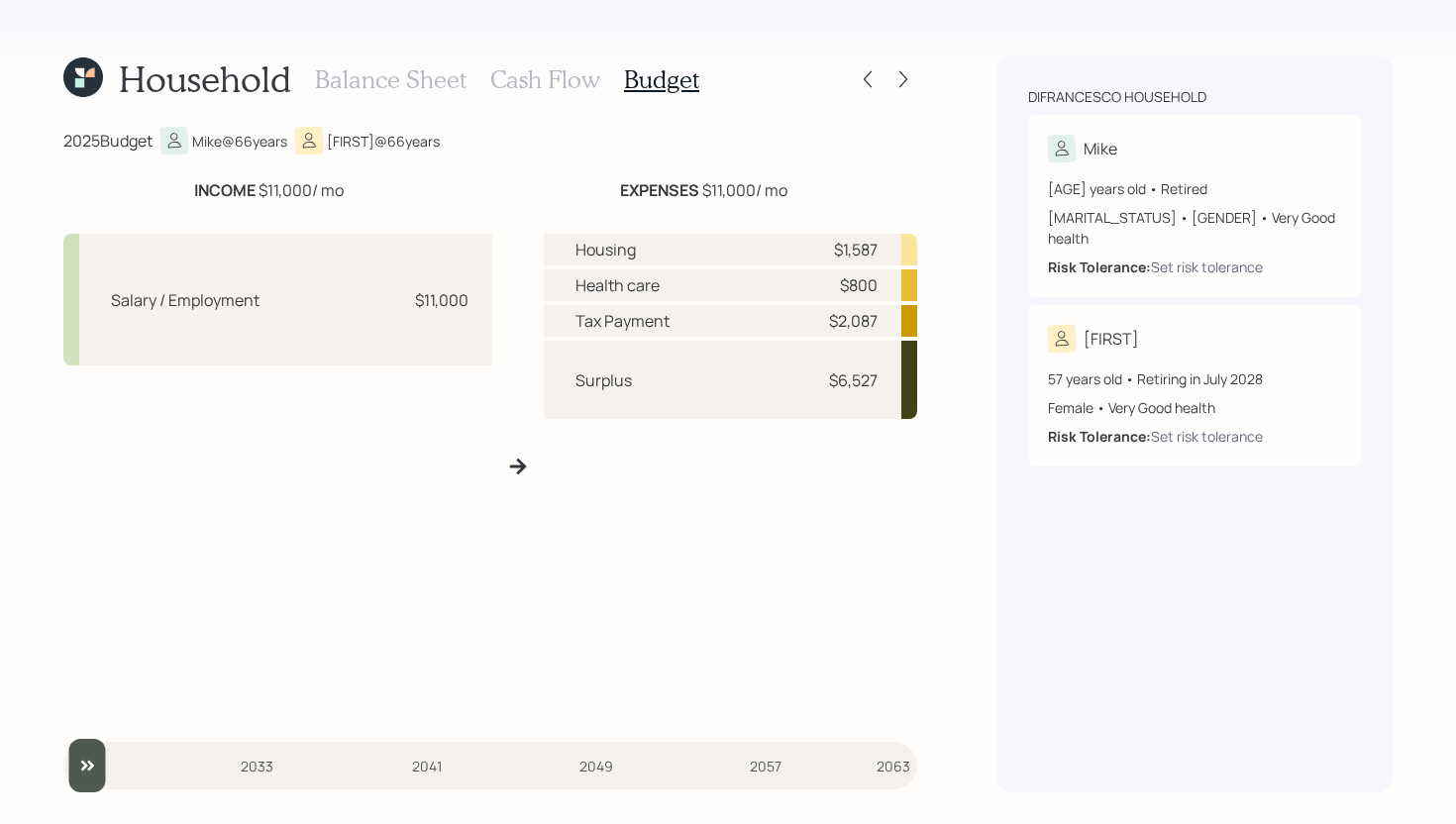 click on "Surplus $6,527" at bounding box center (731, 379) 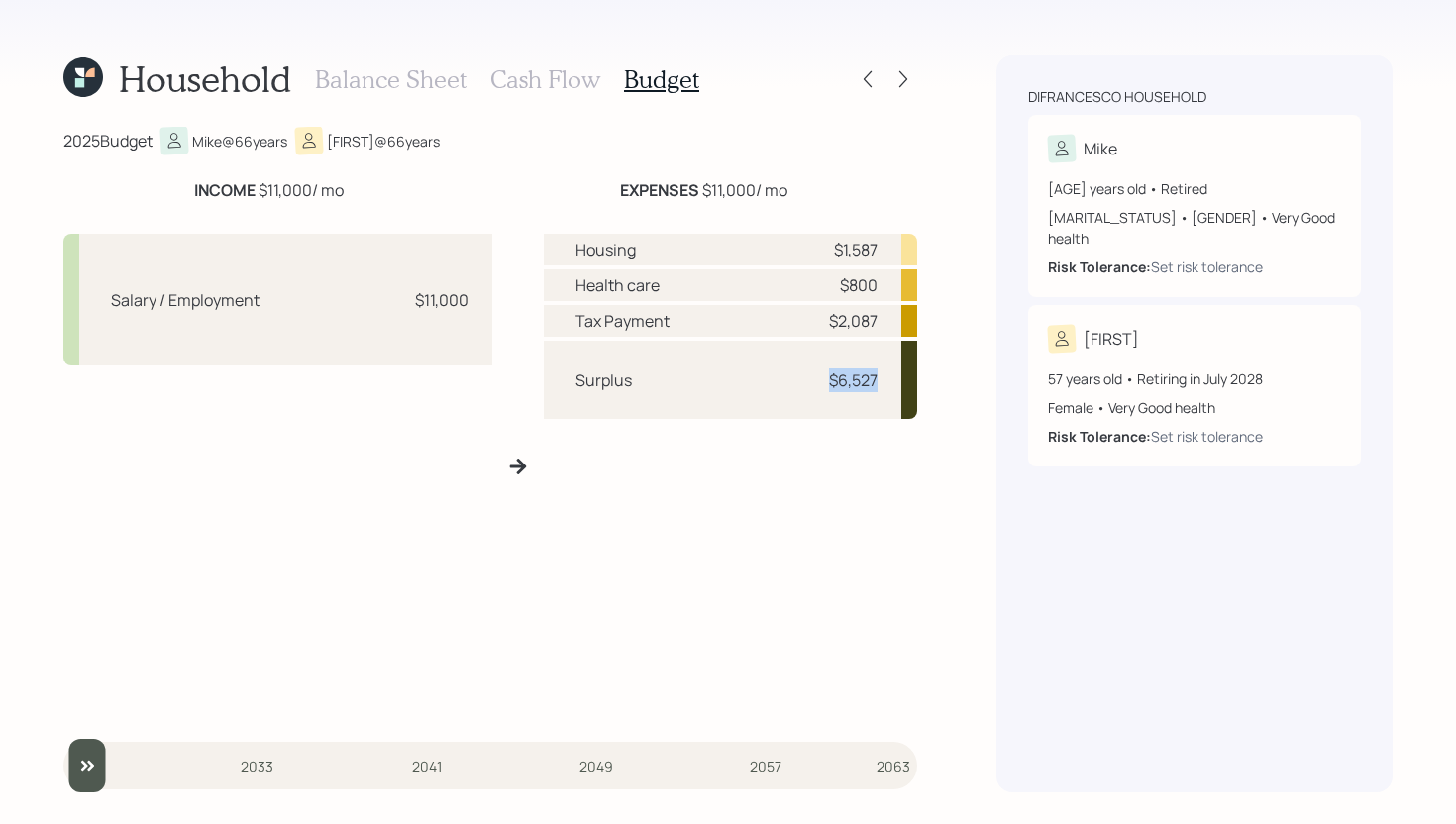 drag, startPoint x: 878, startPoint y: 384, endPoint x: 811, endPoint y: 378, distance: 67.26812 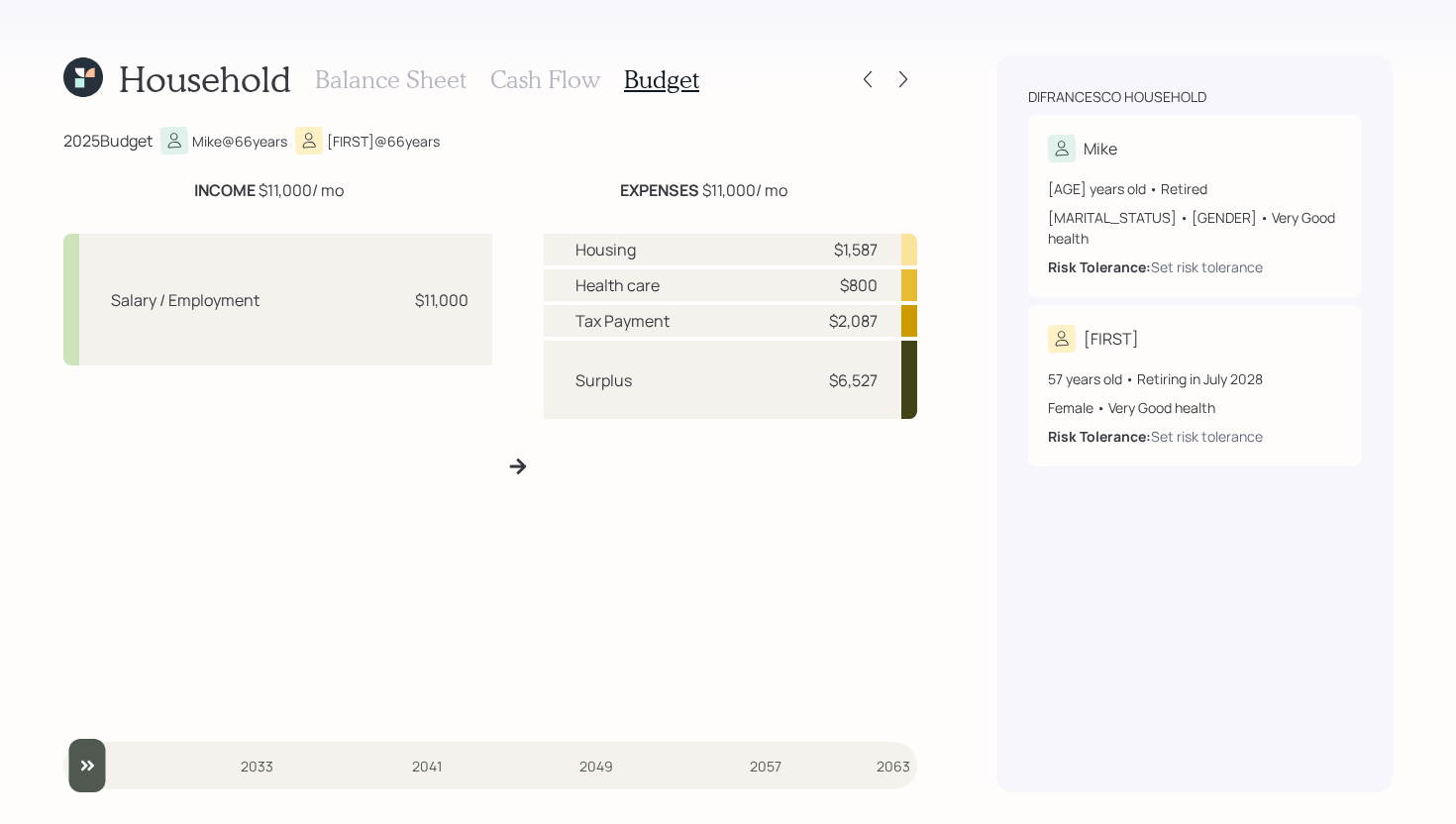click on "Cash Flow" at bounding box center [545, 79] 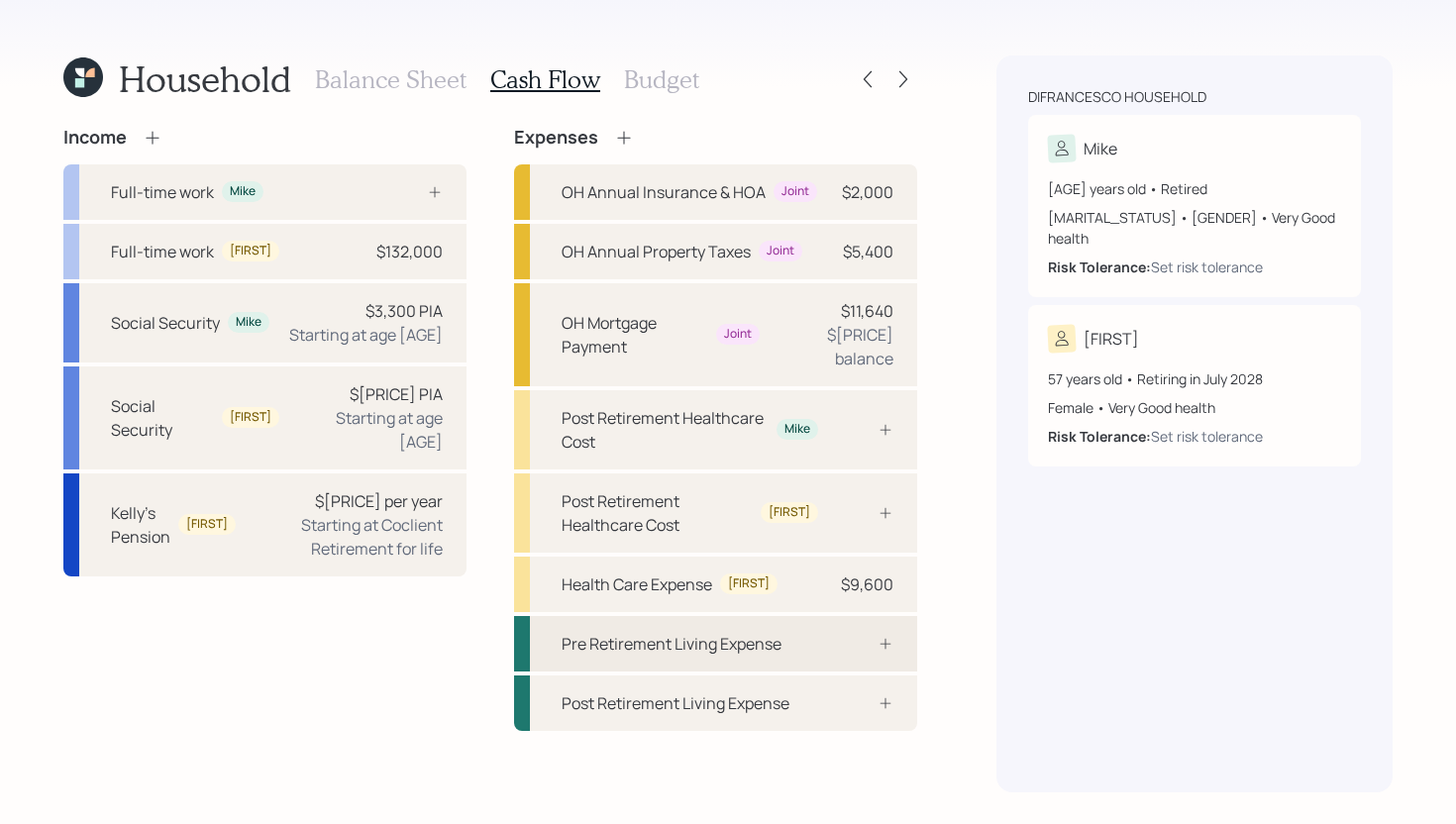 click on "Pre Retirement Living Expense" at bounding box center (672, 644) 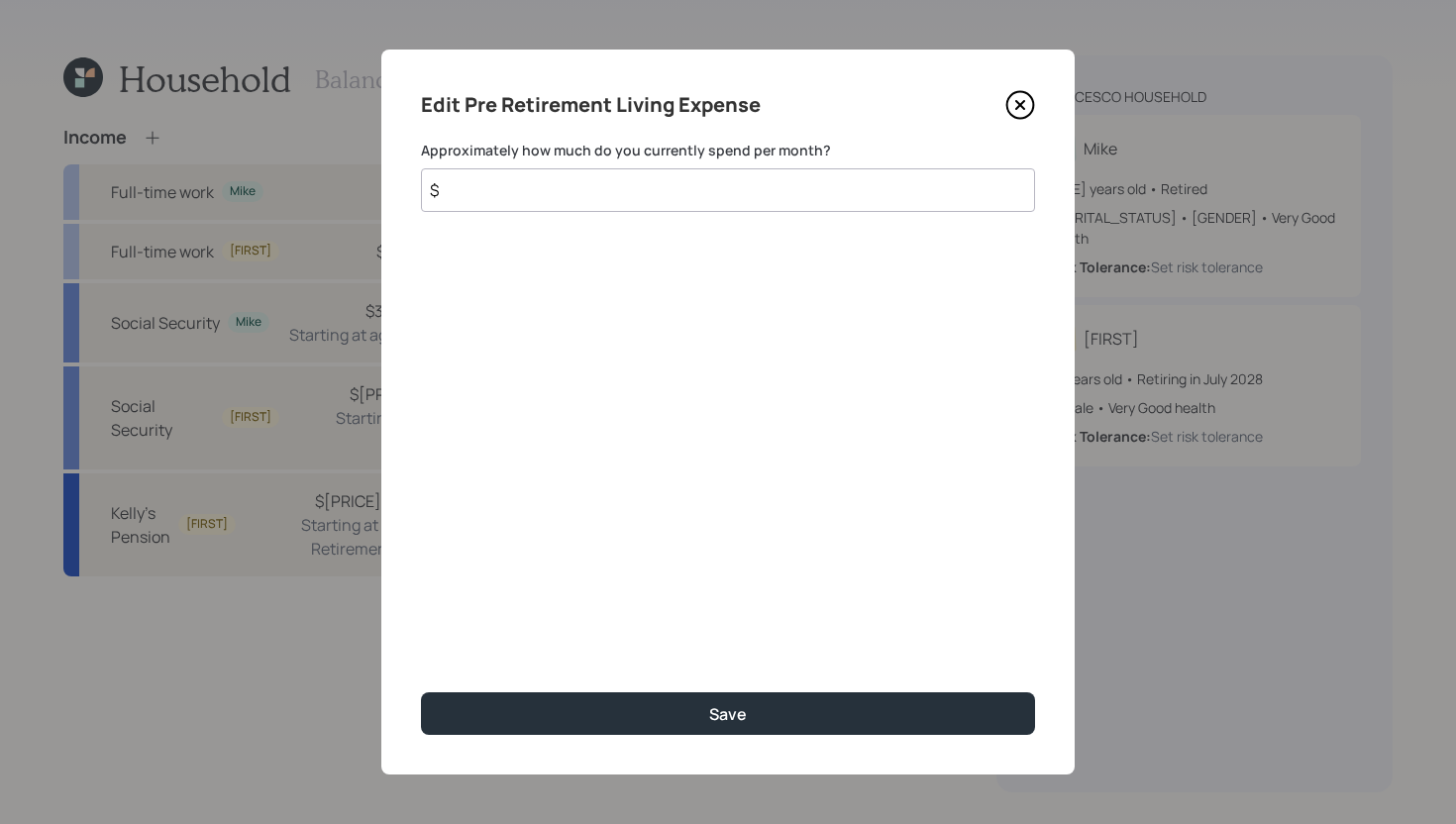 click on "$" at bounding box center (728, 190) 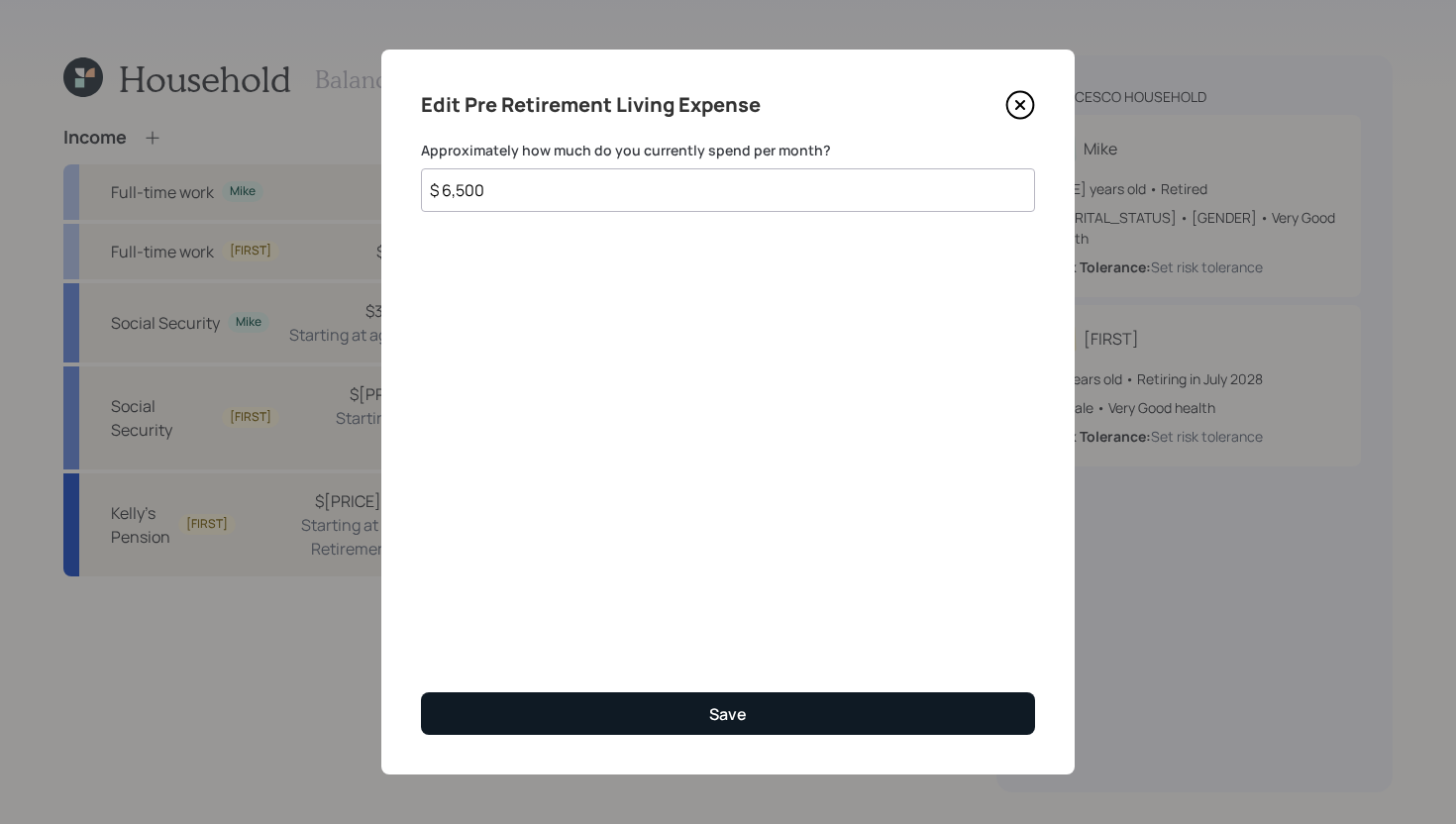 type on "$ 6,500" 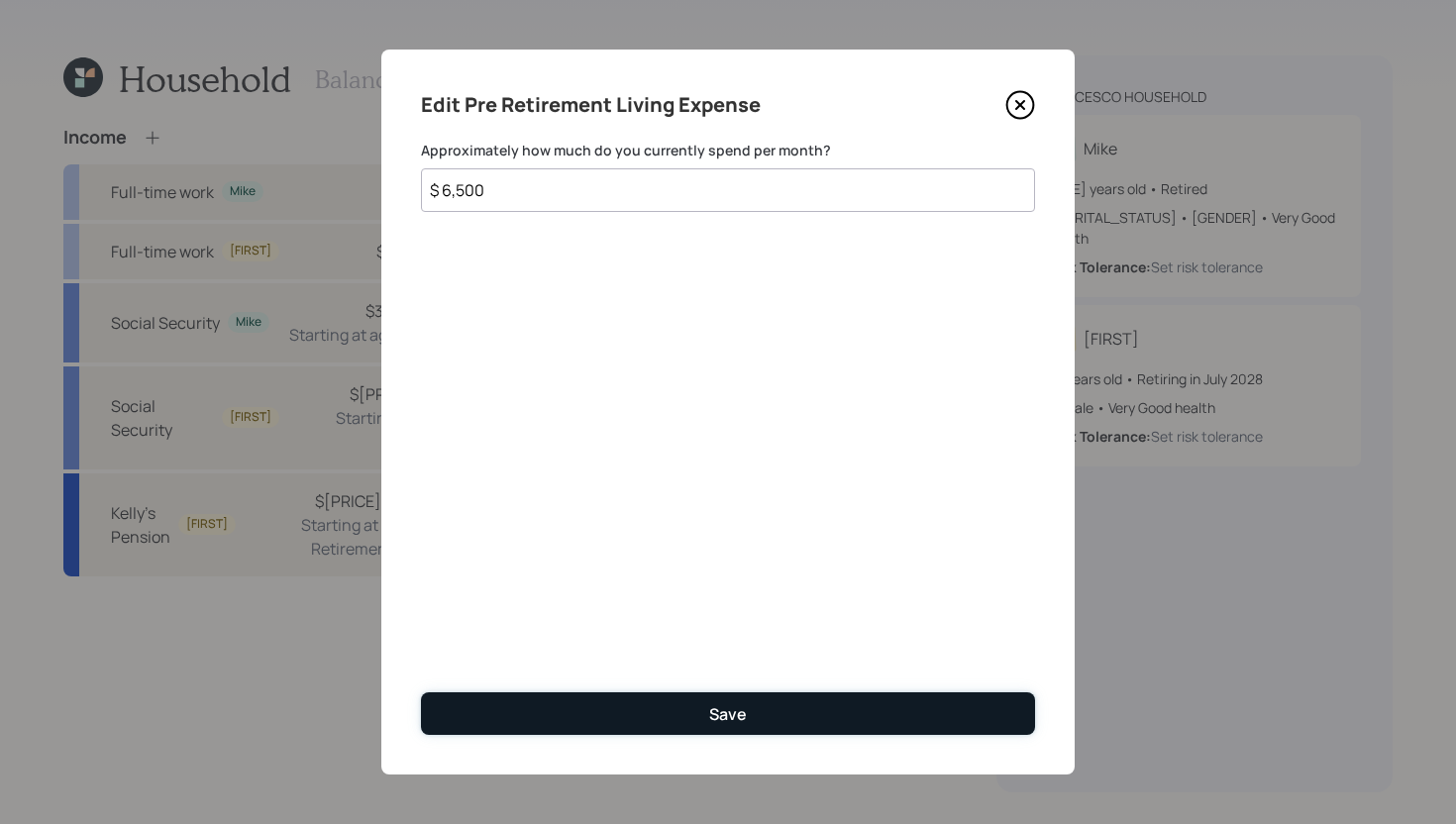 click on "Save" at bounding box center (728, 713) 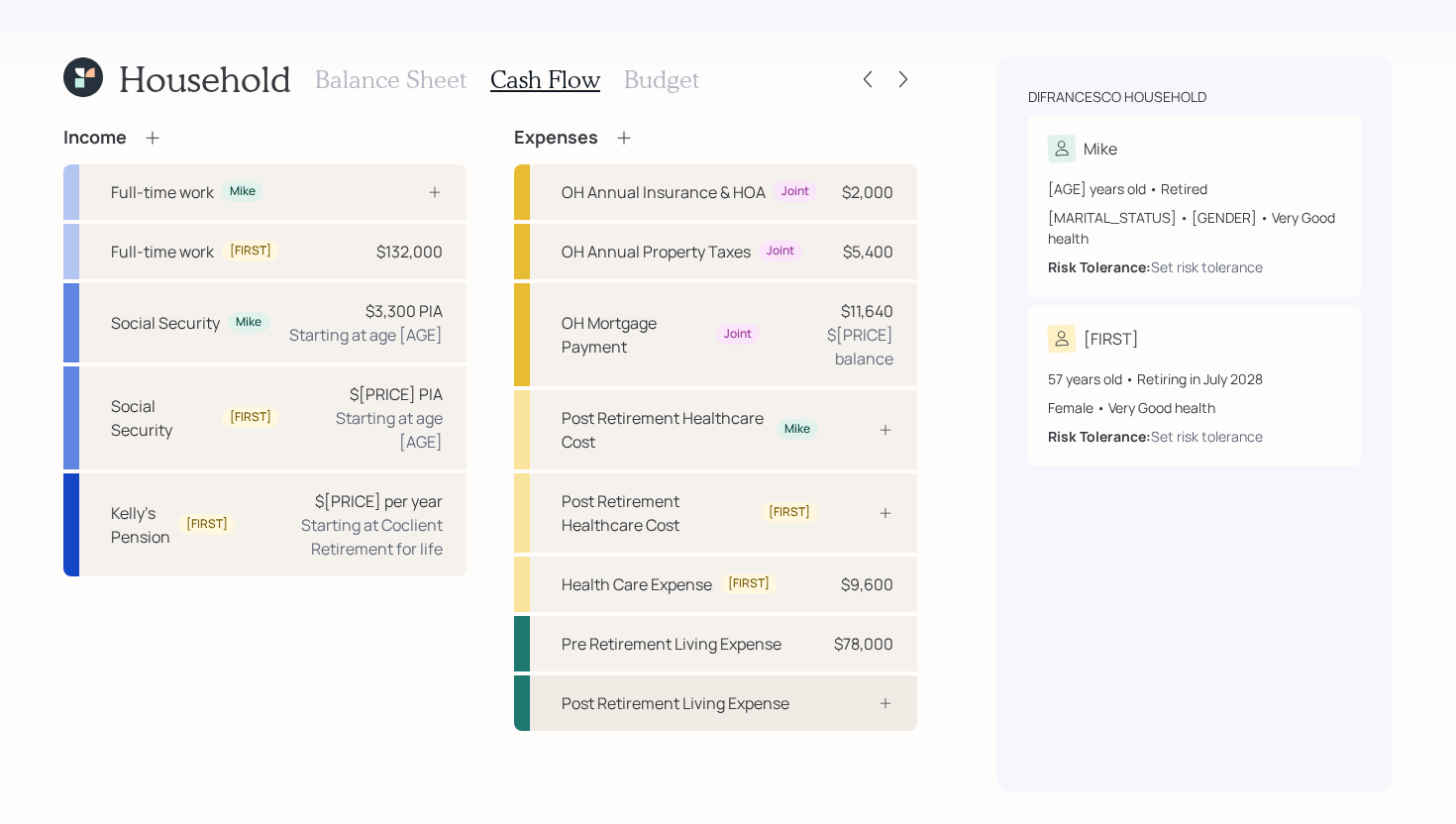click on "Post Retirement Living Expense" at bounding box center [676, 703] 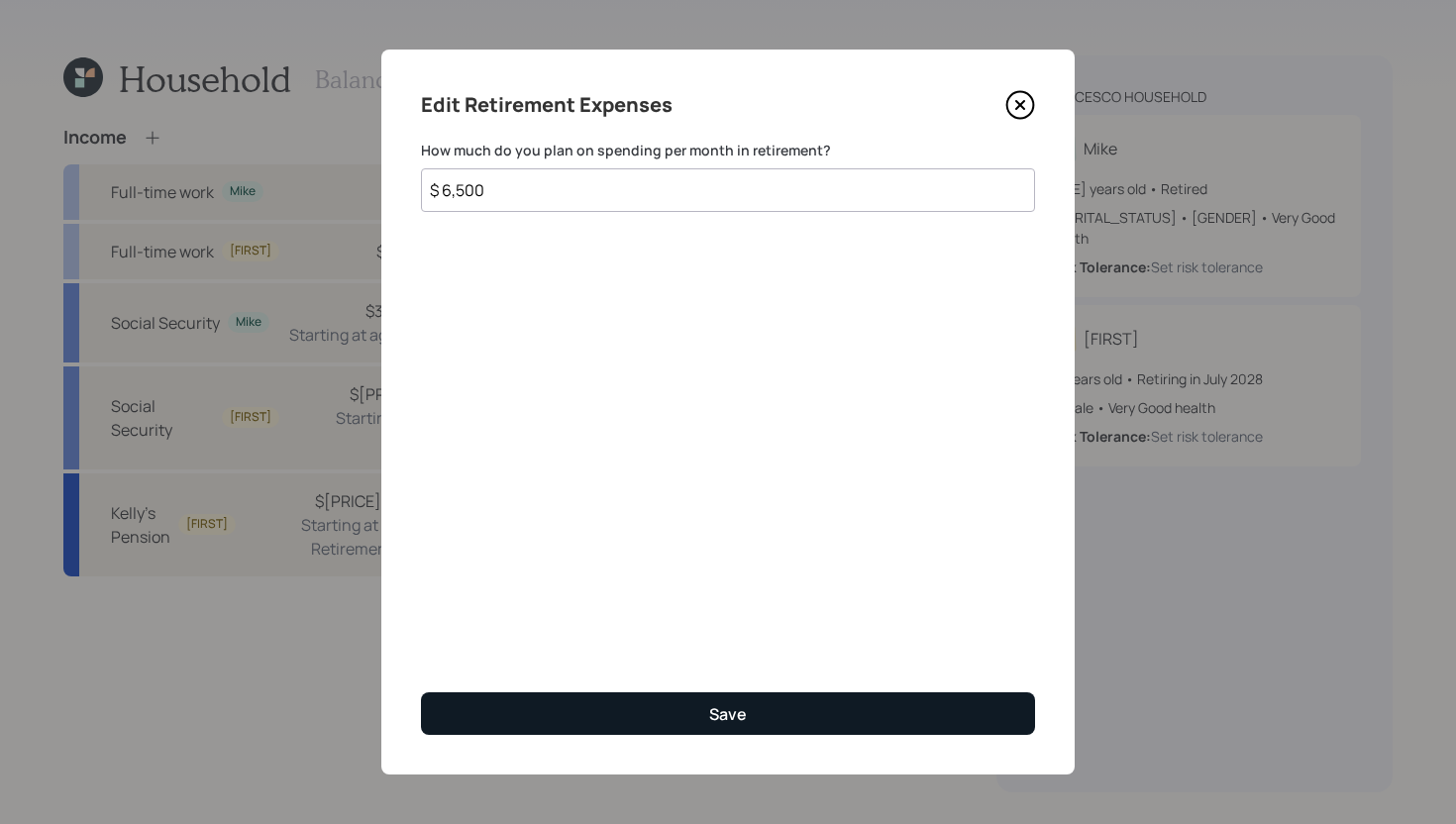 type on "$ 6,500" 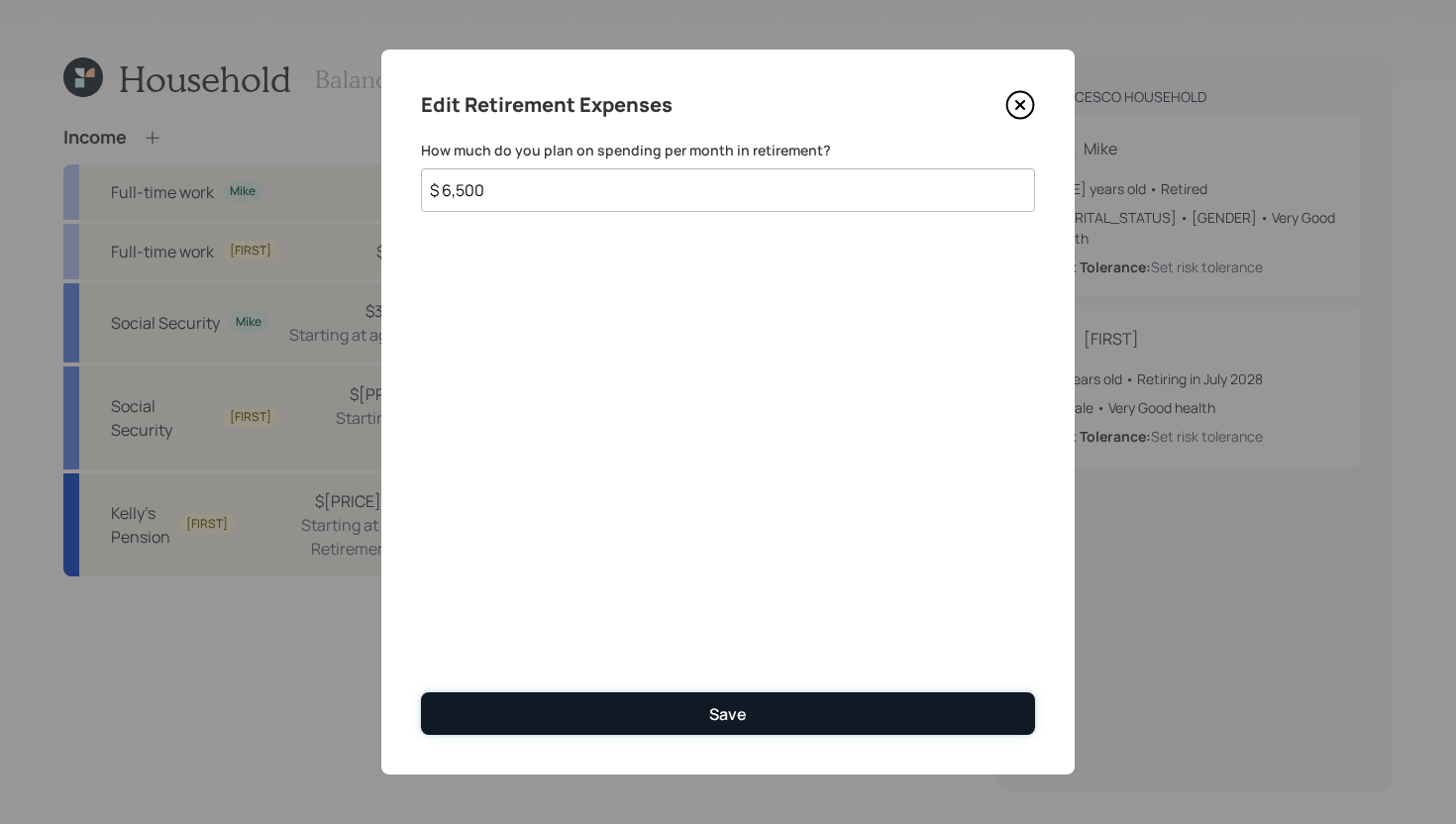 click on "Save" at bounding box center (728, 714) 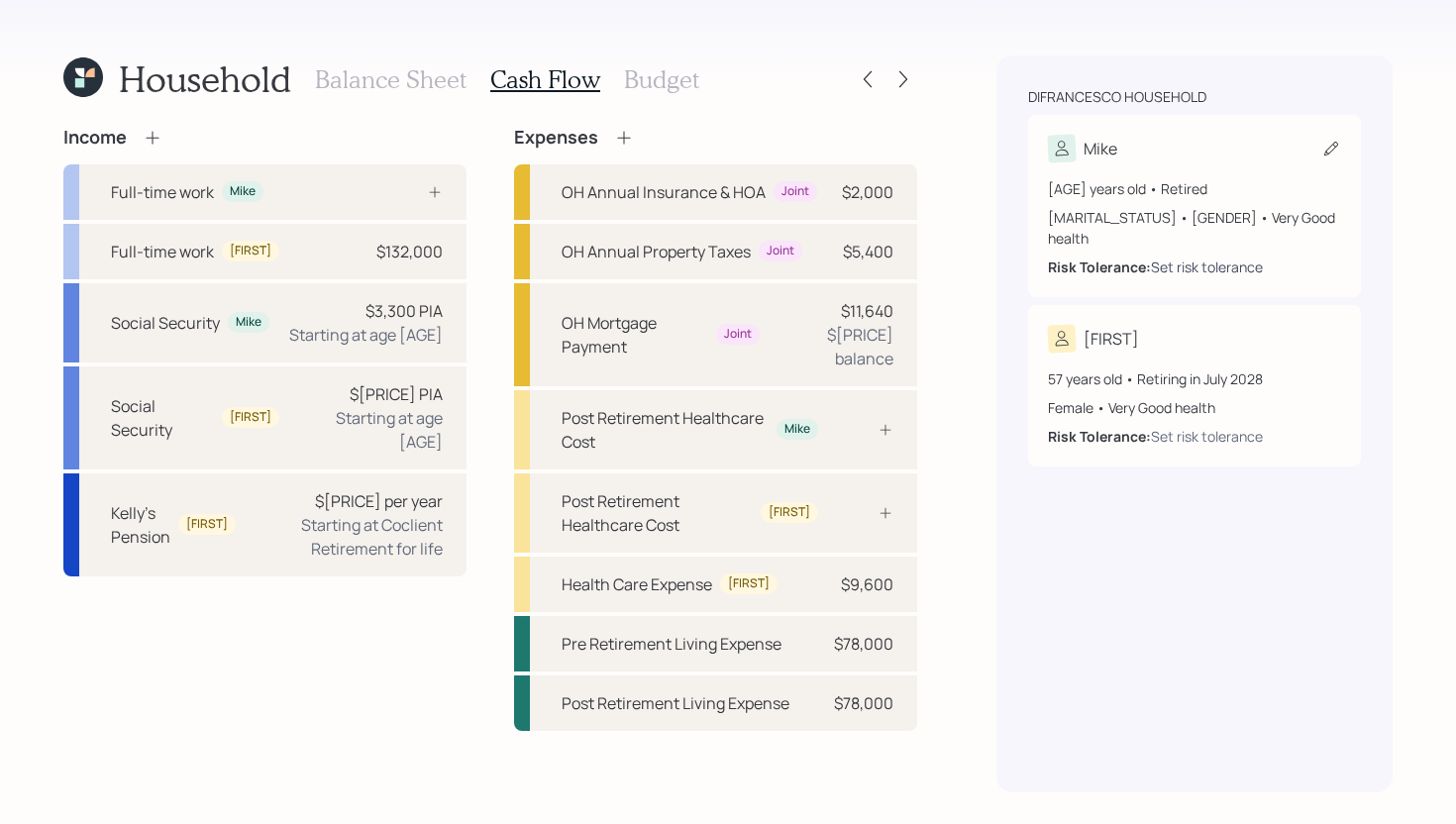 click on "Set risk tolerance" at bounding box center [1206, 266] 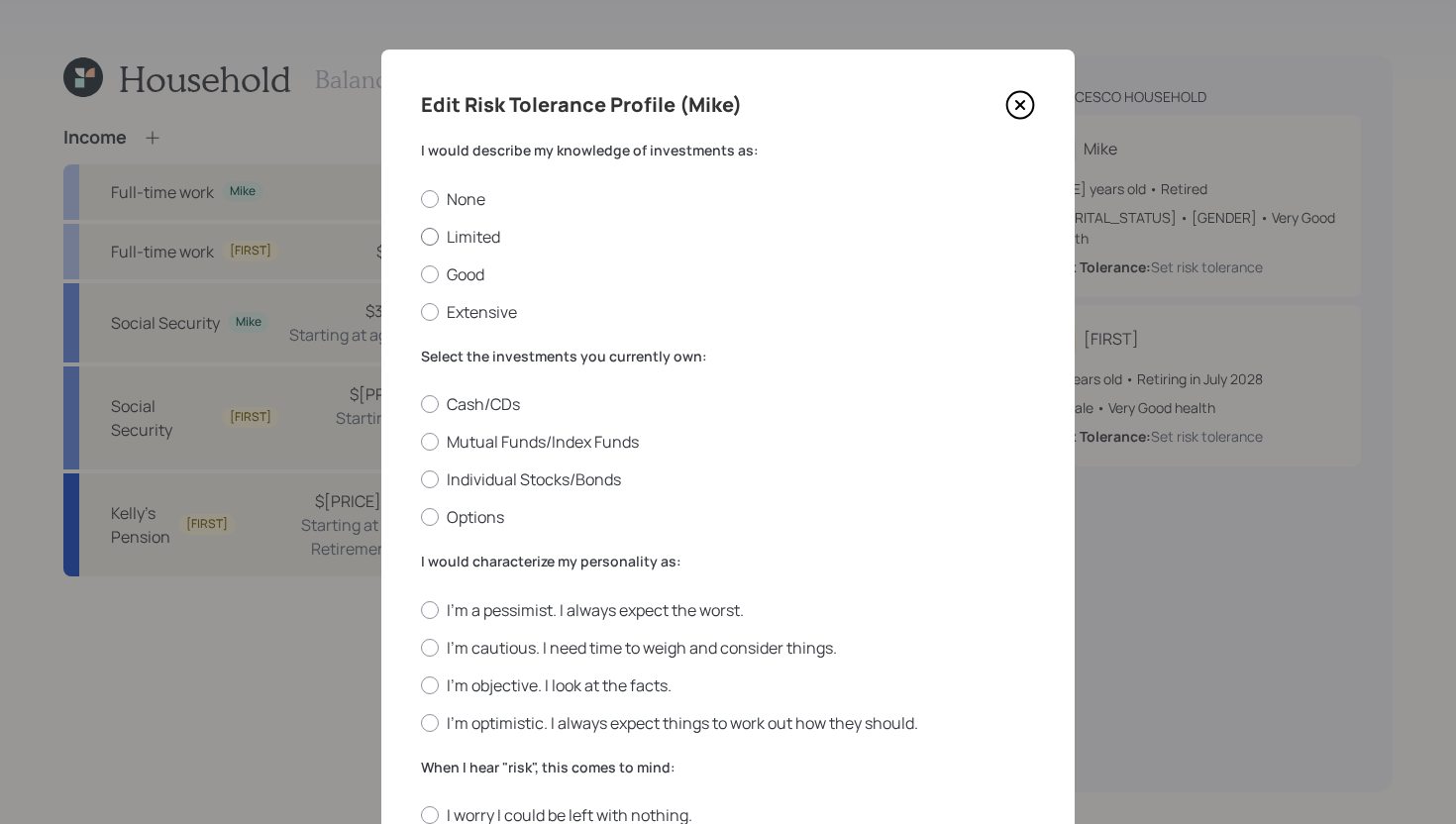 scroll, scrollTop: 34, scrollLeft: 0, axis: vertical 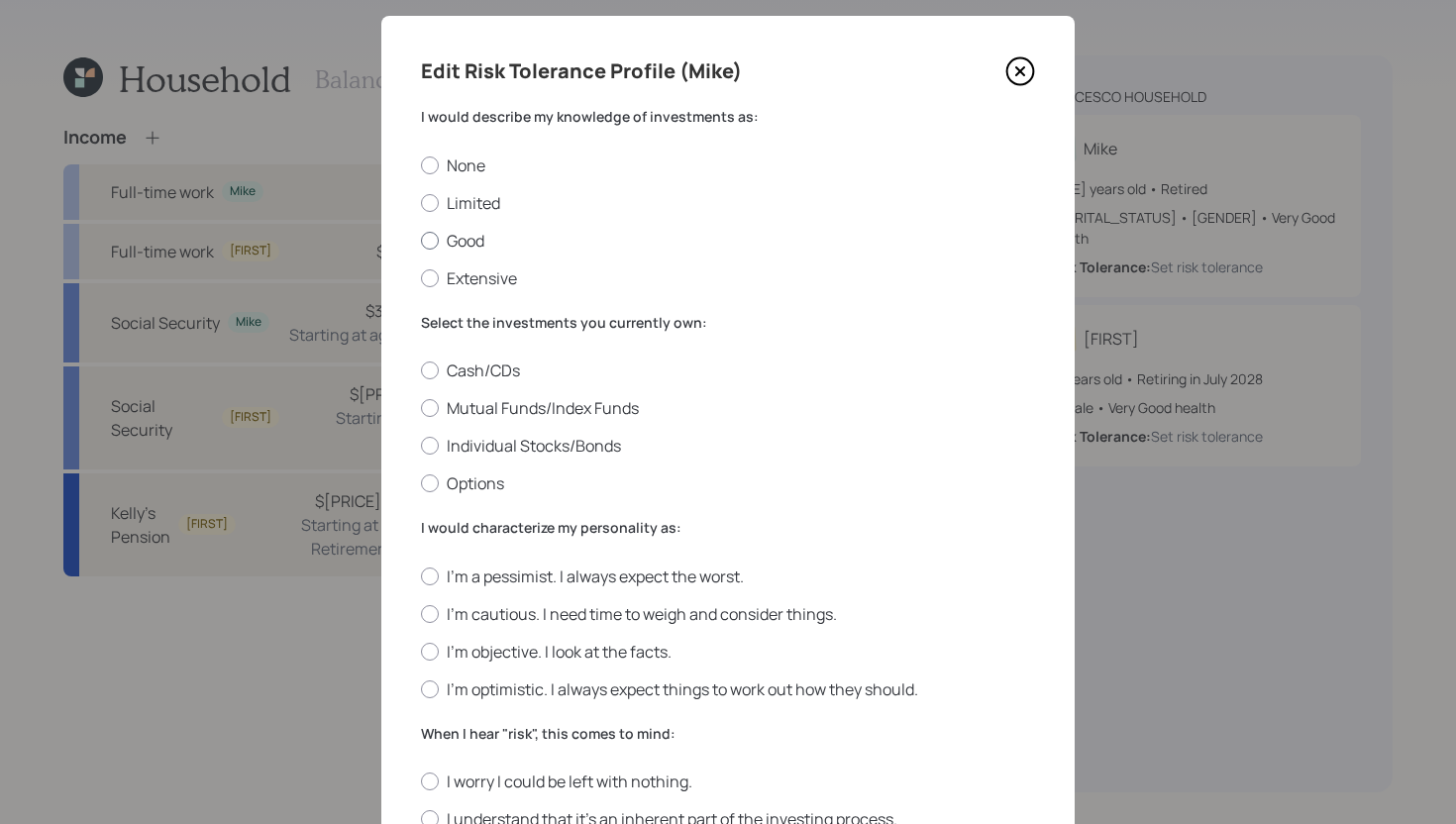 click on "Good" at bounding box center (728, 241) 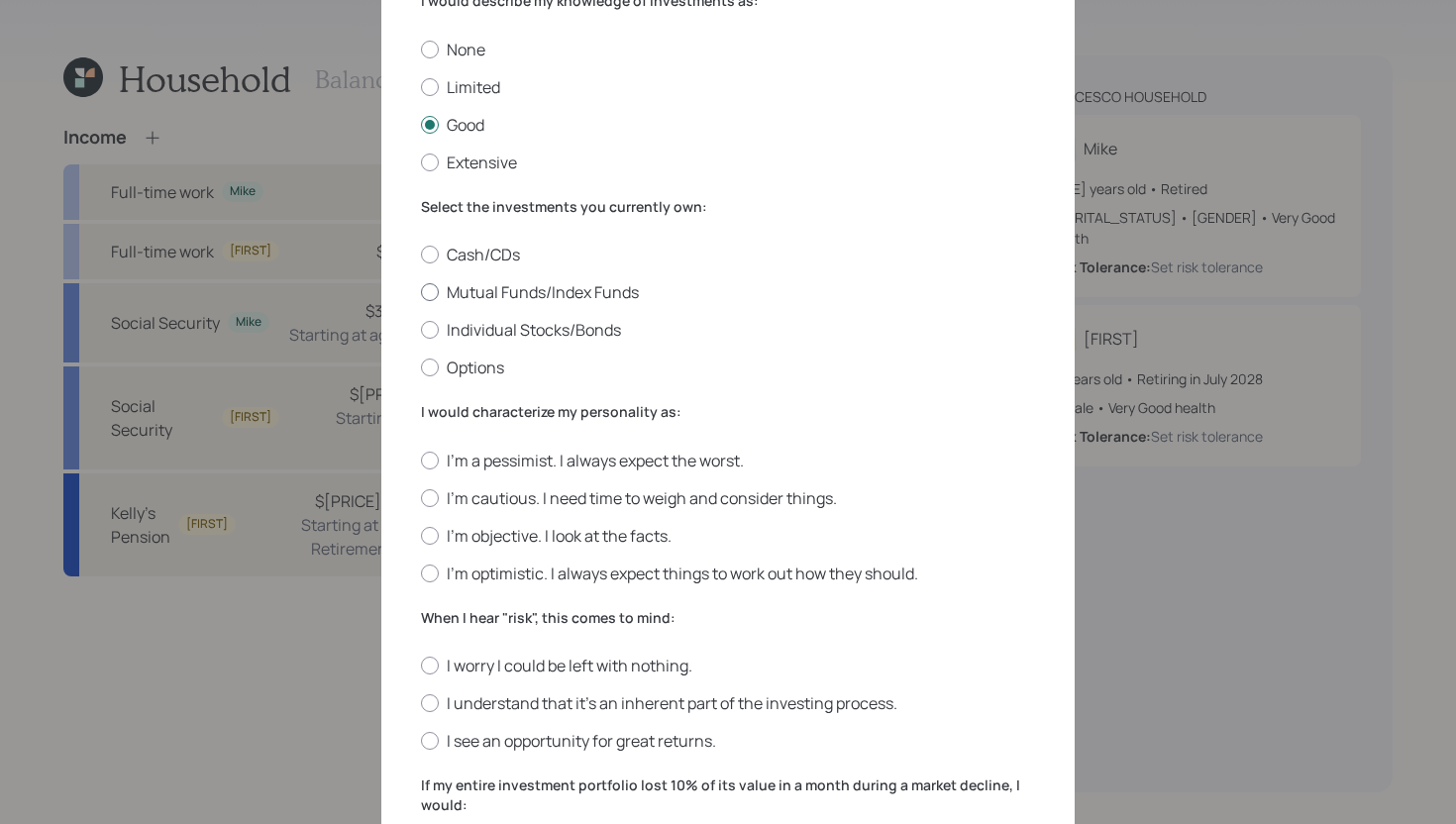 scroll, scrollTop: 154, scrollLeft: 0, axis: vertical 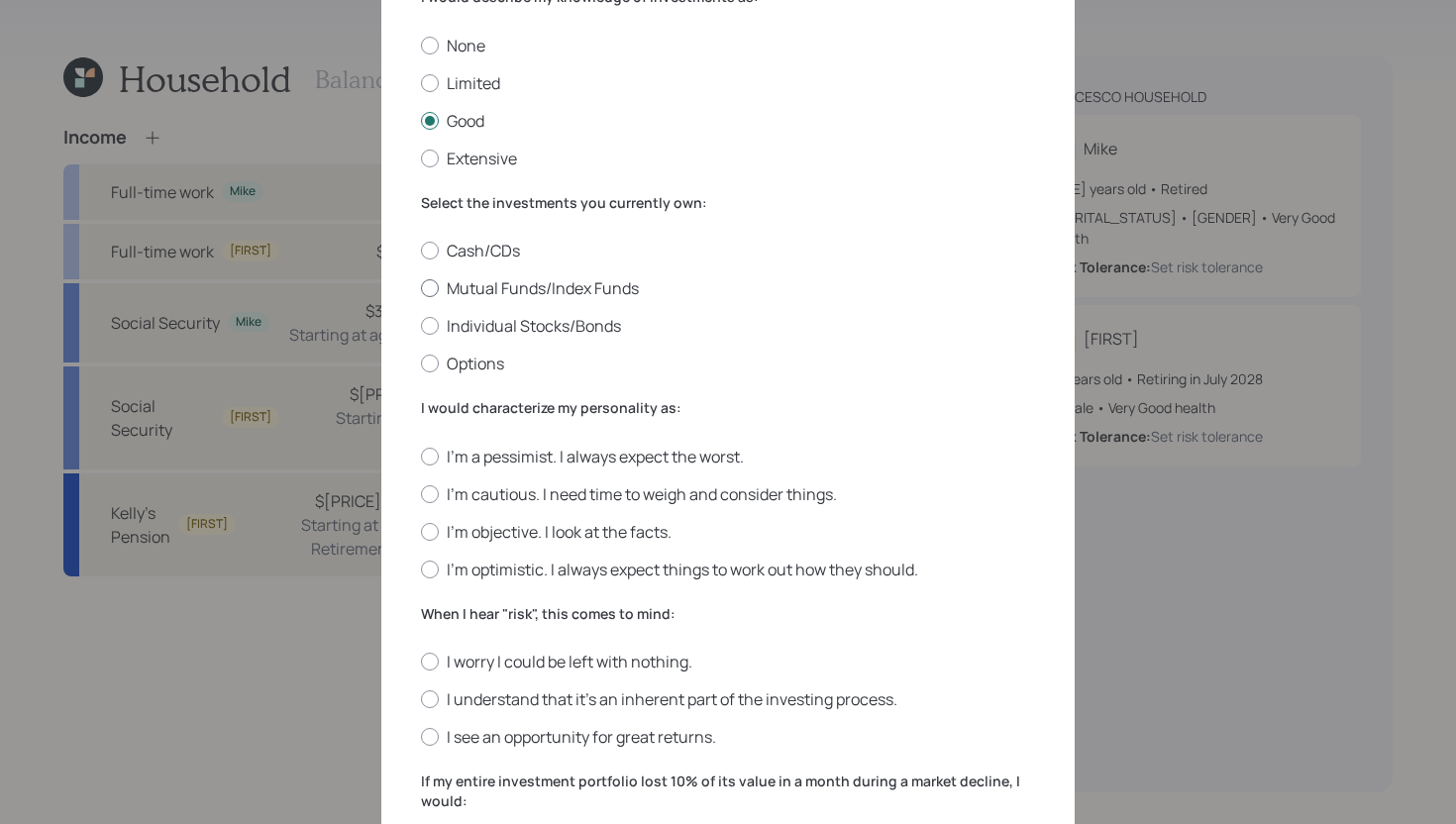 click on "Mutual Funds/Index Funds" at bounding box center [728, 288] 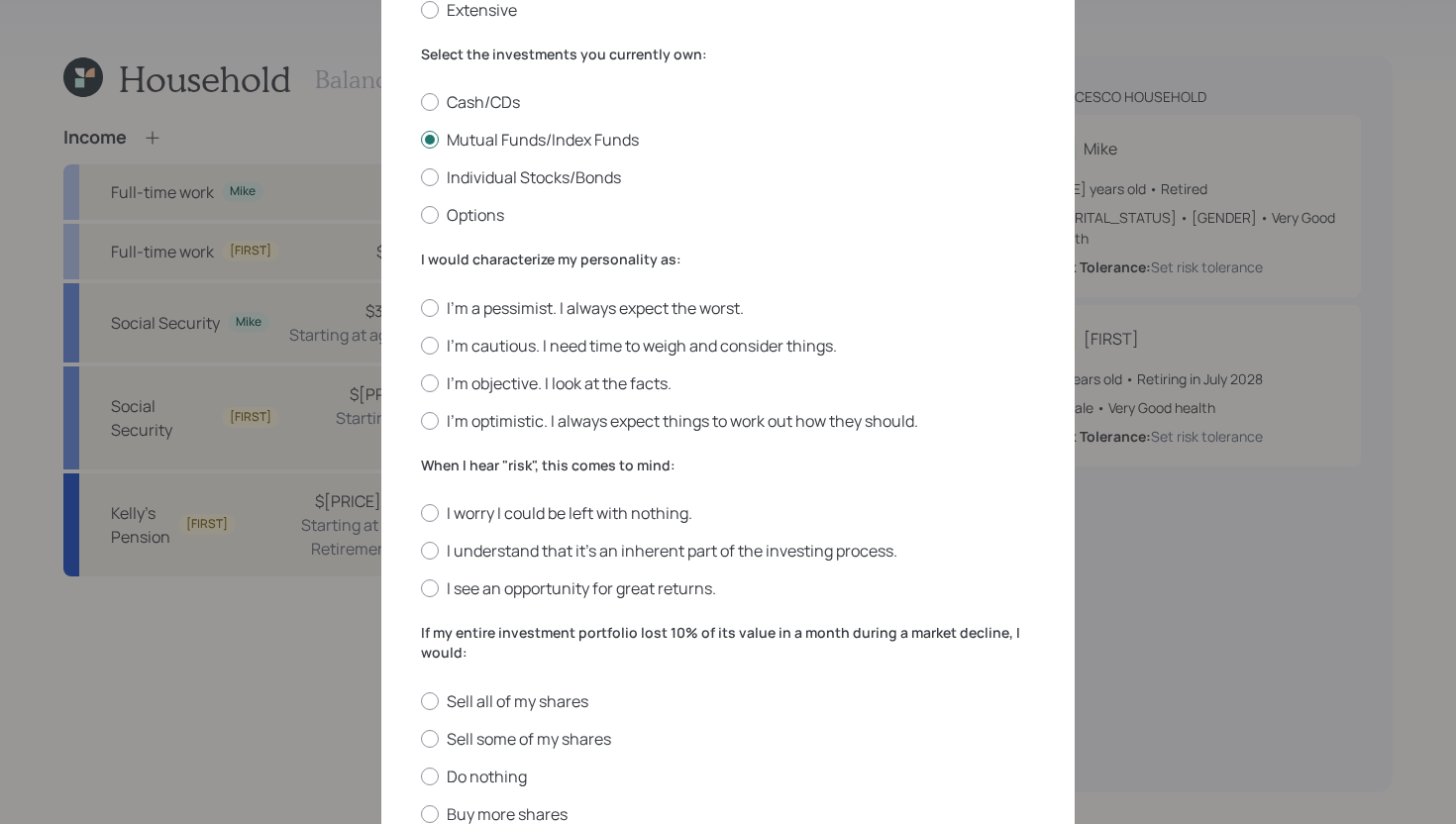 scroll, scrollTop: 317, scrollLeft: 0, axis: vertical 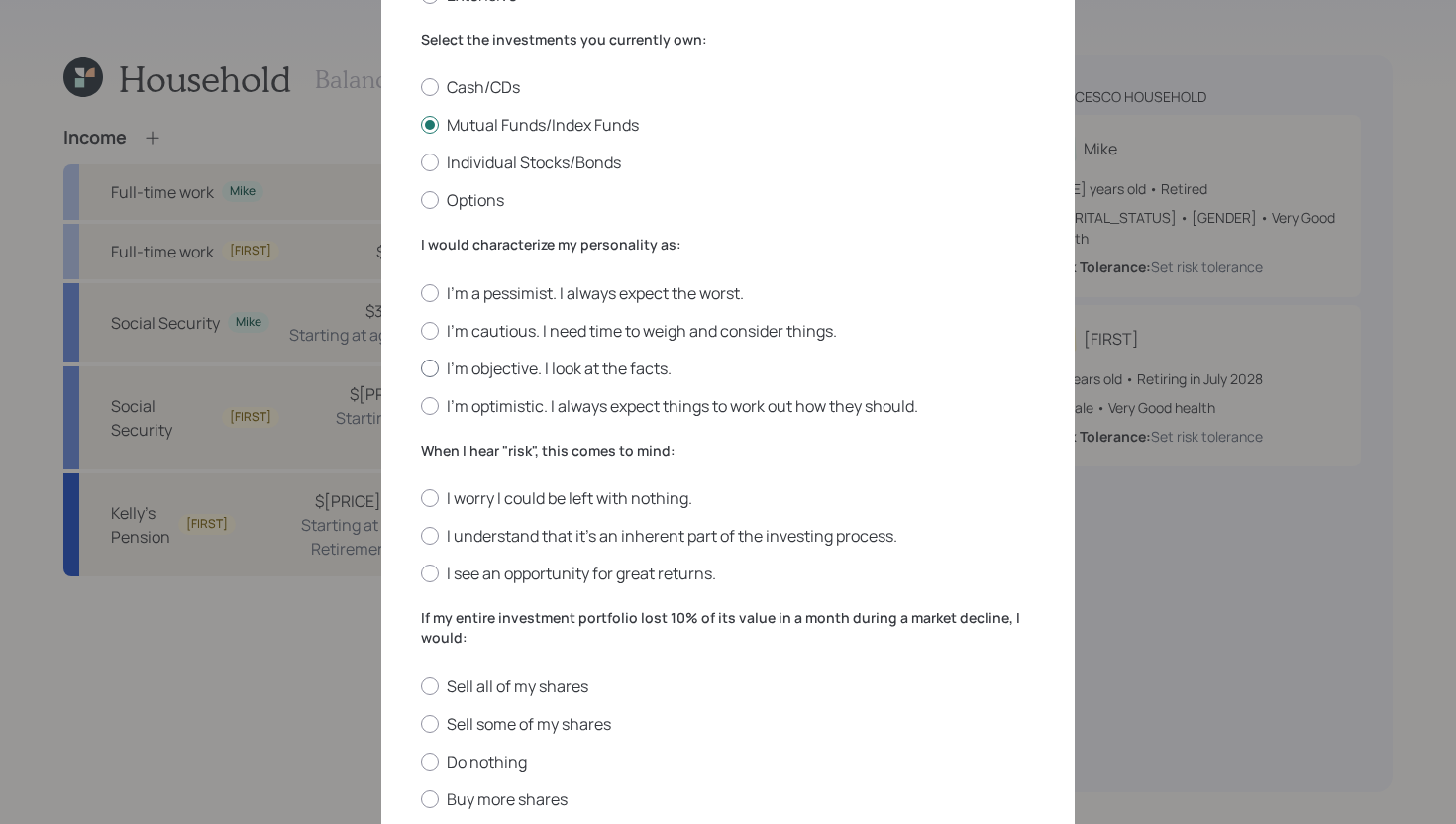 click on "I'm objective. I look at the facts." at bounding box center (728, 368) 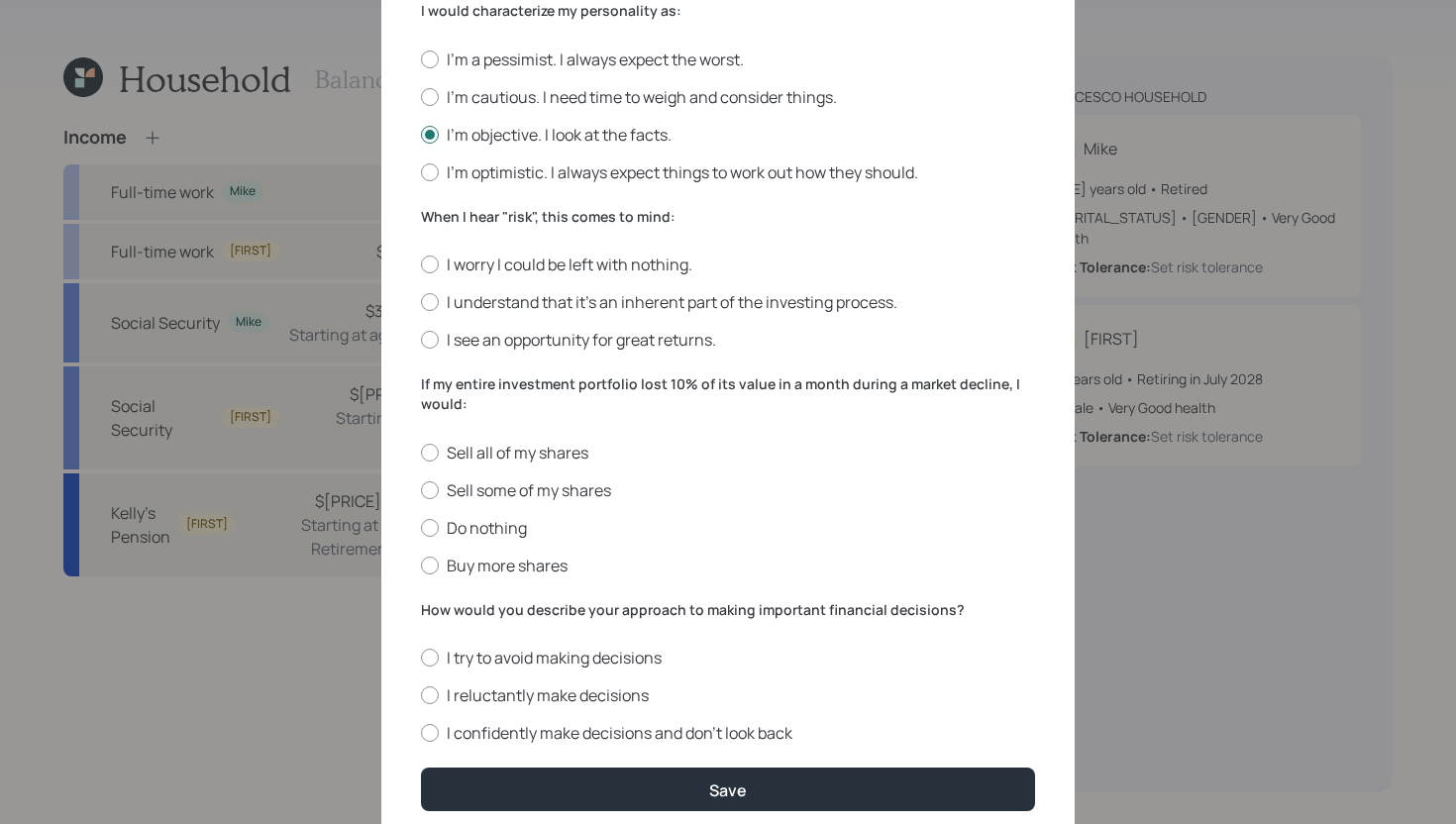 scroll, scrollTop: 577, scrollLeft: 0, axis: vertical 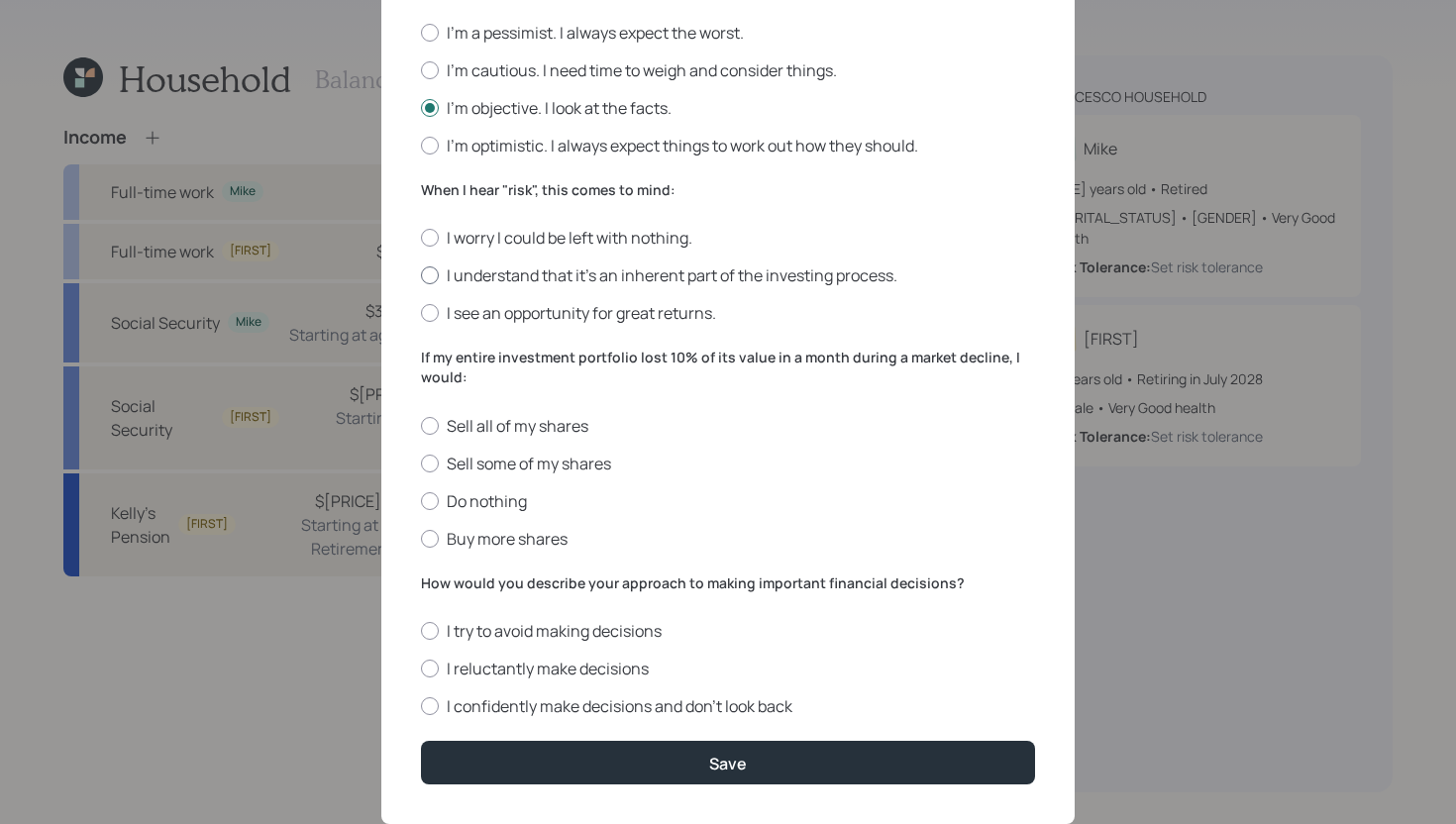 click on "I understand that it’s an inherent part of the investing process." at bounding box center [728, 275] 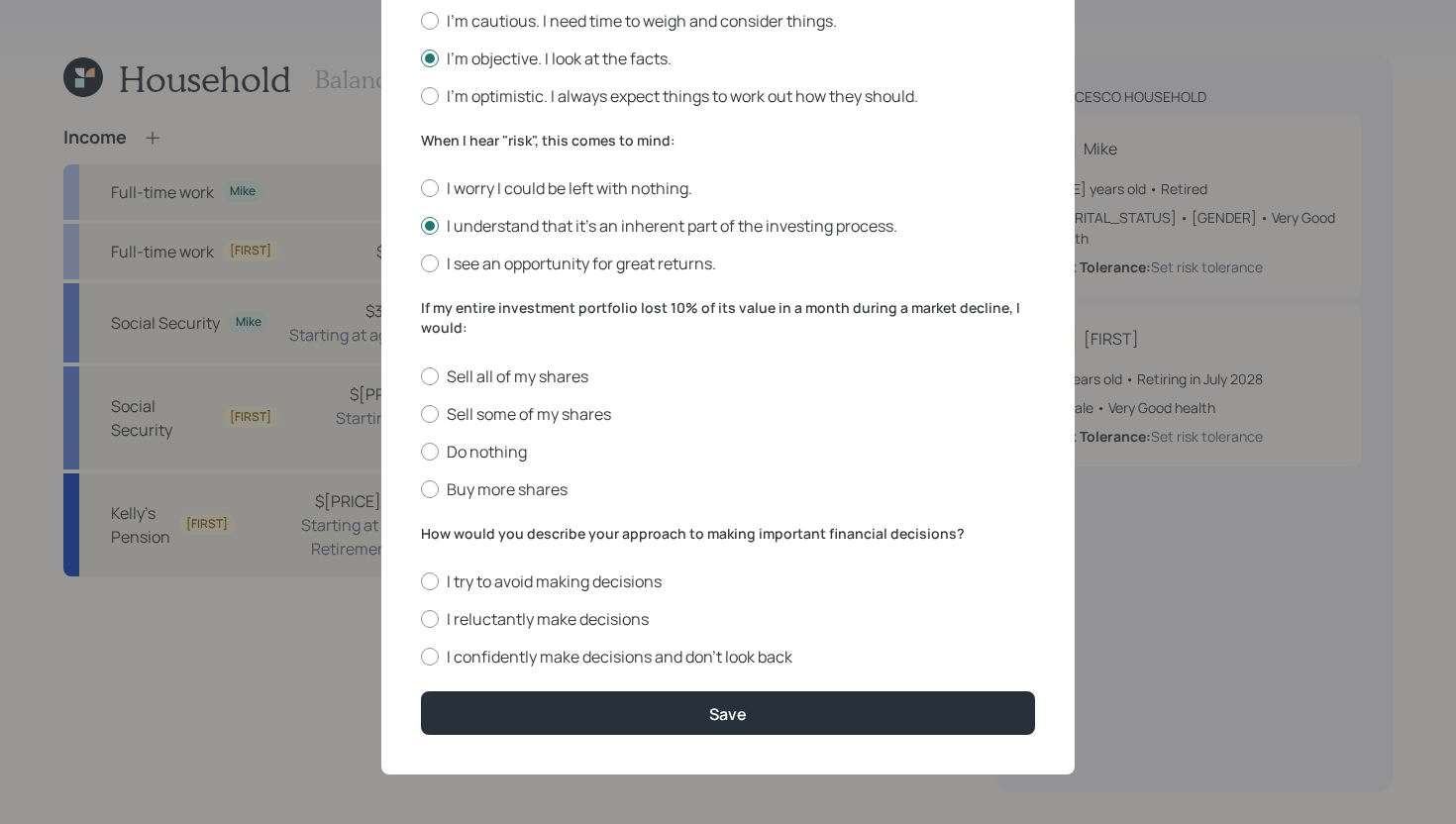 scroll, scrollTop: 626, scrollLeft: 0, axis: vertical 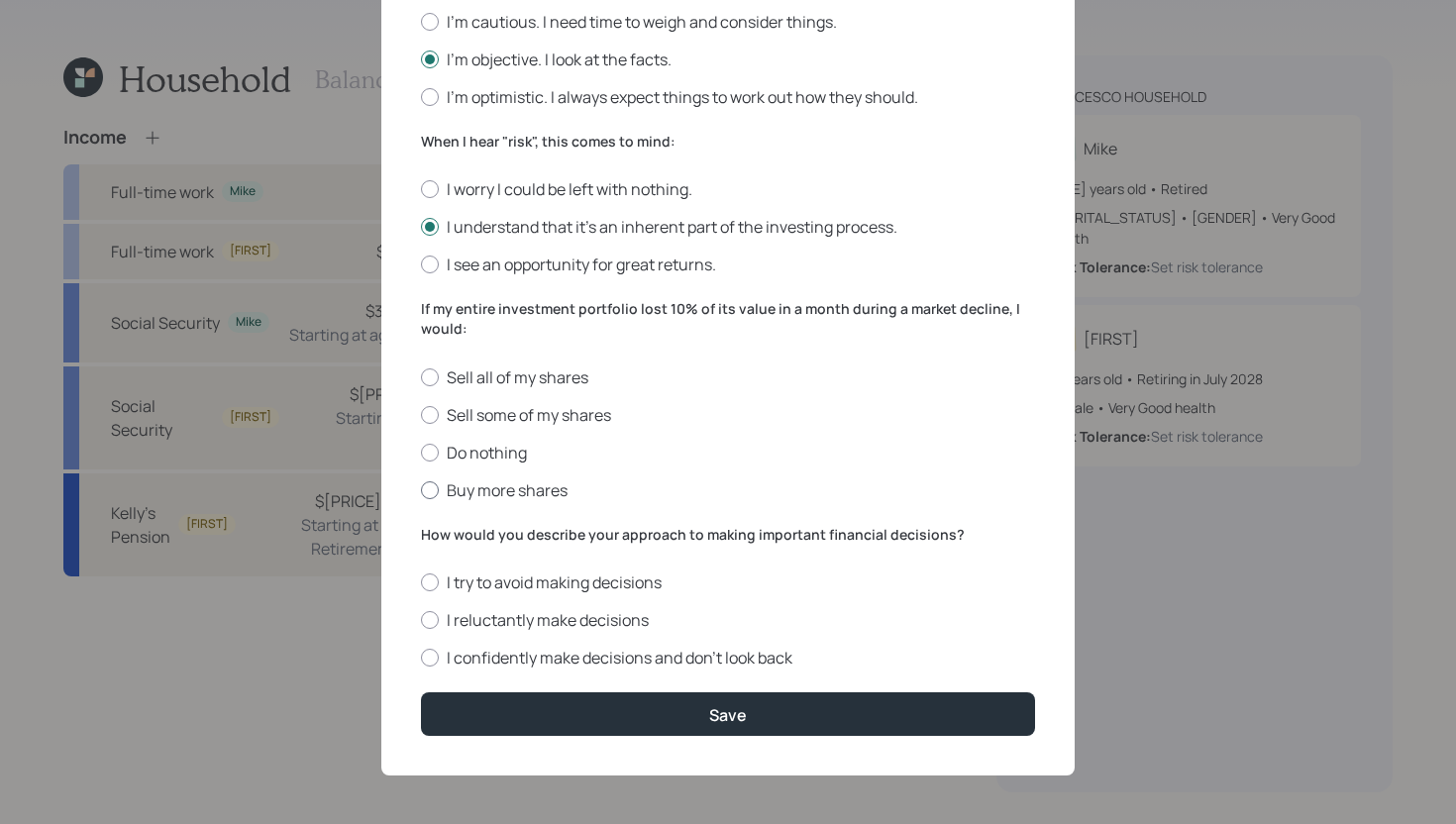 click on "Buy more shares" at bounding box center [728, 490] 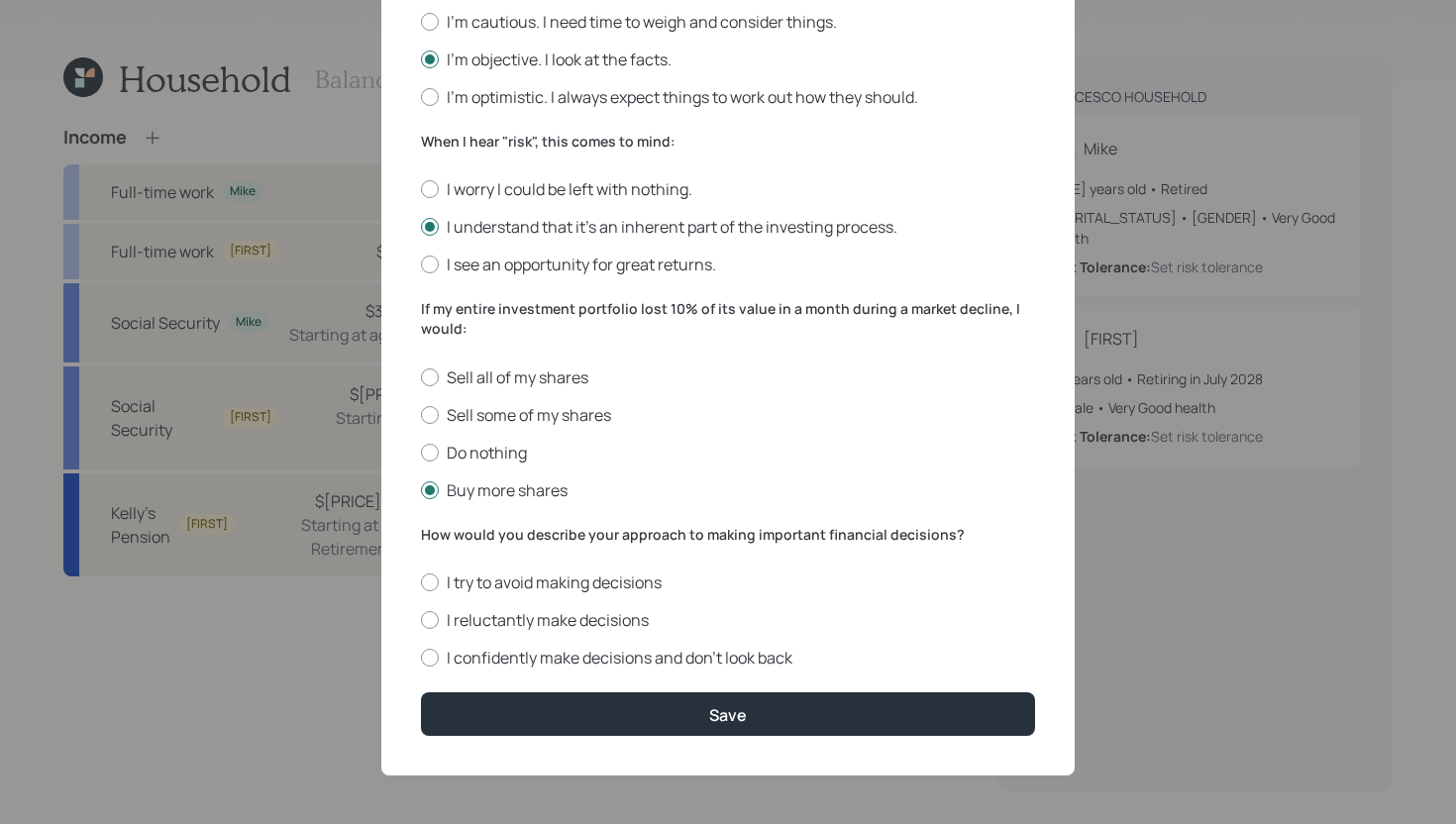 scroll, scrollTop: 627, scrollLeft: 0, axis: vertical 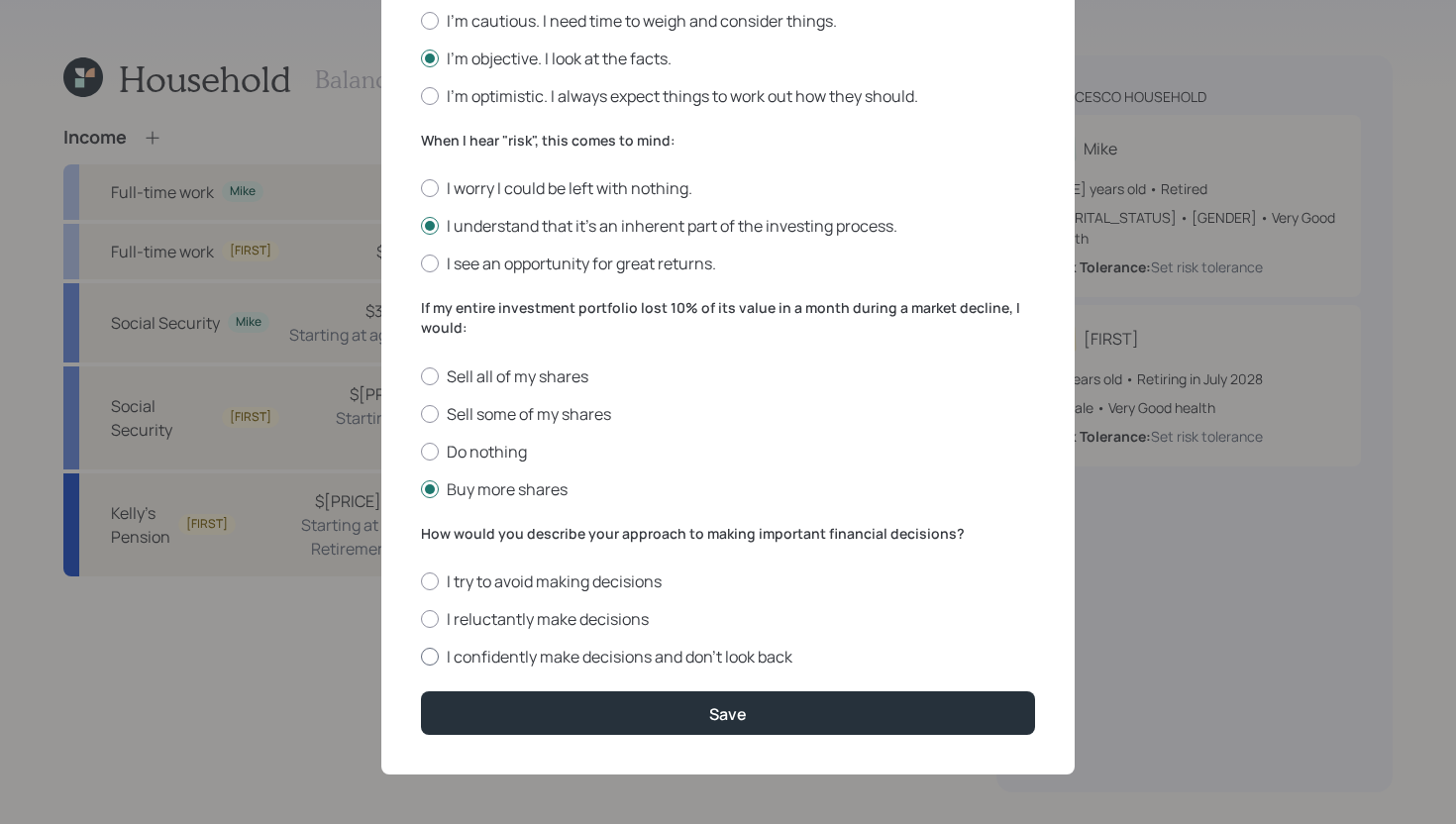 click on "I confidently make decisions and don’t look back" at bounding box center (728, 657) 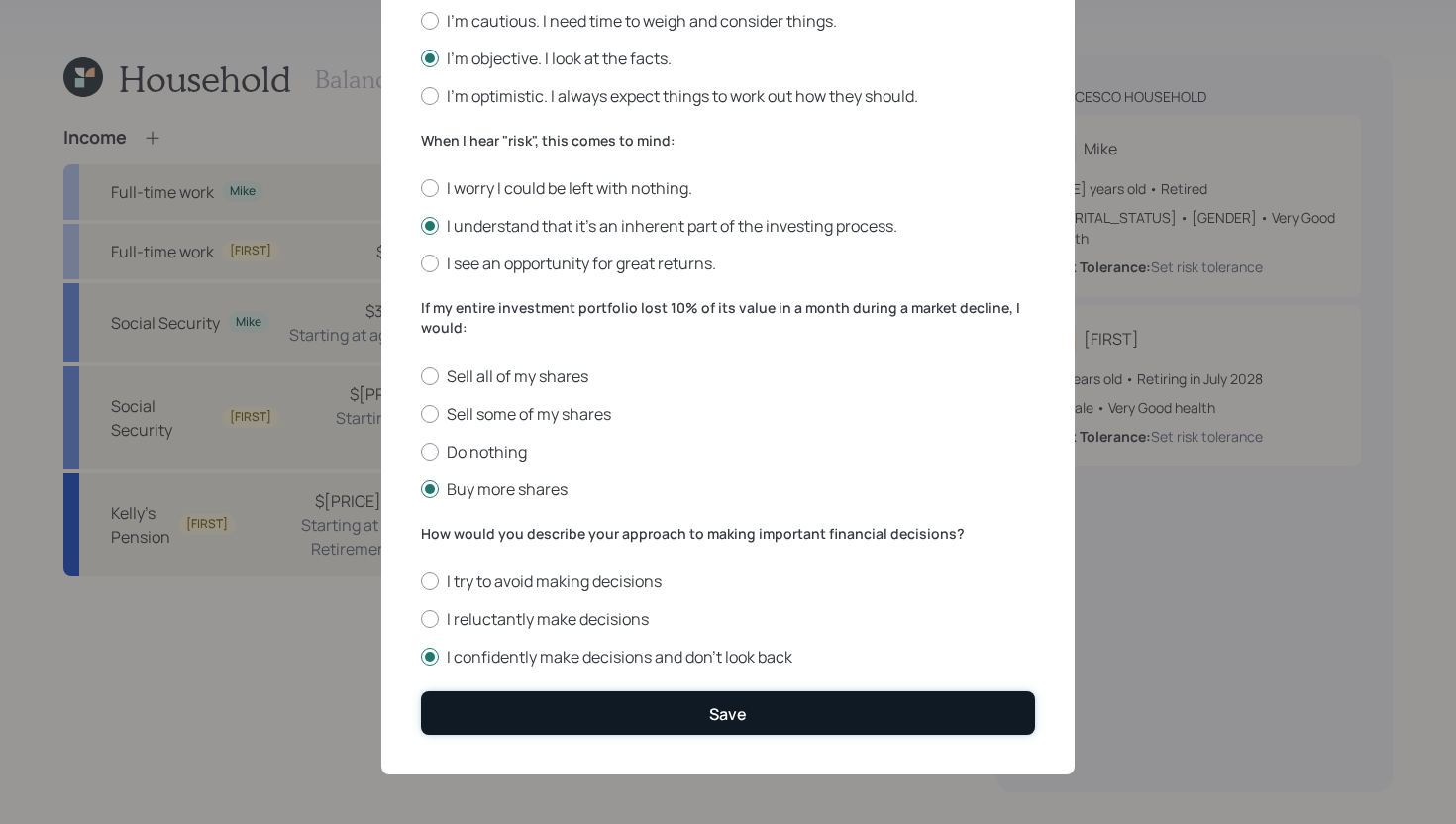 click on "Save" at bounding box center (728, 712) 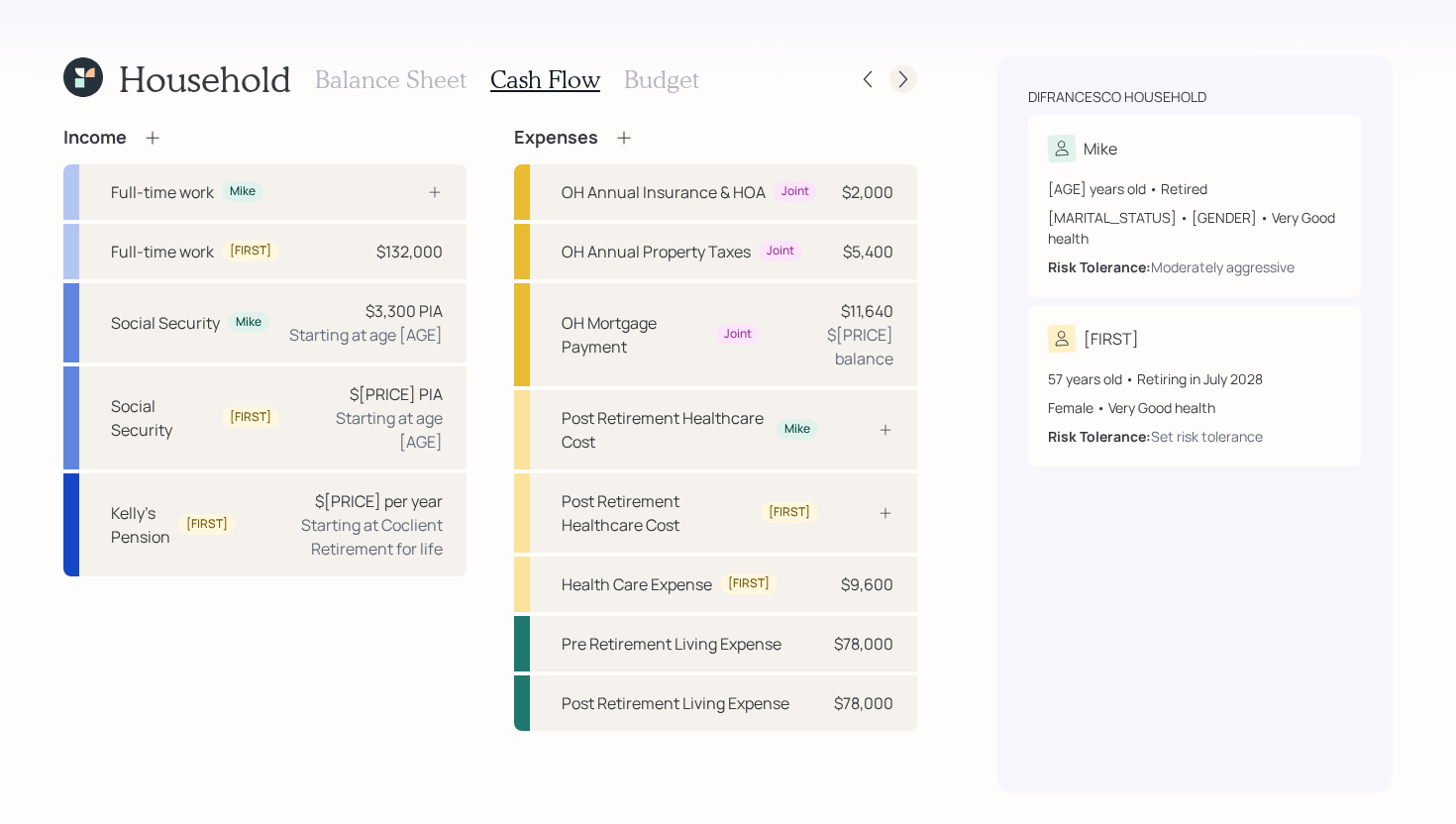 click 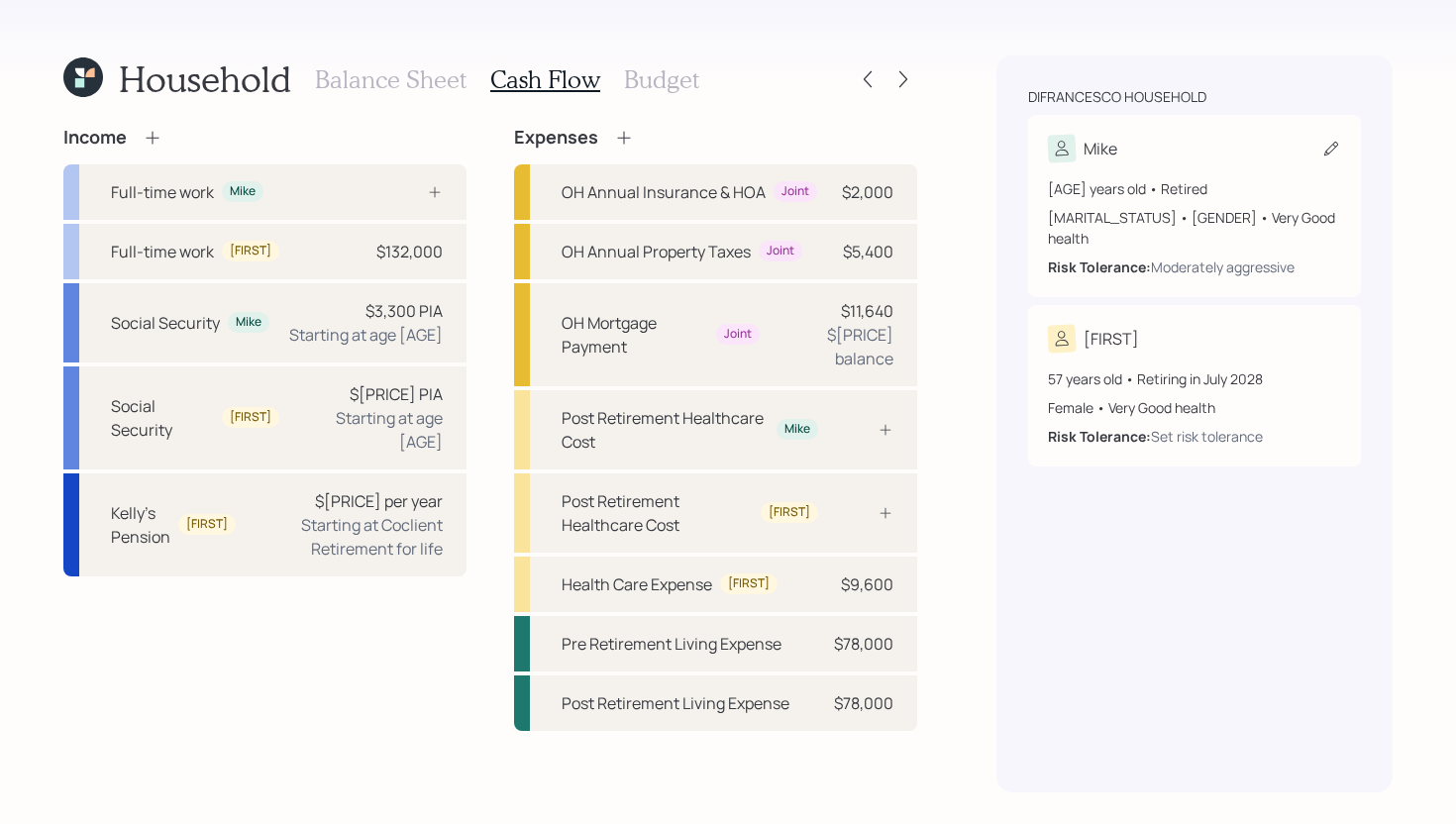 click on "Mike" at bounding box center [1195, 149] 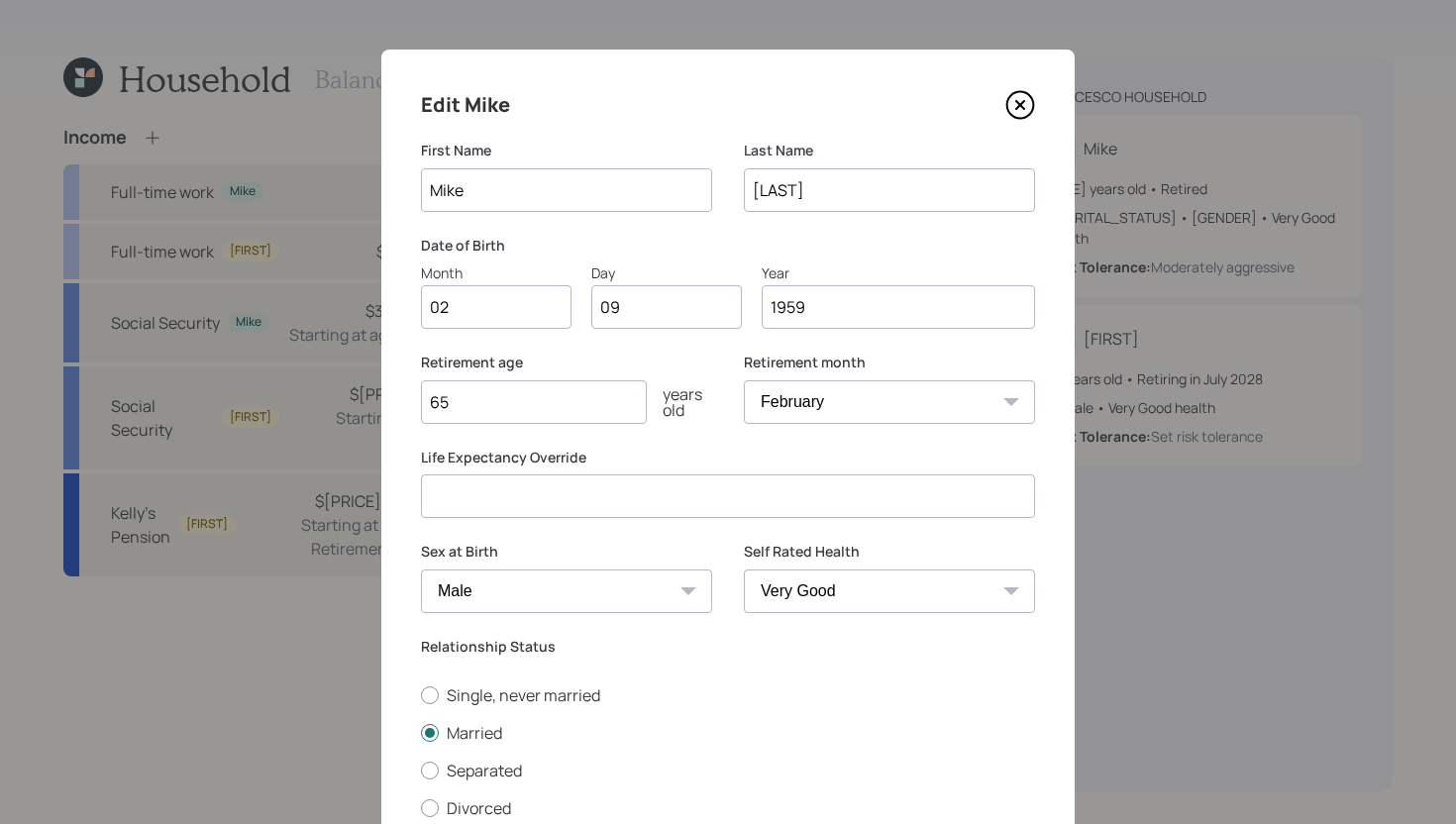 click at bounding box center [728, 496] 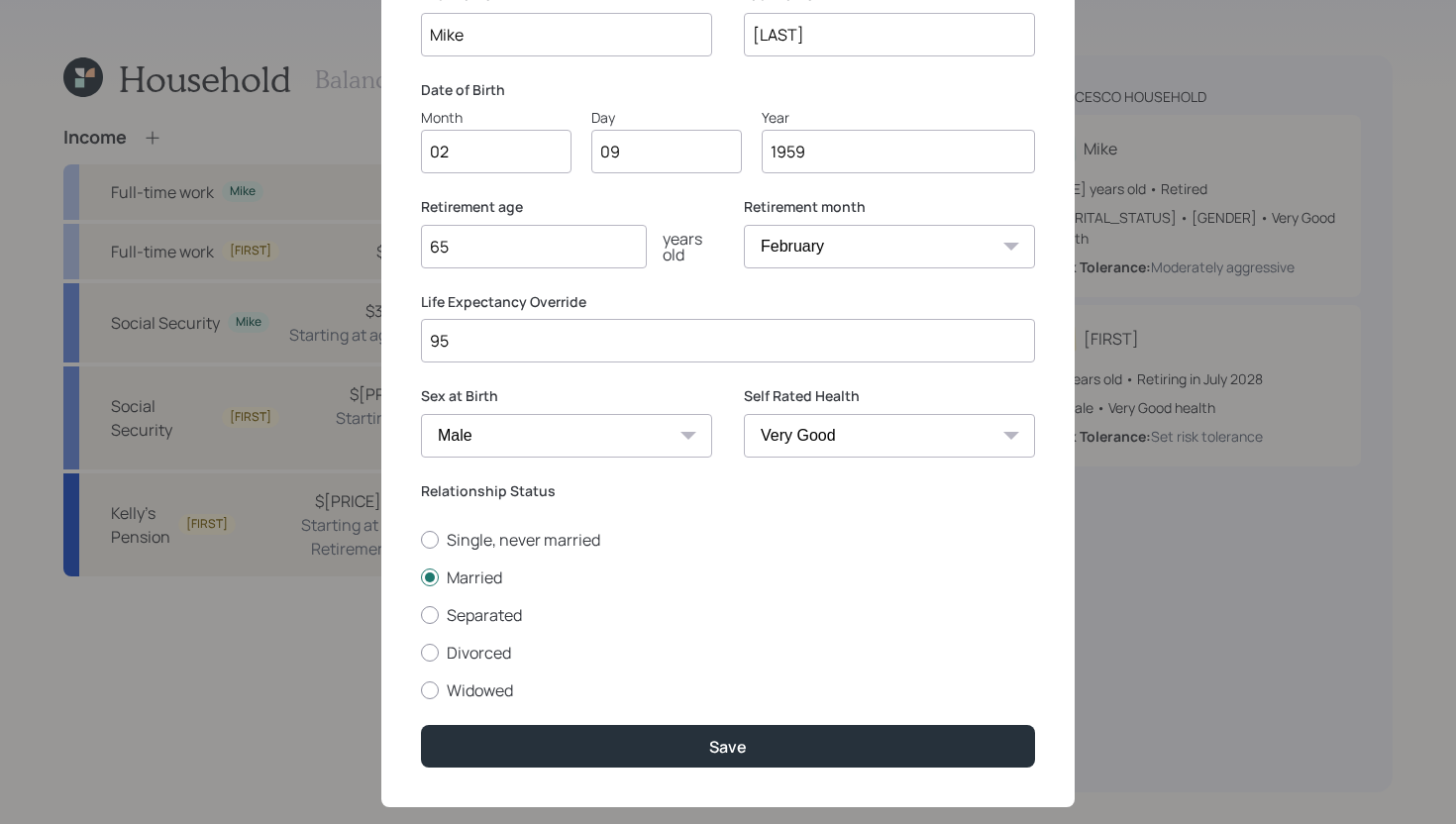 scroll, scrollTop: 189, scrollLeft: 0, axis: vertical 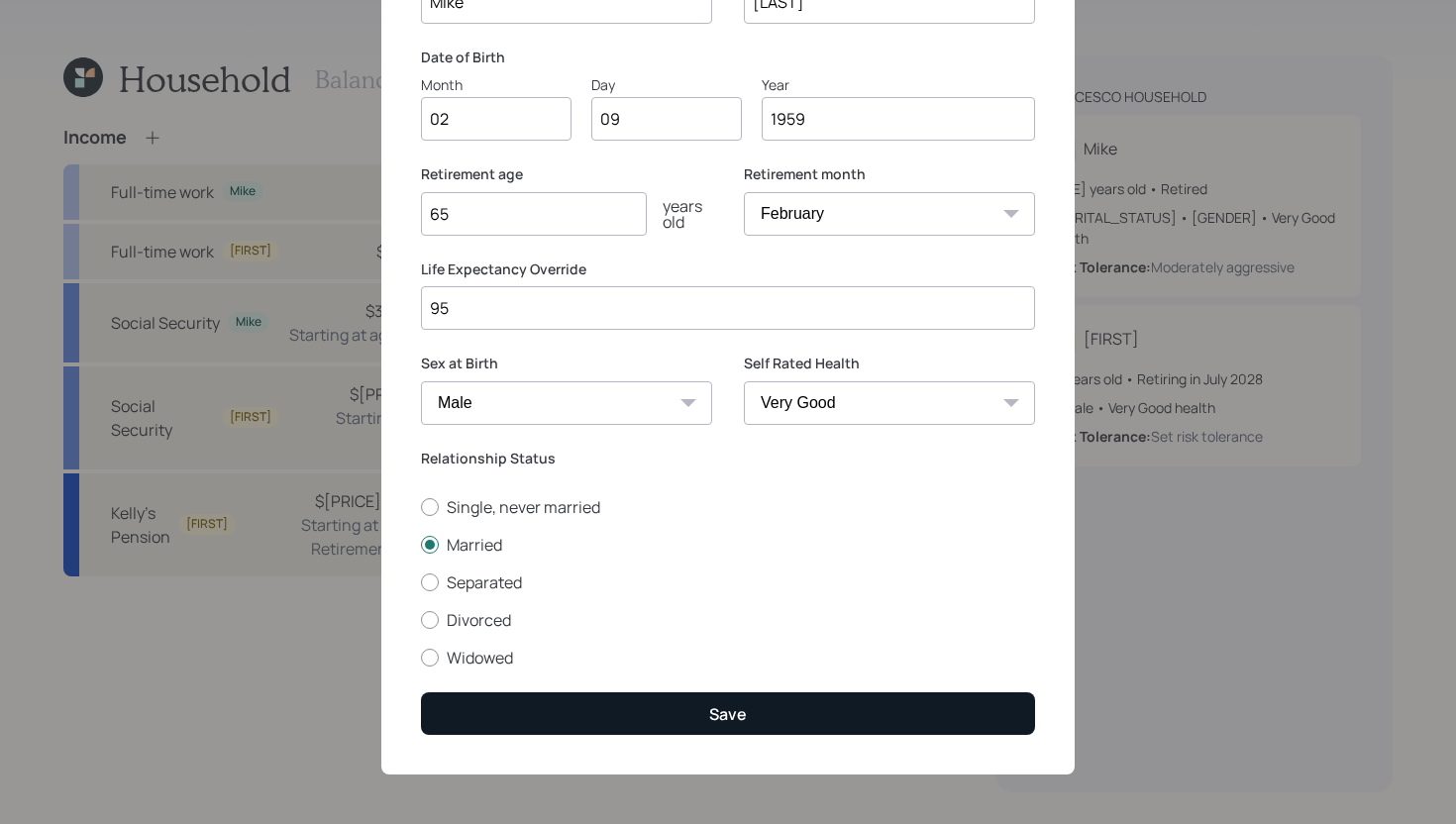 type on "95" 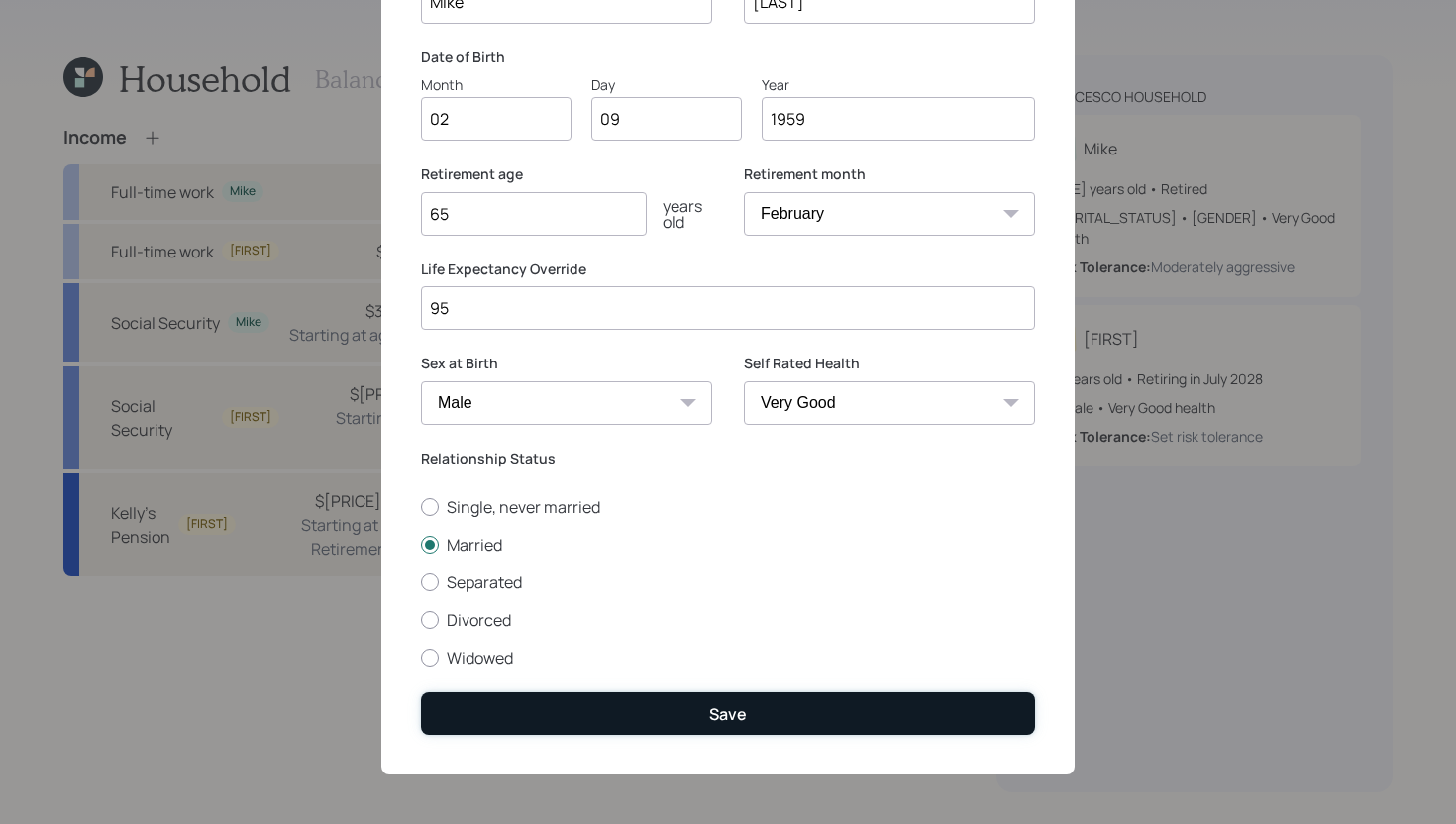 click on "Save" at bounding box center [728, 713] 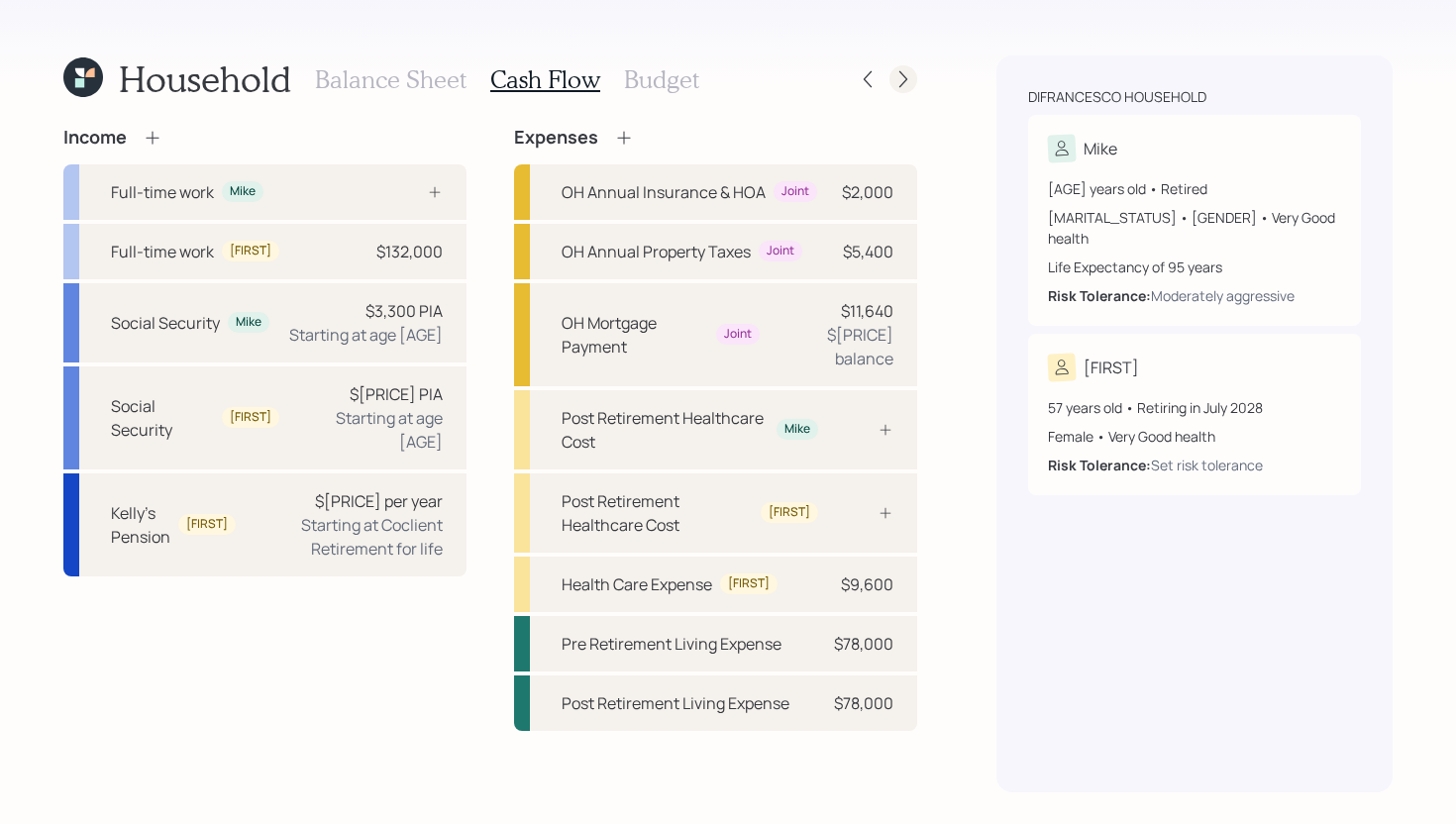 click 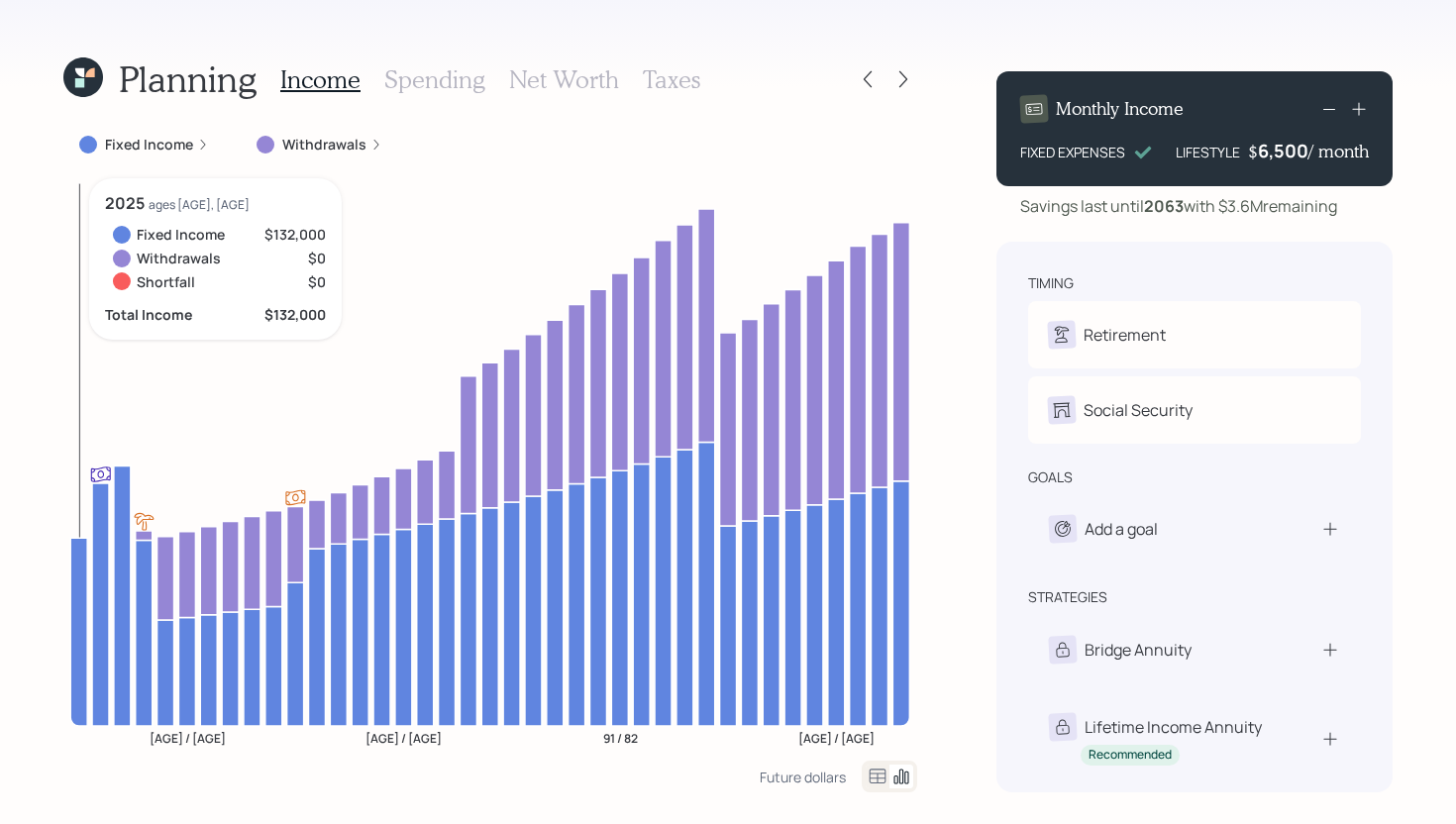 click 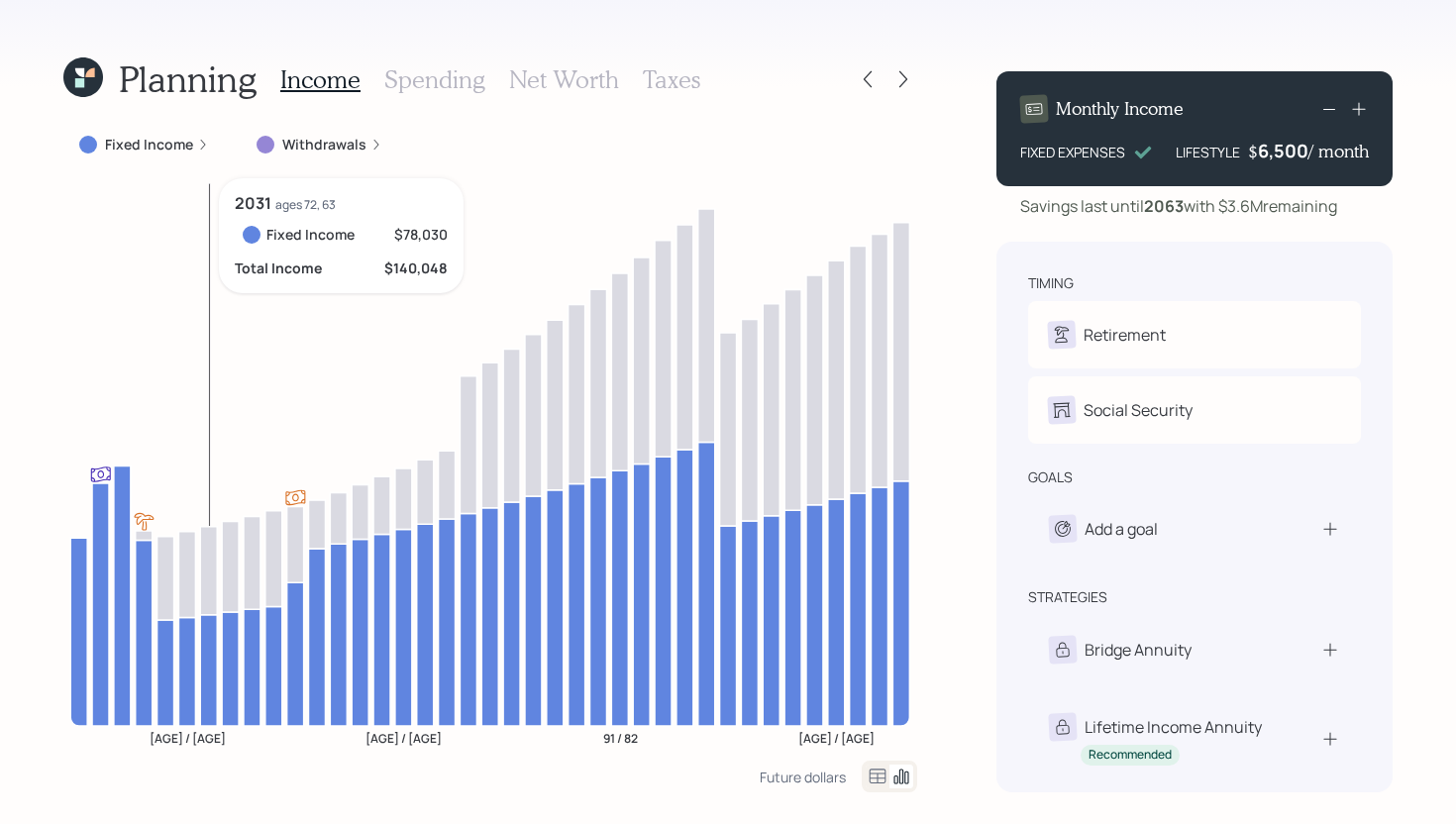 click 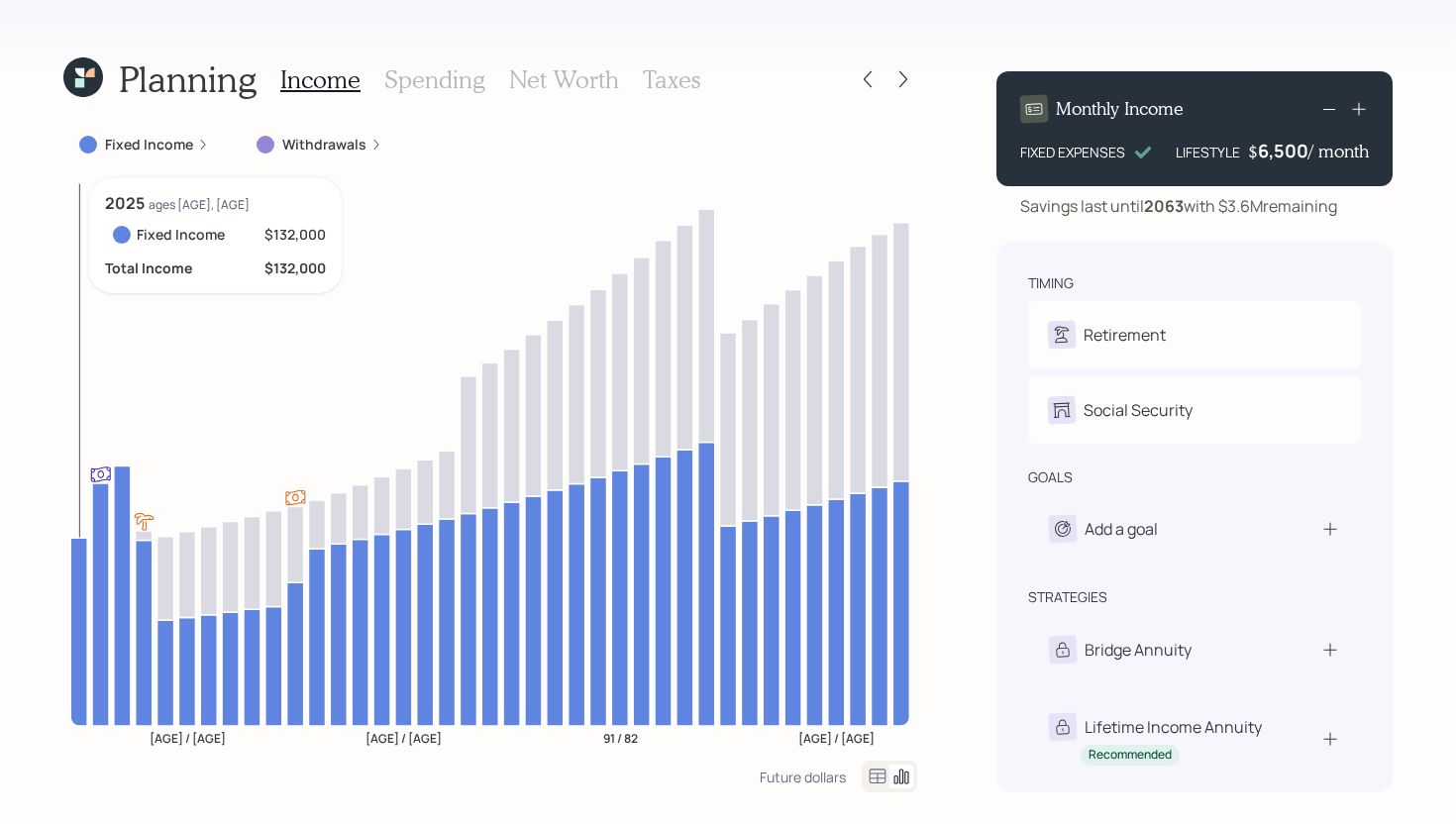 click 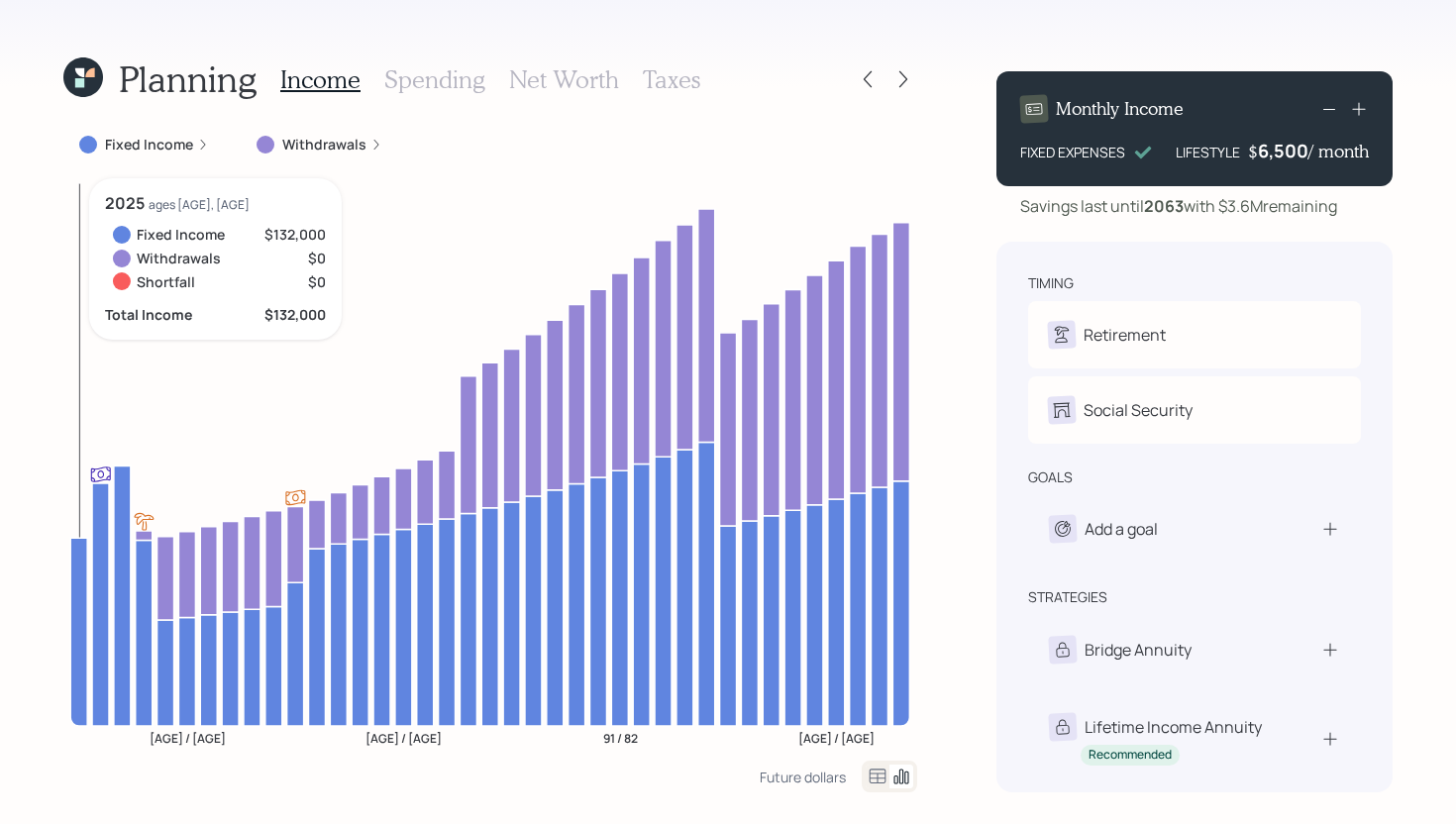 click 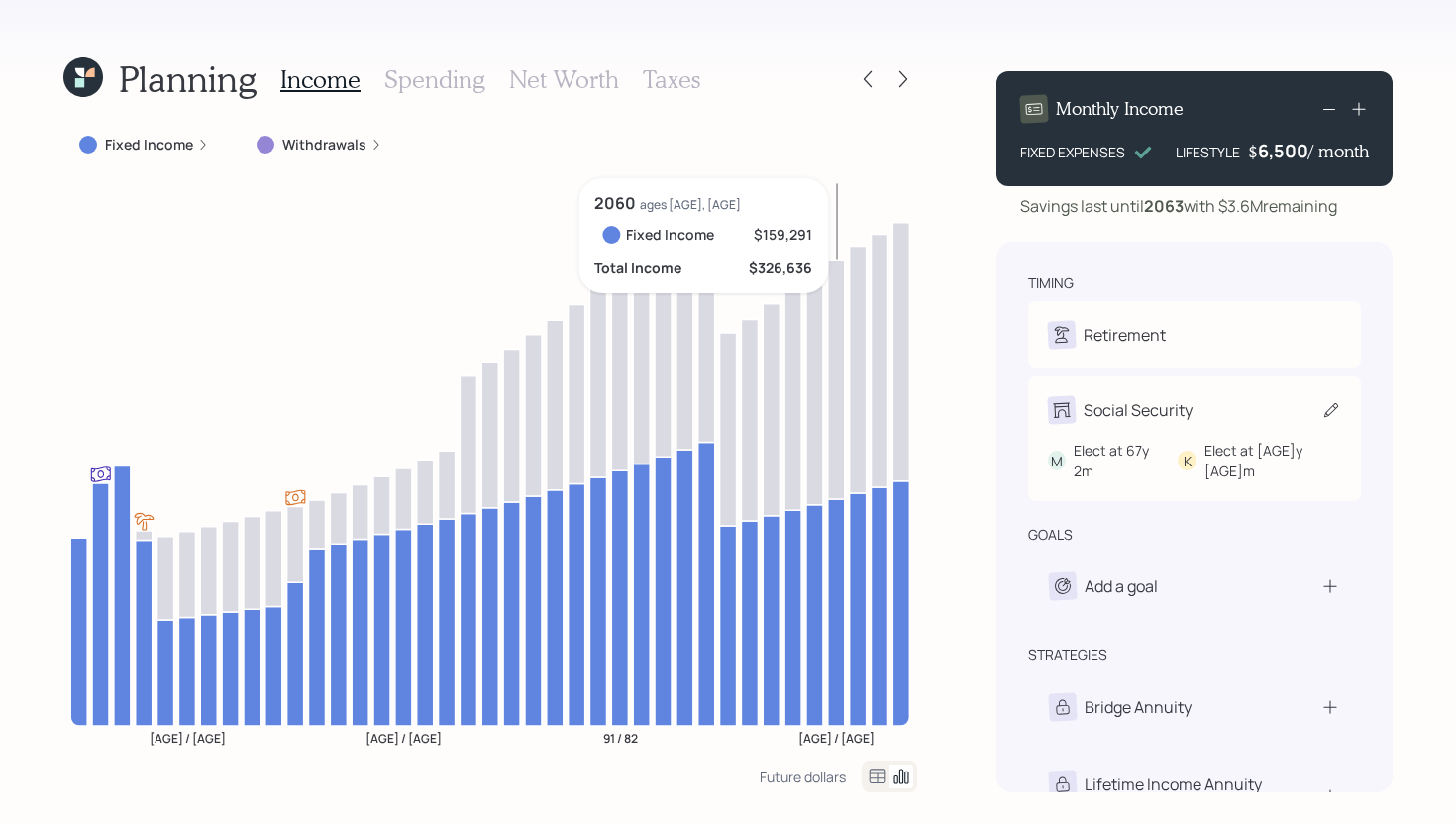 click on "Social Security" at bounding box center [1138, 410] 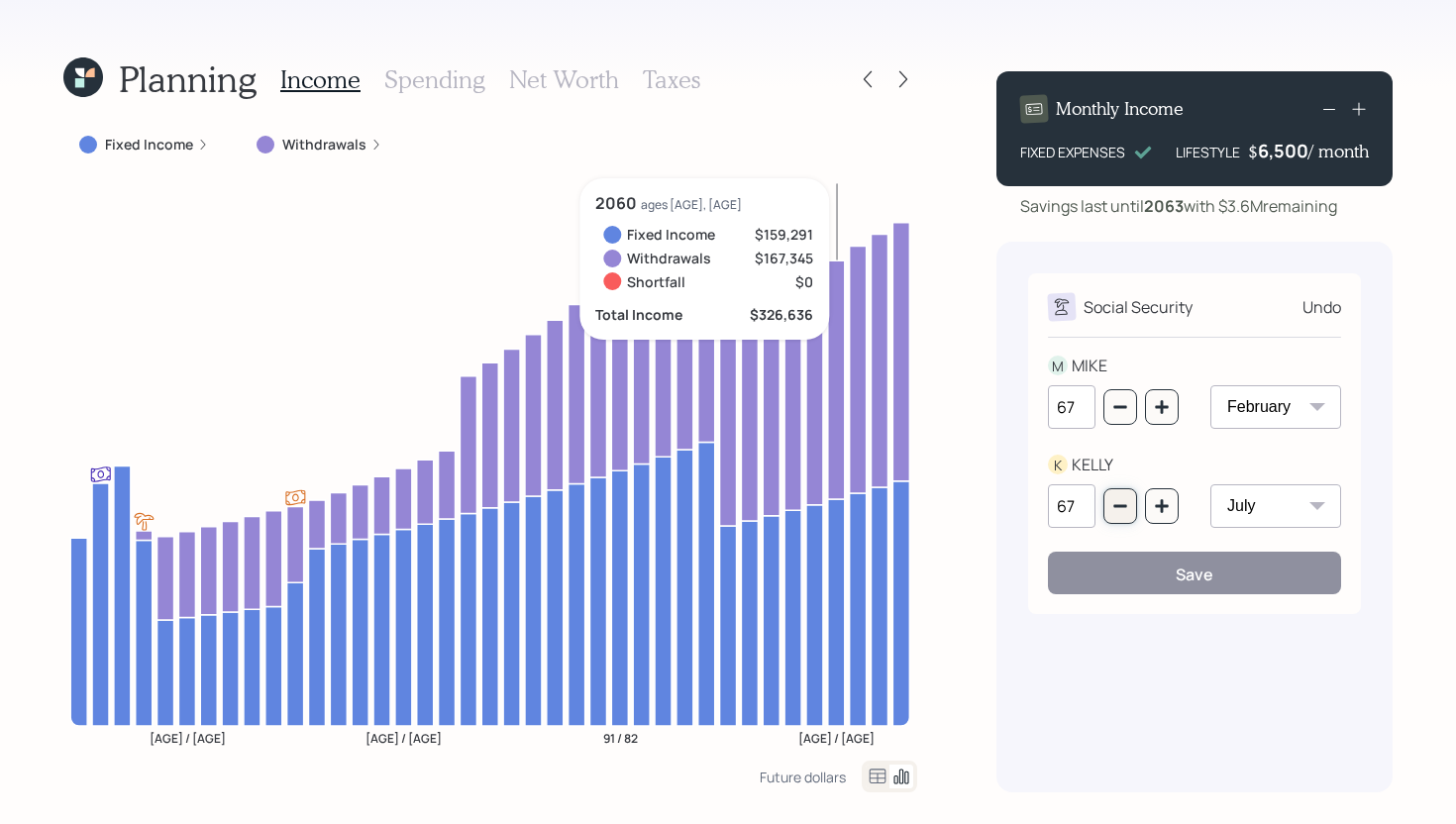click at bounding box center (1120, 506) 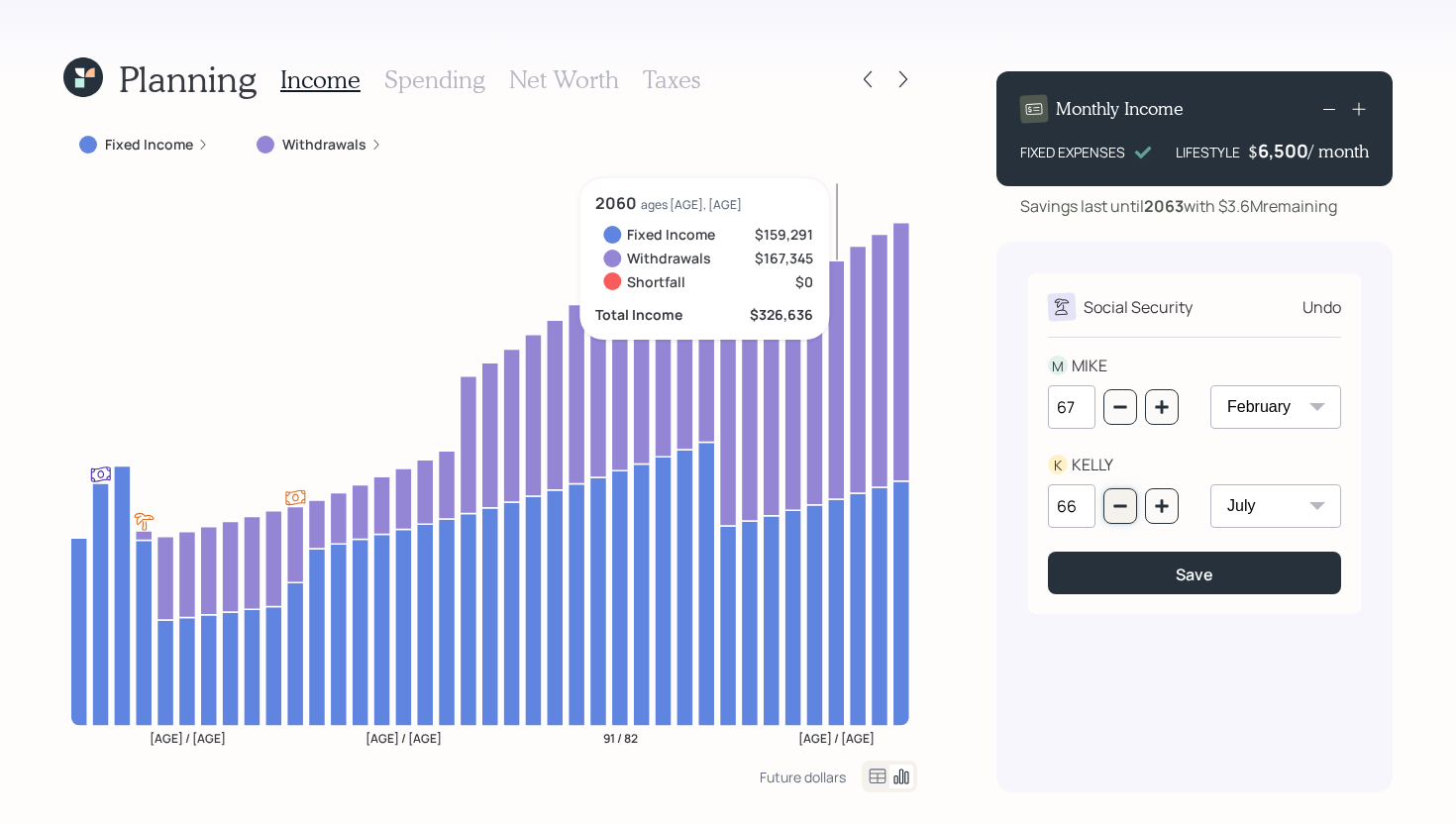 click at bounding box center (1120, 506) 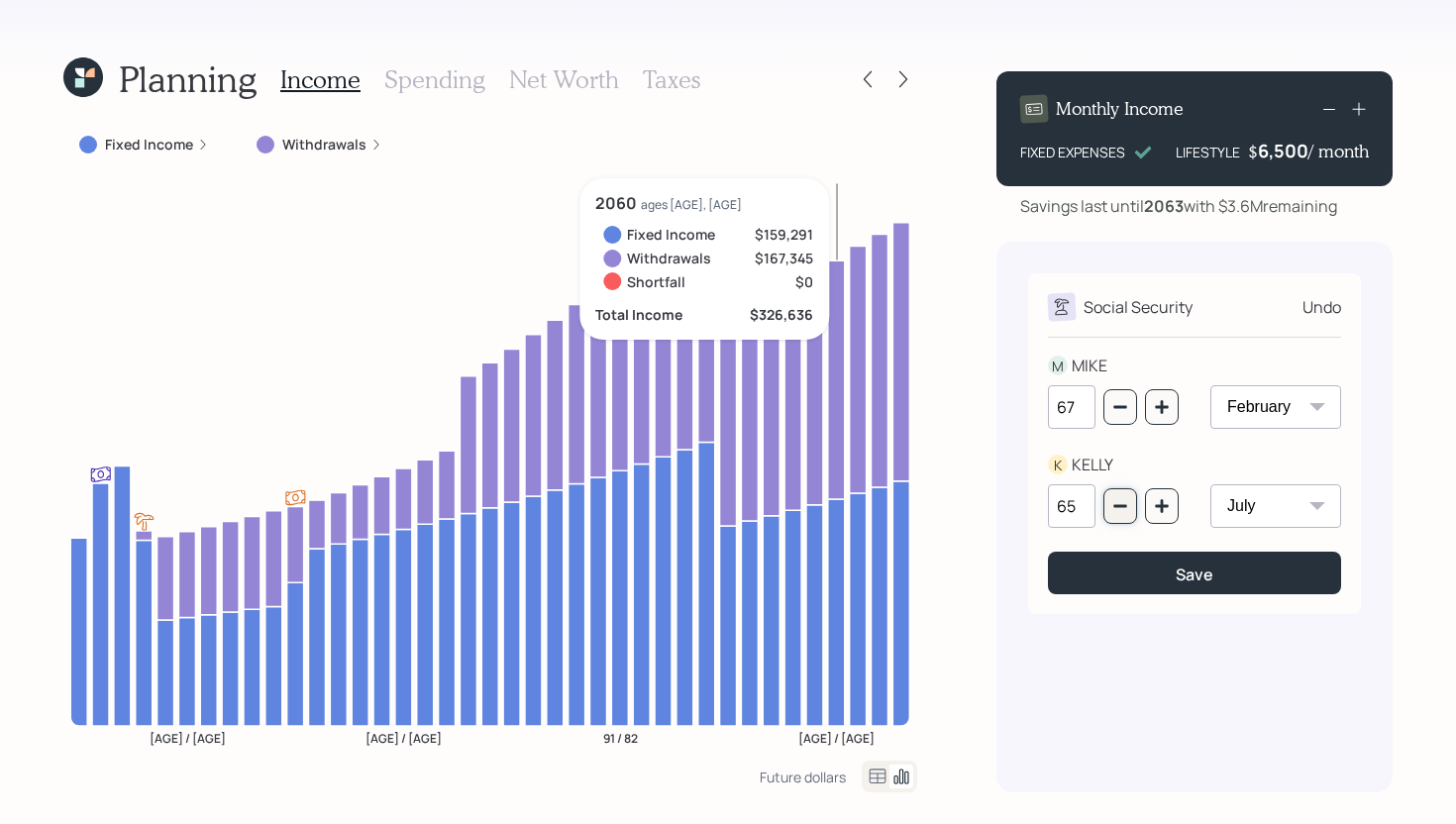 click at bounding box center (1120, 506) 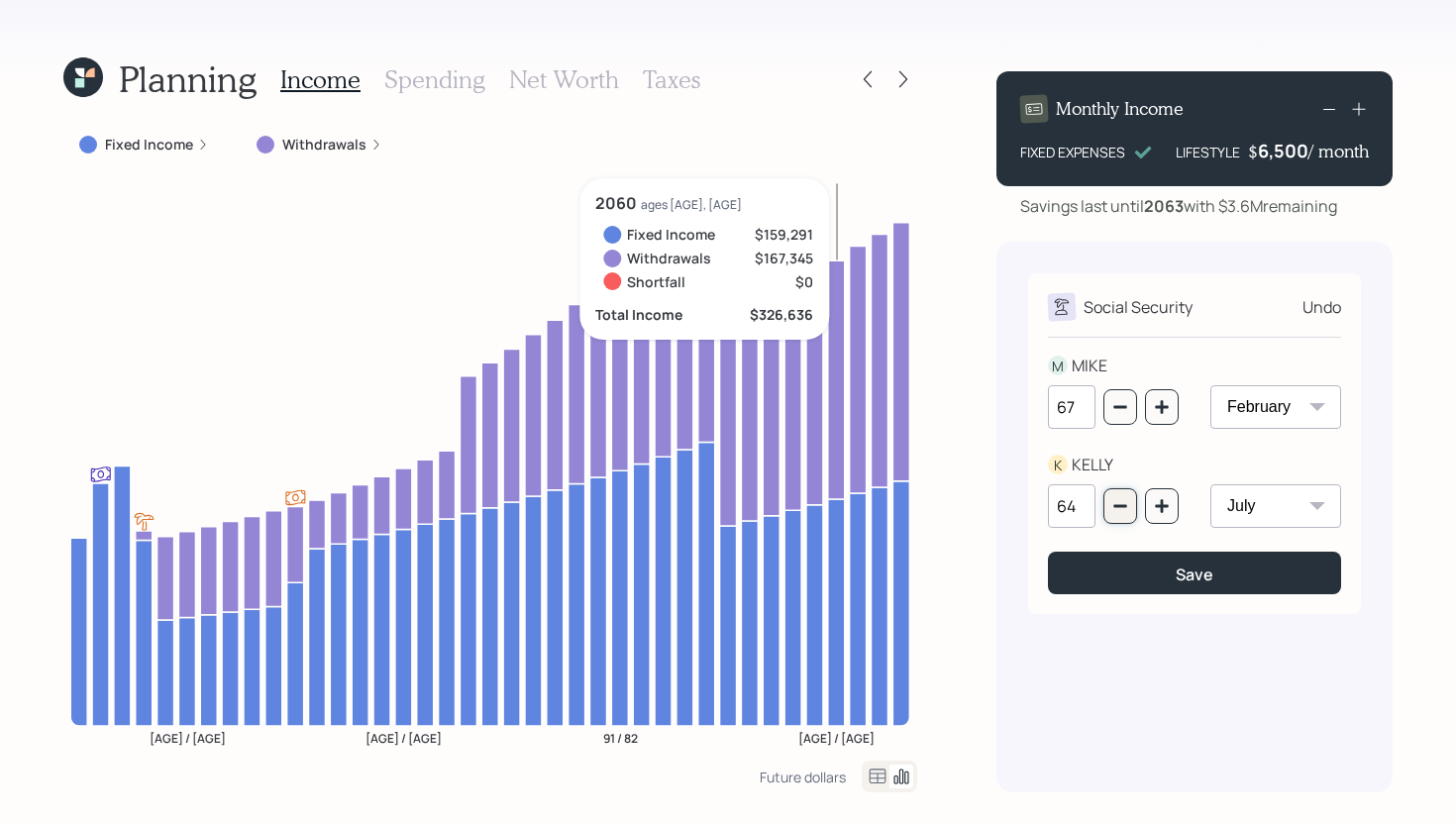 click at bounding box center (1120, 506) 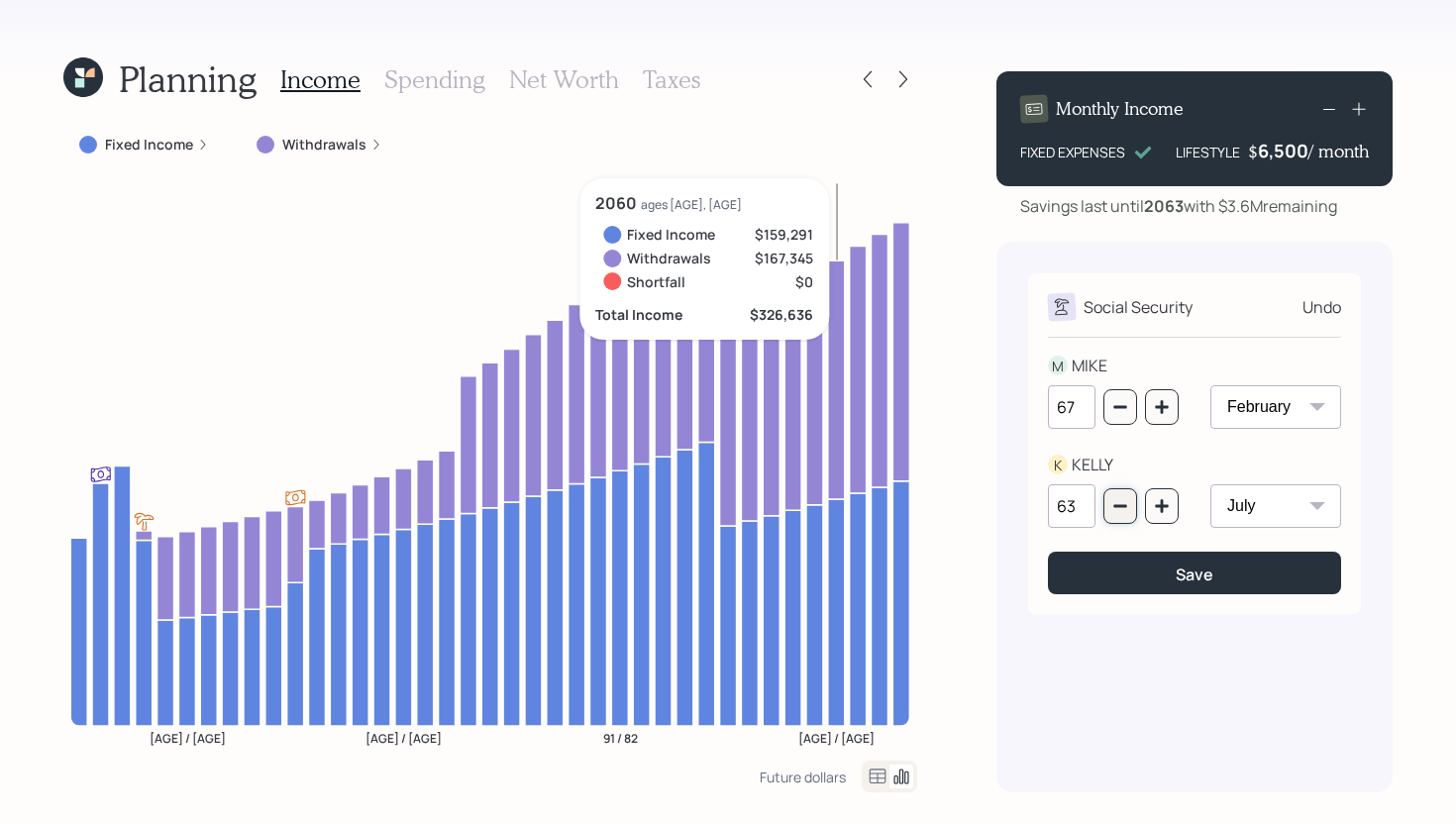 click at bounding box center (1120, 506) 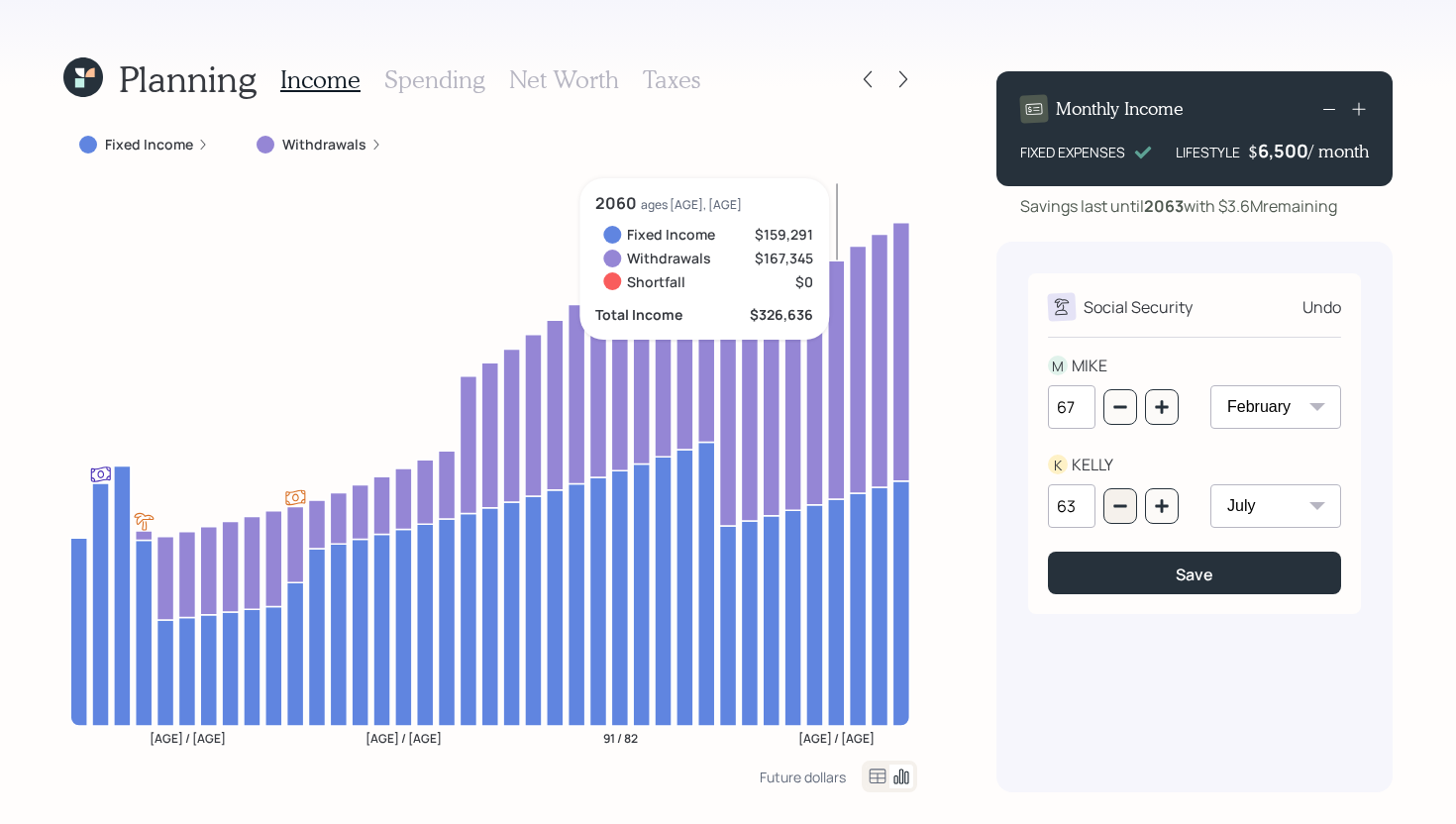 type on "62" 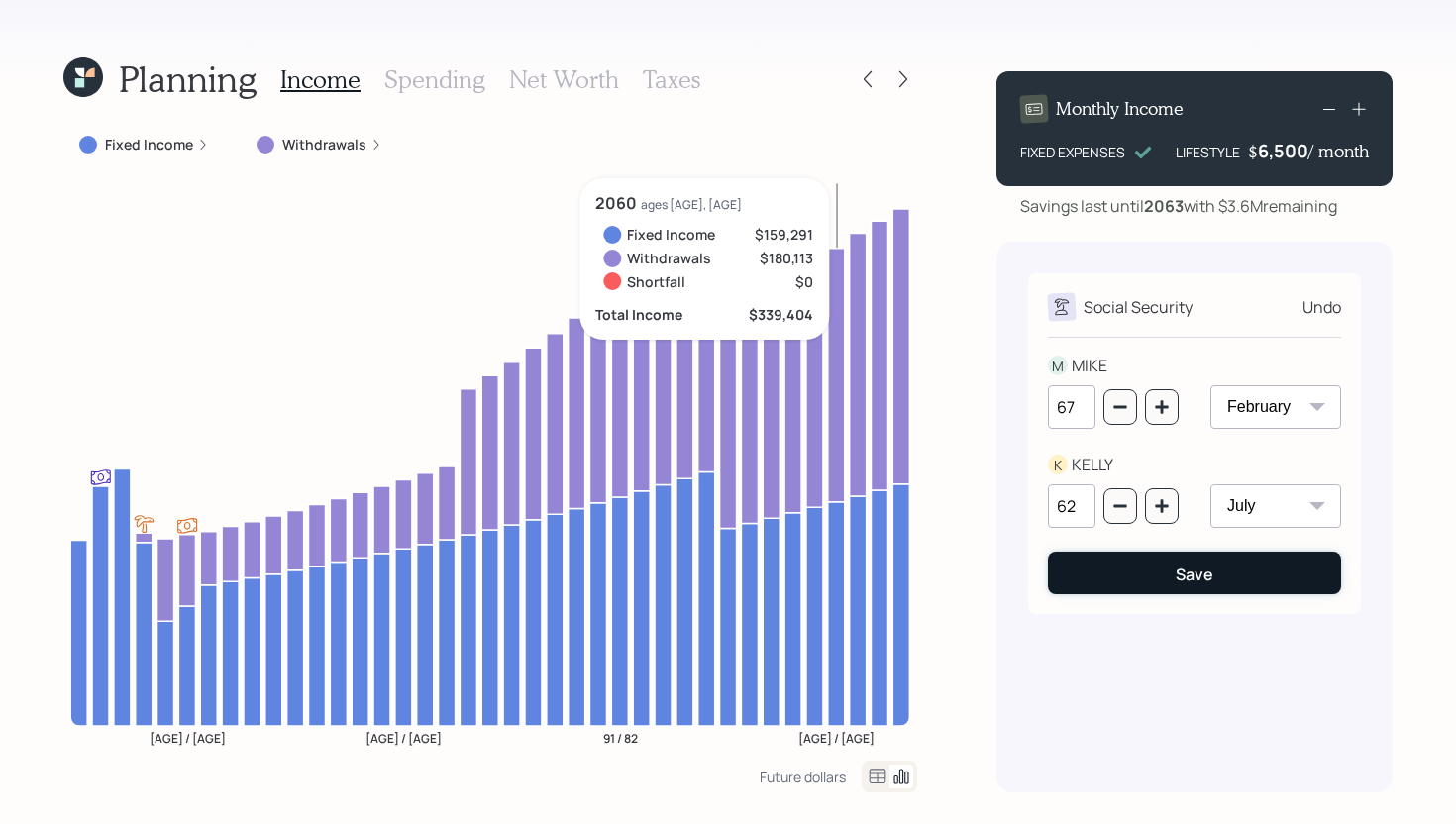 click on "Save" at bounding box center (1195, 574) 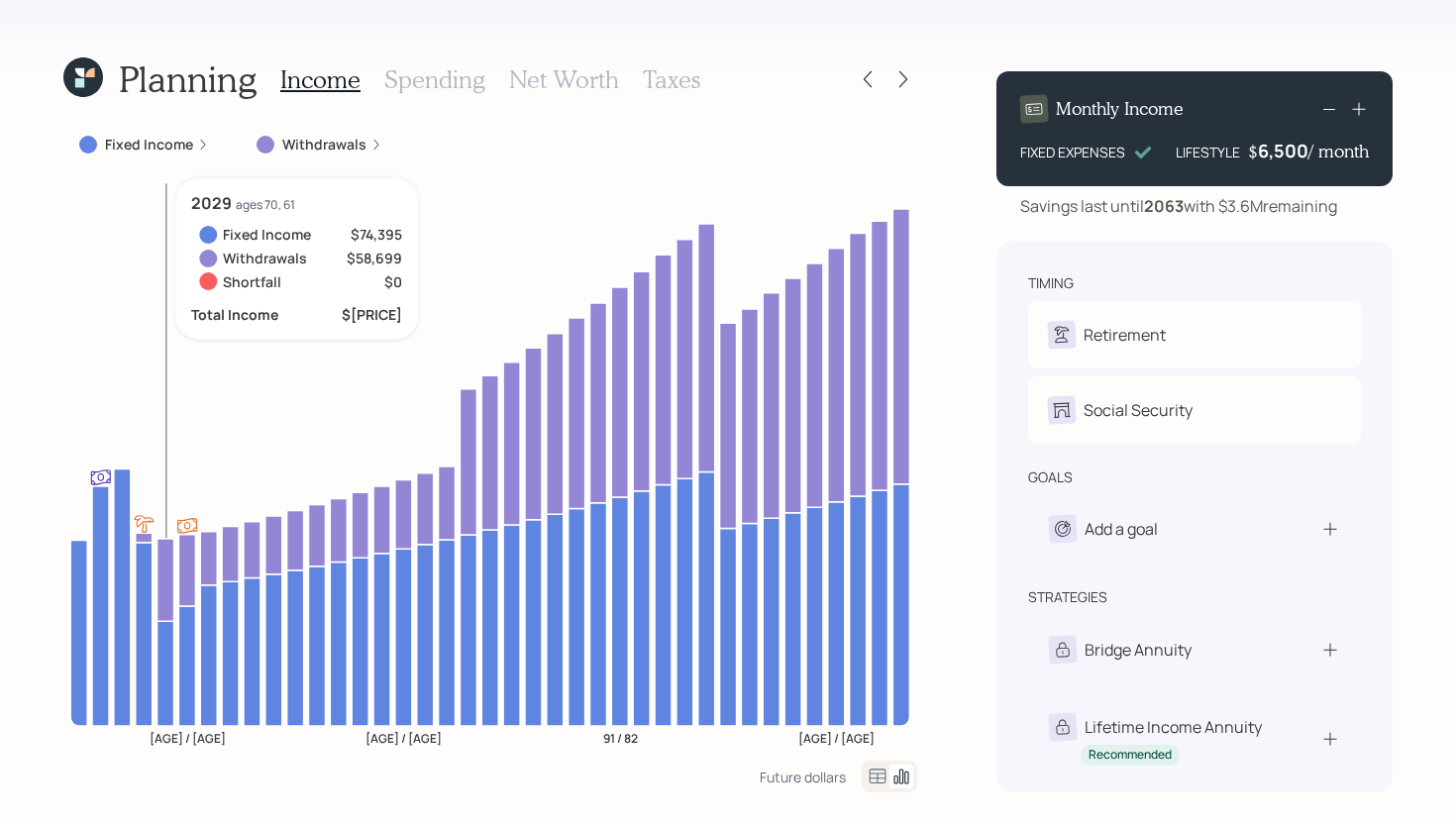 click 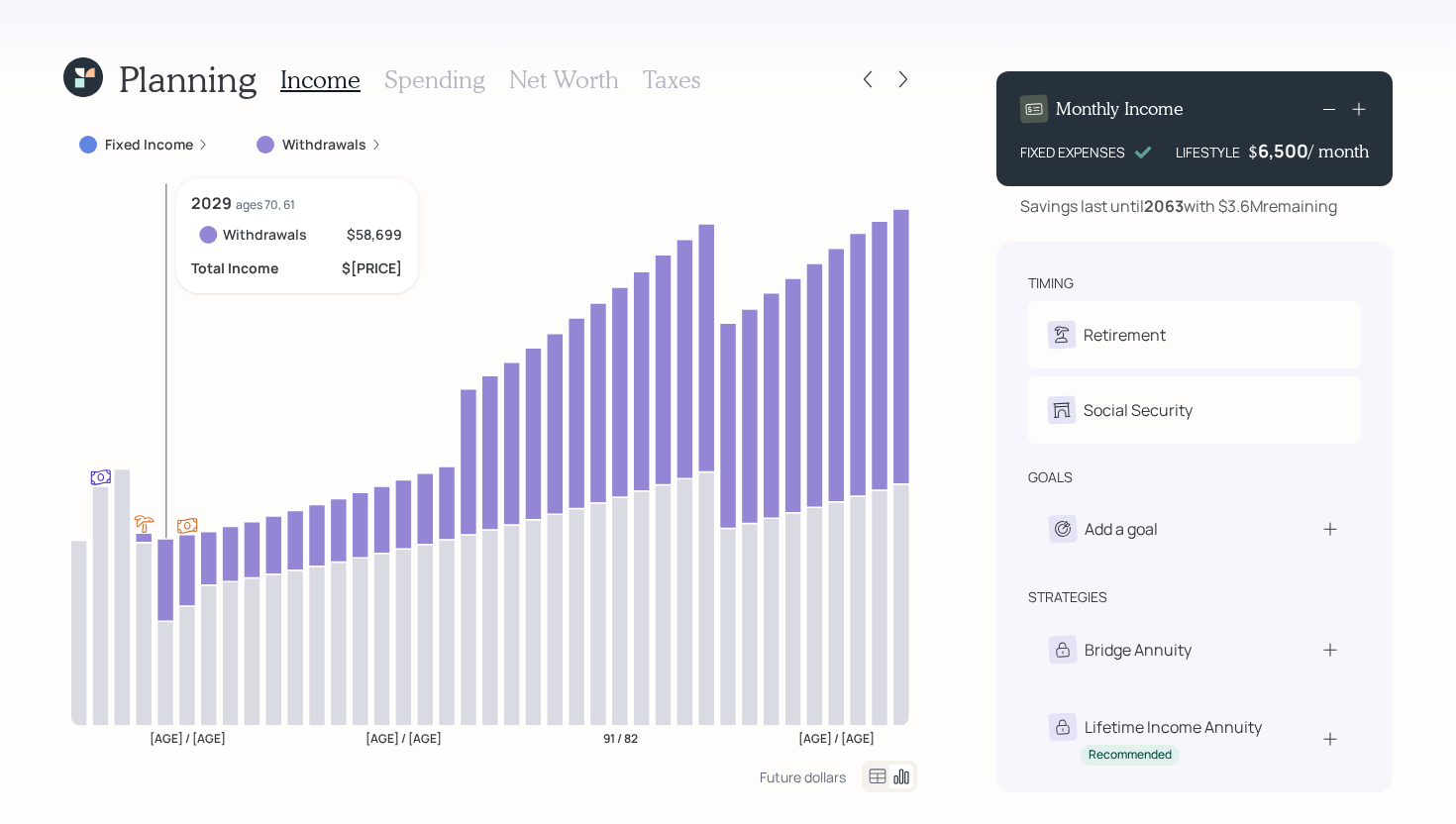 click 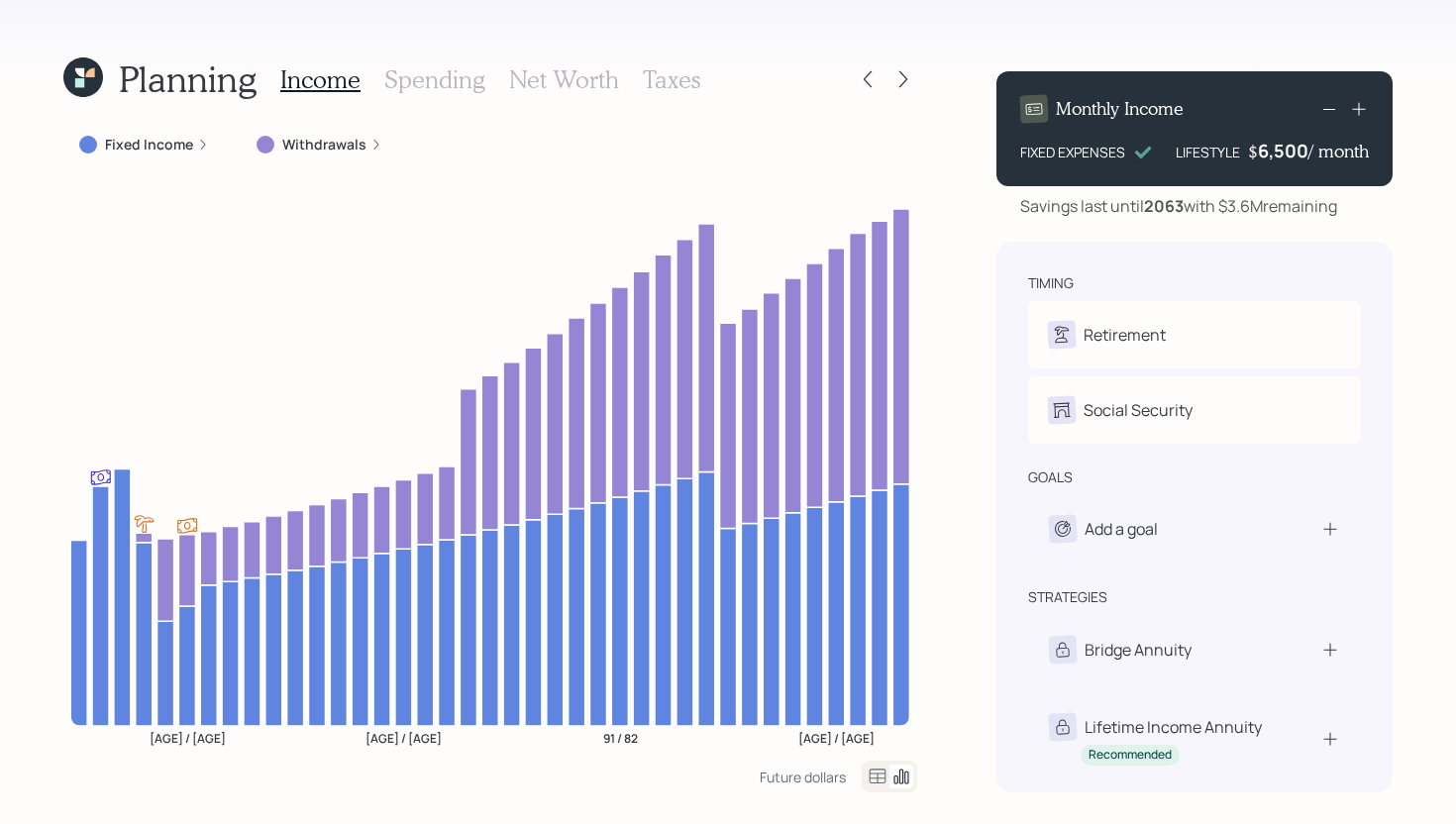 click on "Fixed Income" at bounding box center [149, 145] 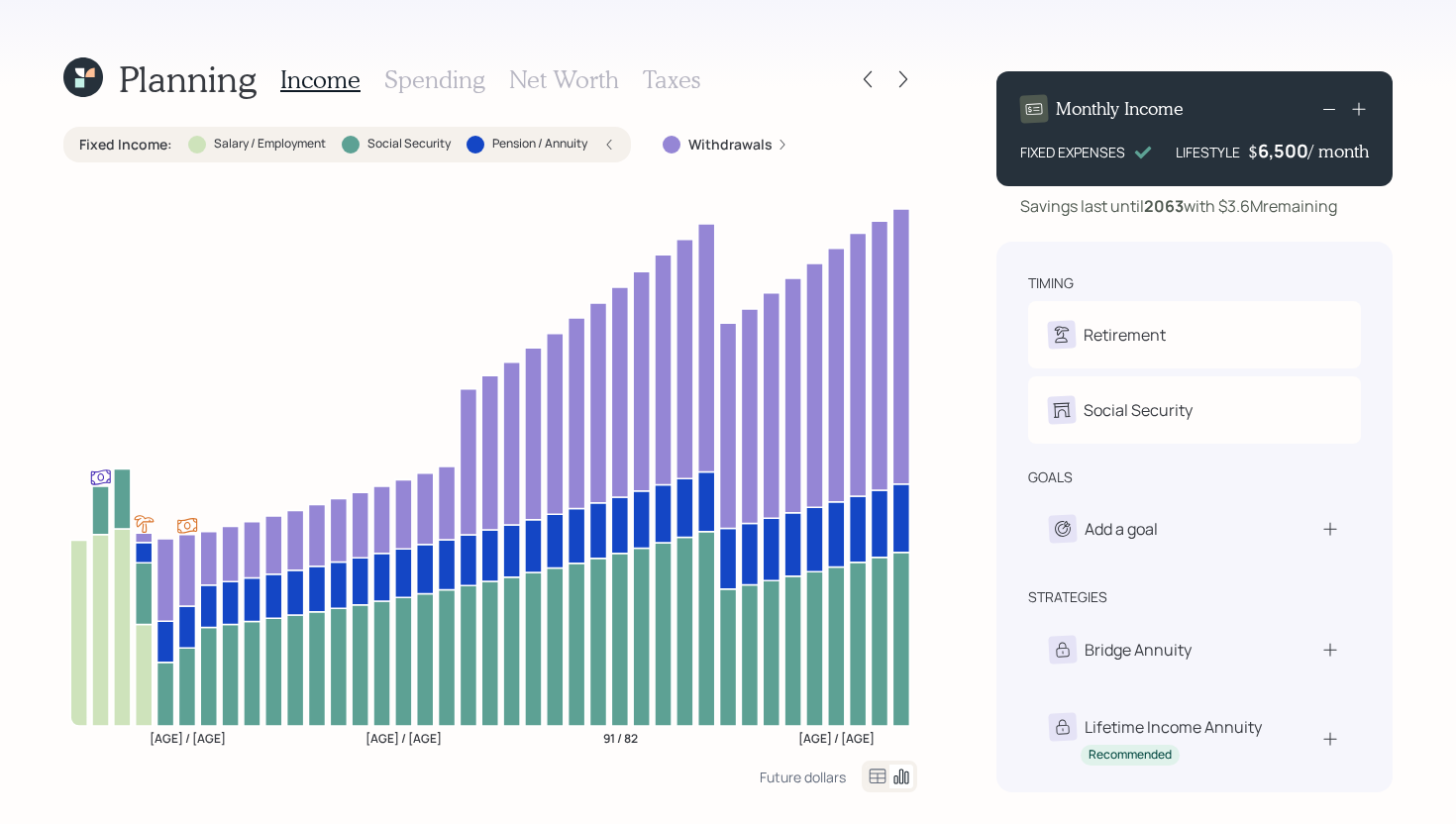 click on "Fixed Income :" at bounding box center [126, 145] 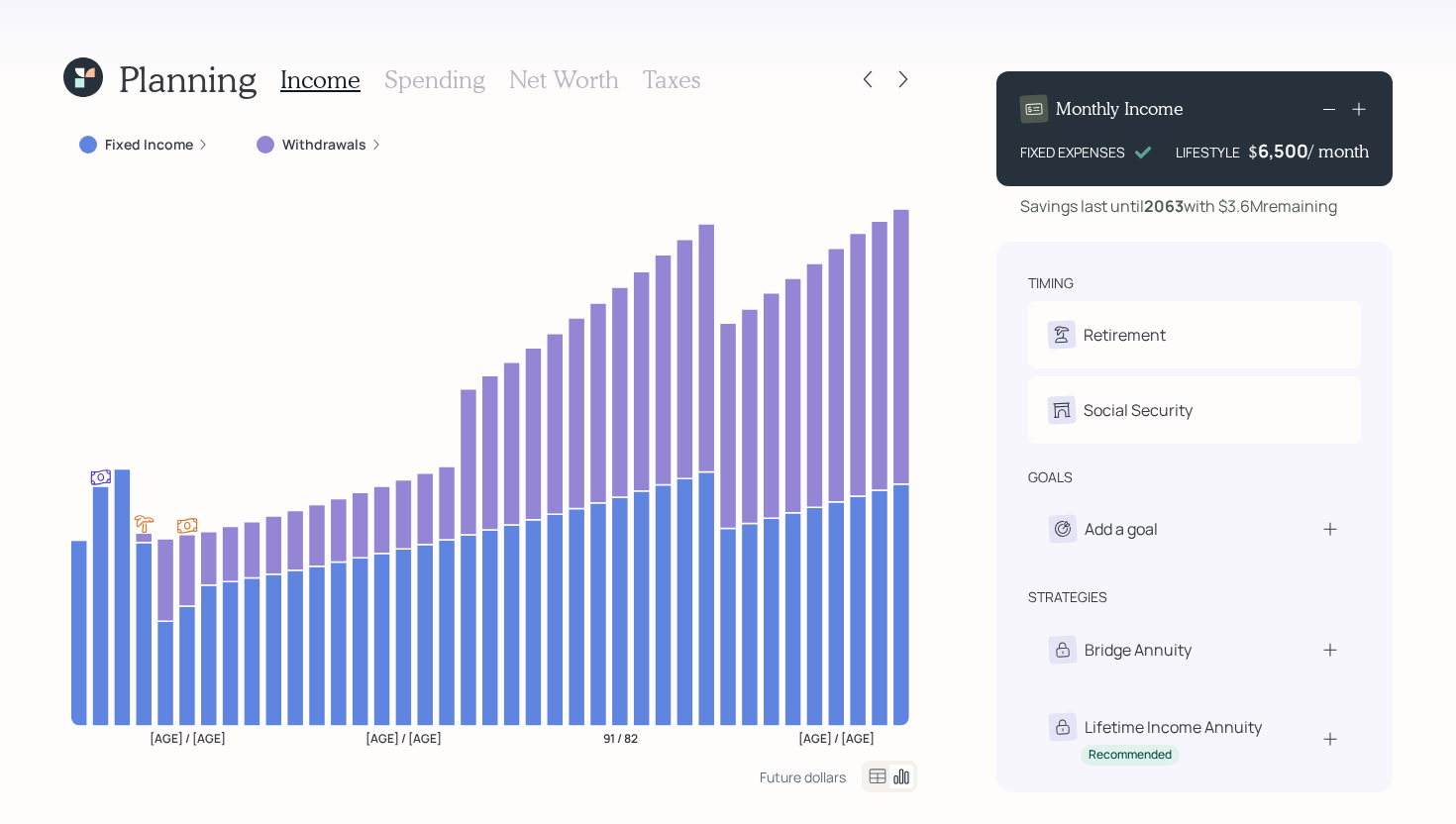 click on "Withdrawals" at bounding box center (324, 145) 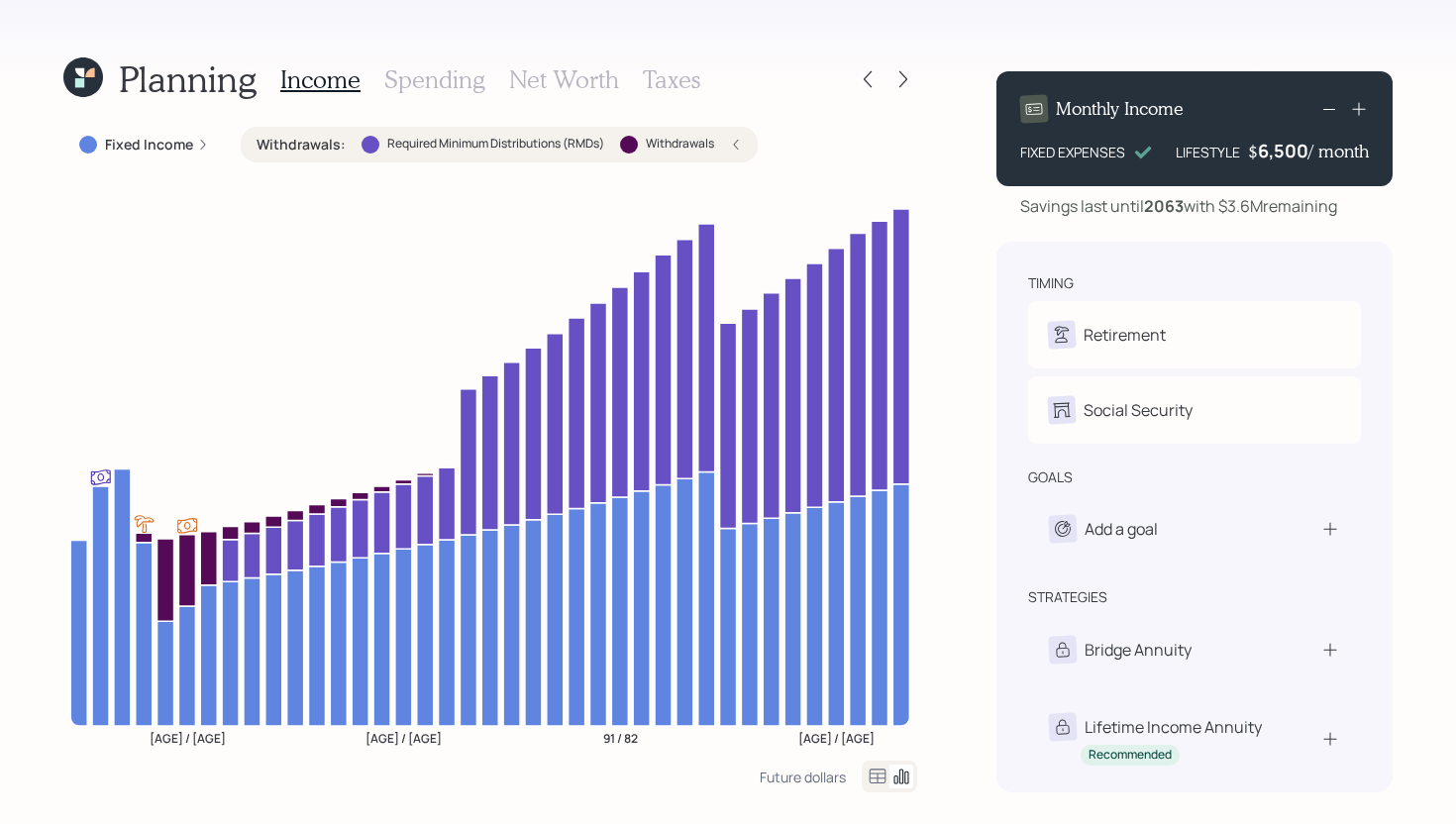 click on "Withdrawals : Required Minimum Distributions (RMDs) Withdrawals" at bounding box center (499, 145) 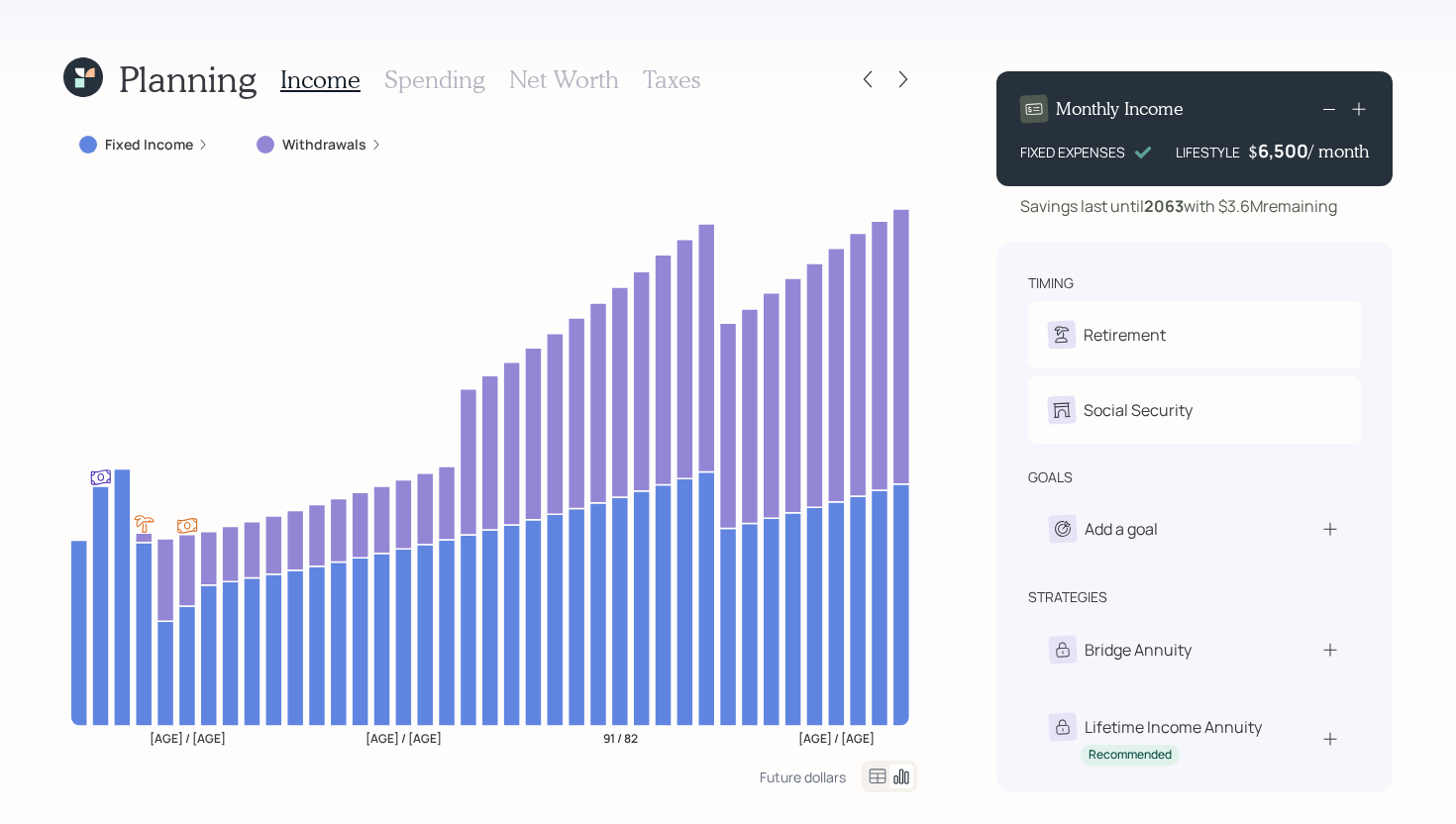 click on "Withdrawals" at bounding box center [324, 145] 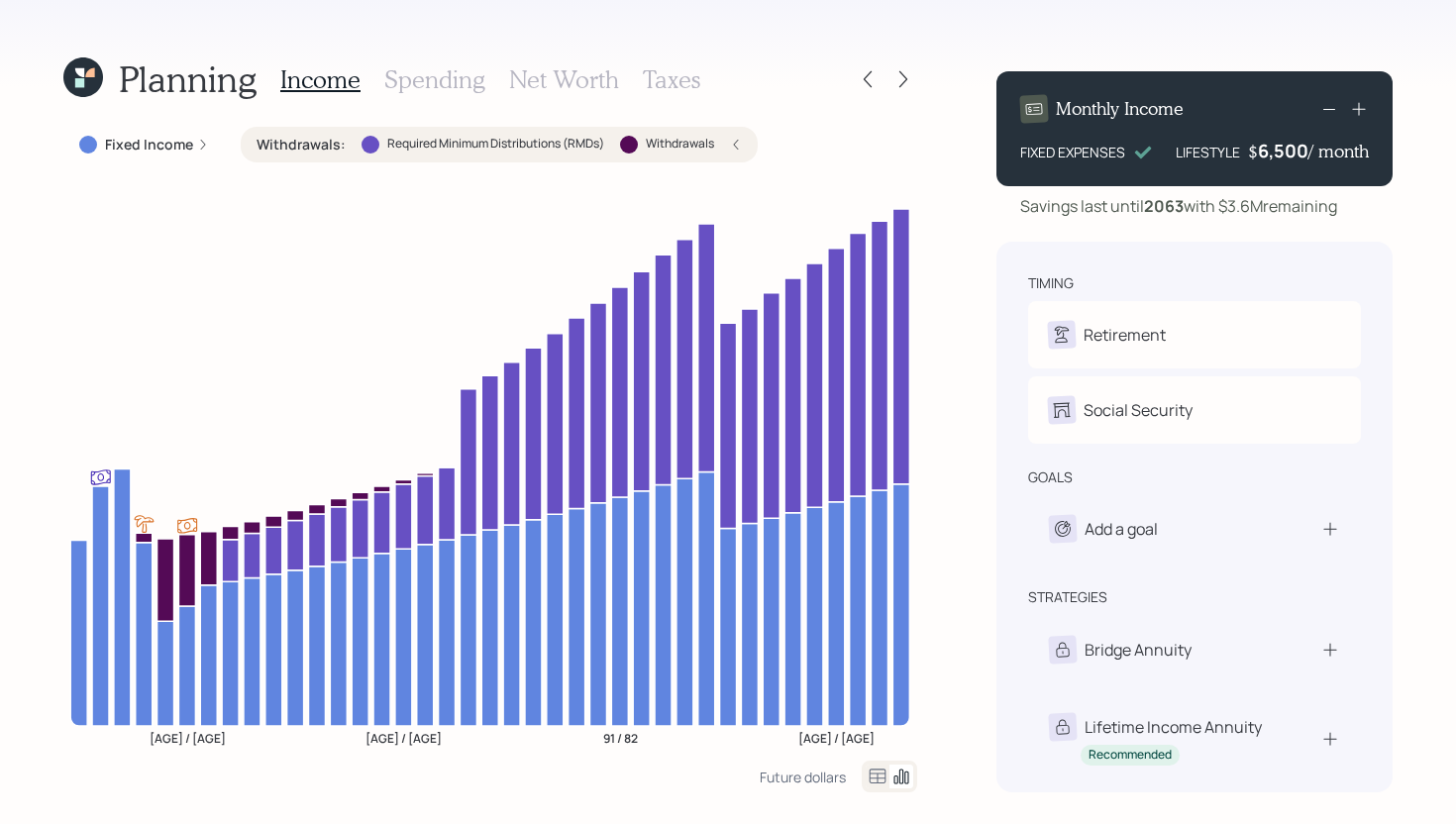 click on "Withdrawals : Required Minimum Distributions (RMDs) Withdrawals" at bounding box center (499, 145) 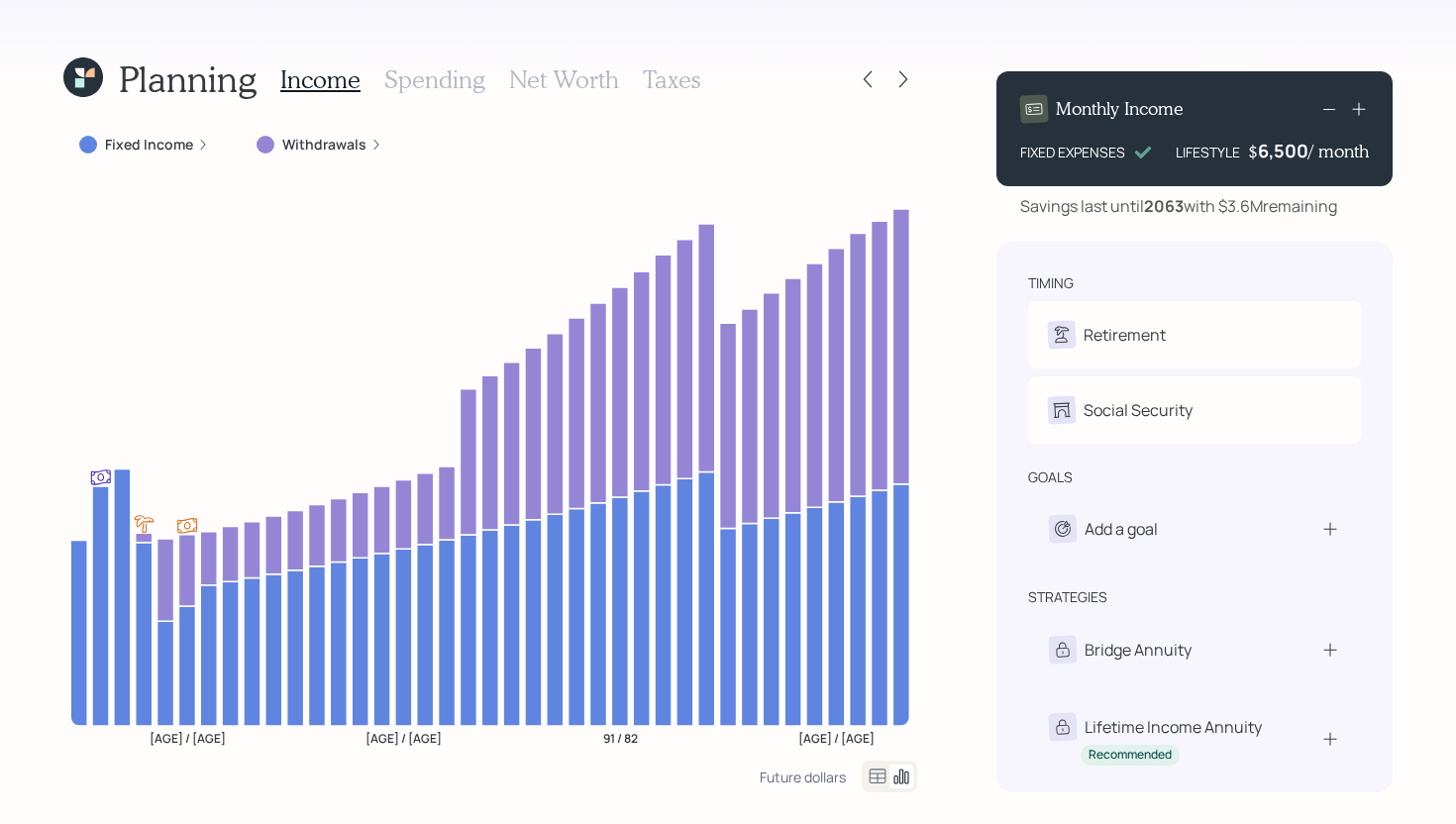 drag, startPoint x: 1225, startPoint y: 205, endPoint x: 1359, endPoint y: 206, distance: 134.00373 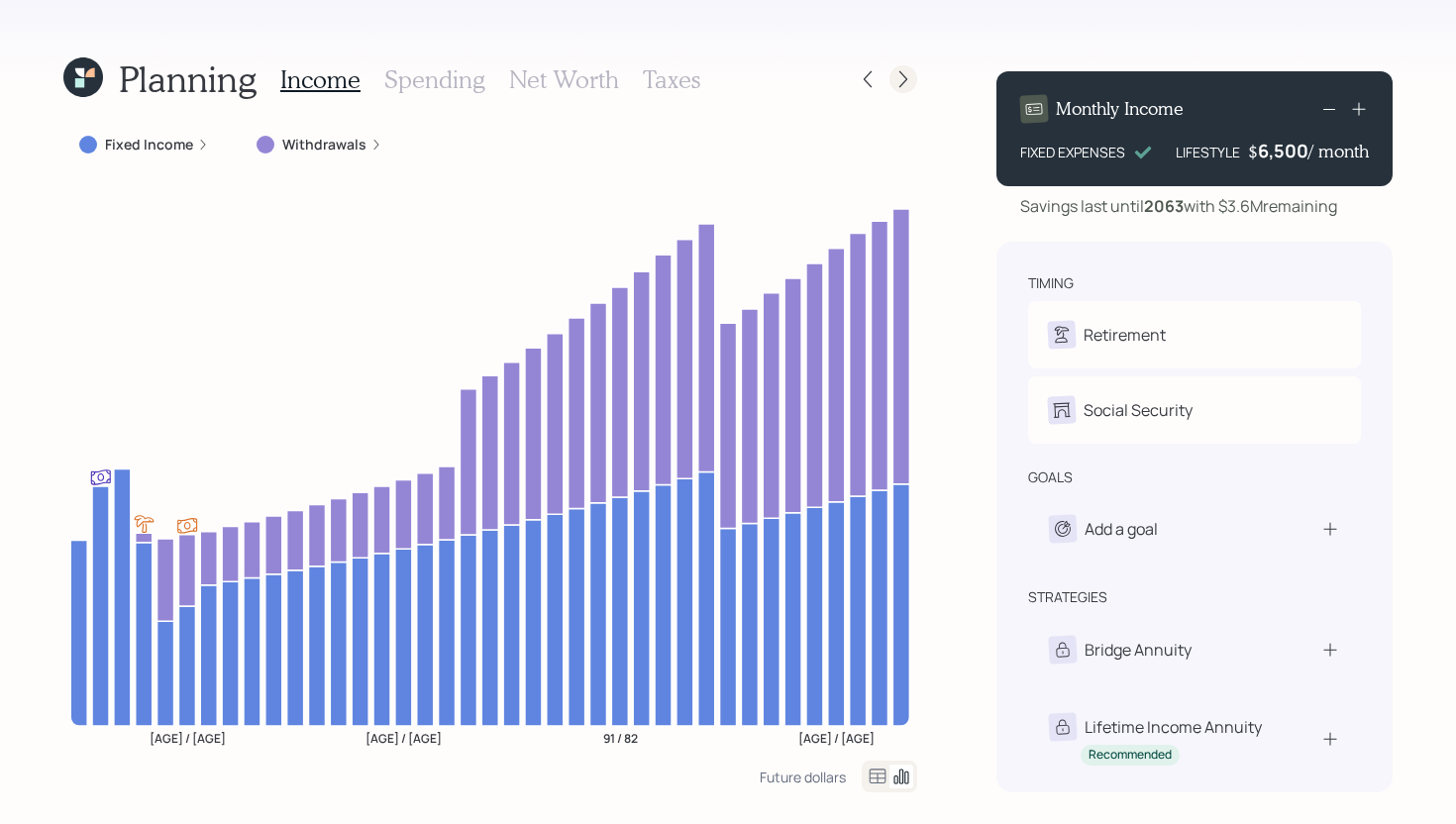 click 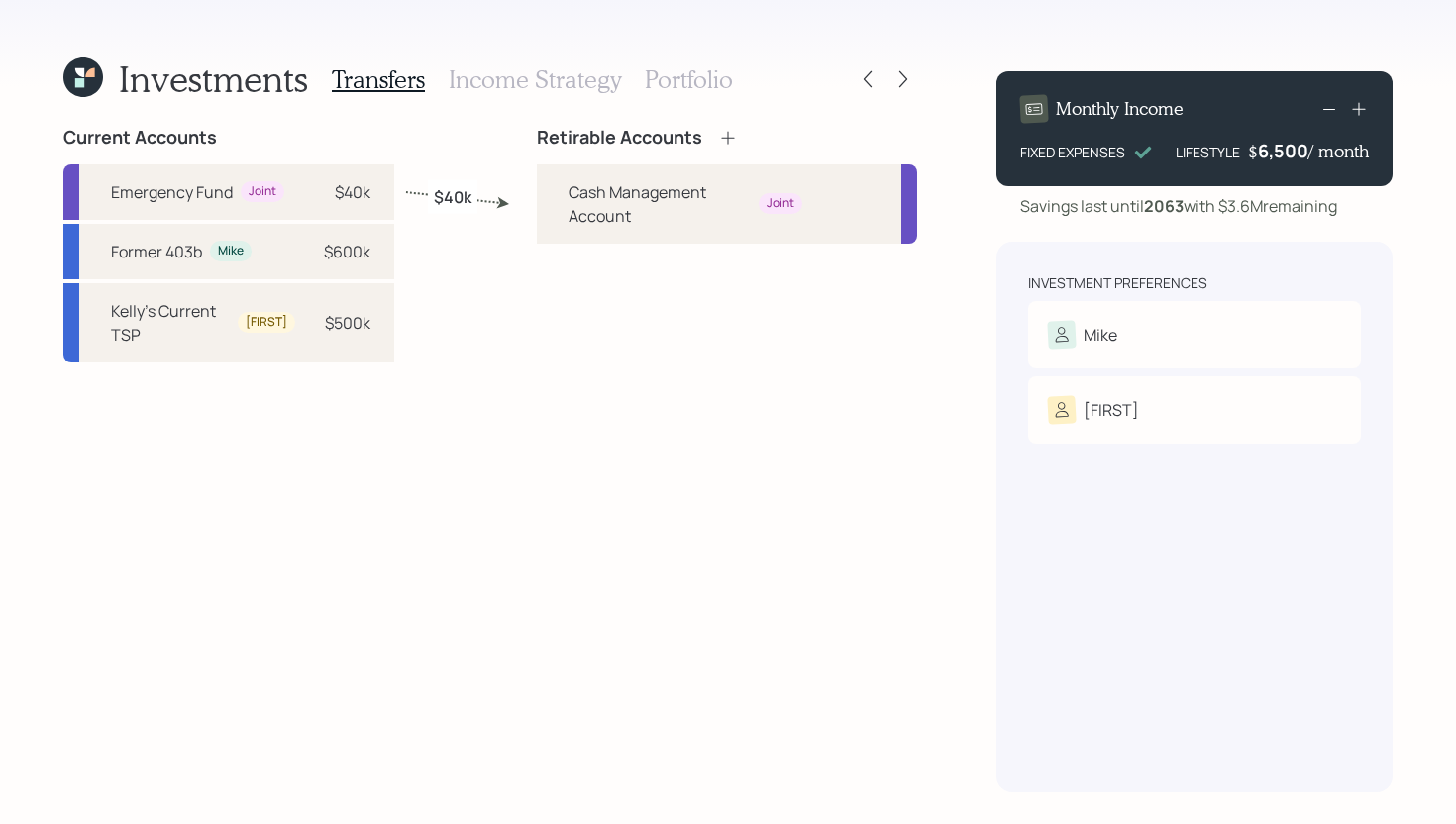 click on "Investments Transfers Income Strategy Portfolio" at bounding box center (490, 79) 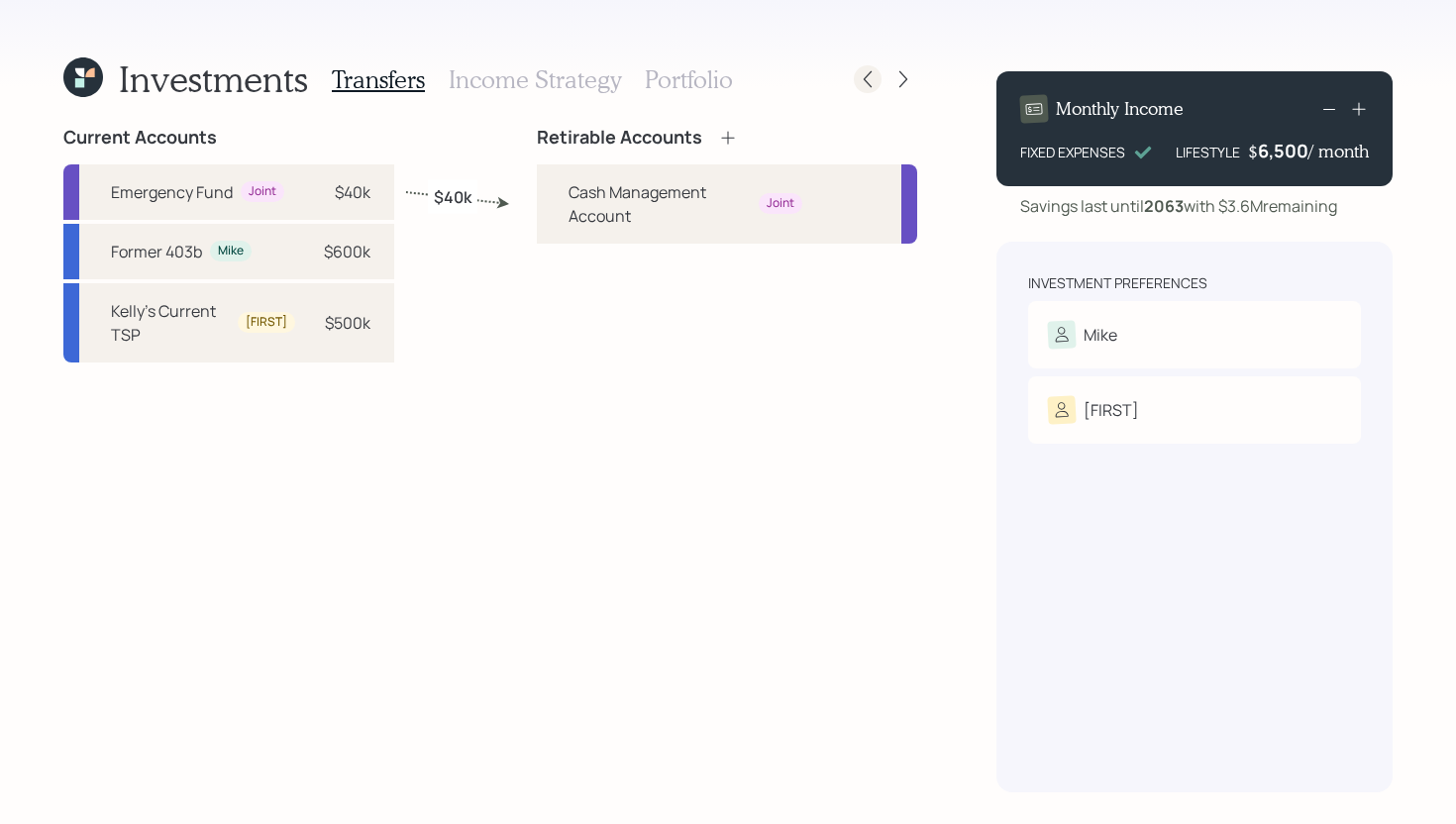 click at bounding box center [868, 79] 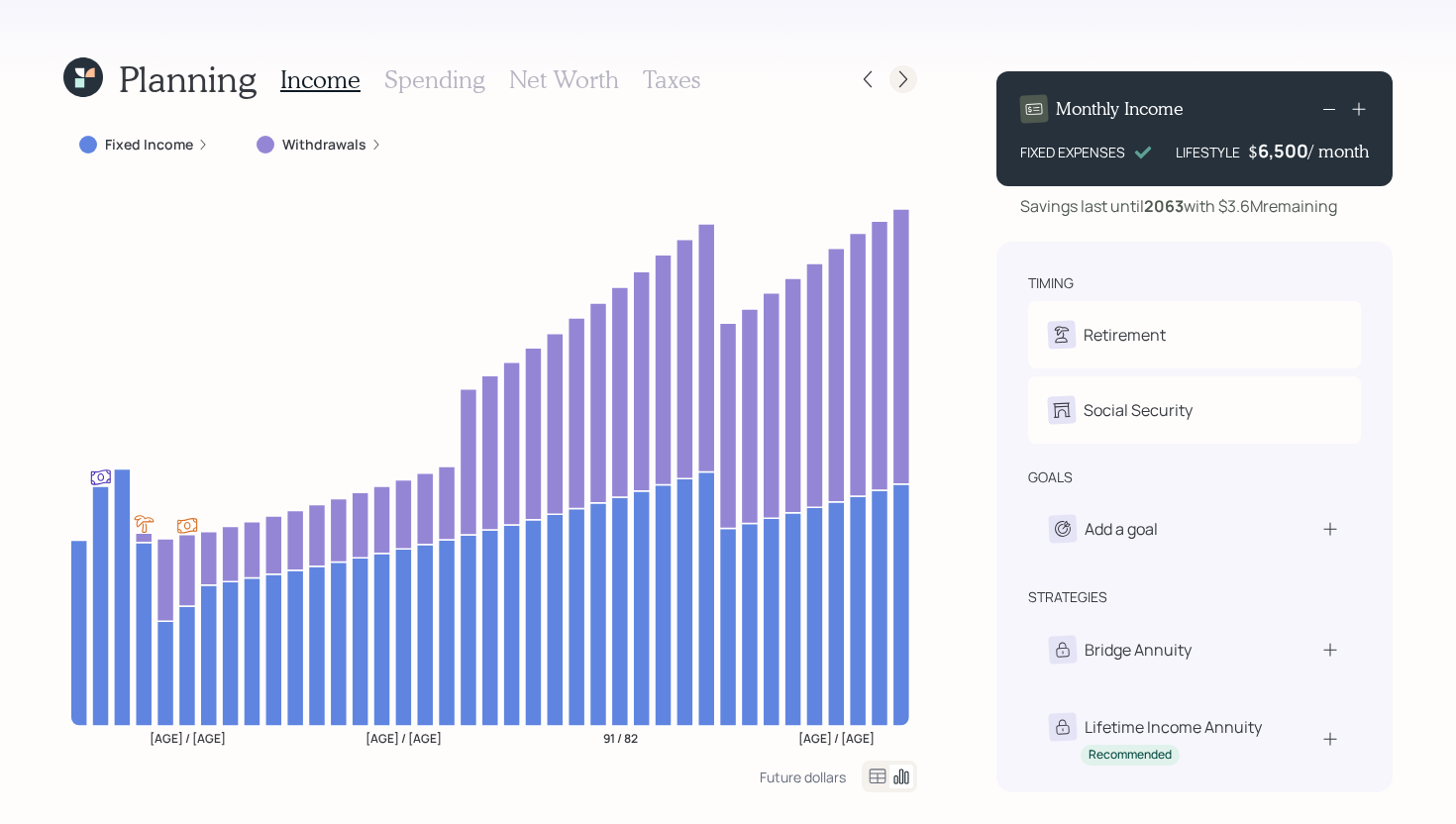 click 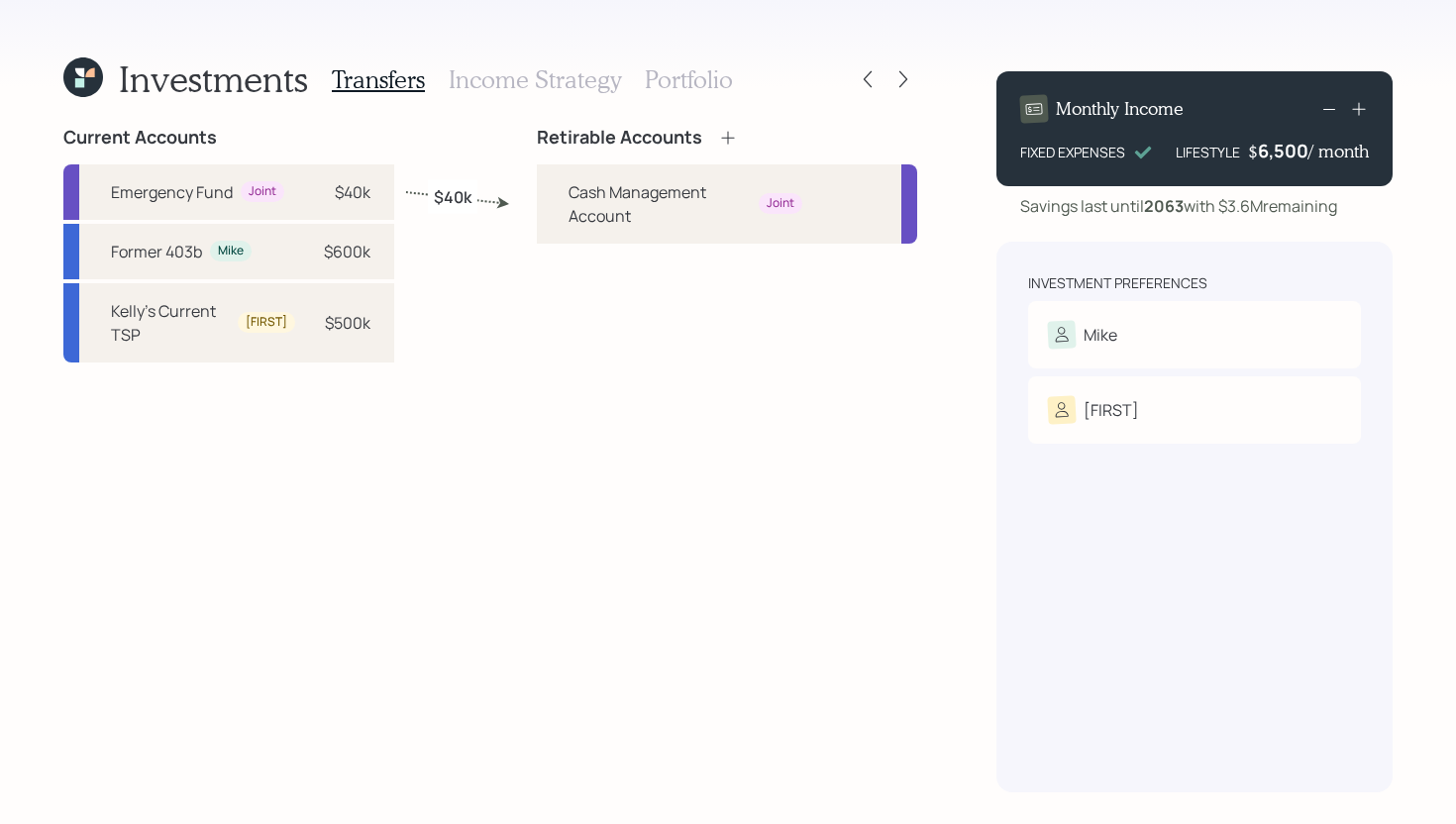 click 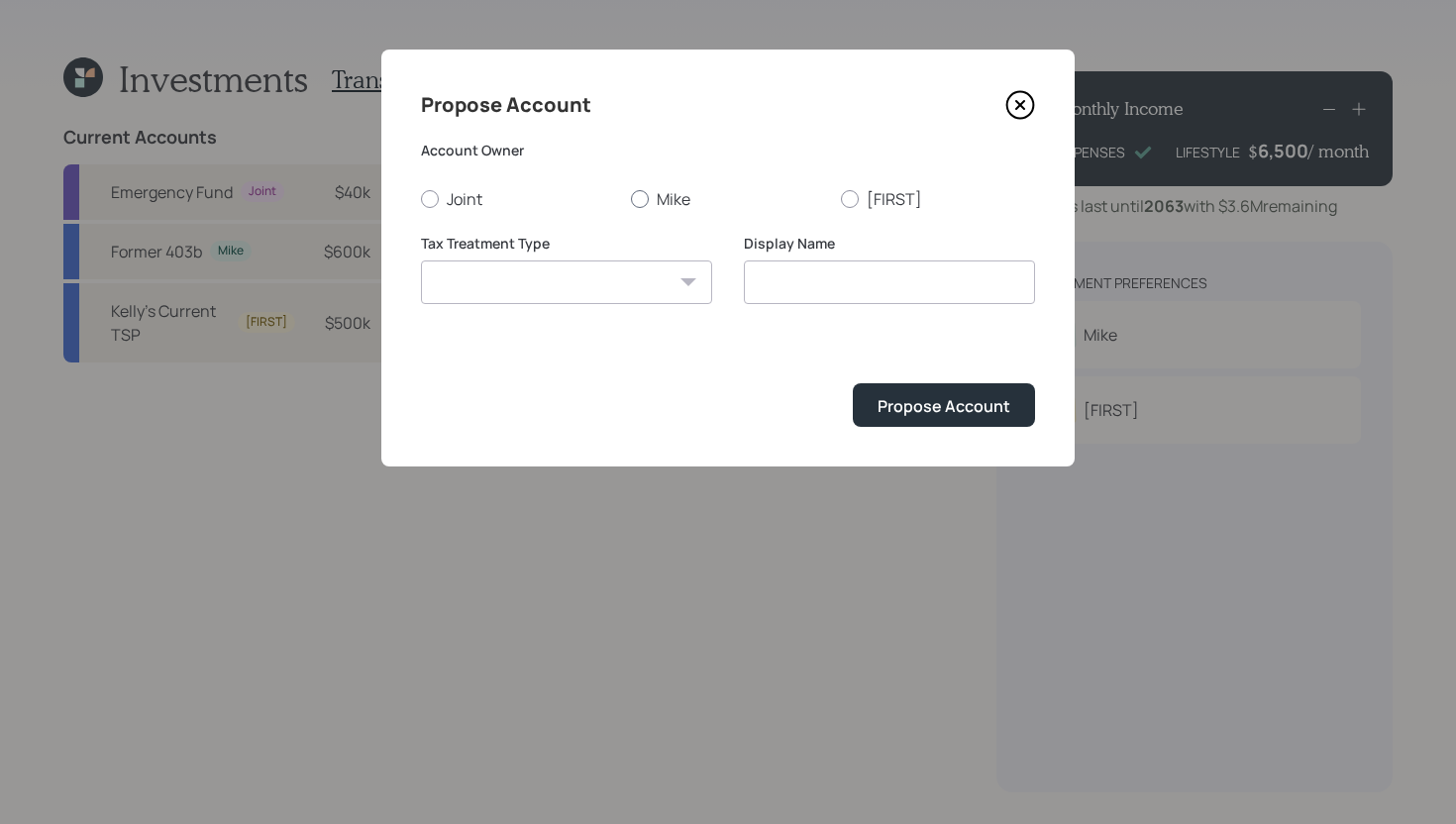 click on "Mike" at bounding box center (728, 199) 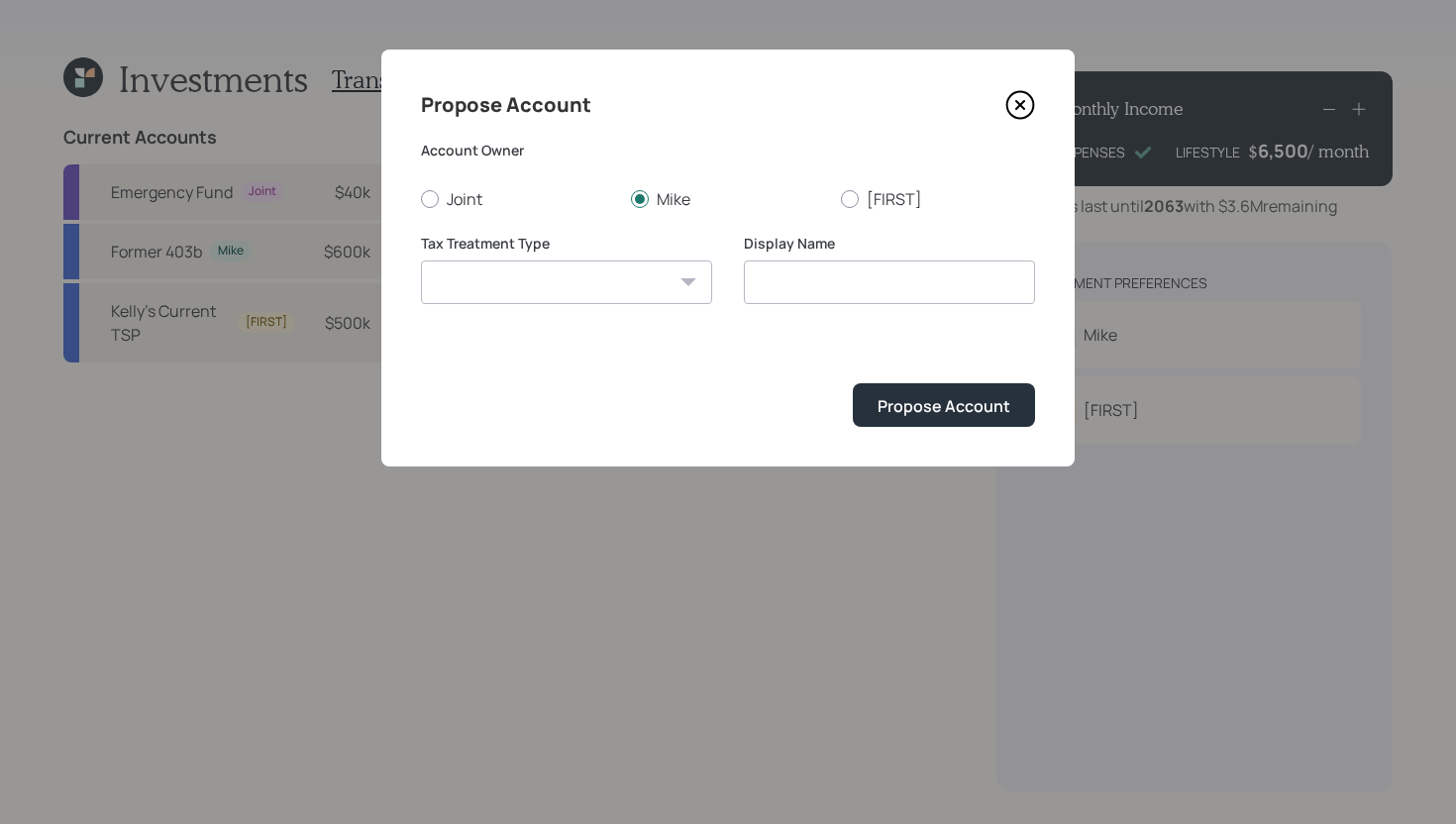 click on "Roth Taxable Traditional" at bounding box center [567, 282] 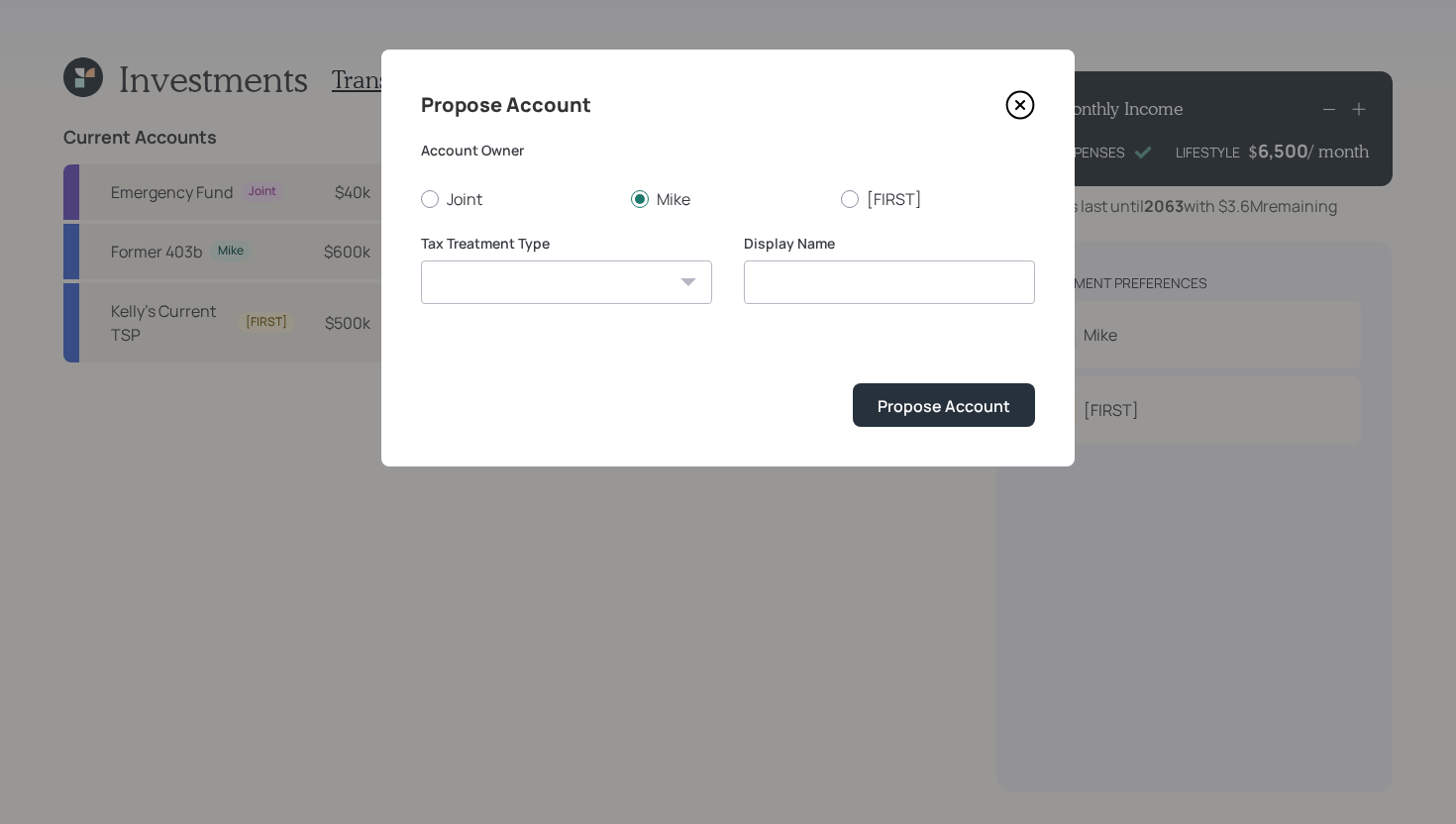 select on "traditional" 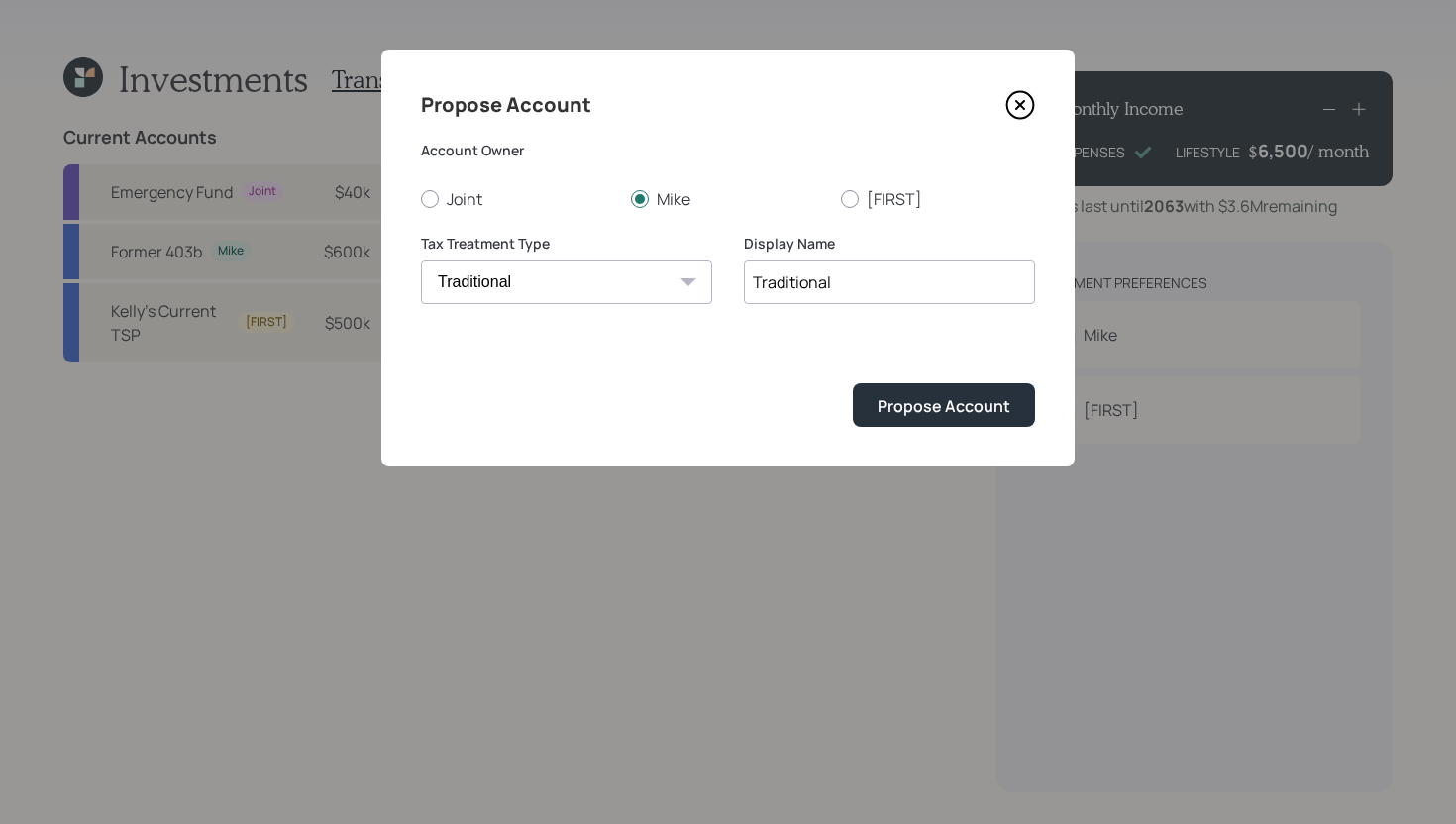 click on "Traditional" at bounding box center [889, 282] 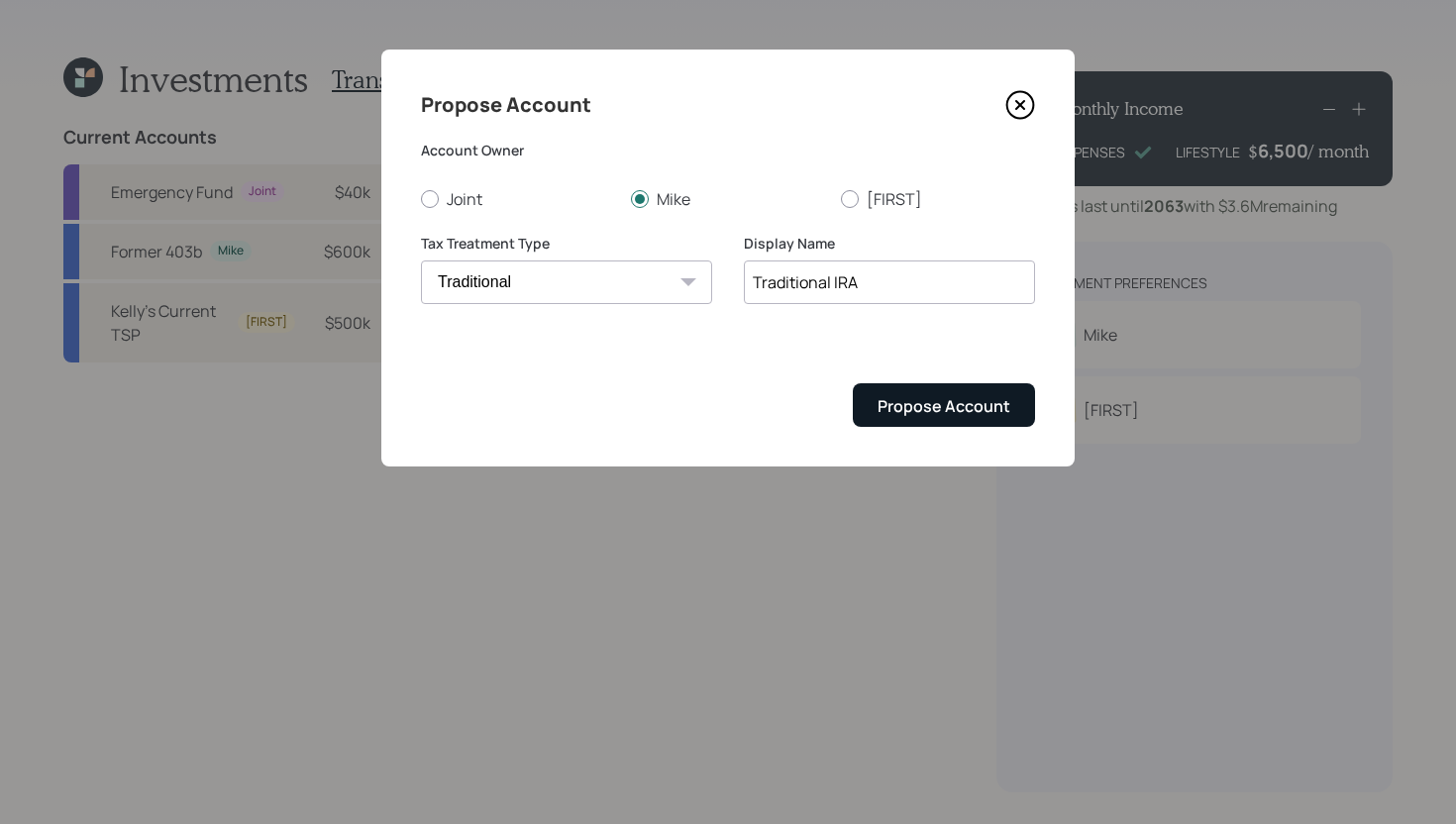 type on "Traditional IRA" 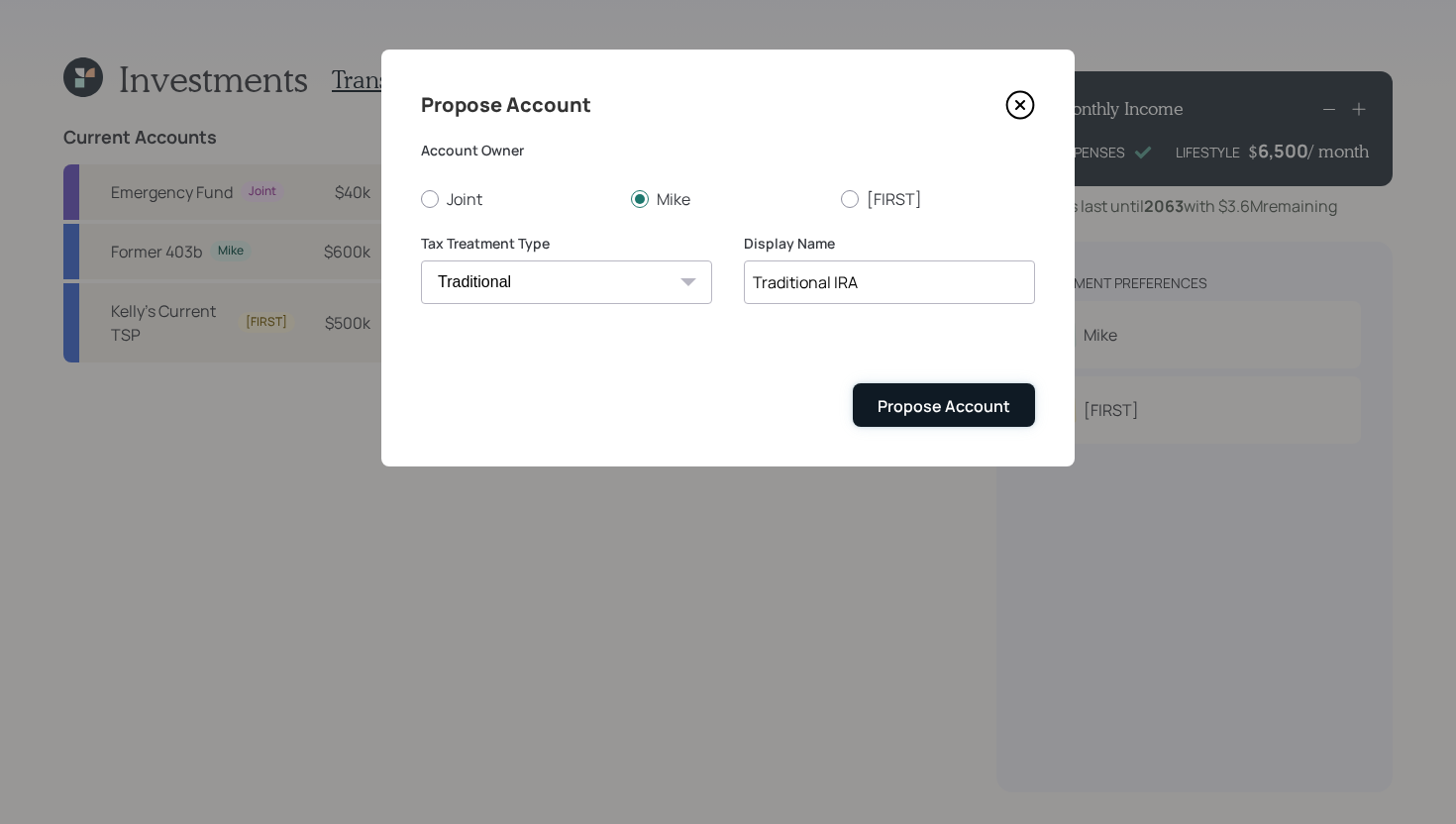 click on "Propose Account" at bounding box center [944, 404] 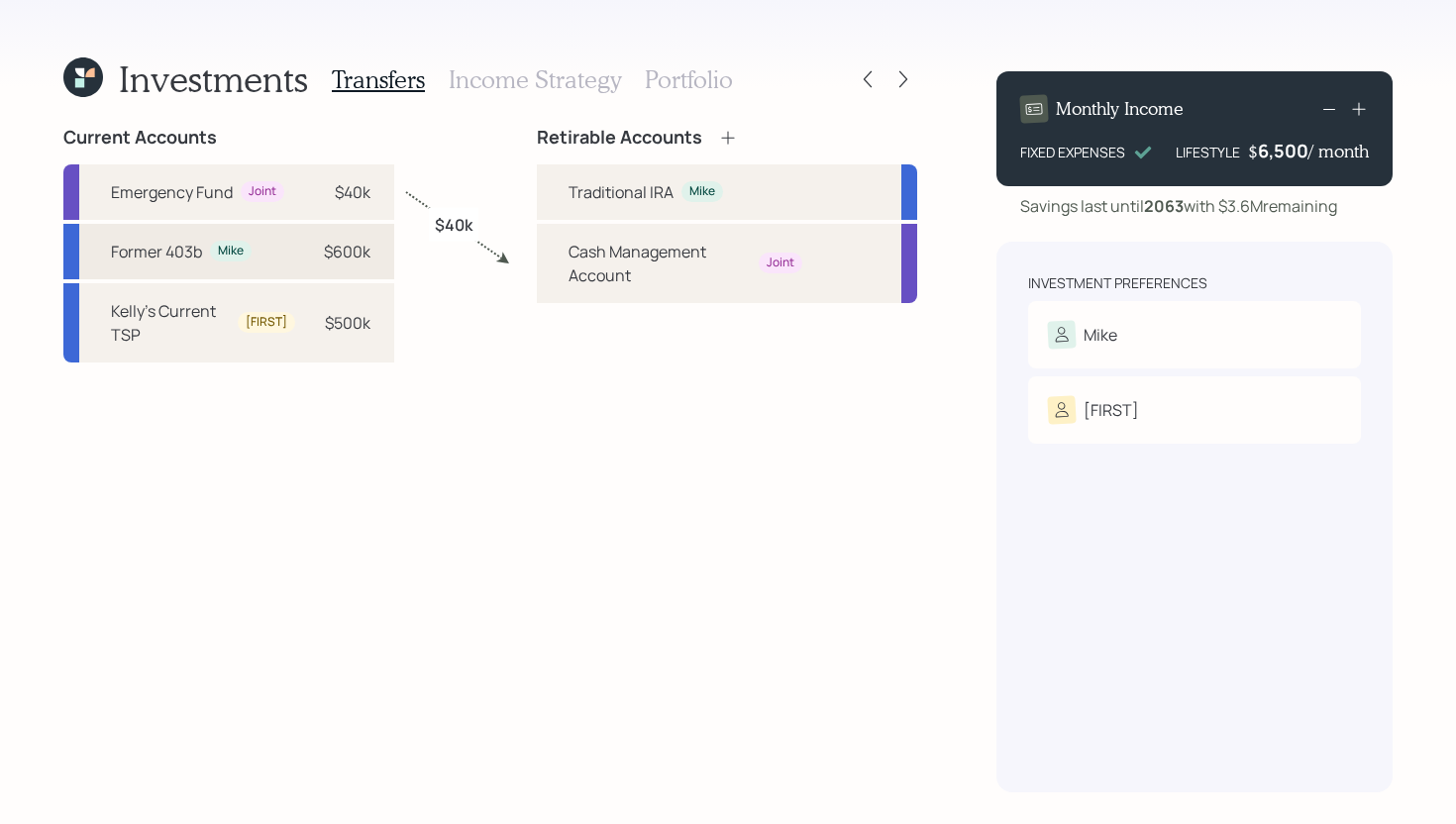 click on "Former 403b [FIRST] $[PRICE]" at bounding box center (229, 252) 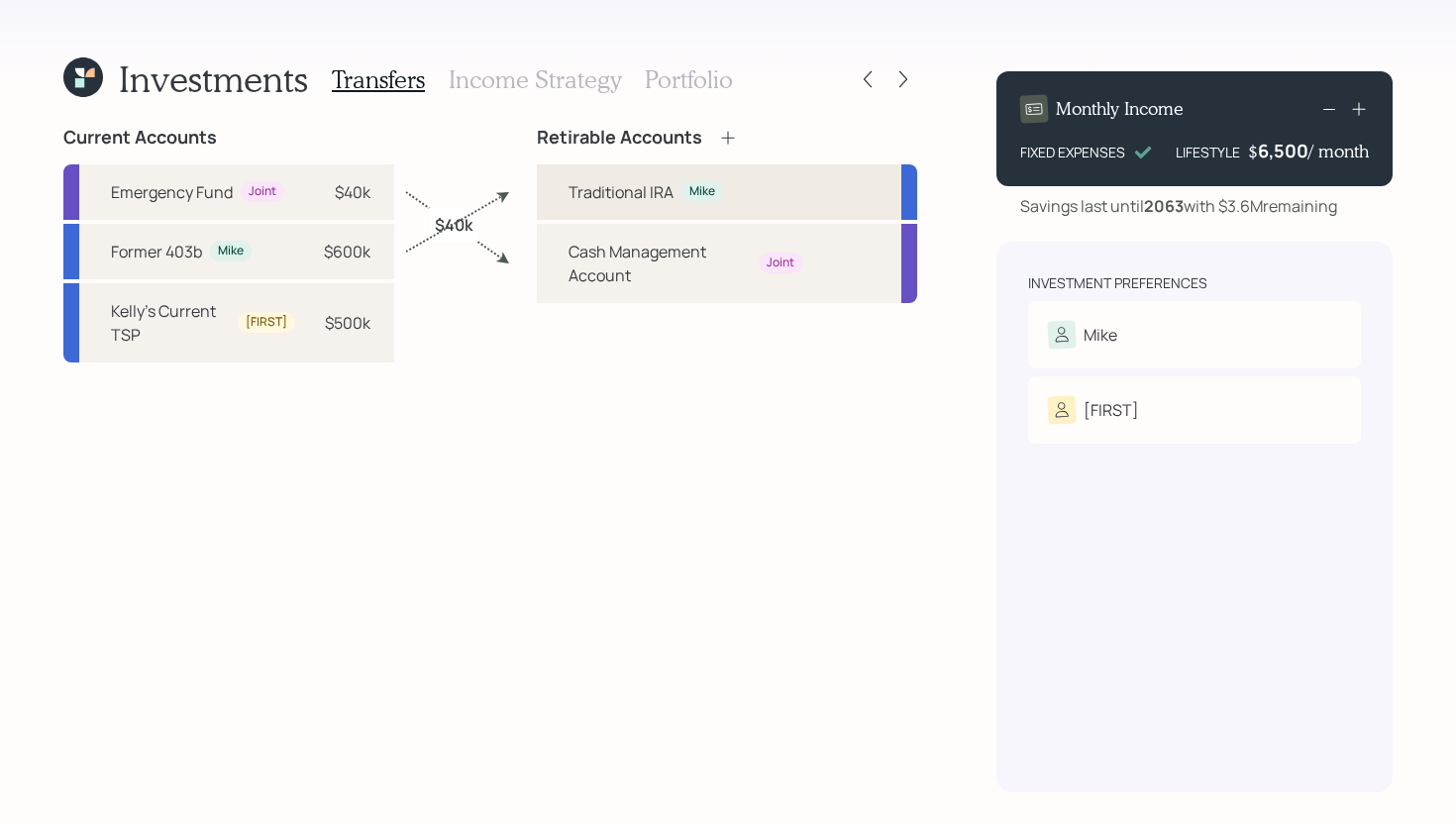 click on "Traditional IRA" at bounding box center (621, 192) 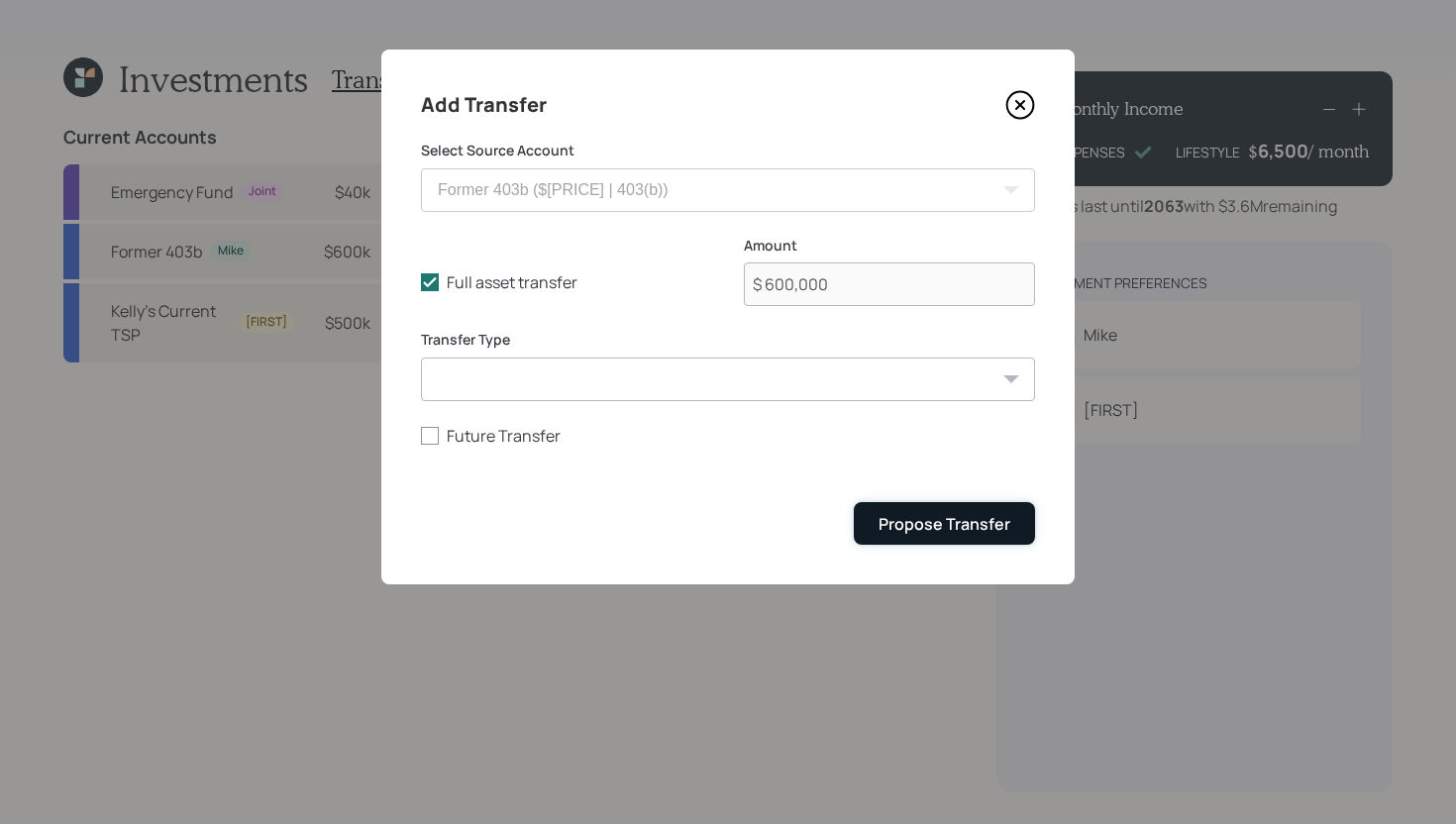 click on "Propose Transfer" at bounding box center (944, 523) 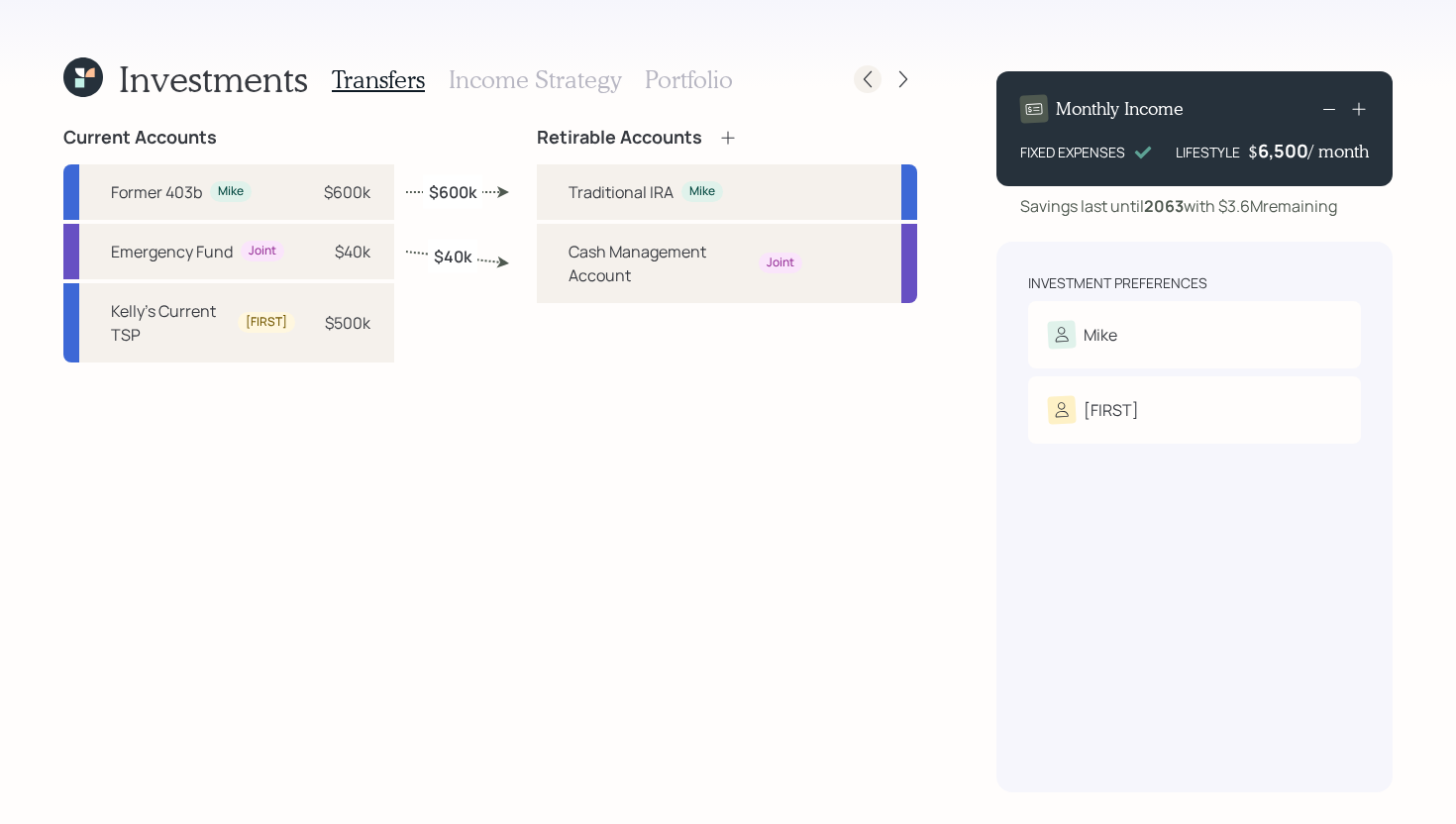click at bounding box center [868, 79] 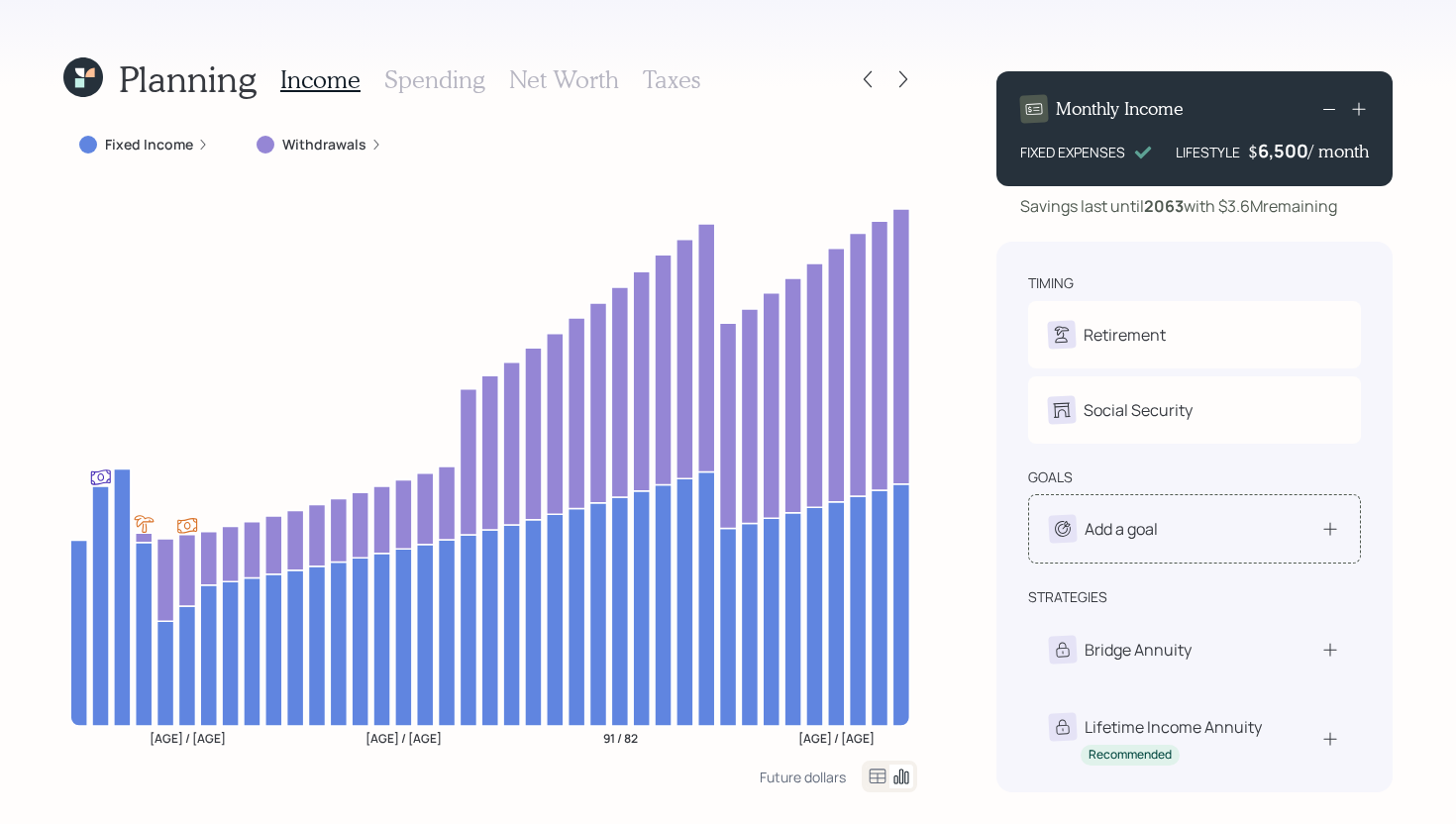 click on "Add a goal" at bounding box center [1121, 529] 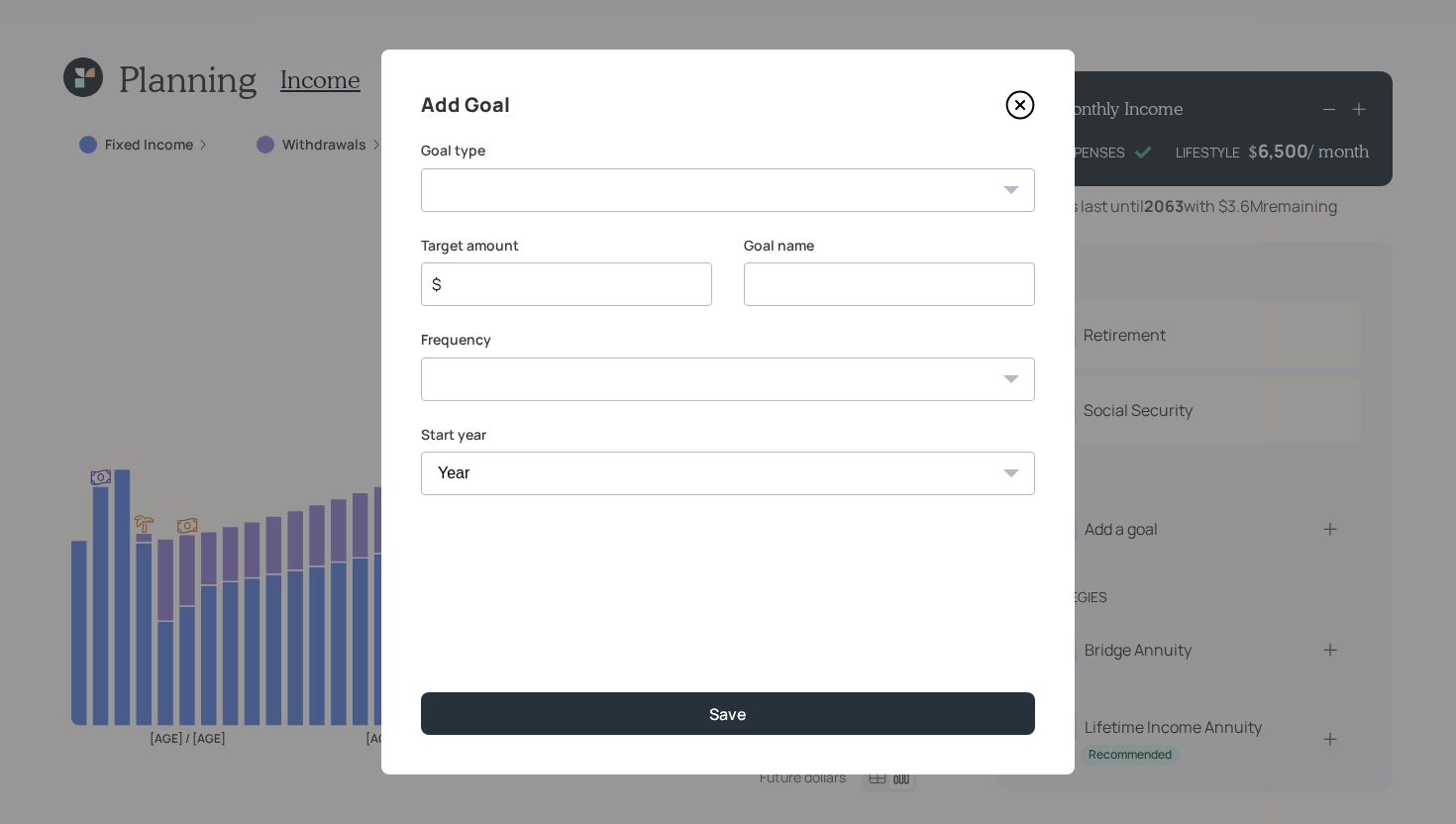 click on "Create an emergency fund Donate to charity Purchase a home Make a purchase Support a dependent Plan for travel Purchase a car Leave an inheritance Other" at bounding box center (728, 190) 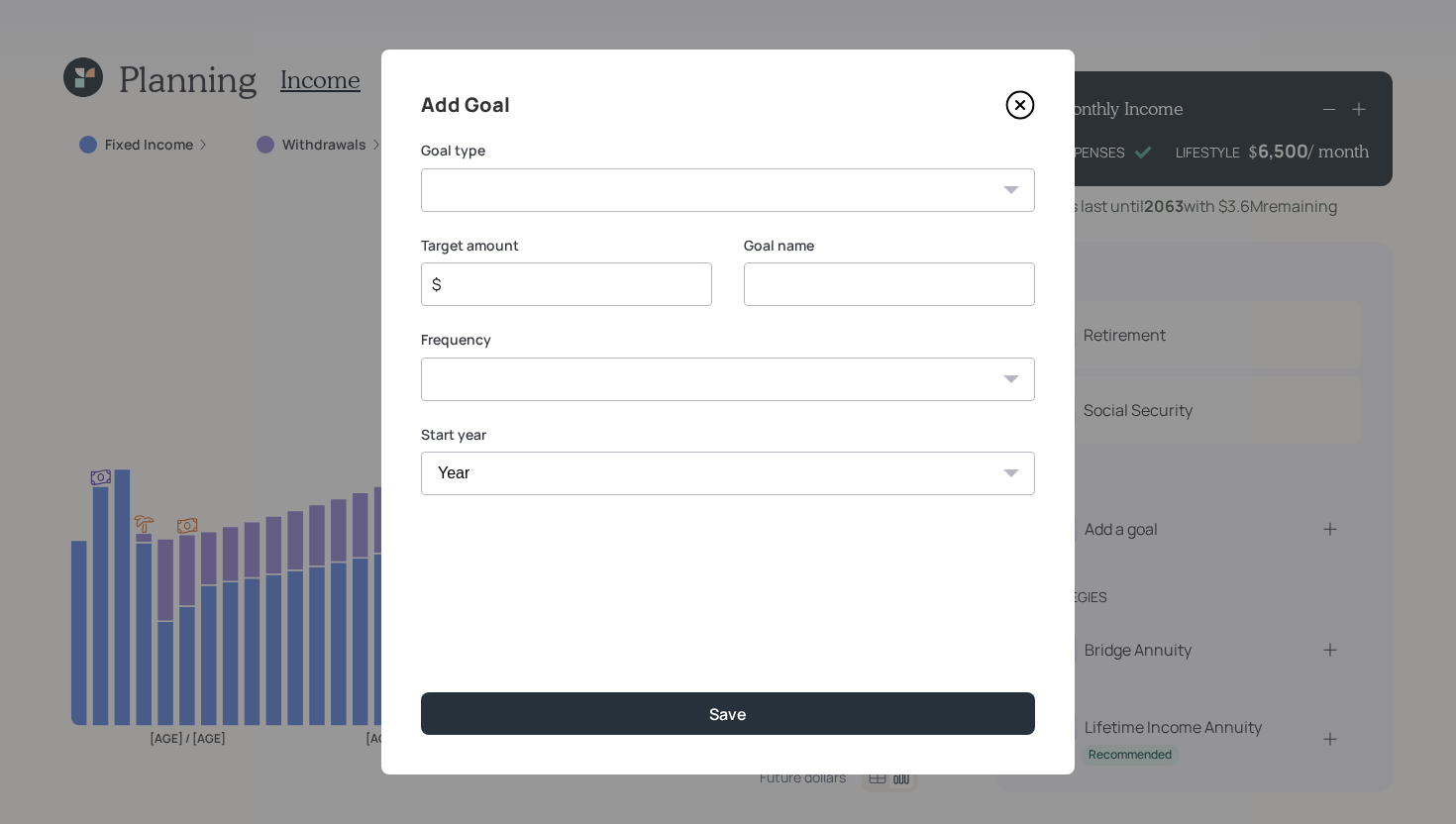 click 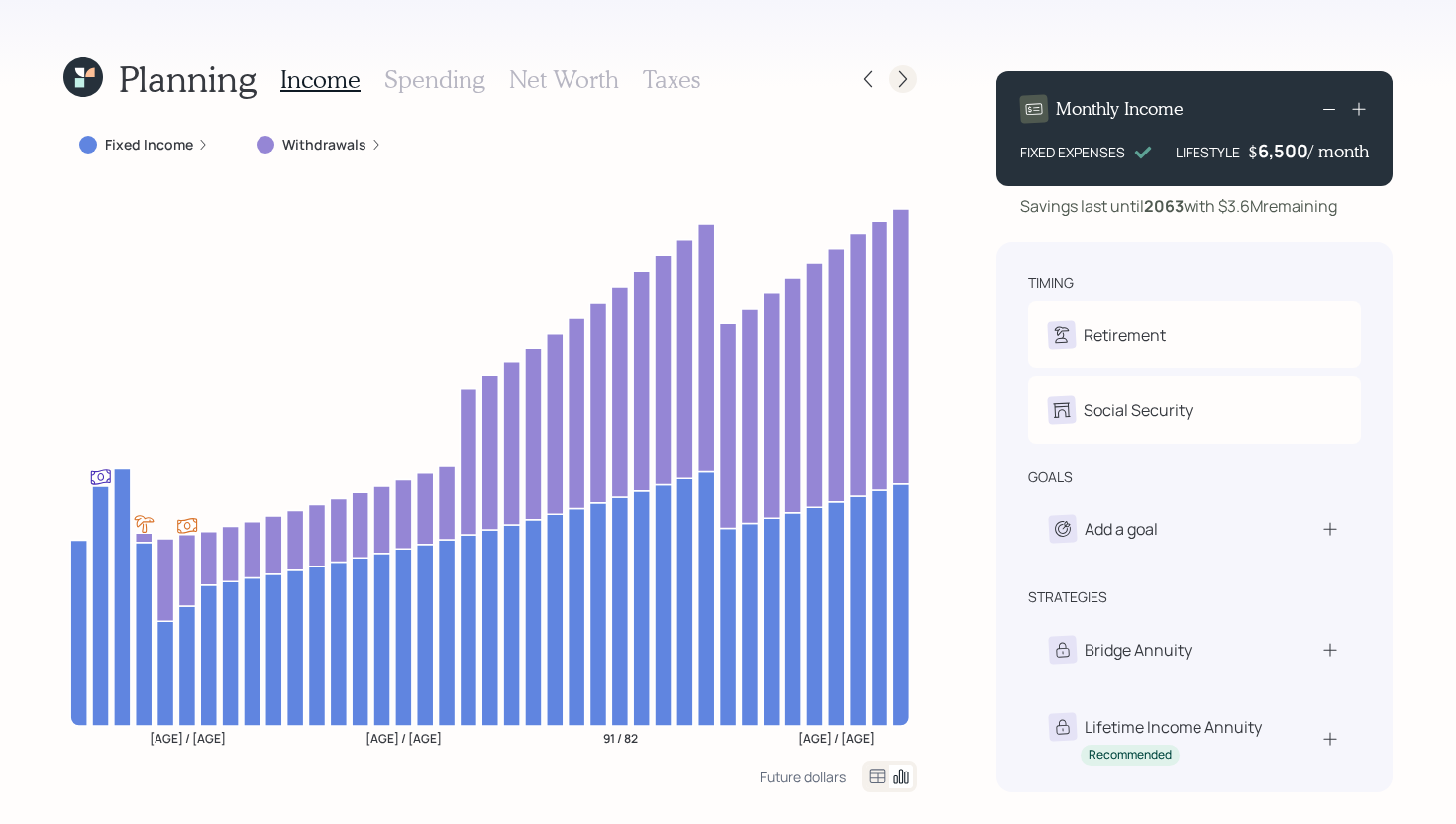 click 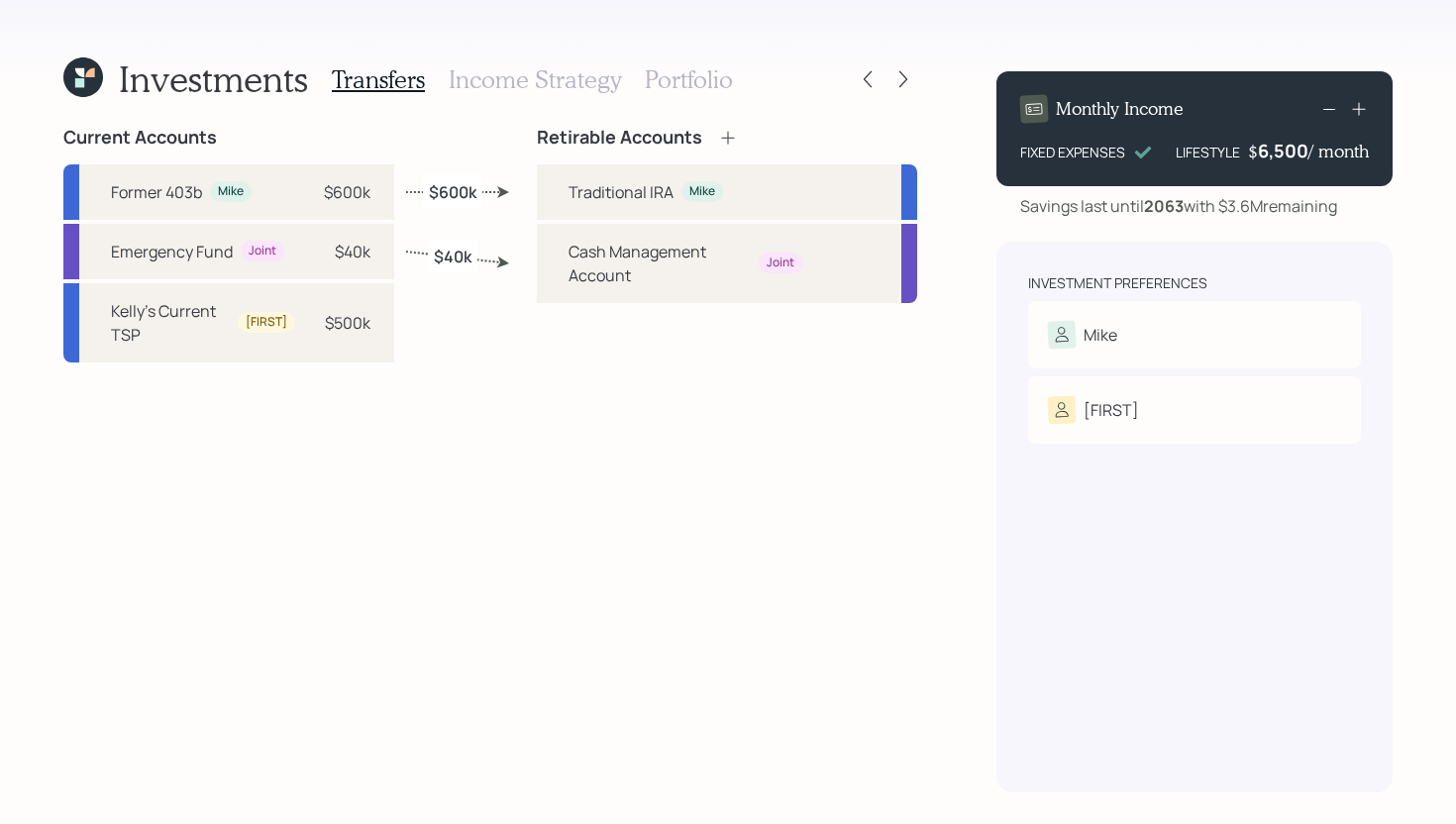 click on "Income Strategy" at bounding box center [535, 79] 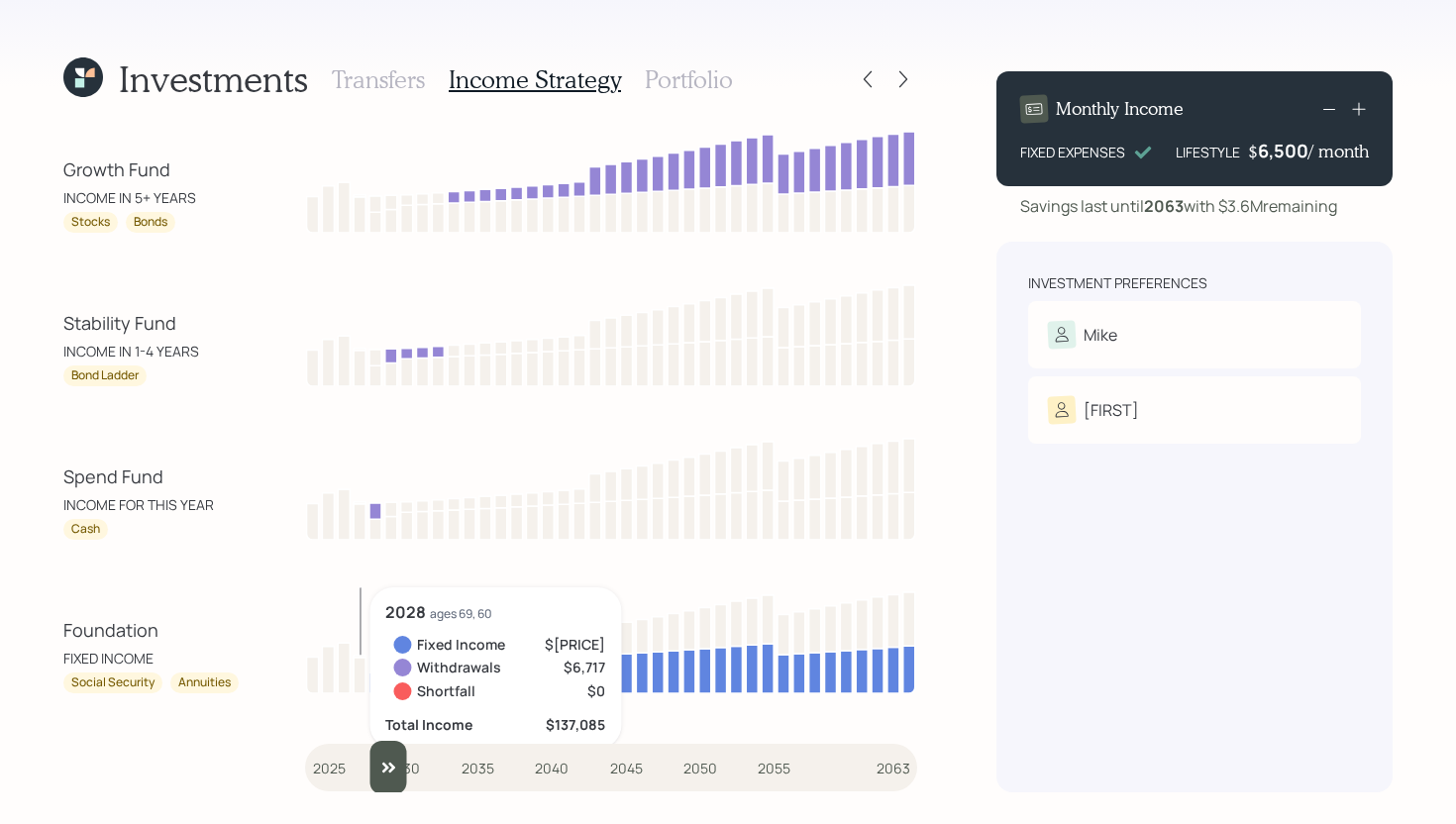 drag, startPoint x: 336, startPoint y: 766, endPoint x: 370, endPoint y: 757, distance: 35.171011 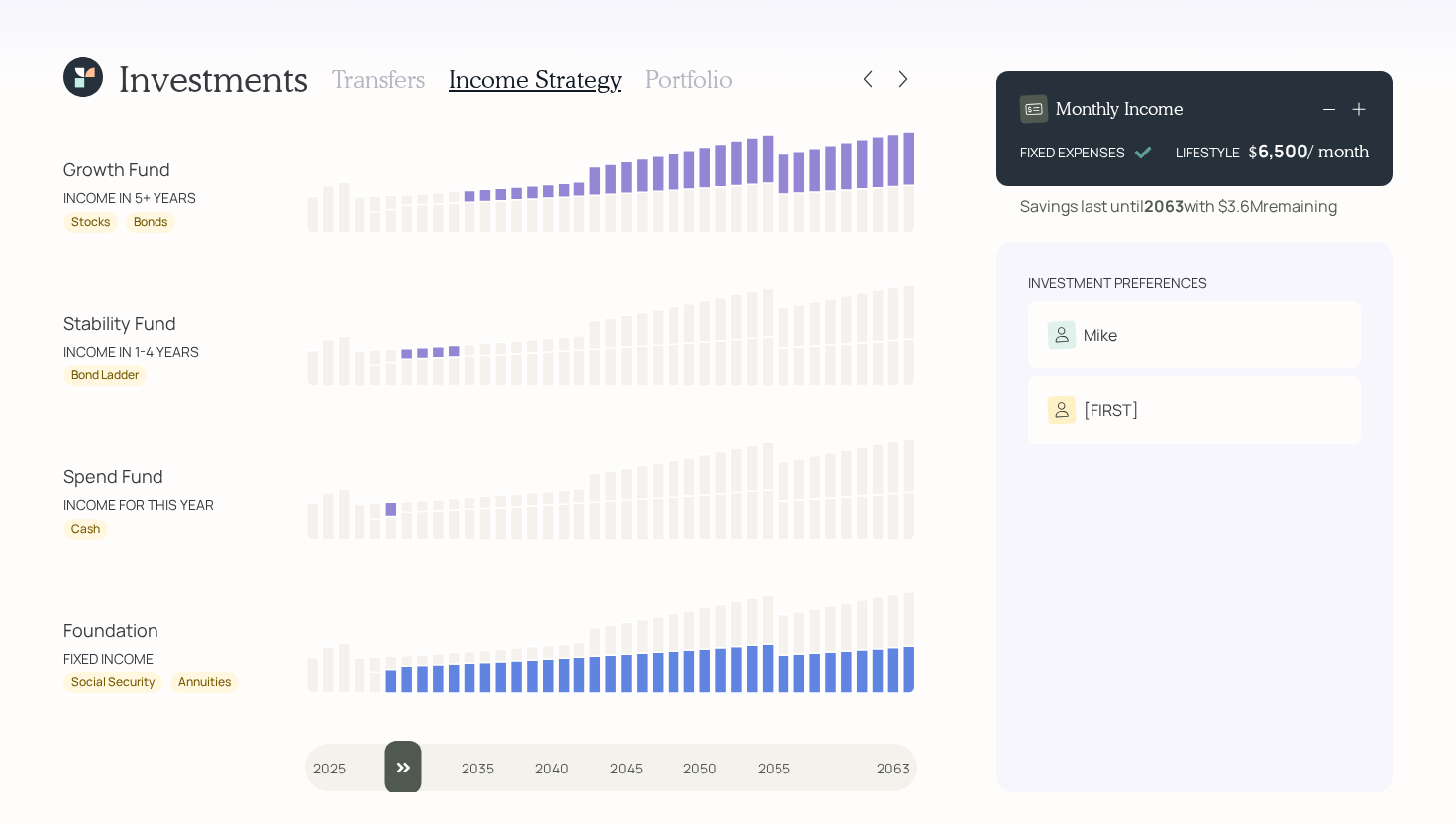 type on "2030" 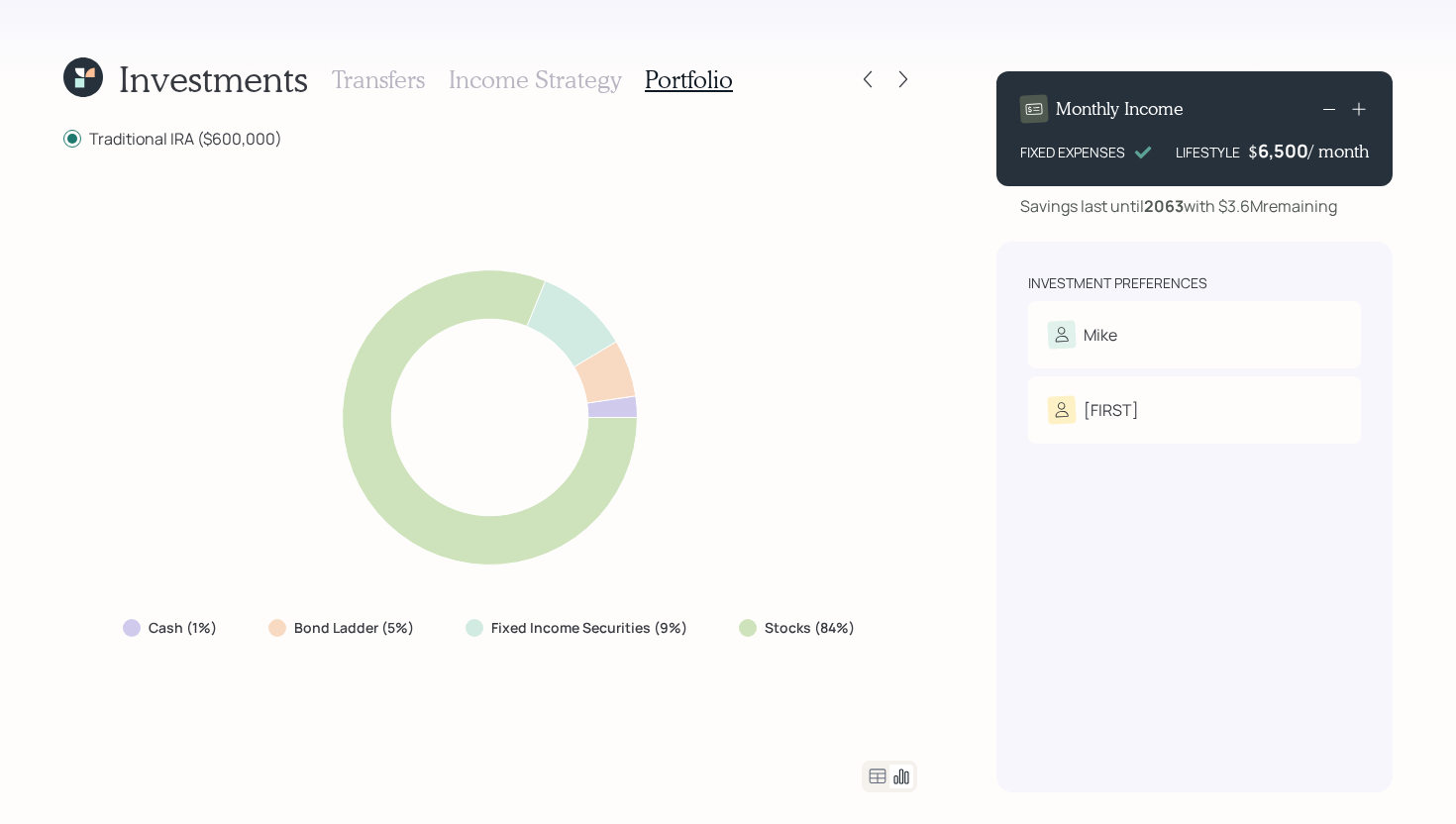 click 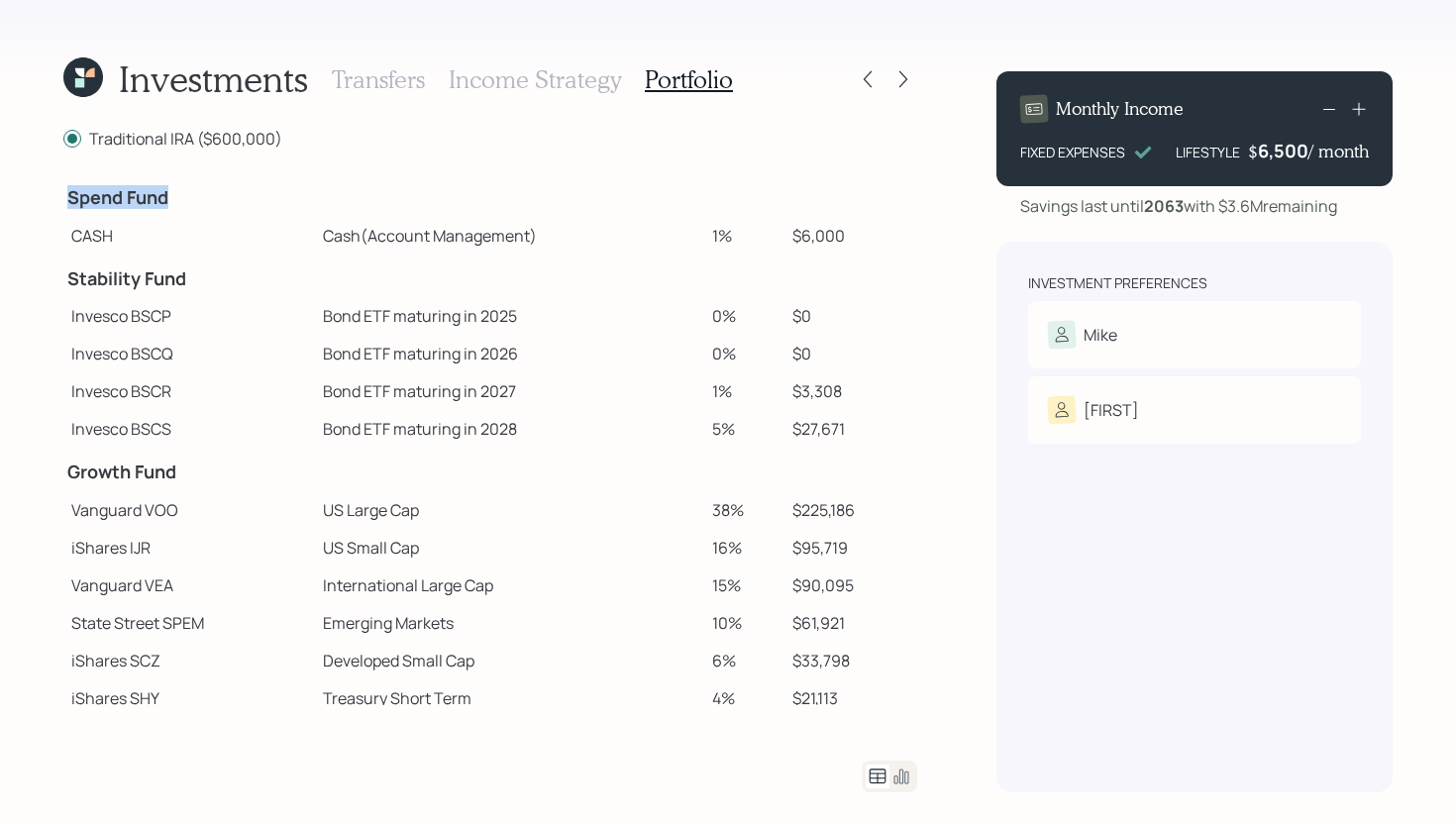 drag, startPoint x: 72, startPoint y: 196, endPoint x: 199, endPoint y: 196, distance: 127 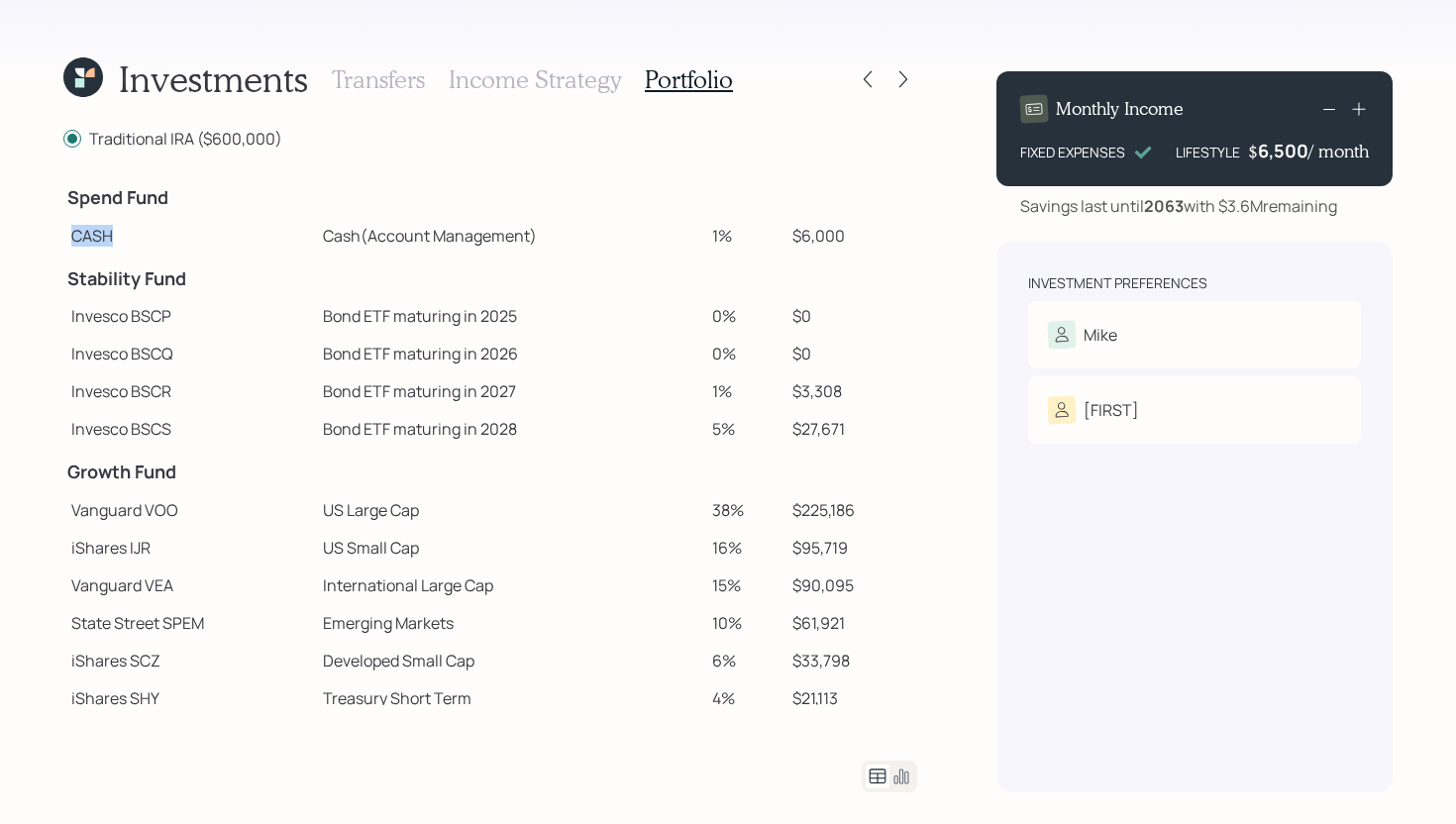 drag, startPoint x: 73, startPoint y: 233, endPoint x: 144, endPoint y: 233, distance: 71 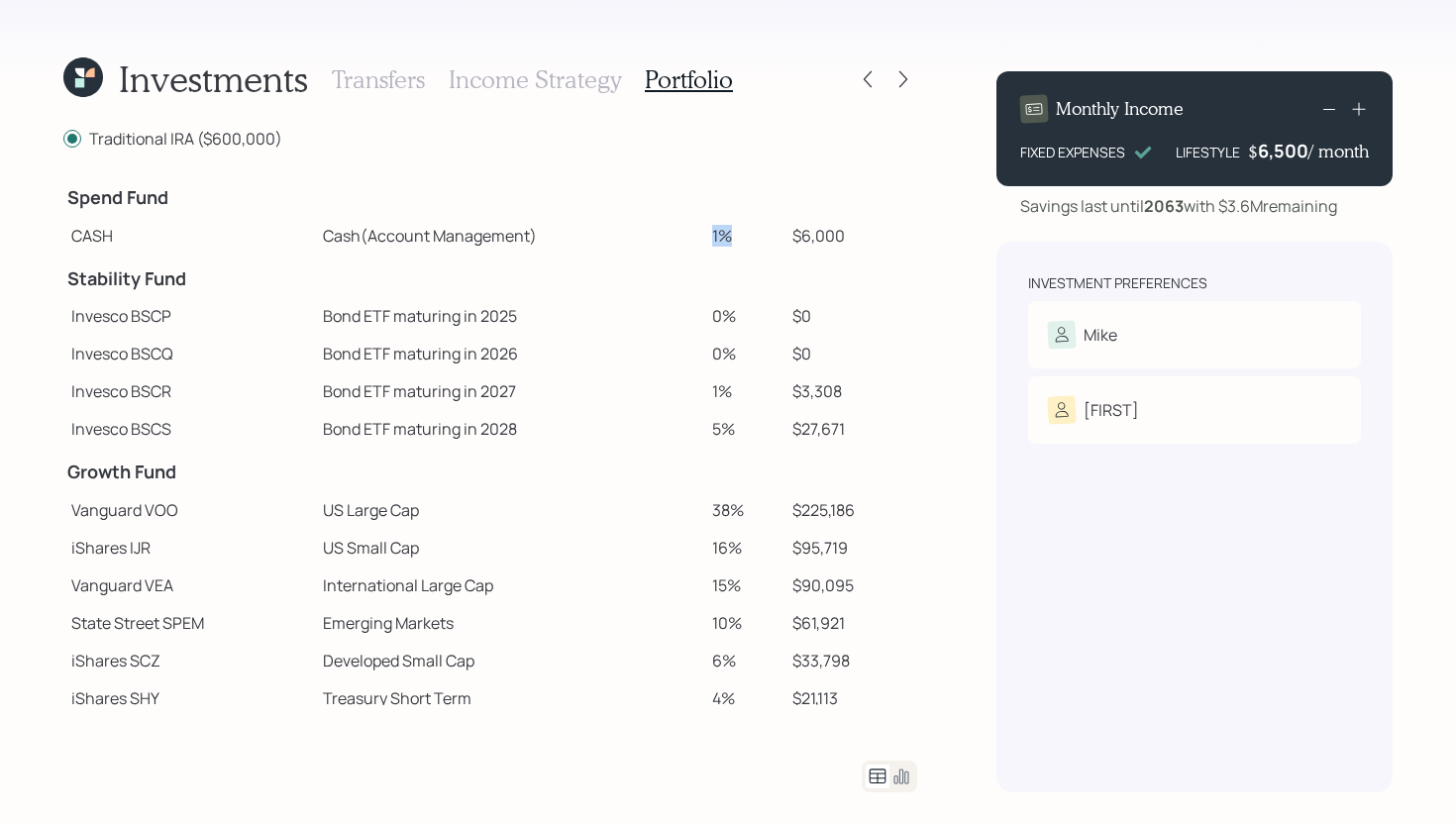 drag, startPoint x: 704, startPoint y: 229, endPoint x: 742, endPoint y: 229, distance: 38 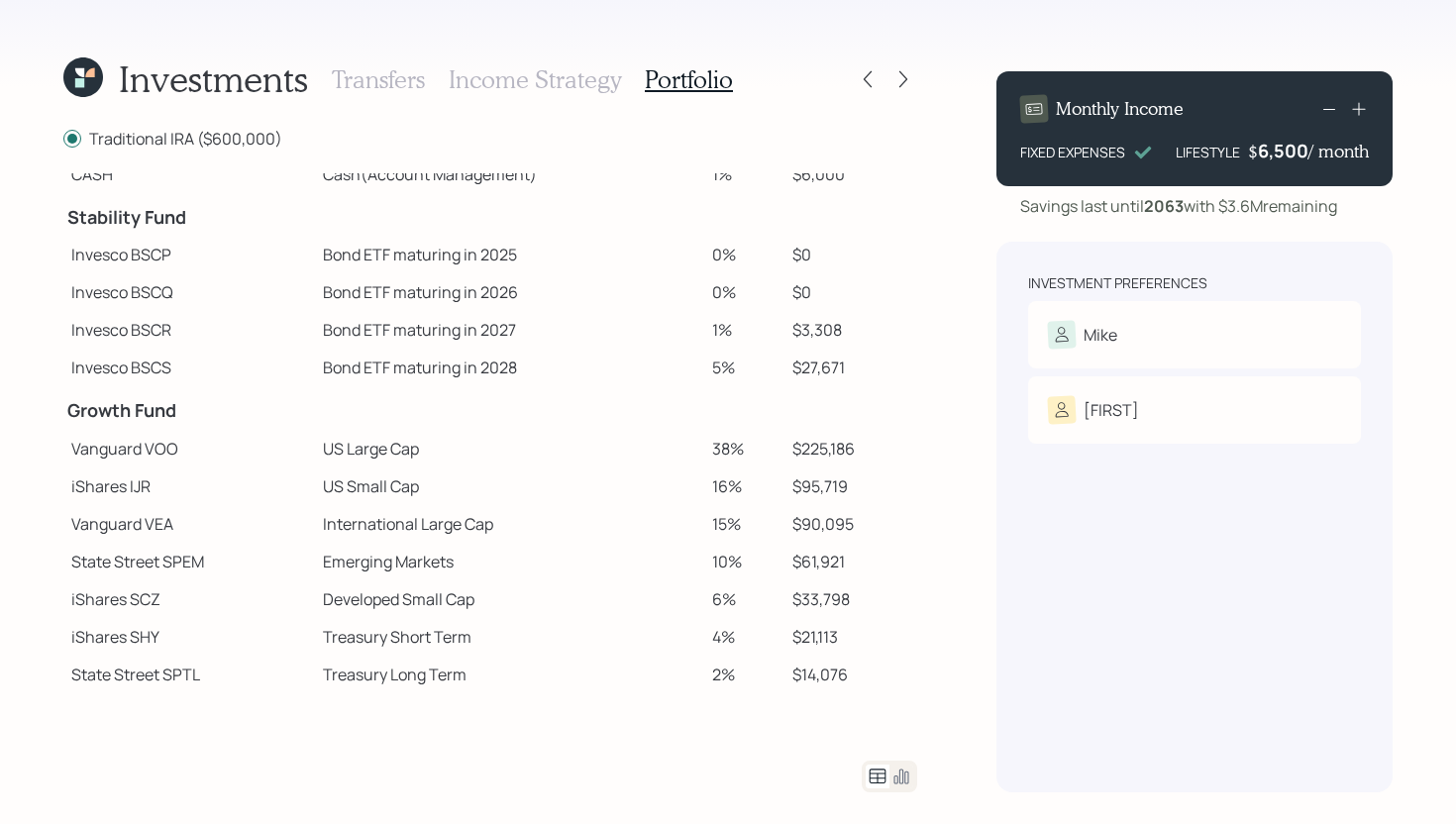 scroll, scrollTop: 162, scrollLeft: 0, axis: vertical 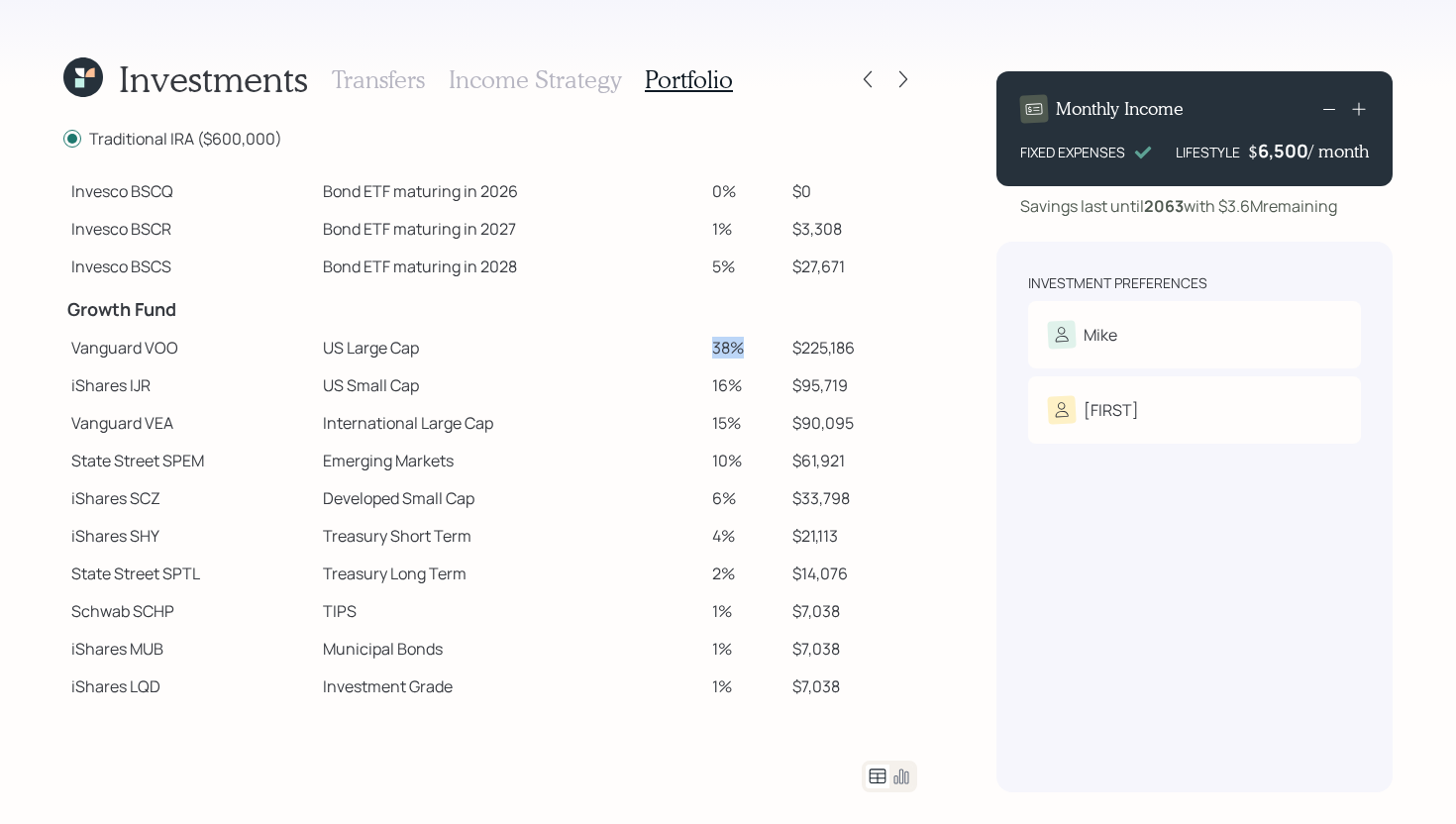 drag, startPoint x: 707, startPoint y: 351, endPoint x: 747, endPoint y: 348, distance: 40.112342 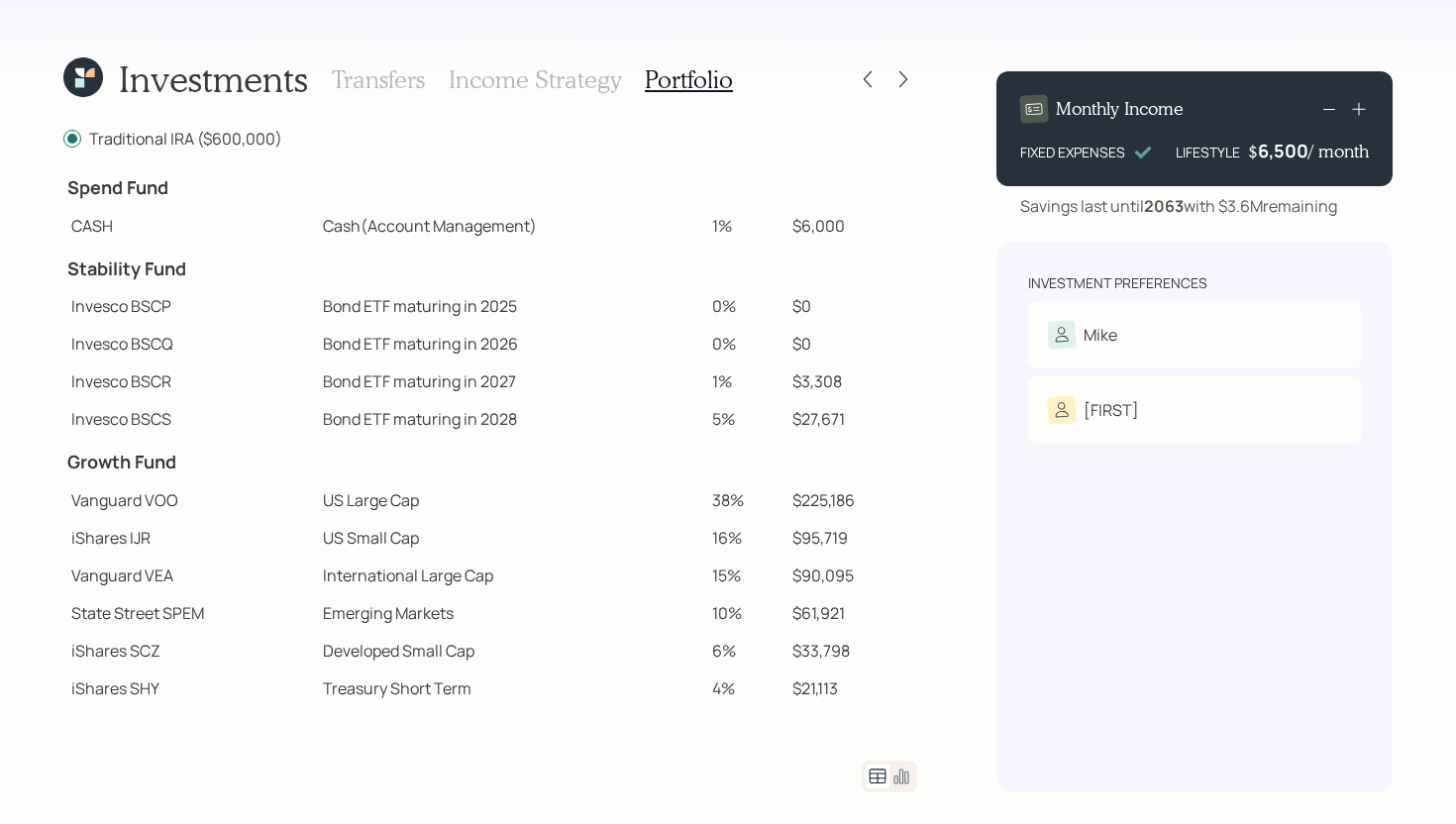 scroll, scrollTop: 0, scrollLeft: 0, axis: both 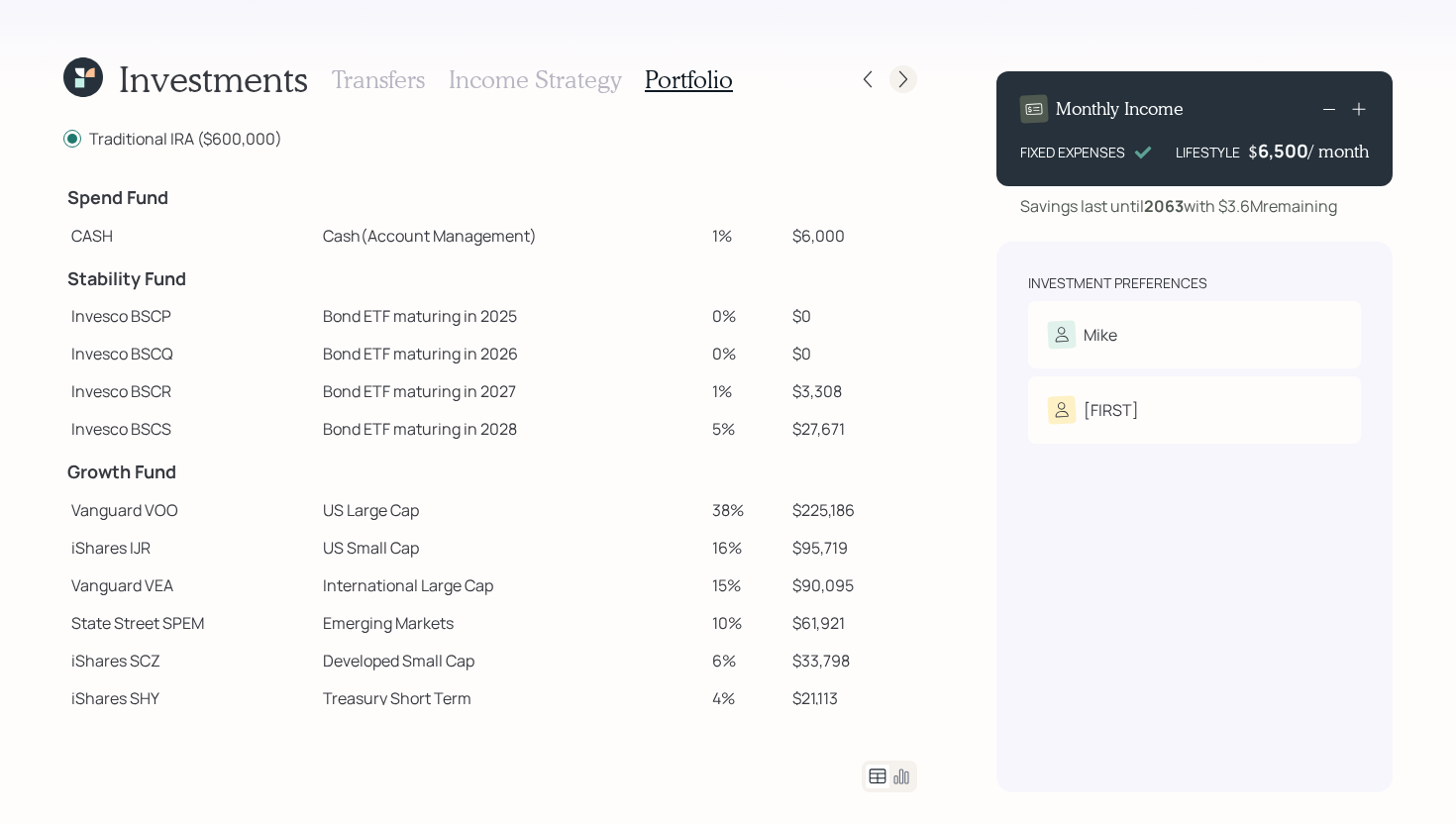 click 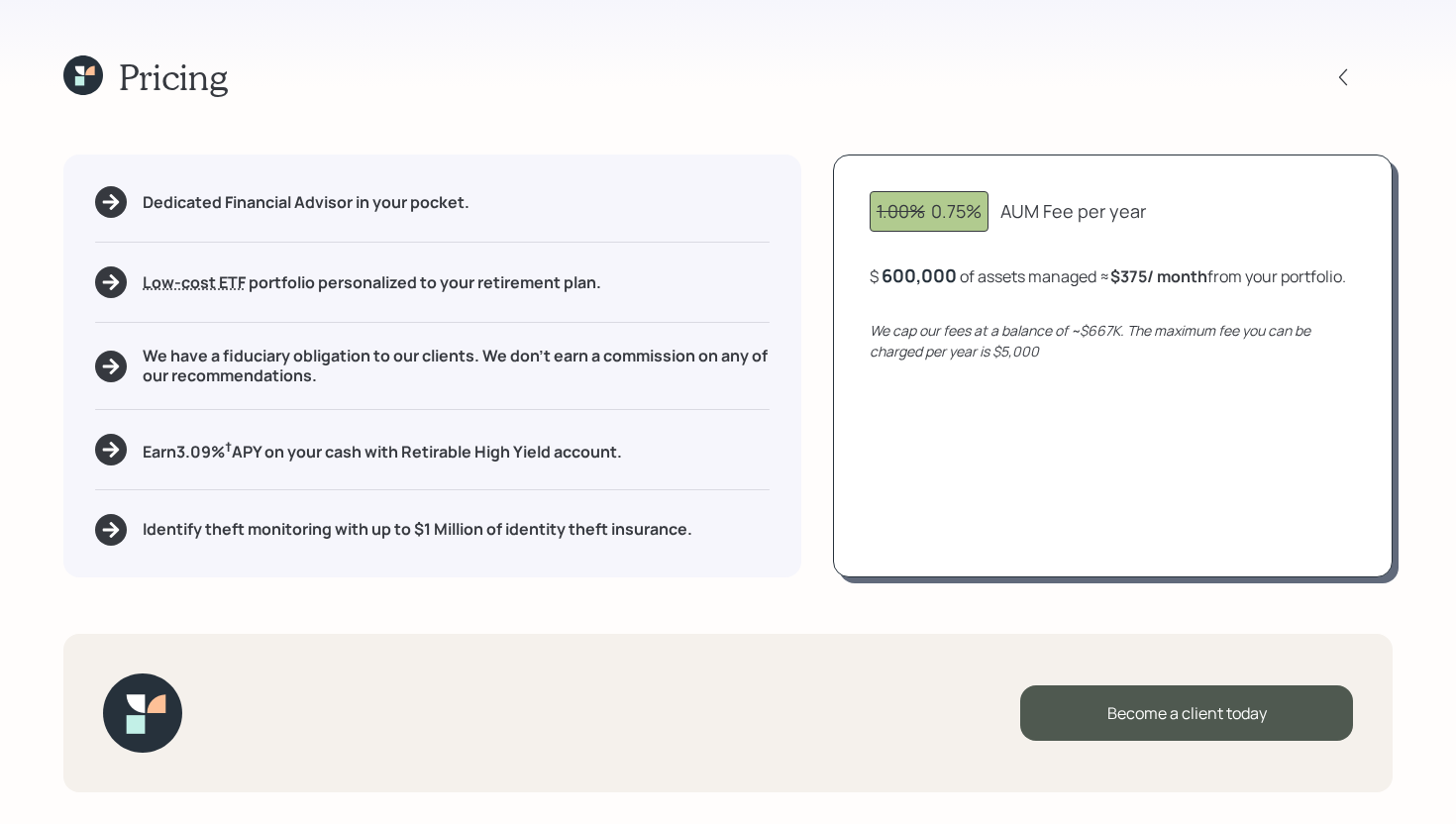 click on "600,000" at bounding box center (919, 275) 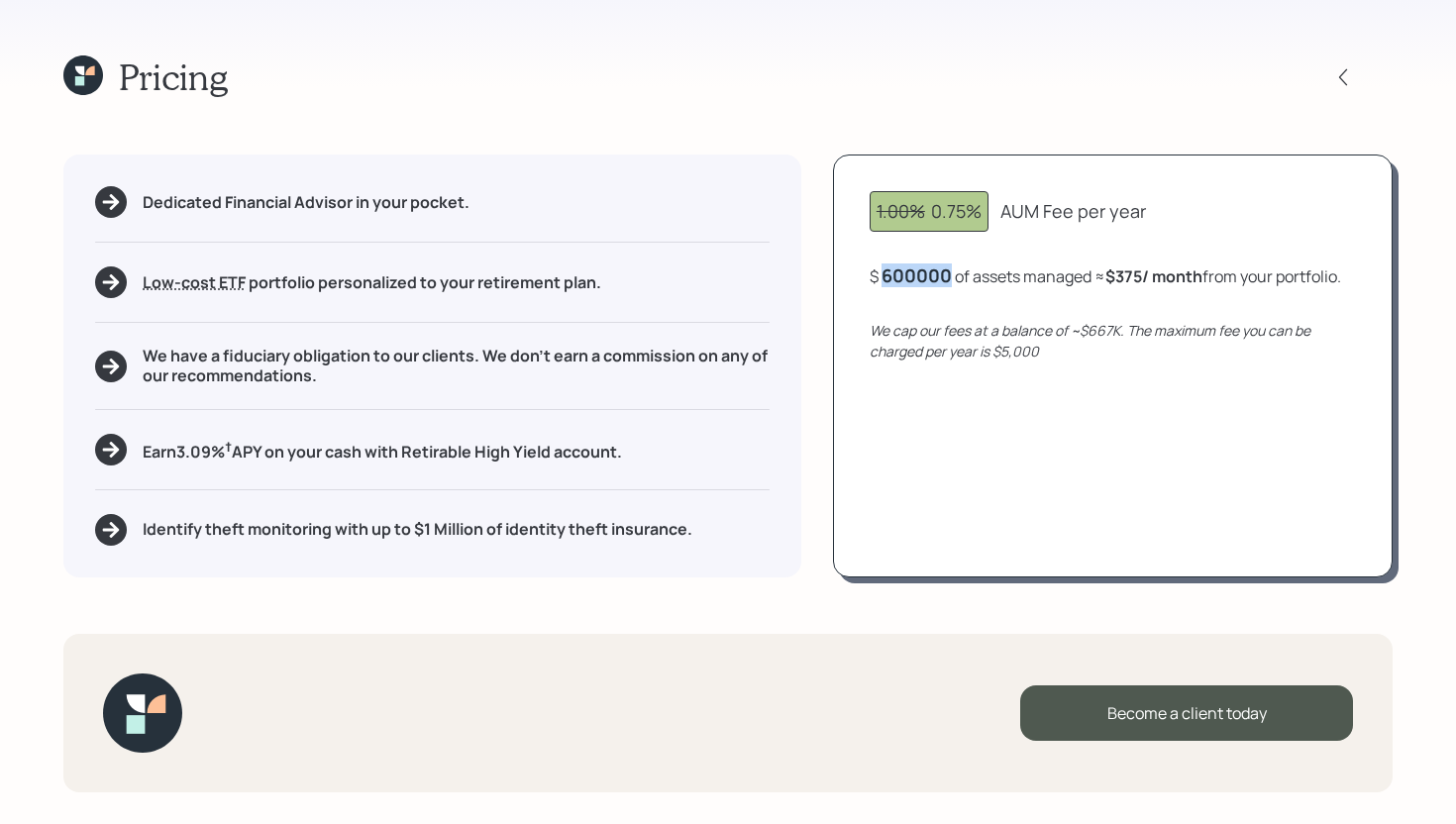 click on "600000" at bounding box center [916, 275] 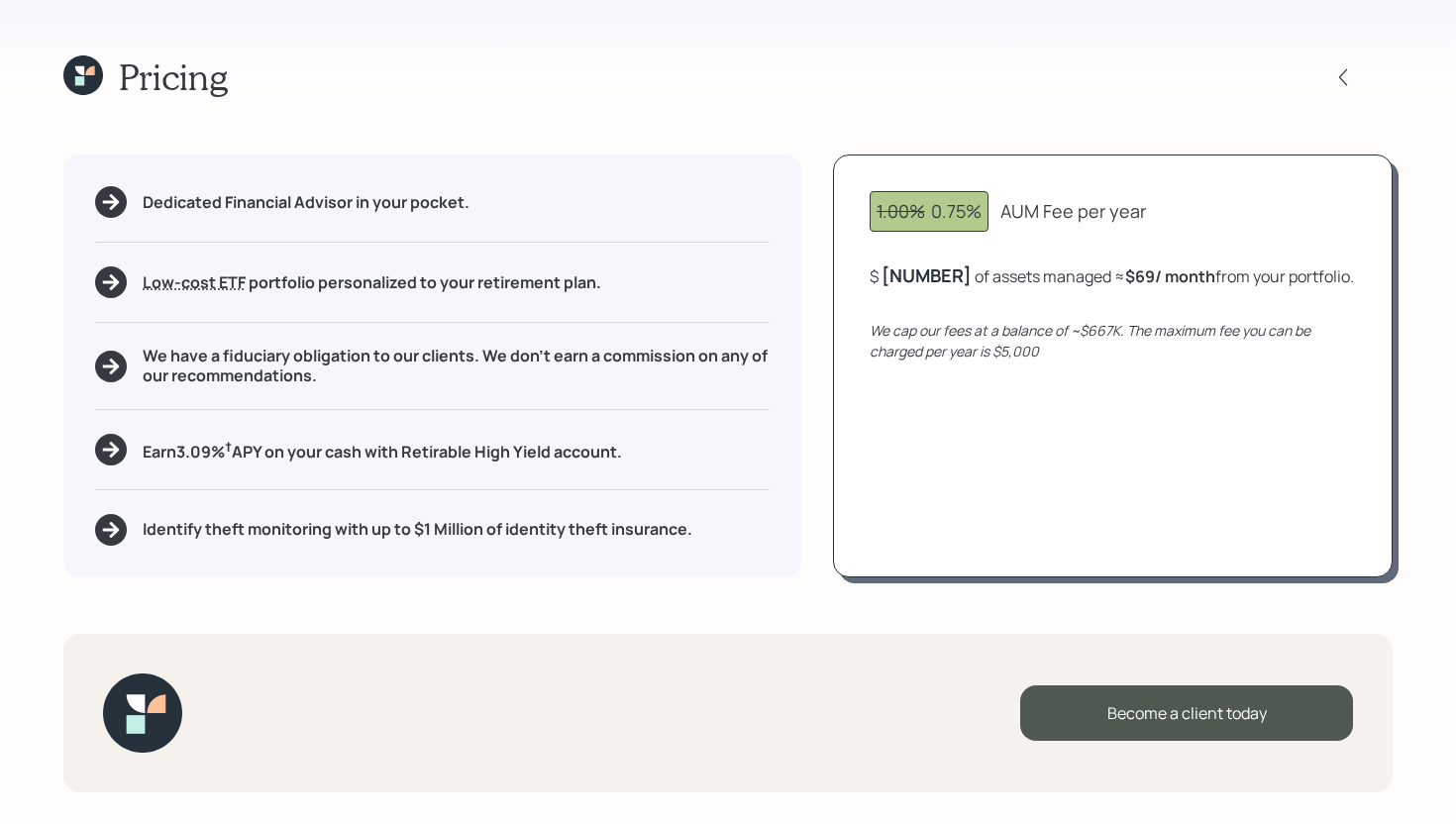 click on "1.00% 0.75% AUM Fee per year $   110,000   of assets managed ≈  $69  / month  from your portfolio . We cap our fees at a balance of ~$667K. The maximum fee you can be charged per year is $5,000" at bounding box center [1112, 365] 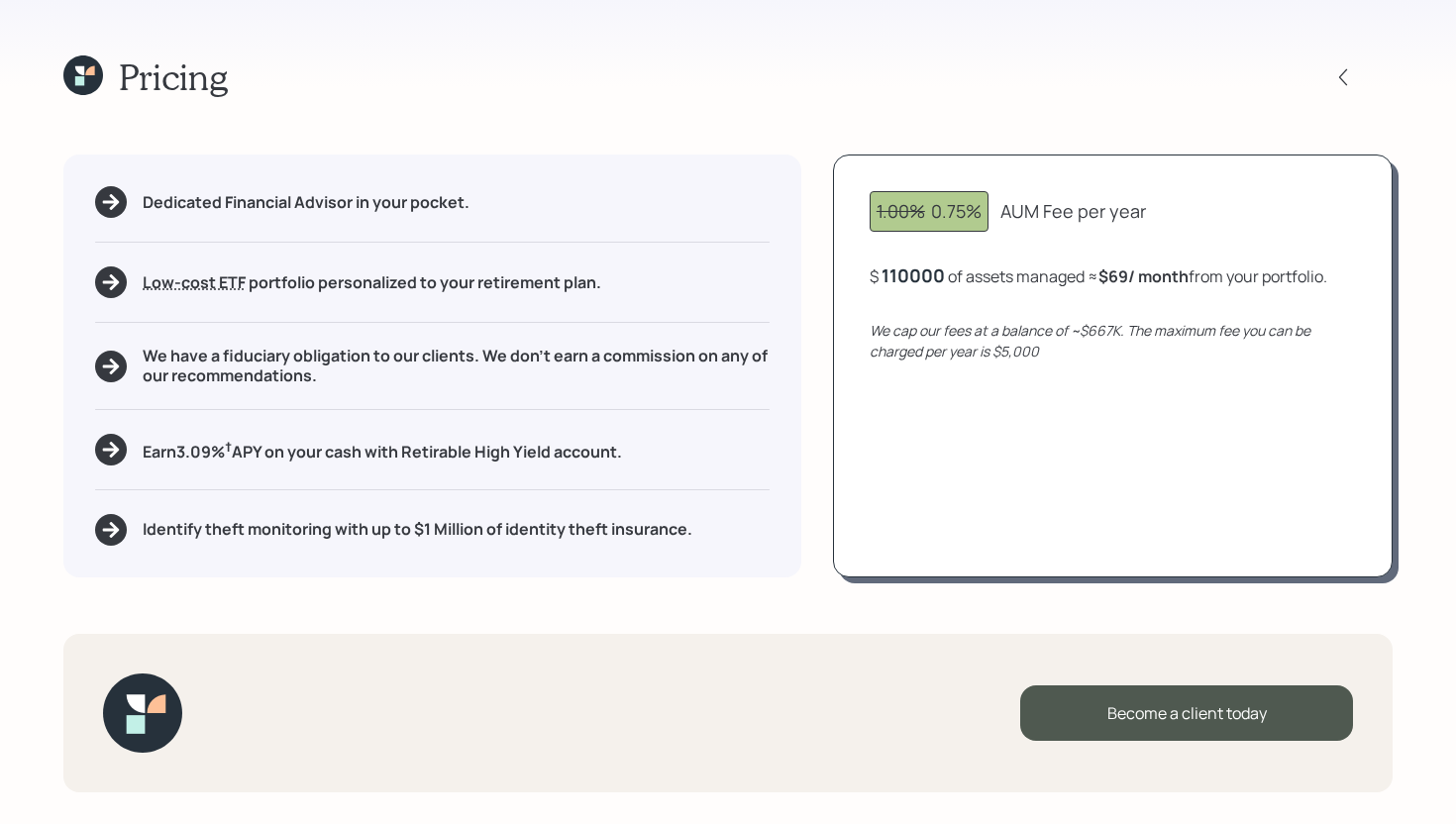 click on "110000" at bounding box center (913, 275) 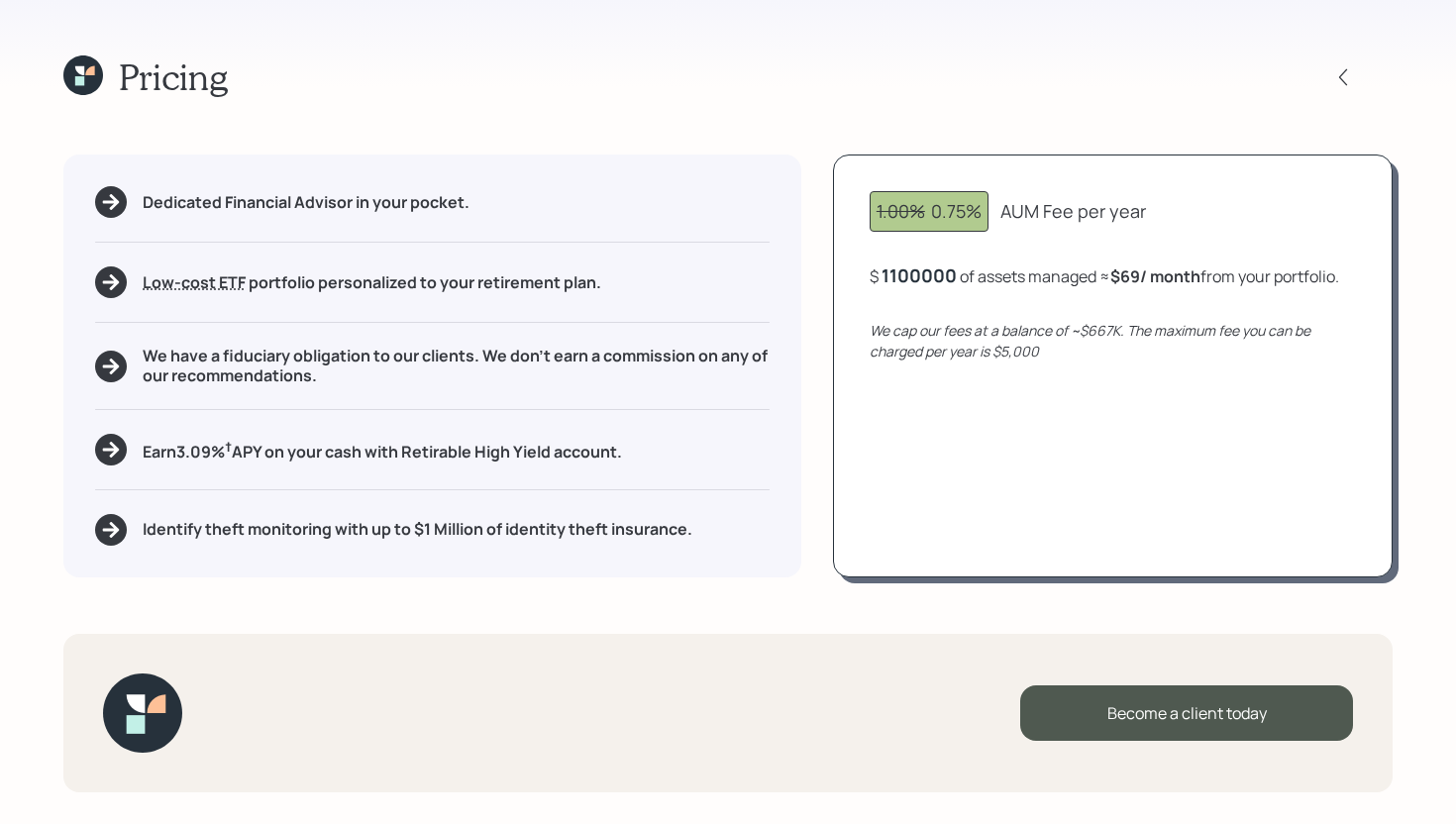 click on "[PERCENTAGE] [PERCENTAGE] AUM Fee per year $[PRICE]   of assets managed ≈  $[PRICE]  / month  from your portfolio . We cap our fees at a balance of ~$[PRICE]. The maximum fee you can be charged per year is $[PRICE]" at bounding box center [1112, 365] 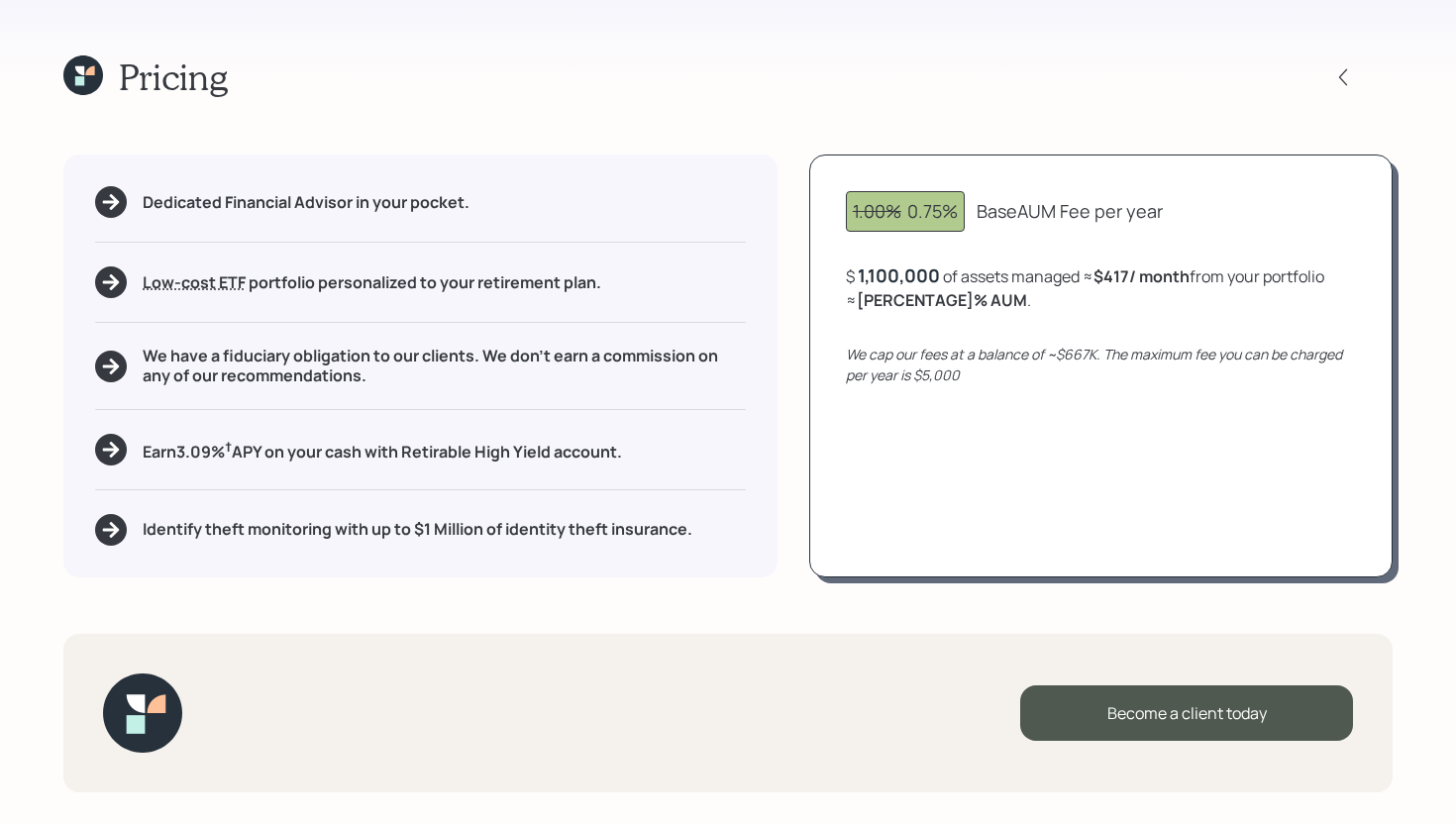 click 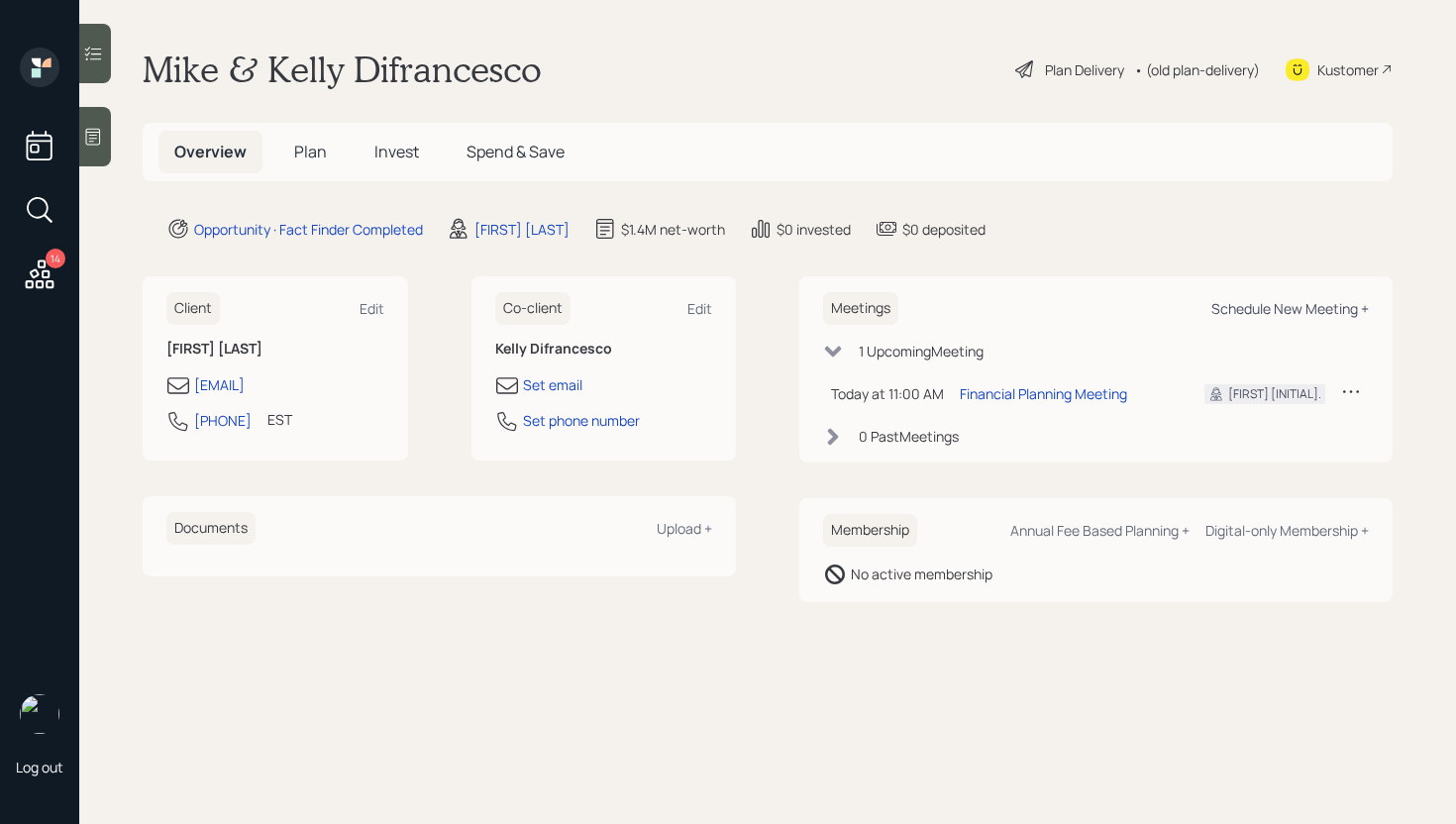click on "Schedule New Meeting +" at bounding box center (1290, 308) 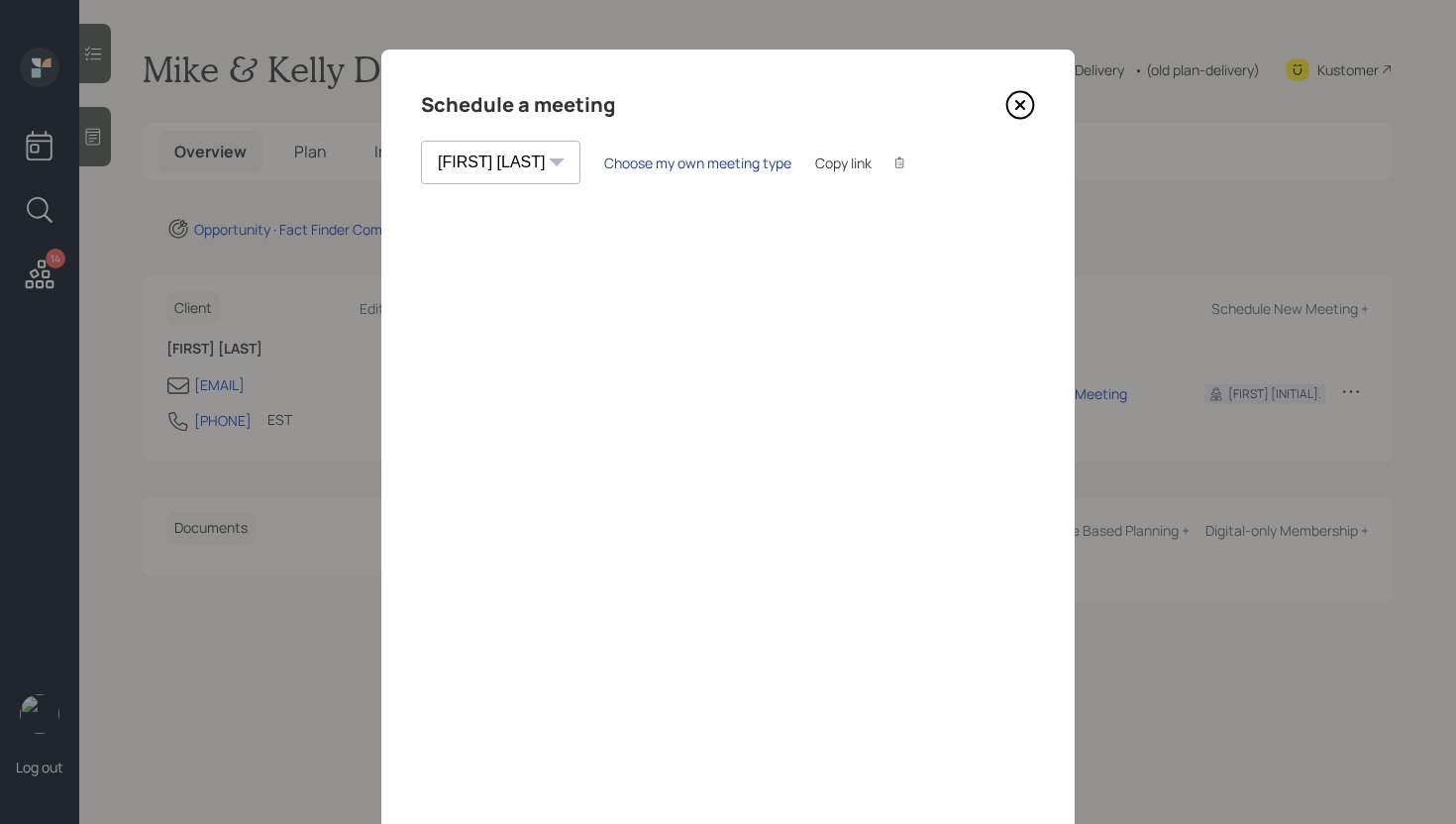 click on "Choose my own meeting type" at bounding box center [697, 162] 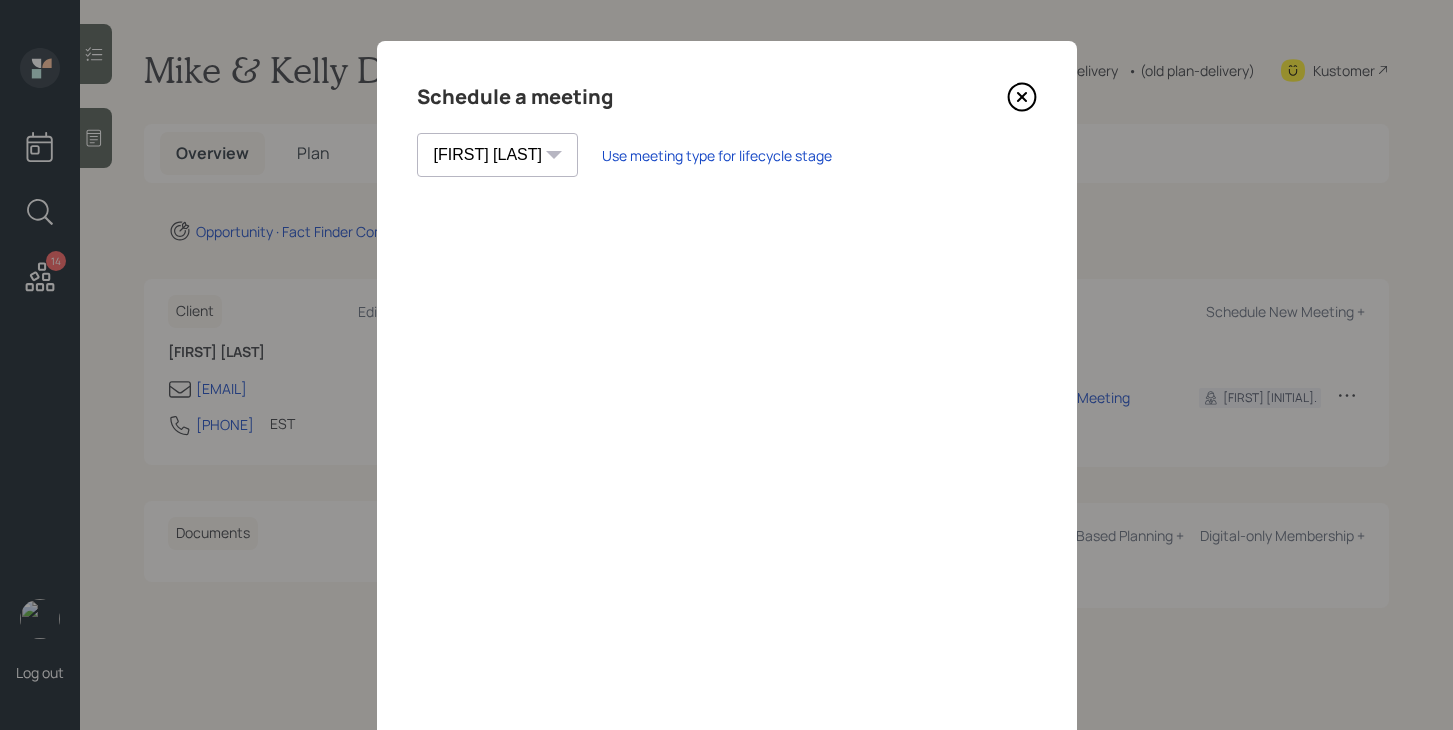 scroll, scrollTop: 0, scrollLeft: 0, axis: both 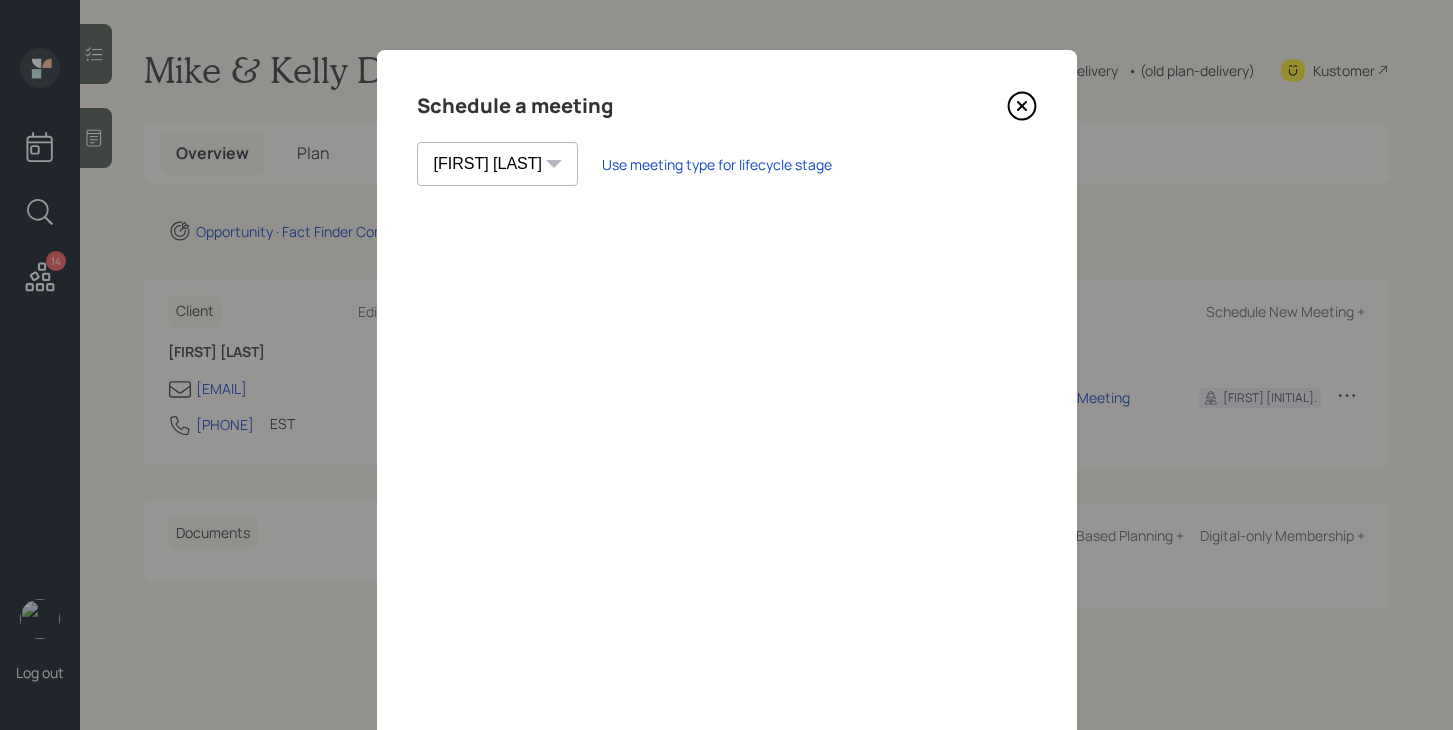 click 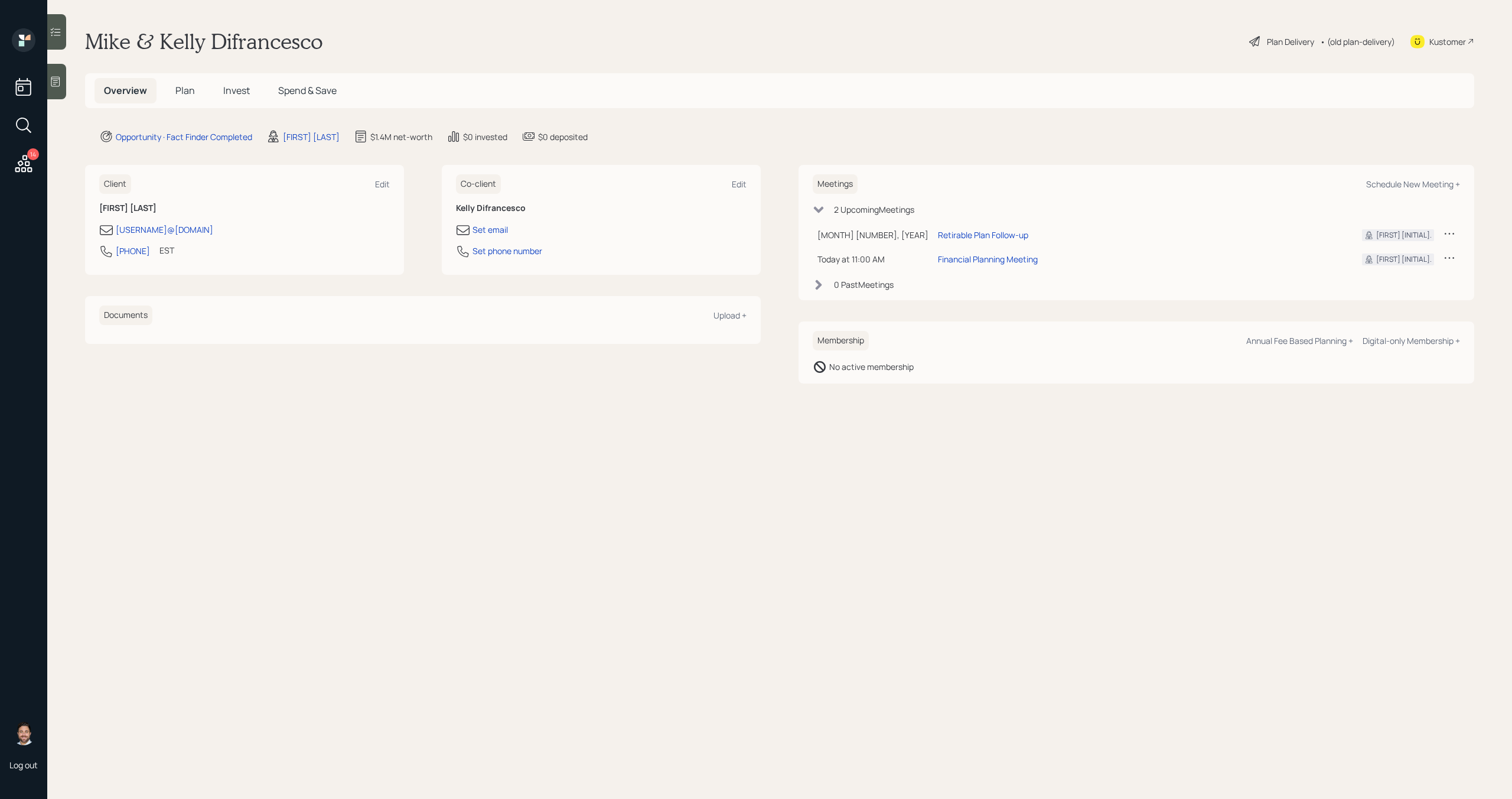 scroll, scrollTop: 0, scrollLeft: 0, axis: both 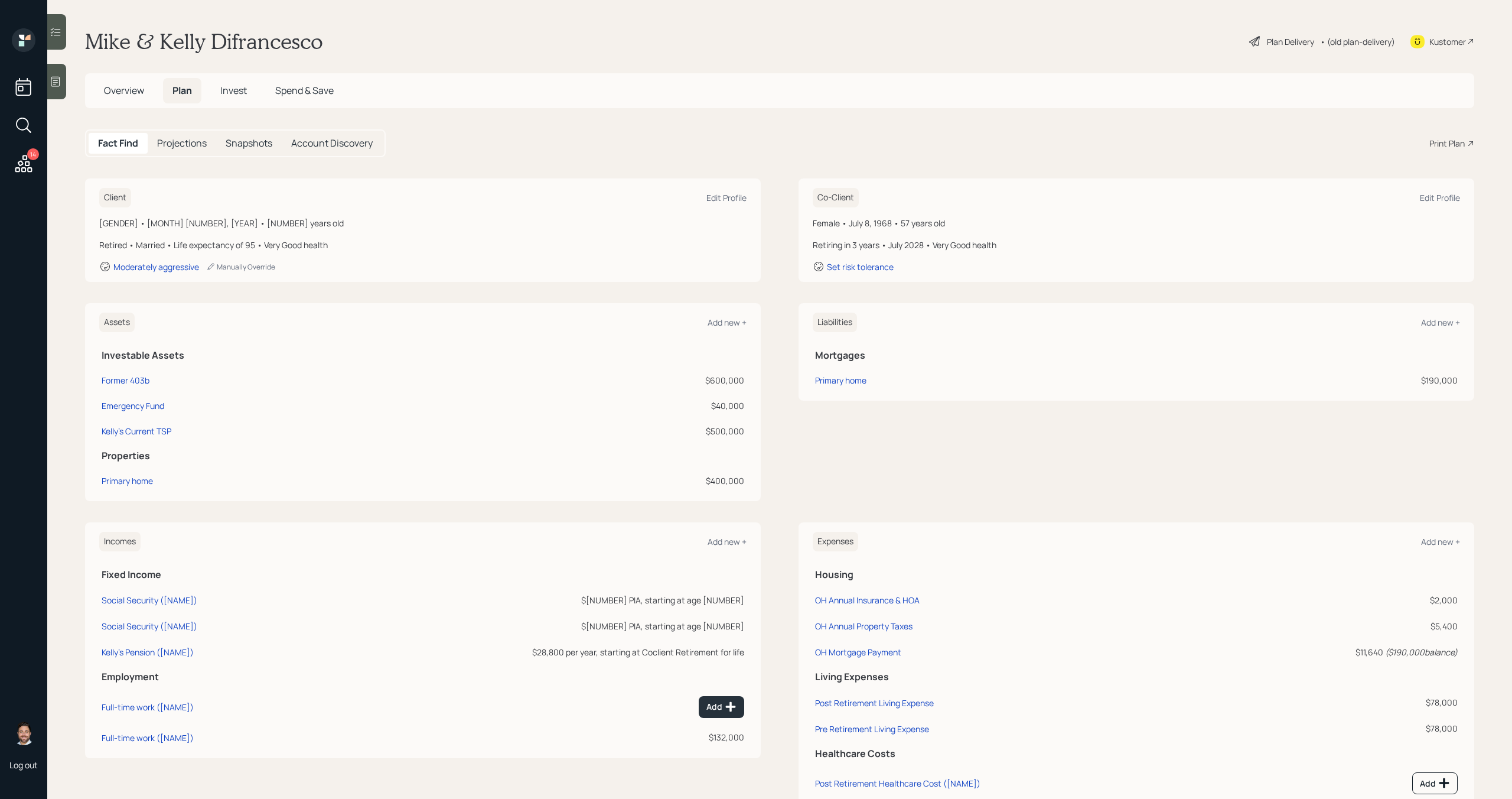 click on "Print Plan" at bounding box center [1447, 143] 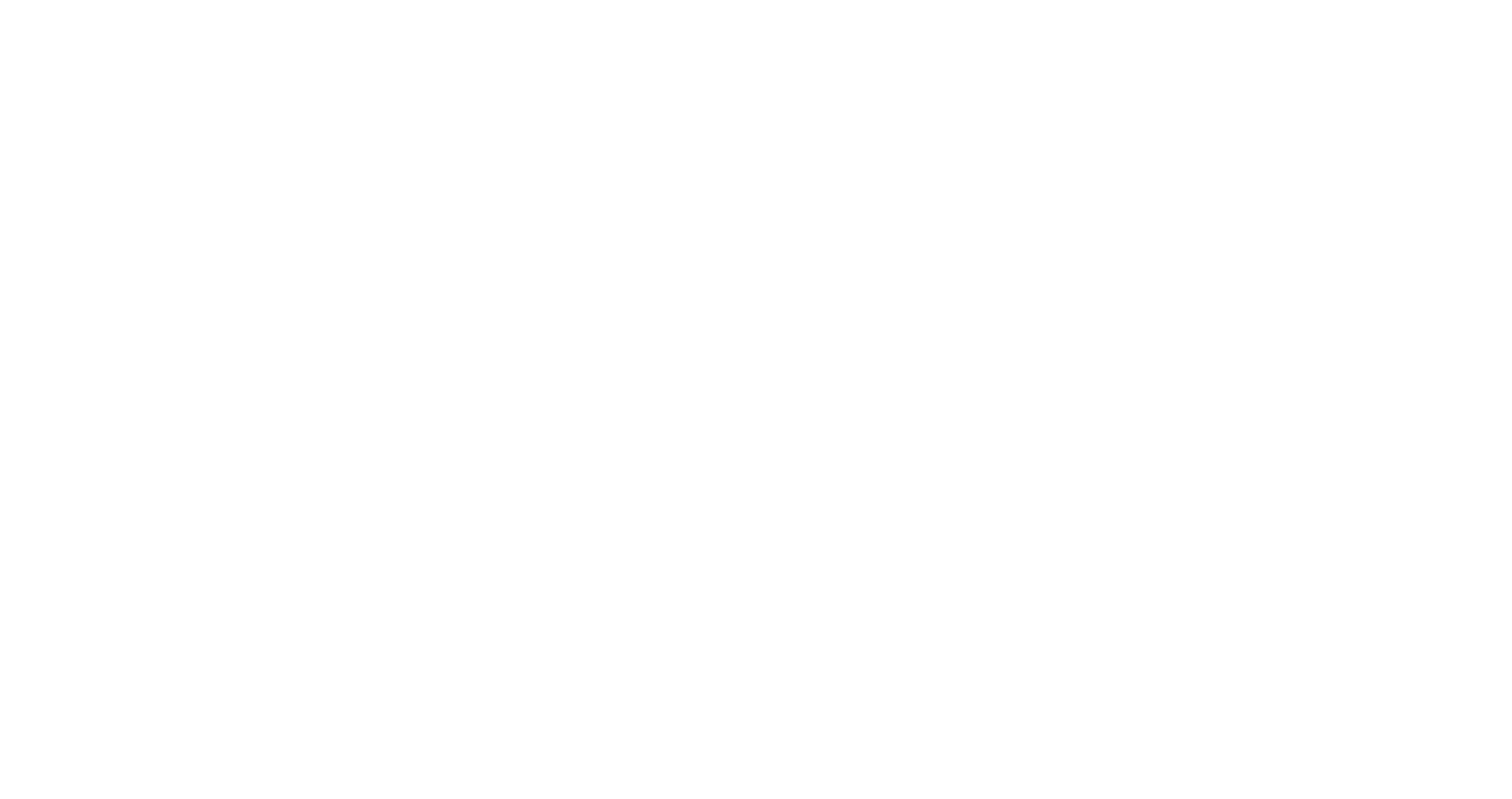 scroll, scrollTop: 0, scrollLeft: 0, axis: both 